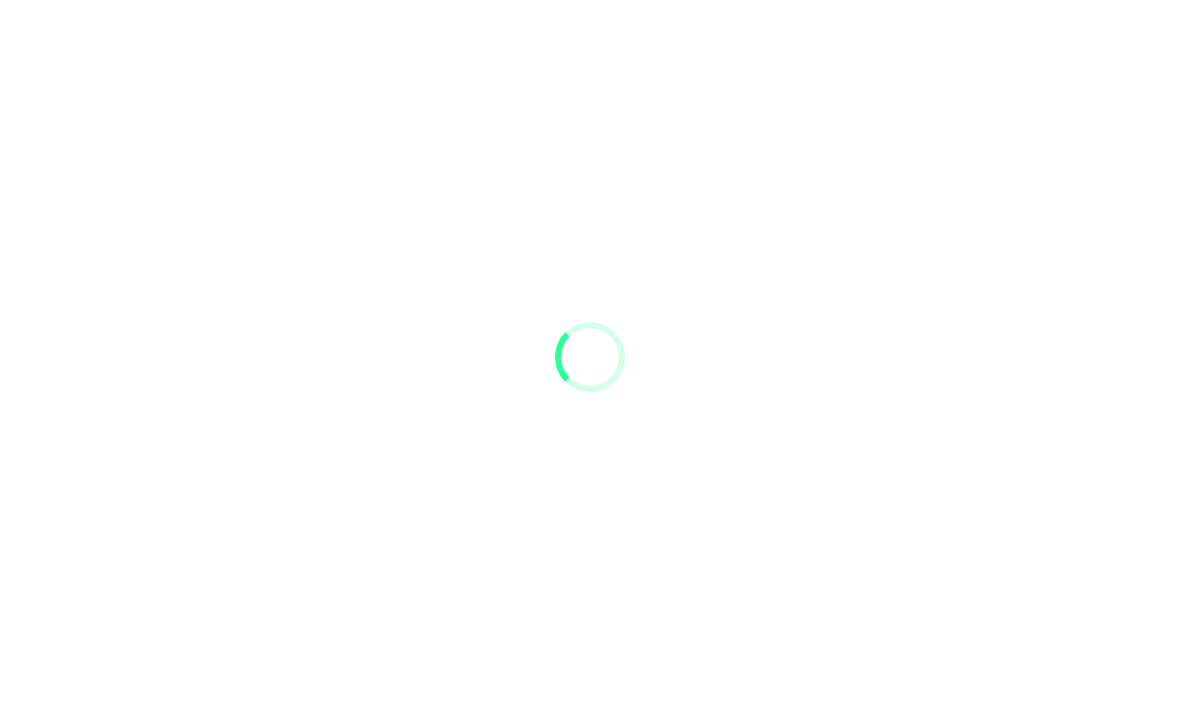 scroll, scrollTop: 0, scrollLeft: 0, axis: both 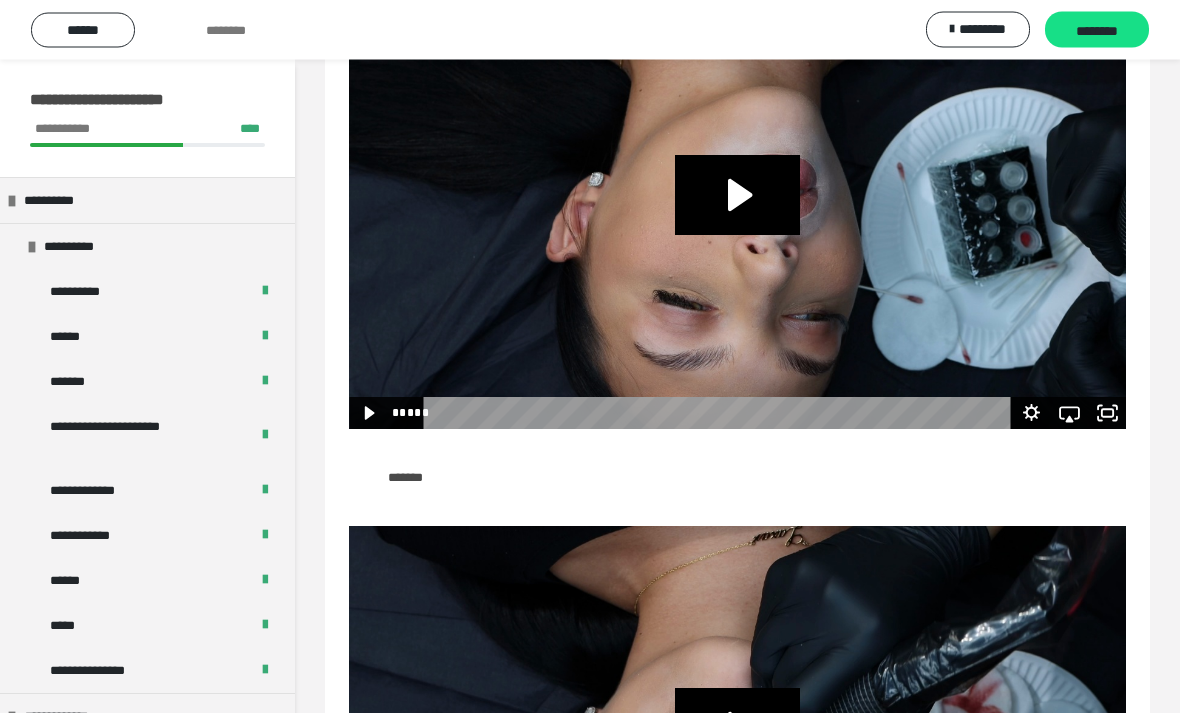 click 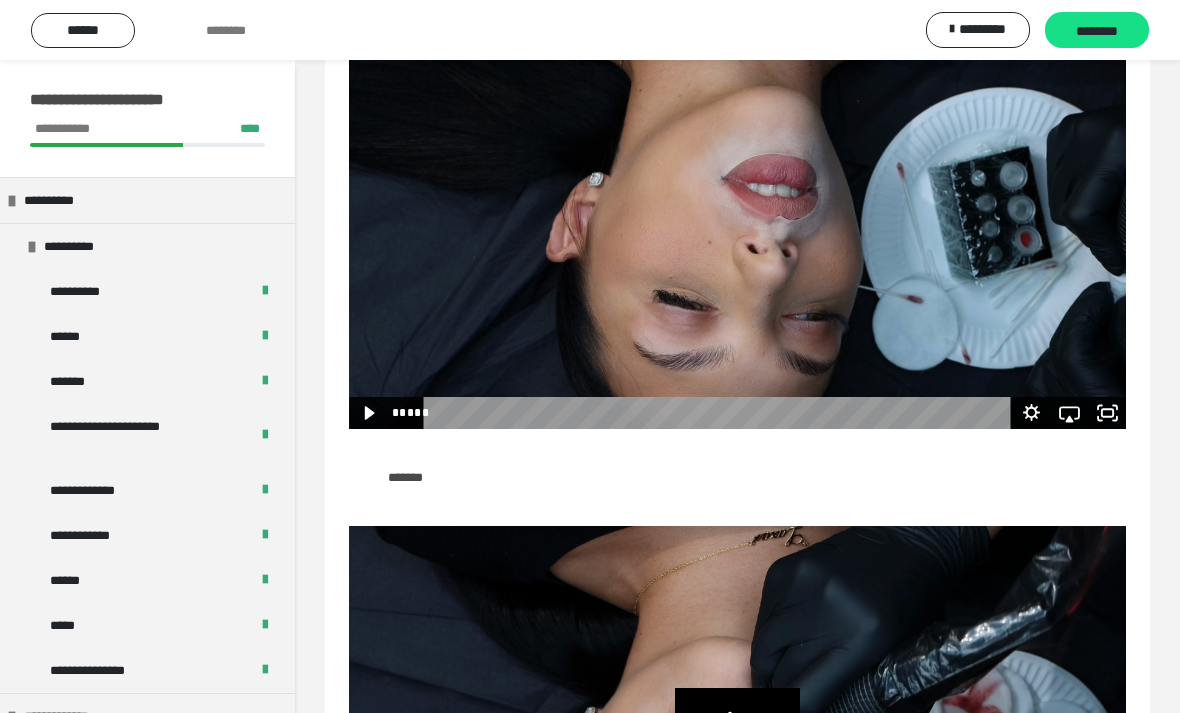 click 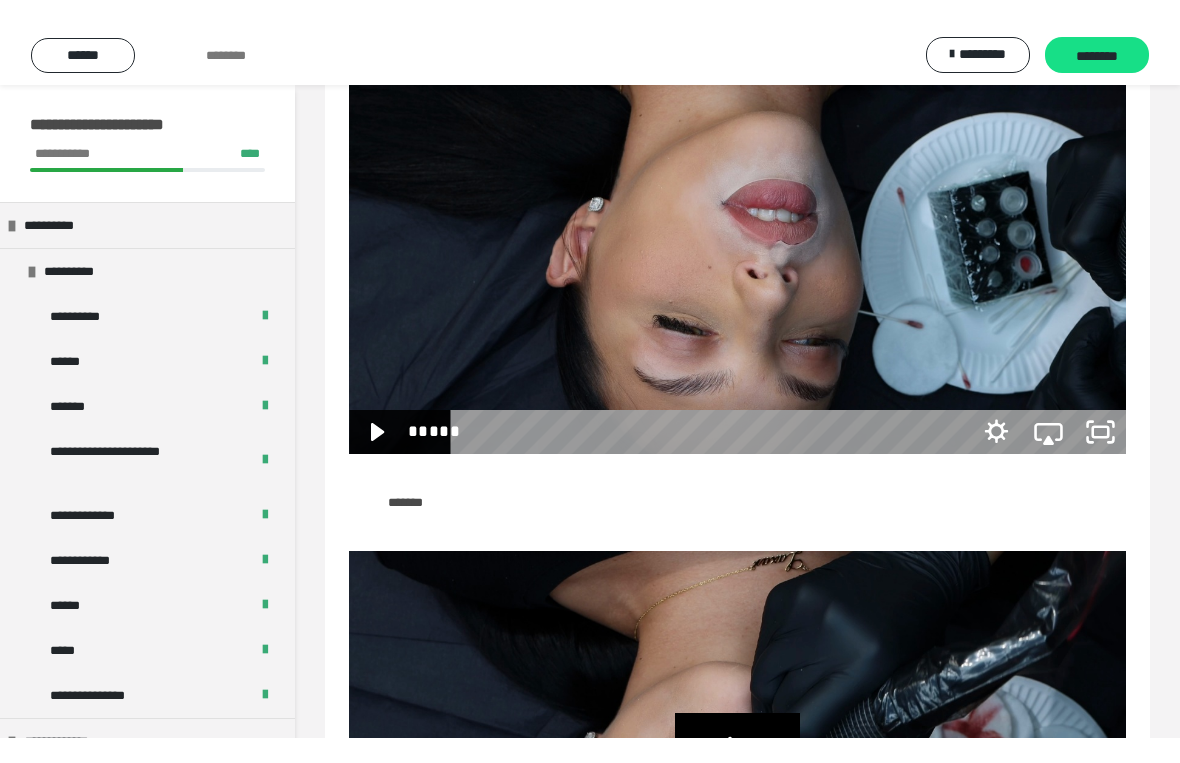 scroll, scrollTop: 24, scrollLeft: 0, axis: vertical 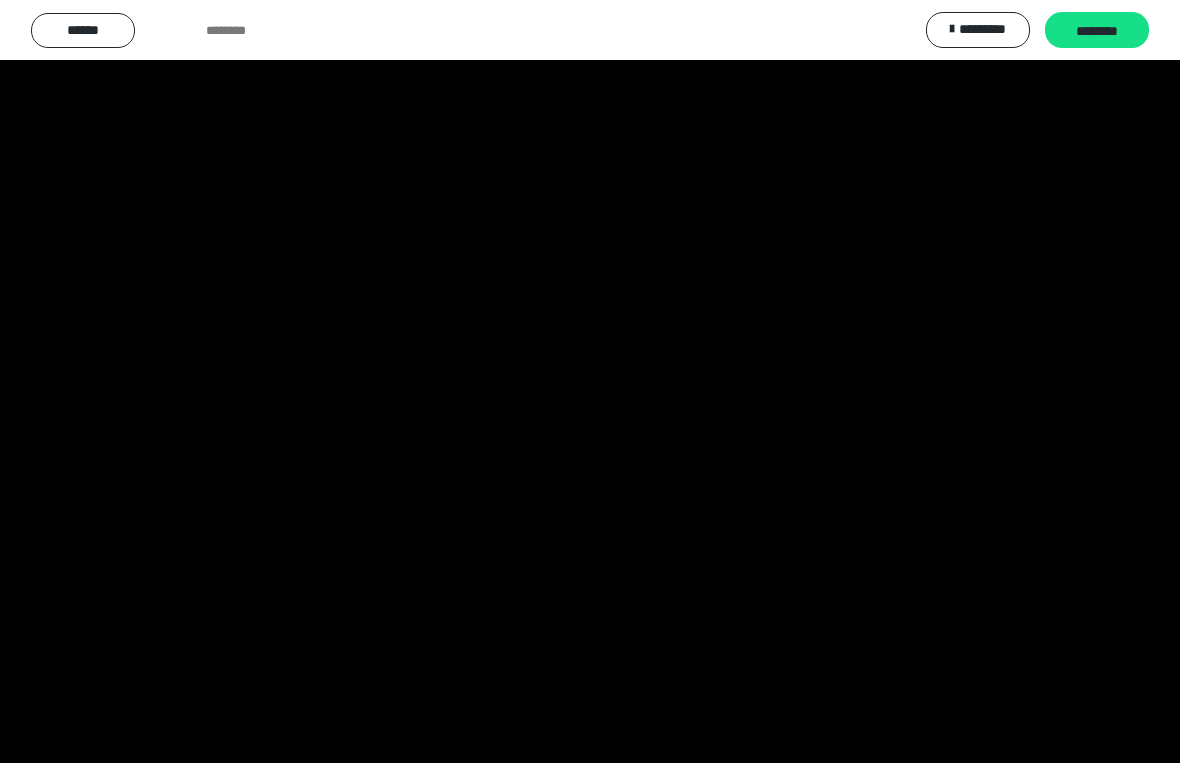 click on "**********" at bounding box center (590, 359) 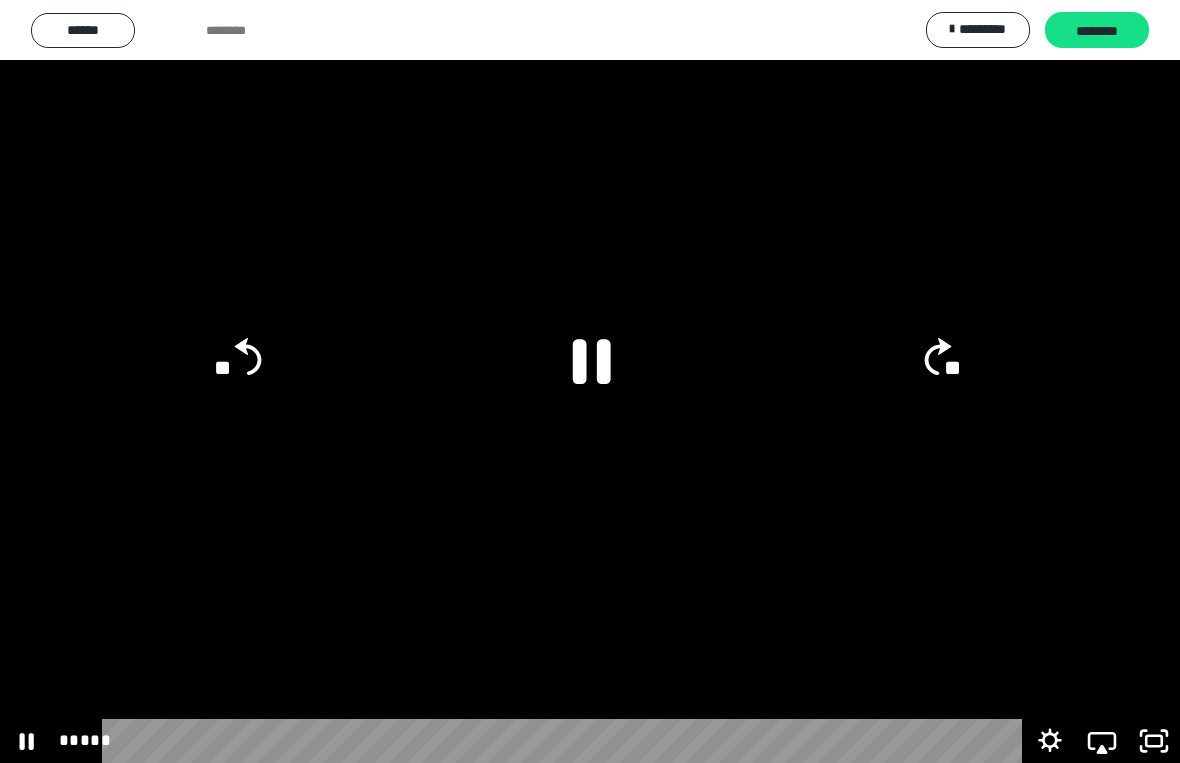 click 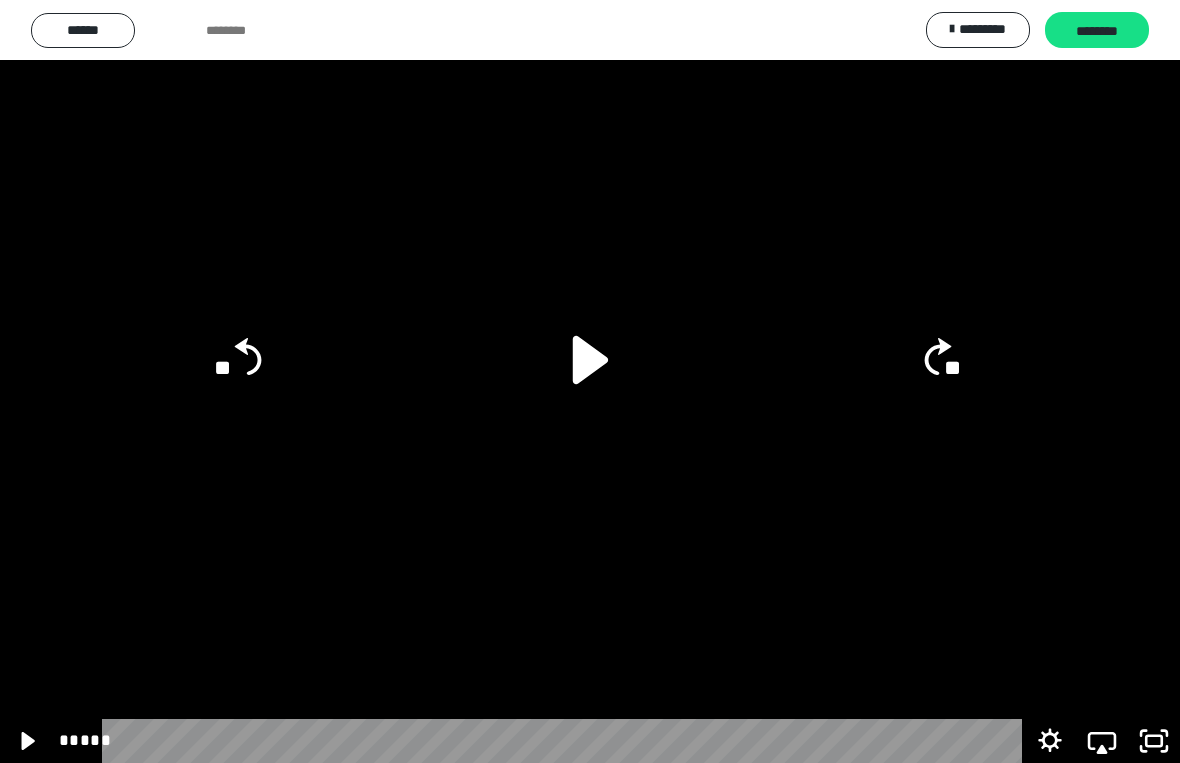 click 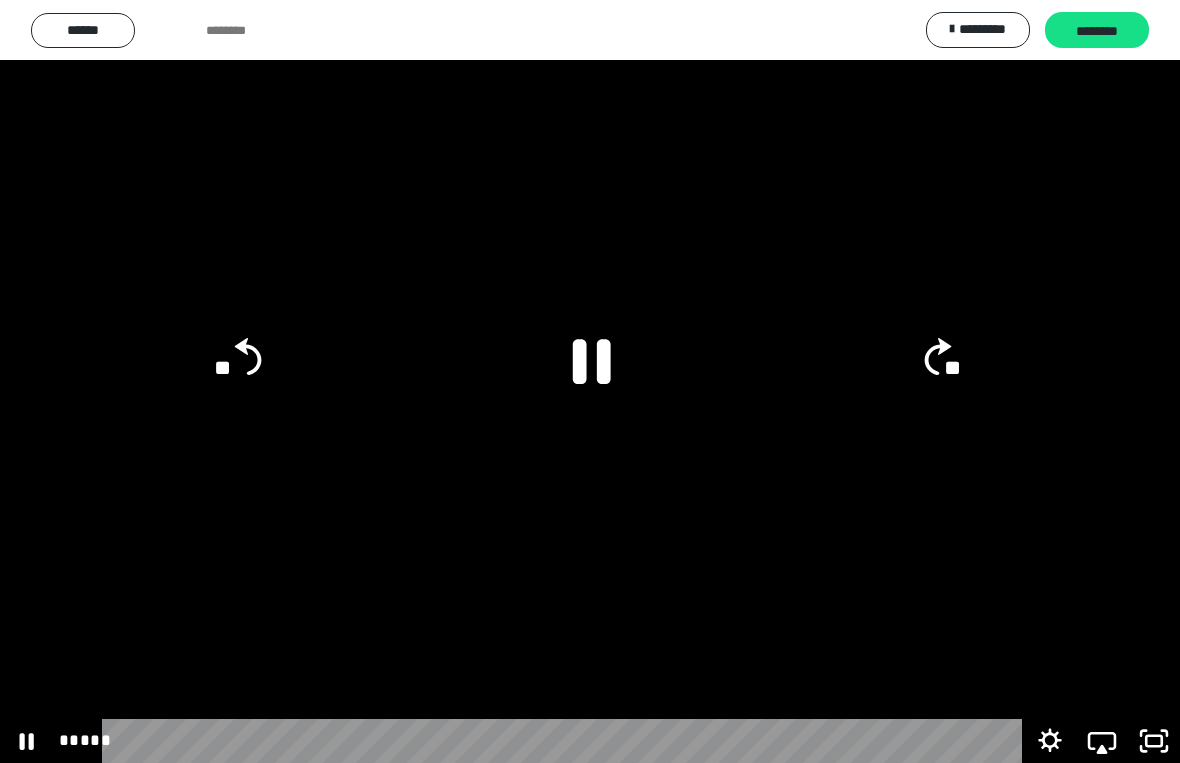 click 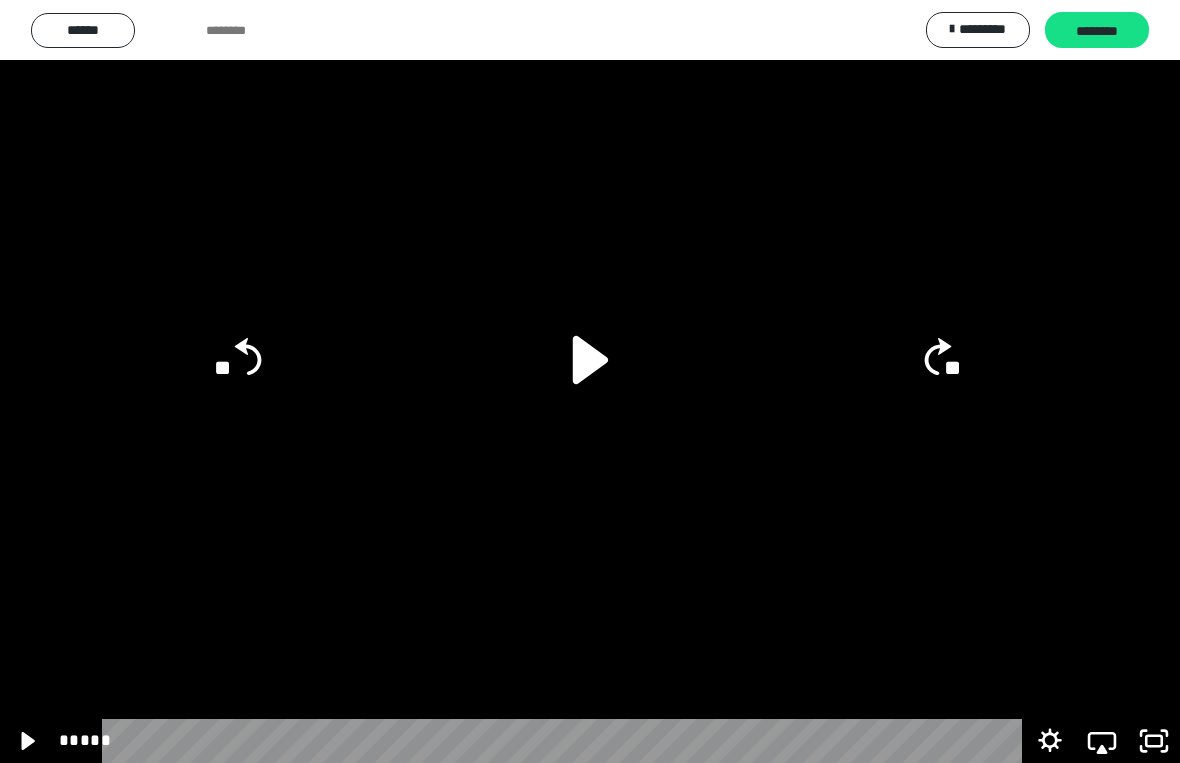 click 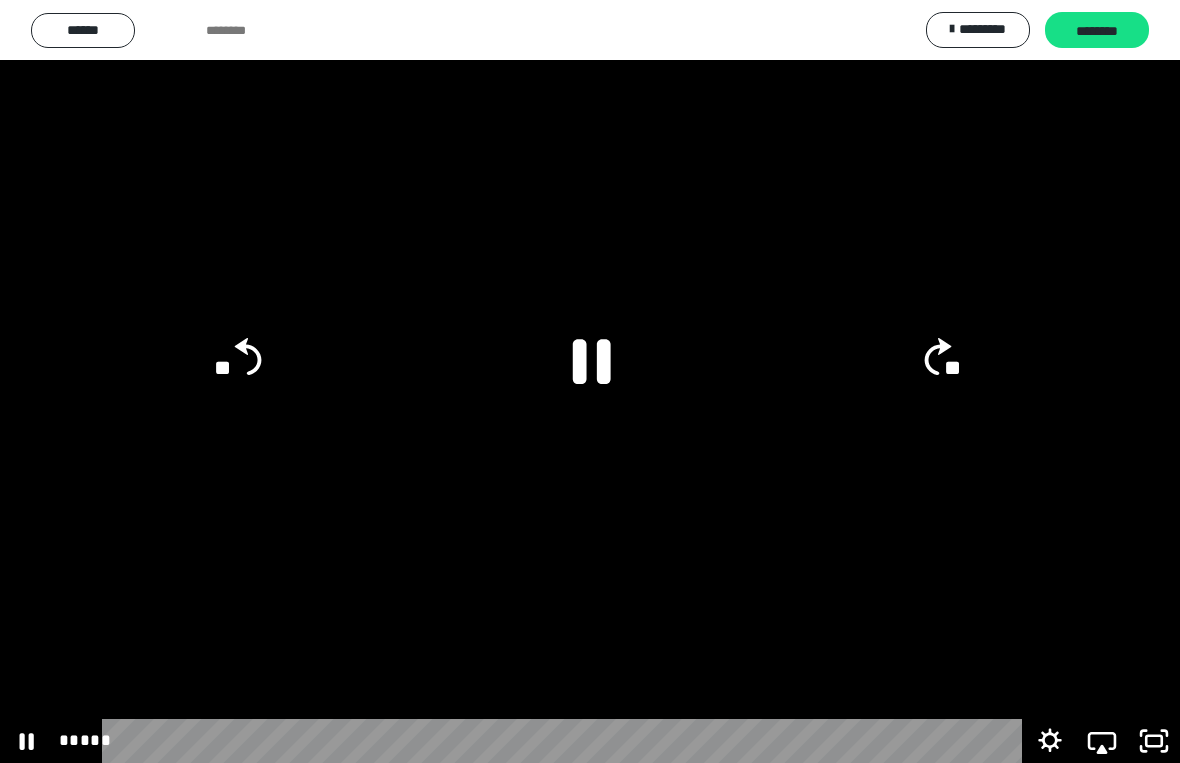 click at bounding box center [590, 381] 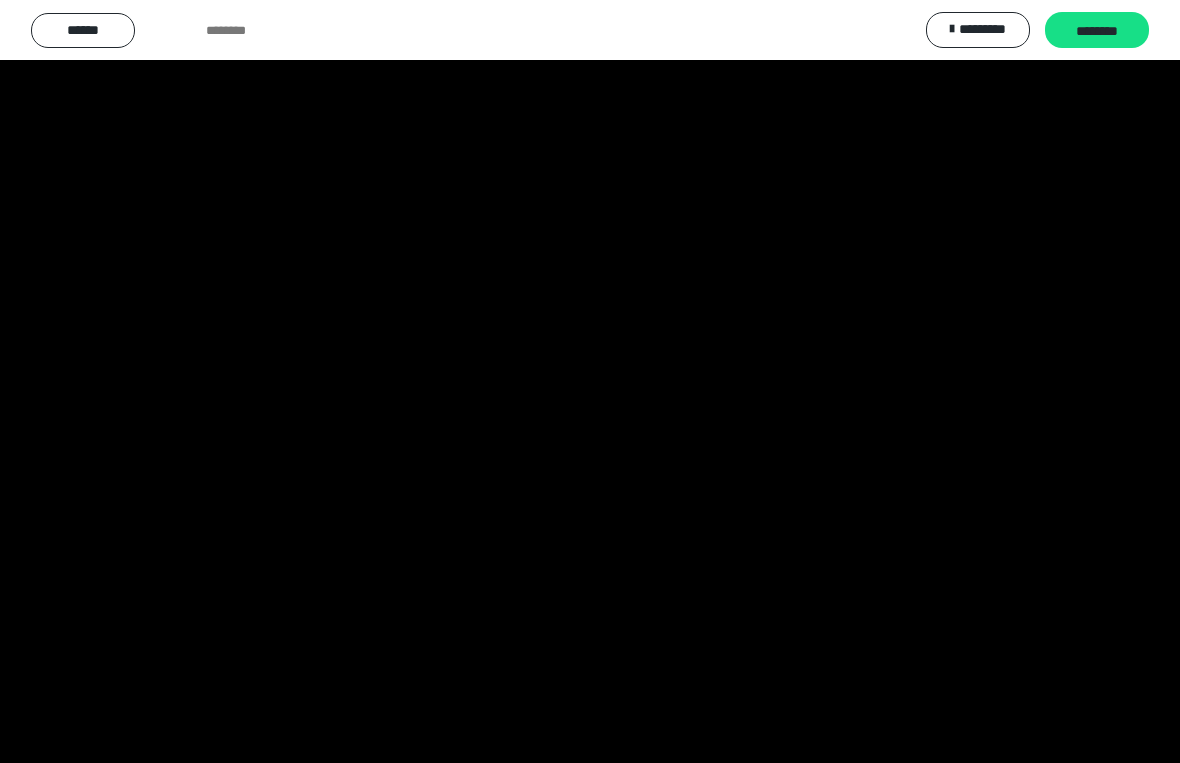 click at bounding box center [590, 381] 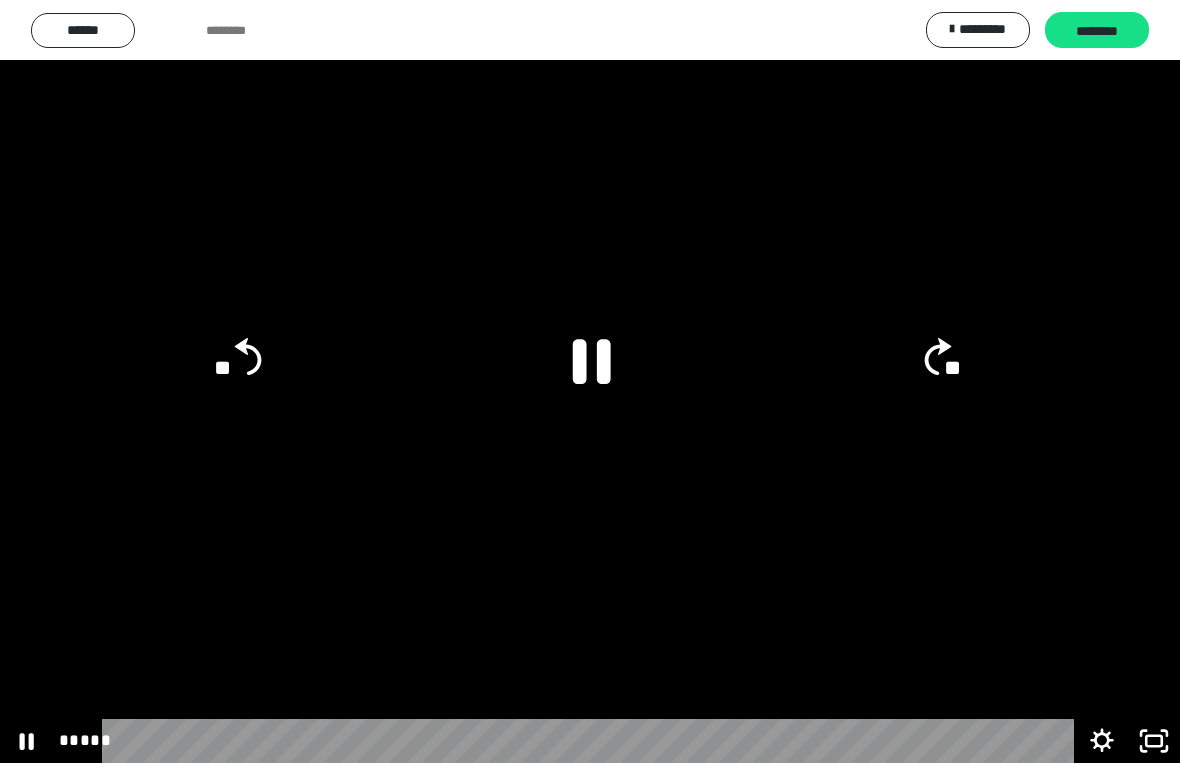 click on "**" 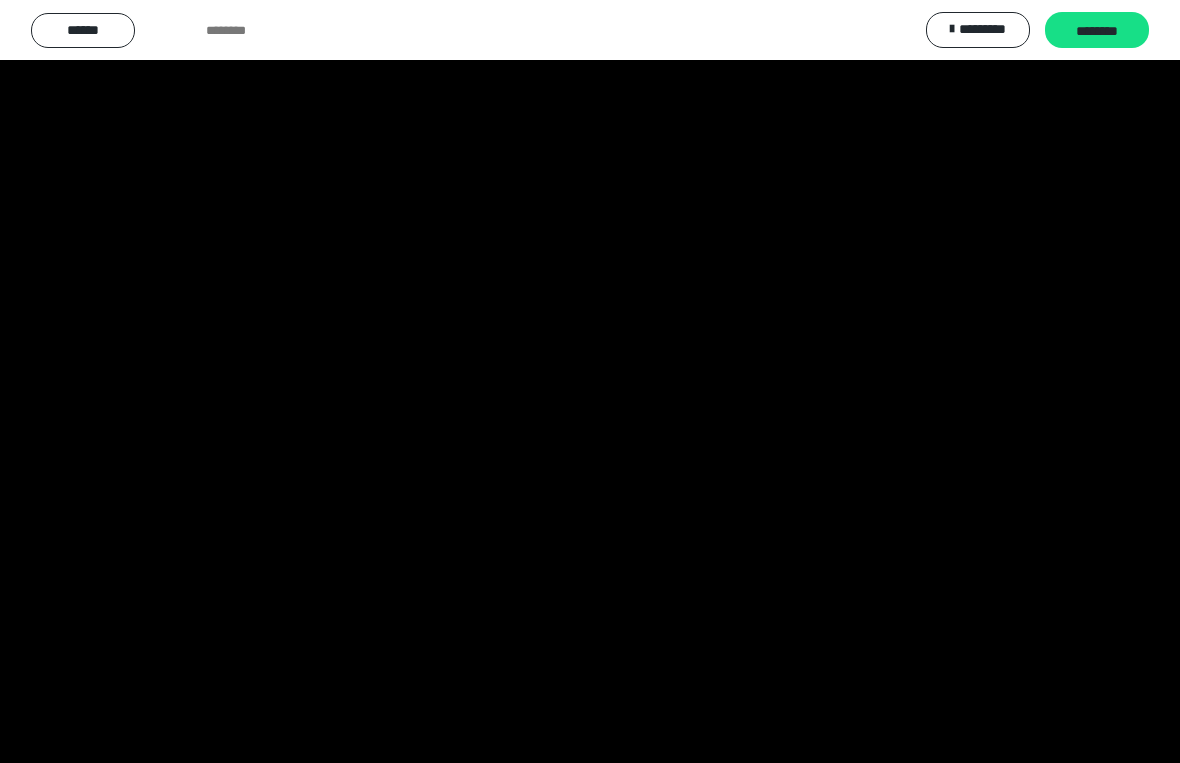 click at bounding box center [590, 381] 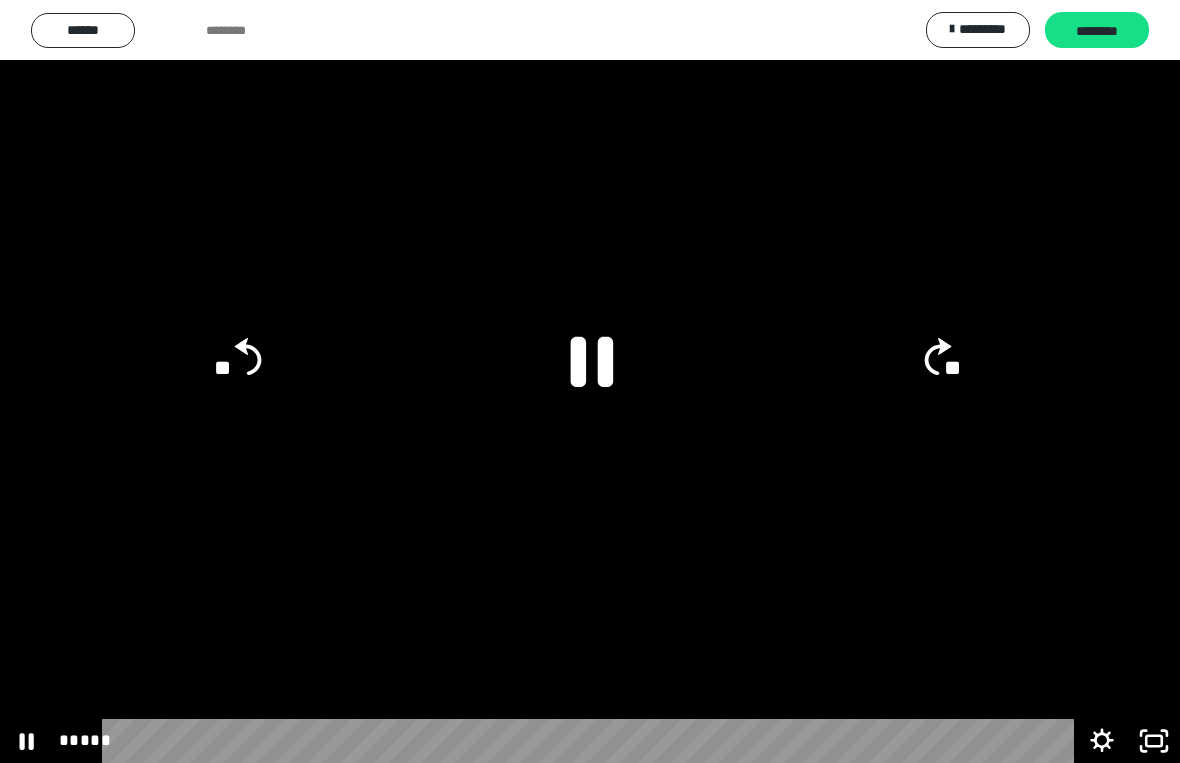 click 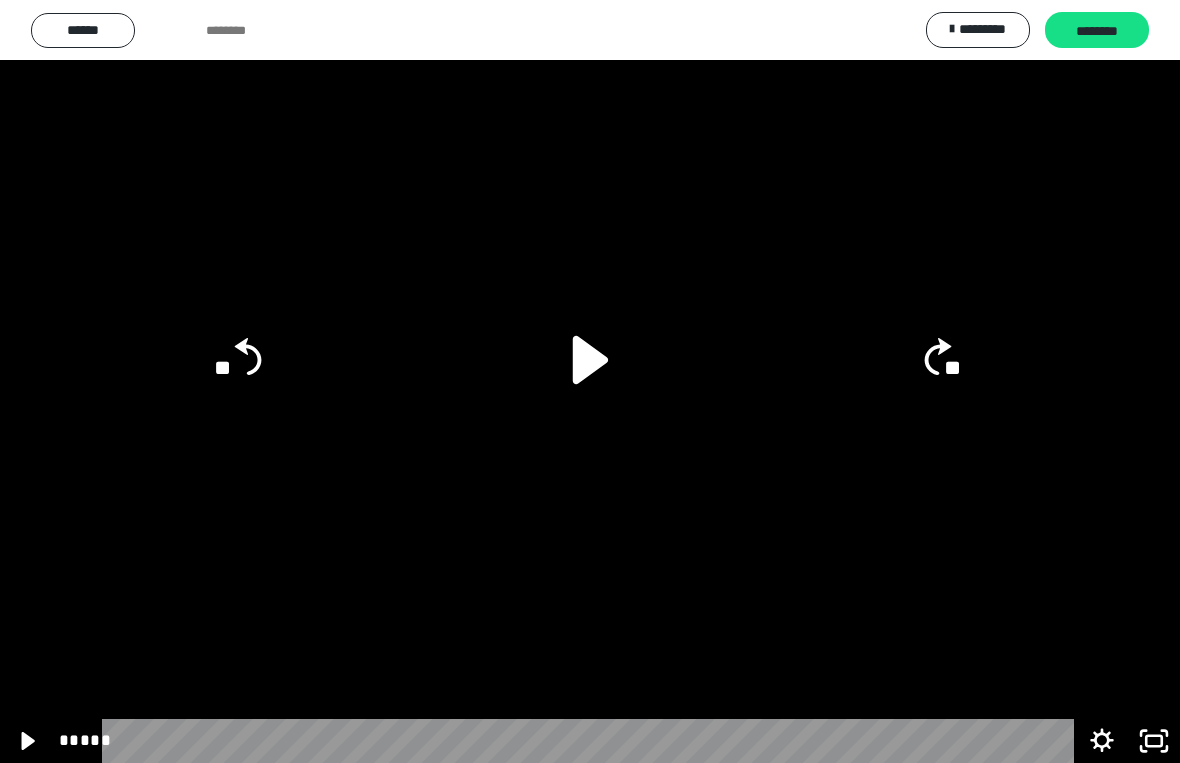 click at bounding box center (590, 381) 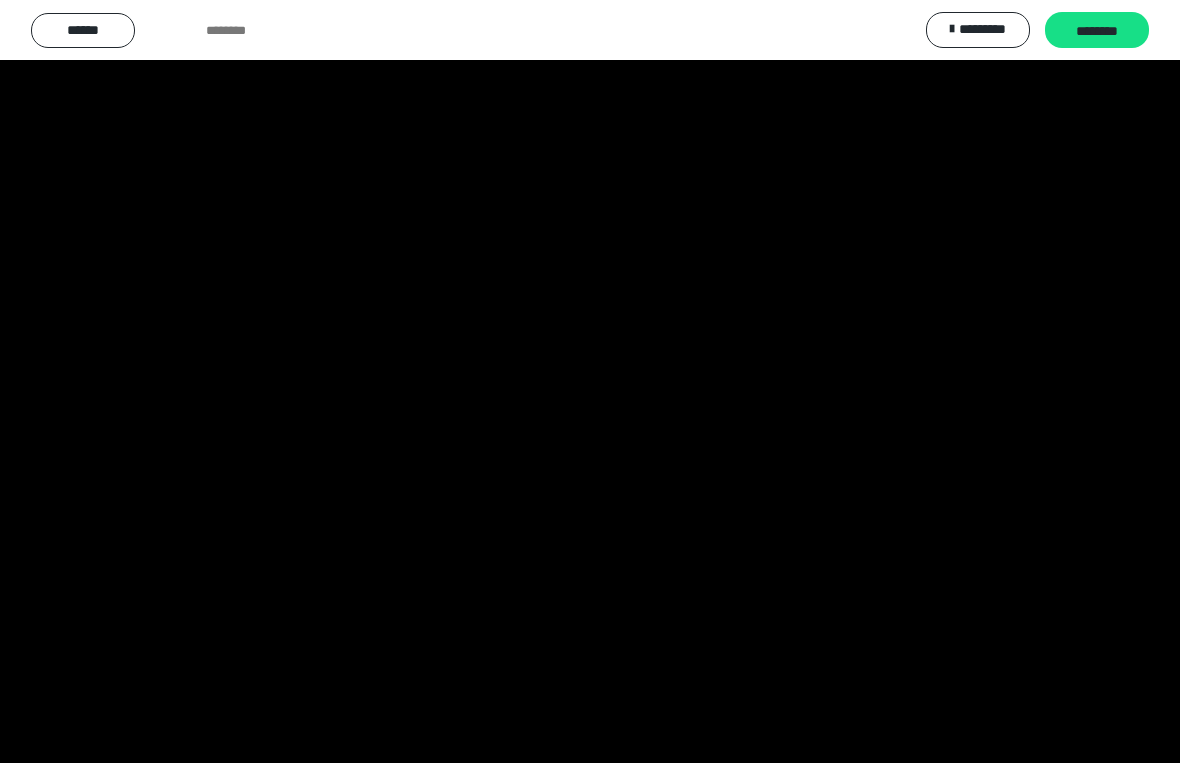 click at bounding box center (590, 381) 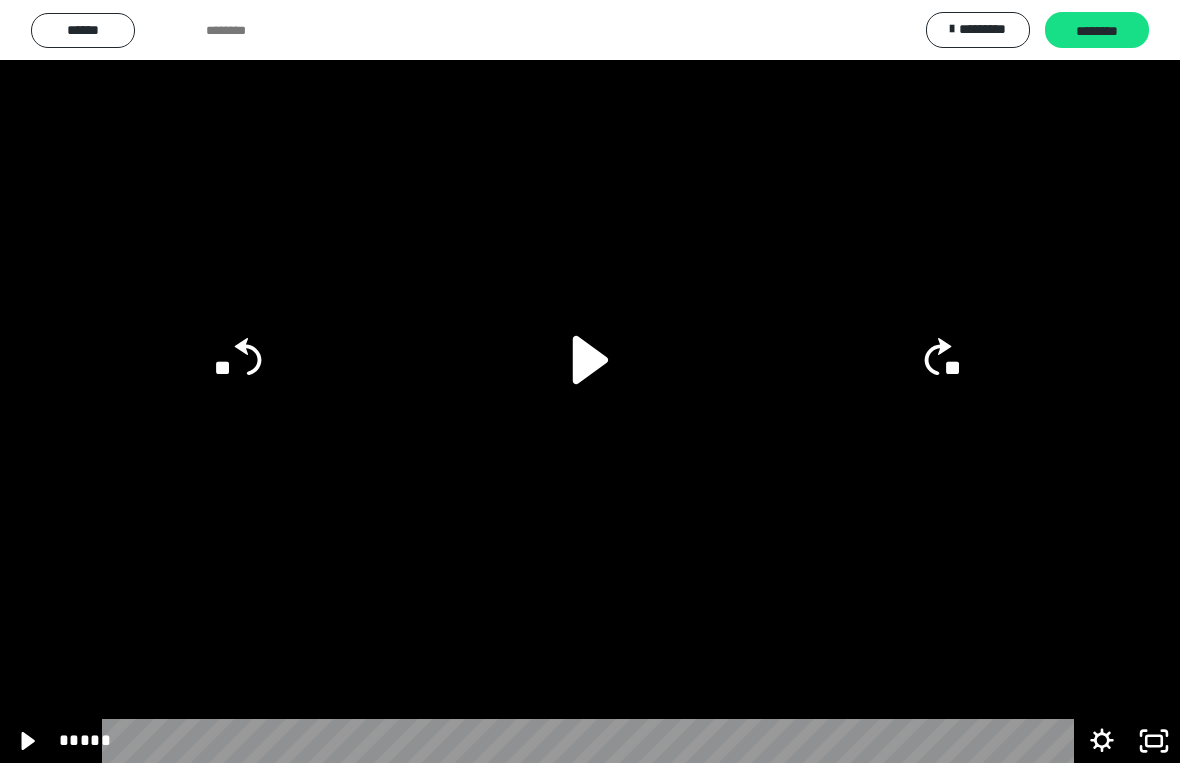 click 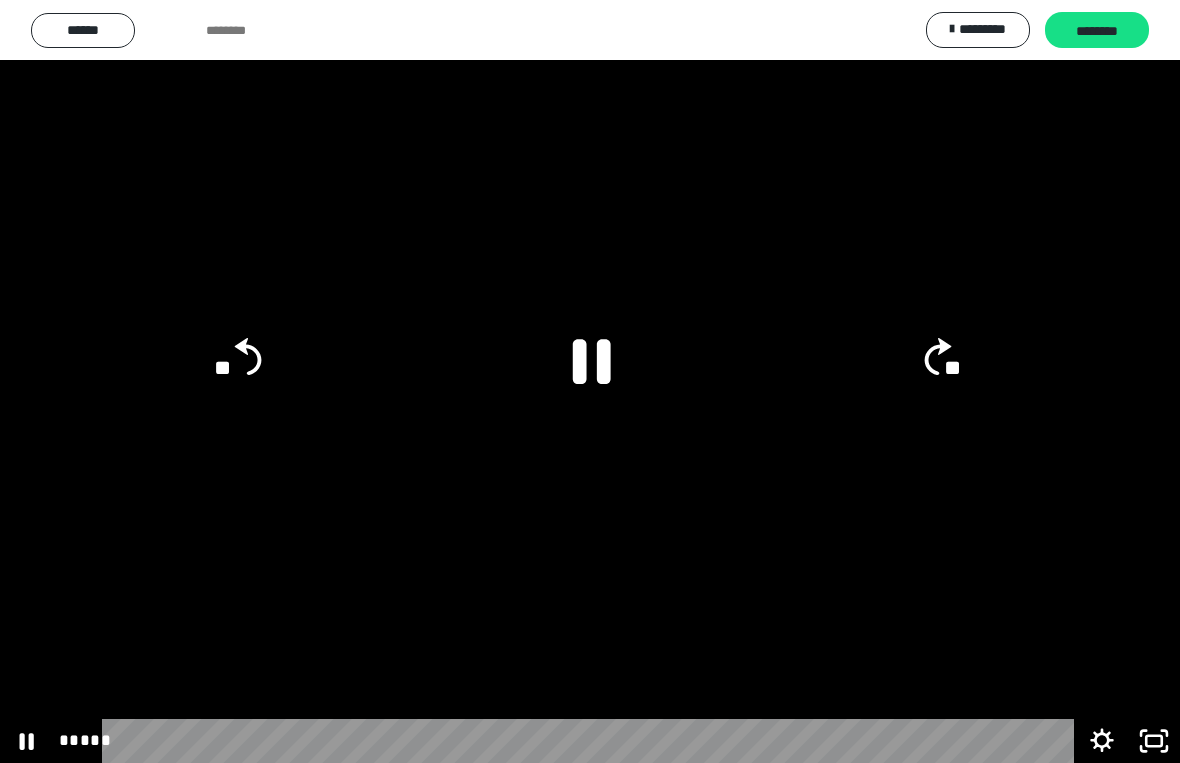 click at bounding box center (590, 381) 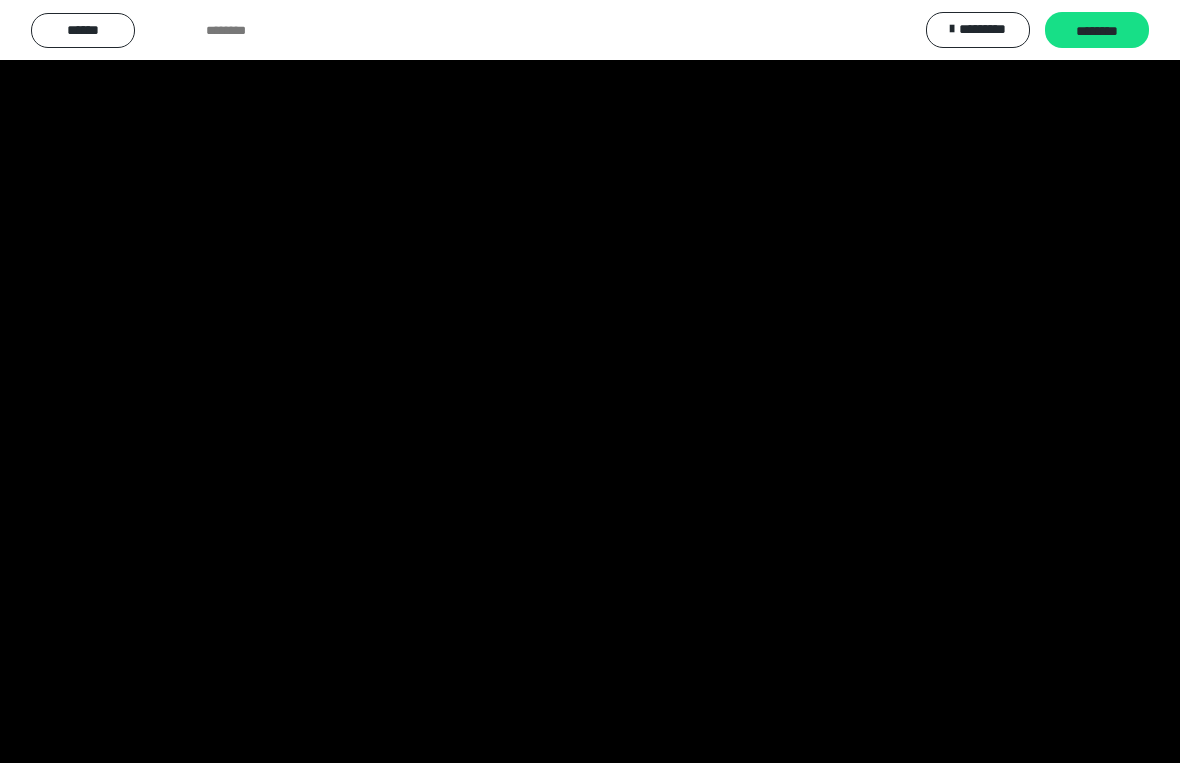click at bounding box center [590, 381] 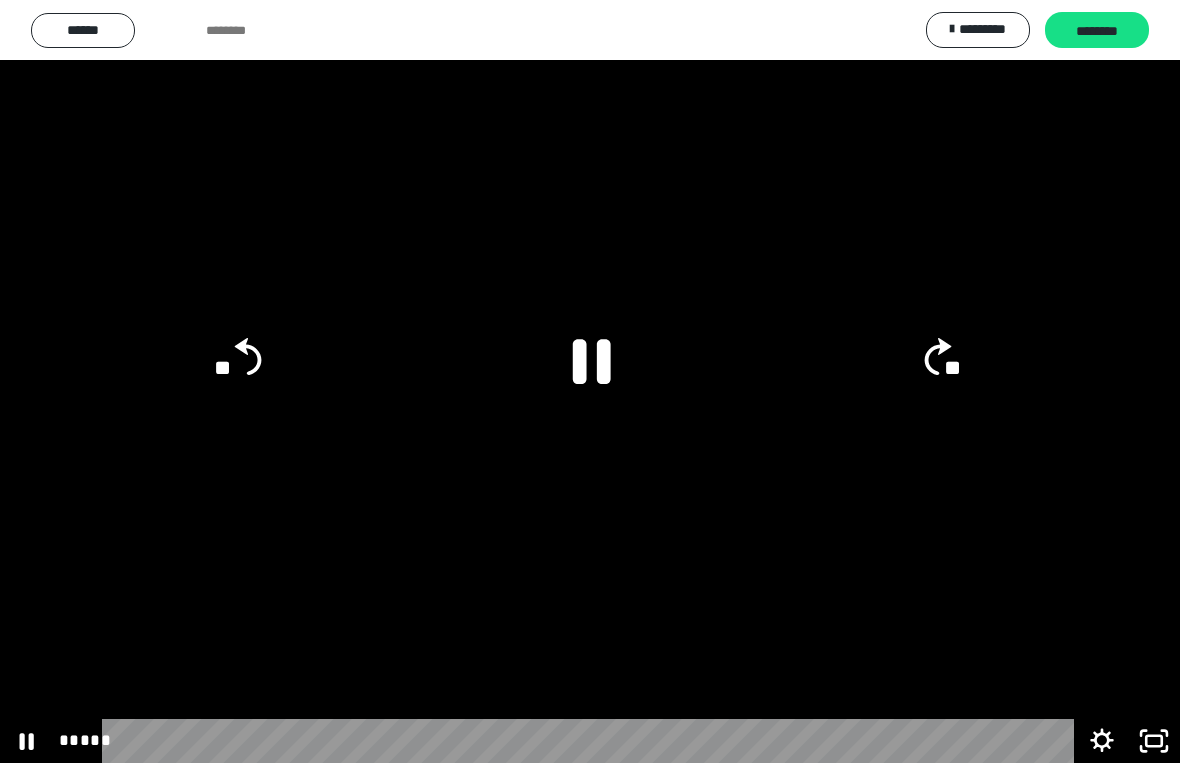 click at bounding box center (590, 381) 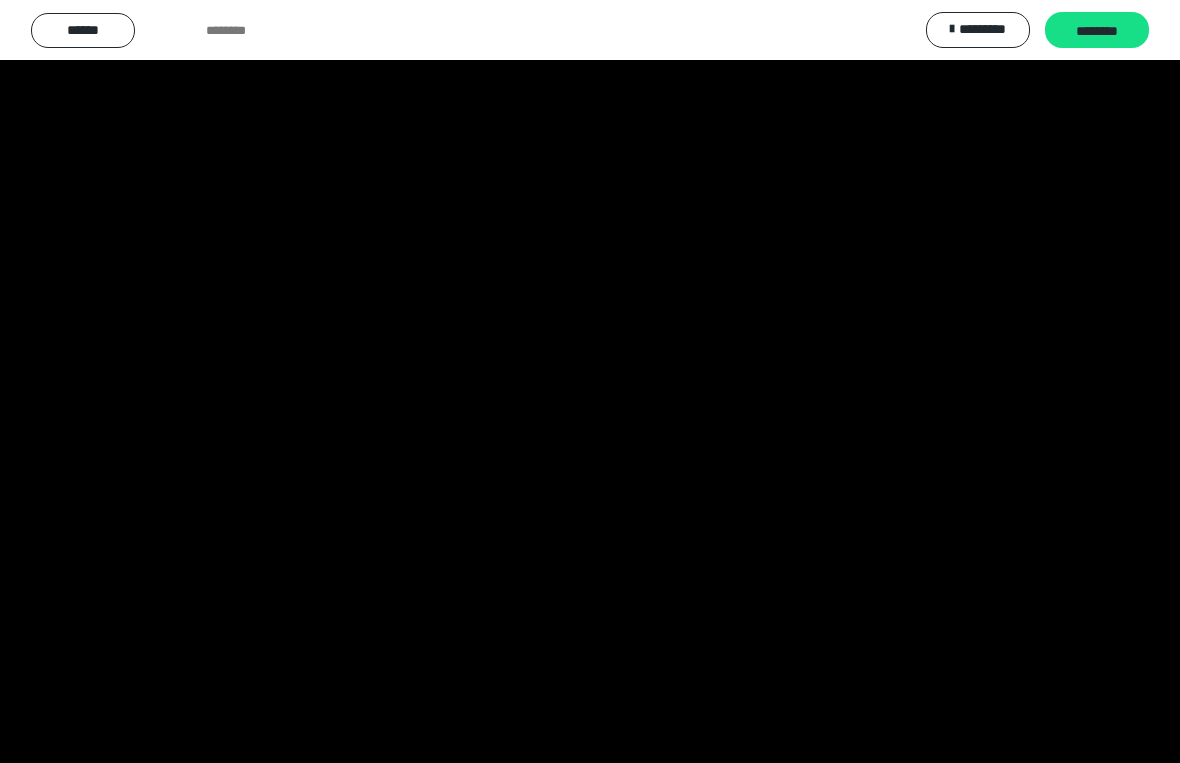 click at bounding box center (590, 381) 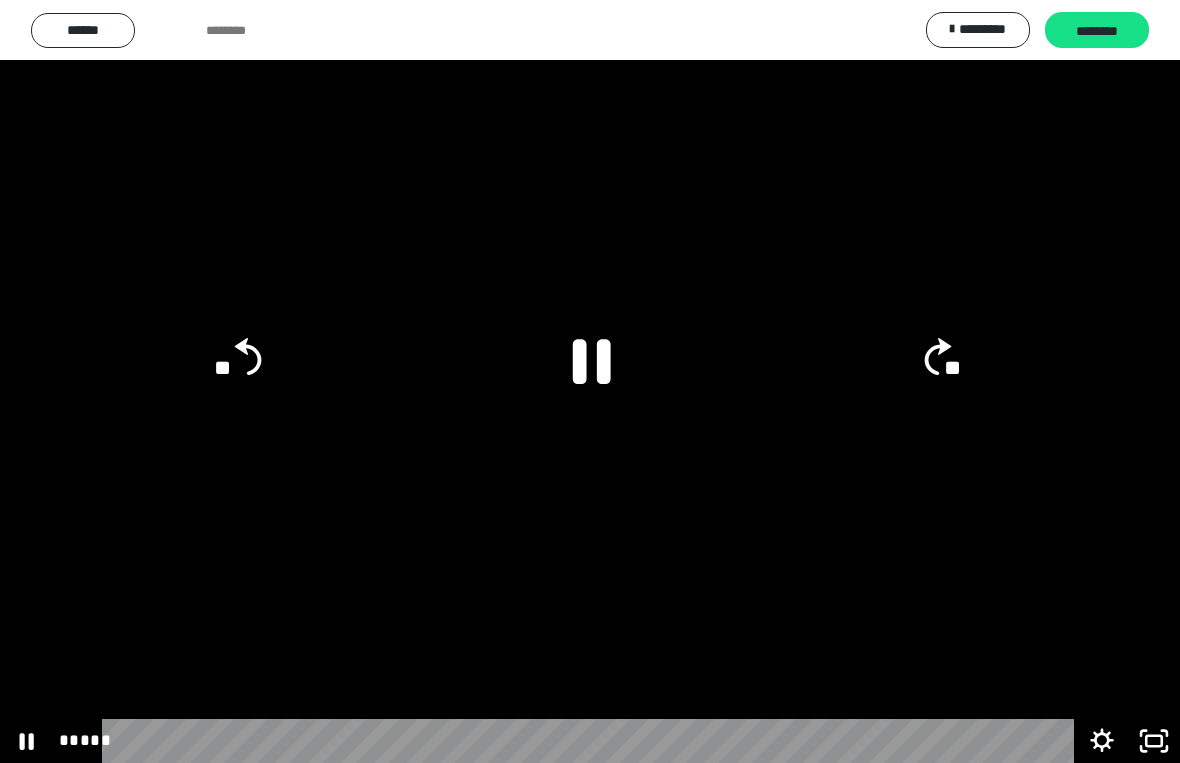 click on "**" 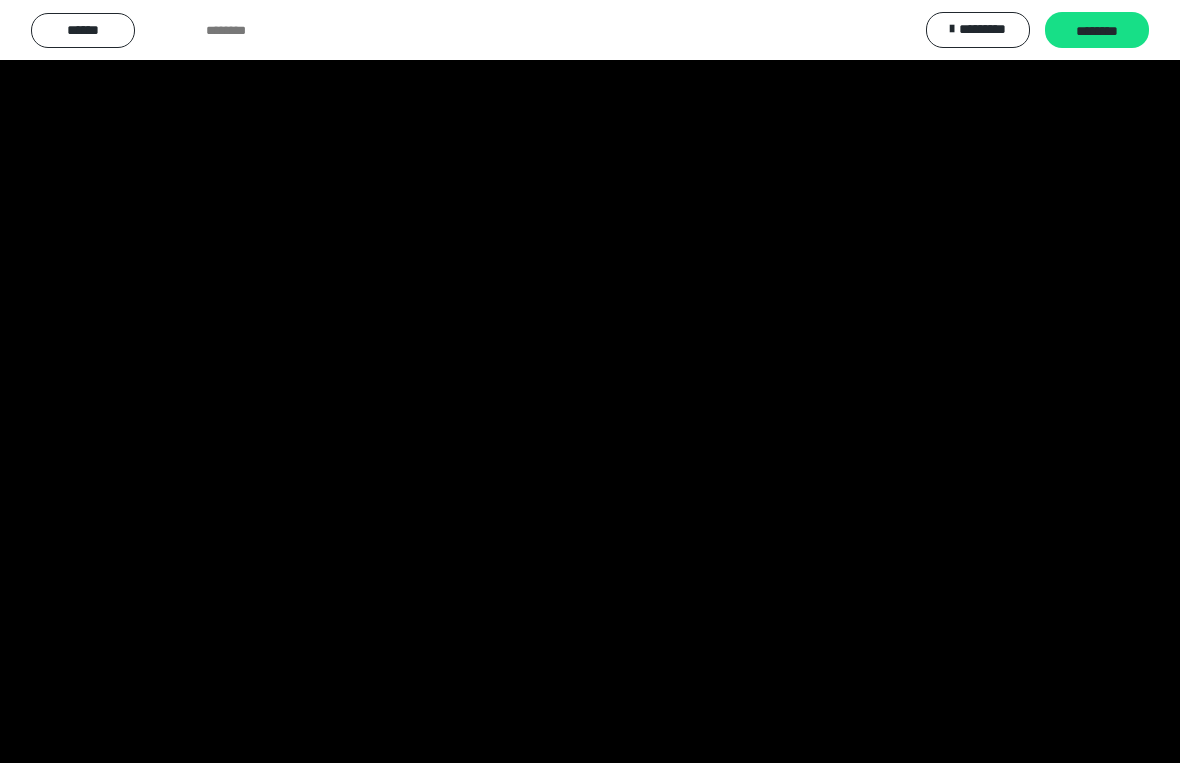 click at bounding box center (590, 381) 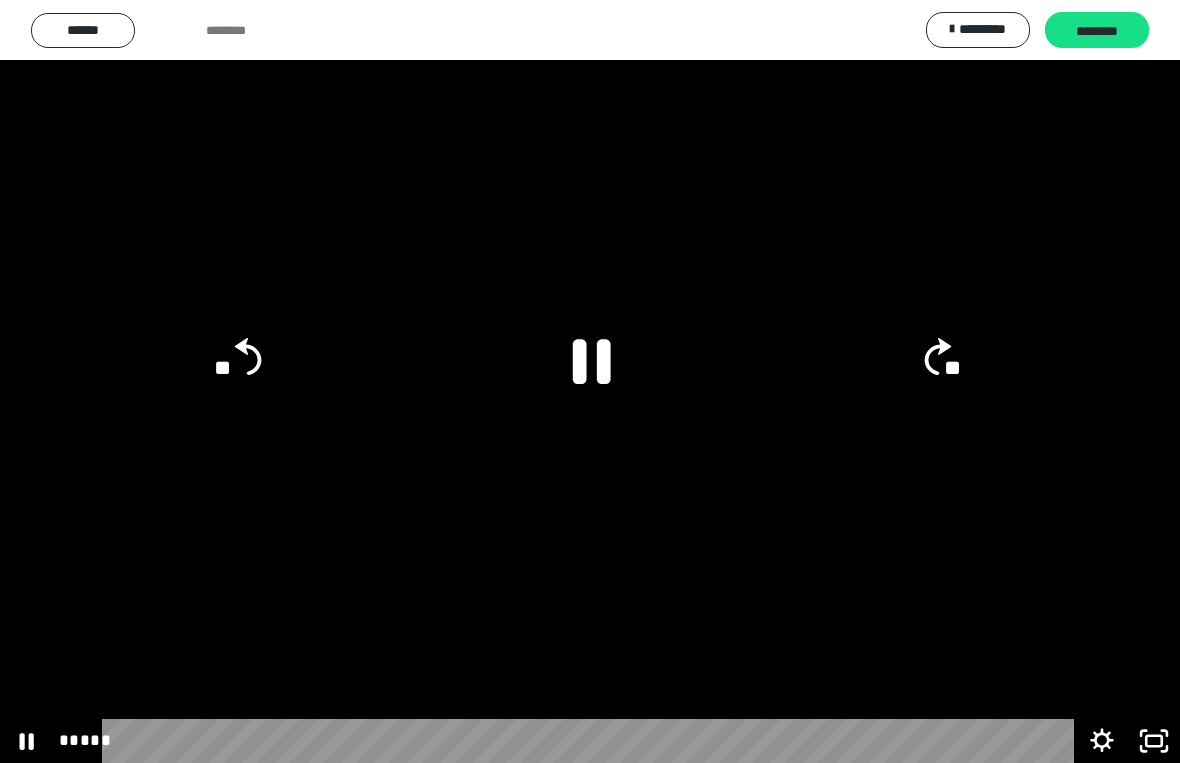 click at bounding box center (590, 381) 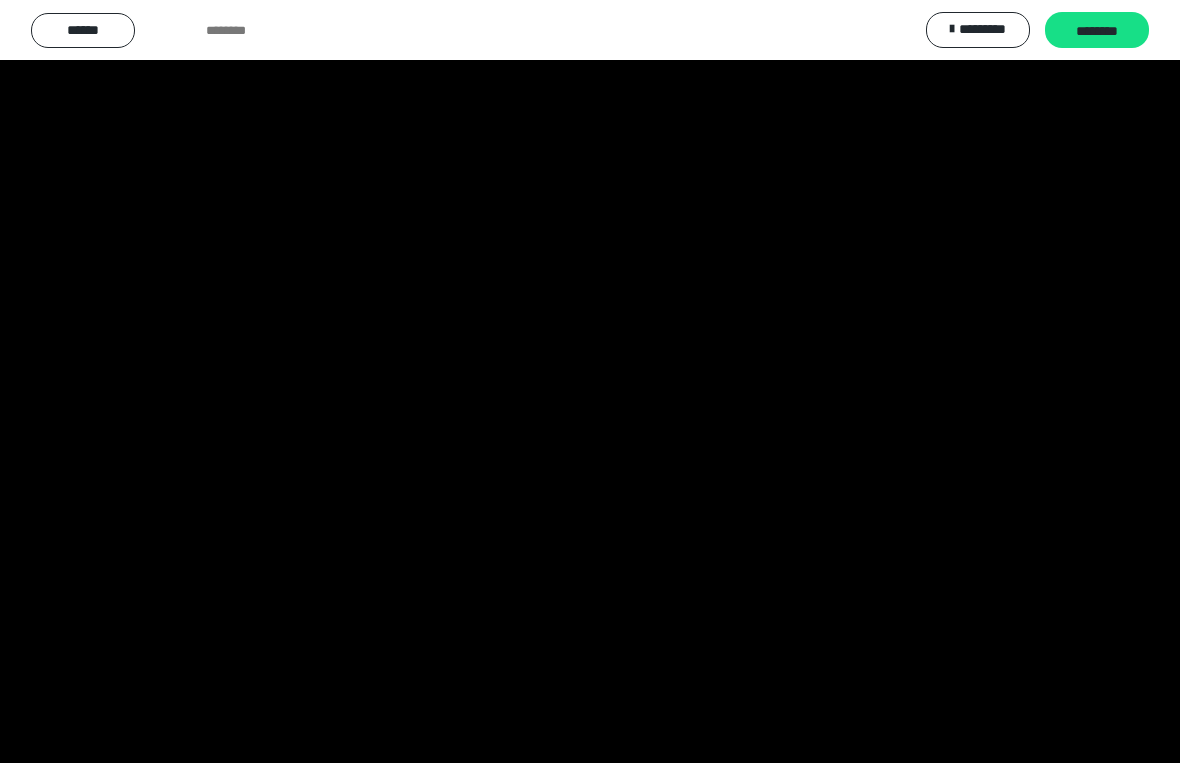 click at bounding box center (590, 381) 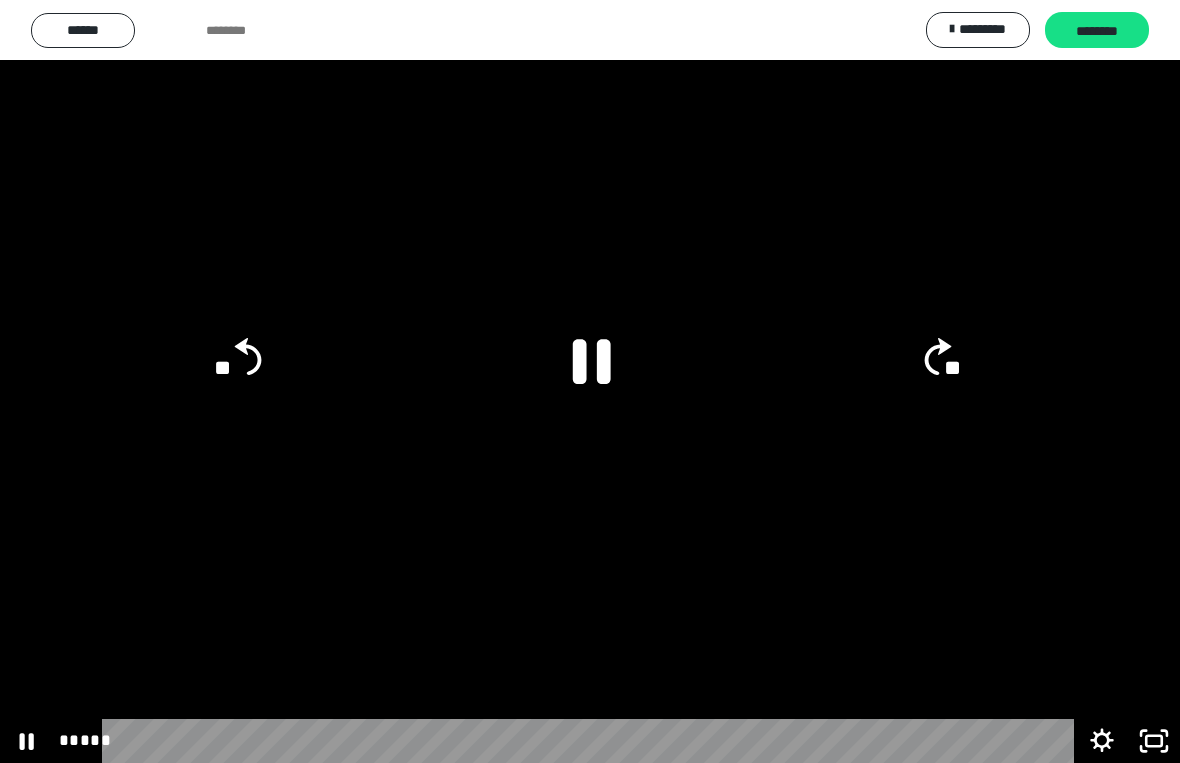 click at bounding box center (590, 381) 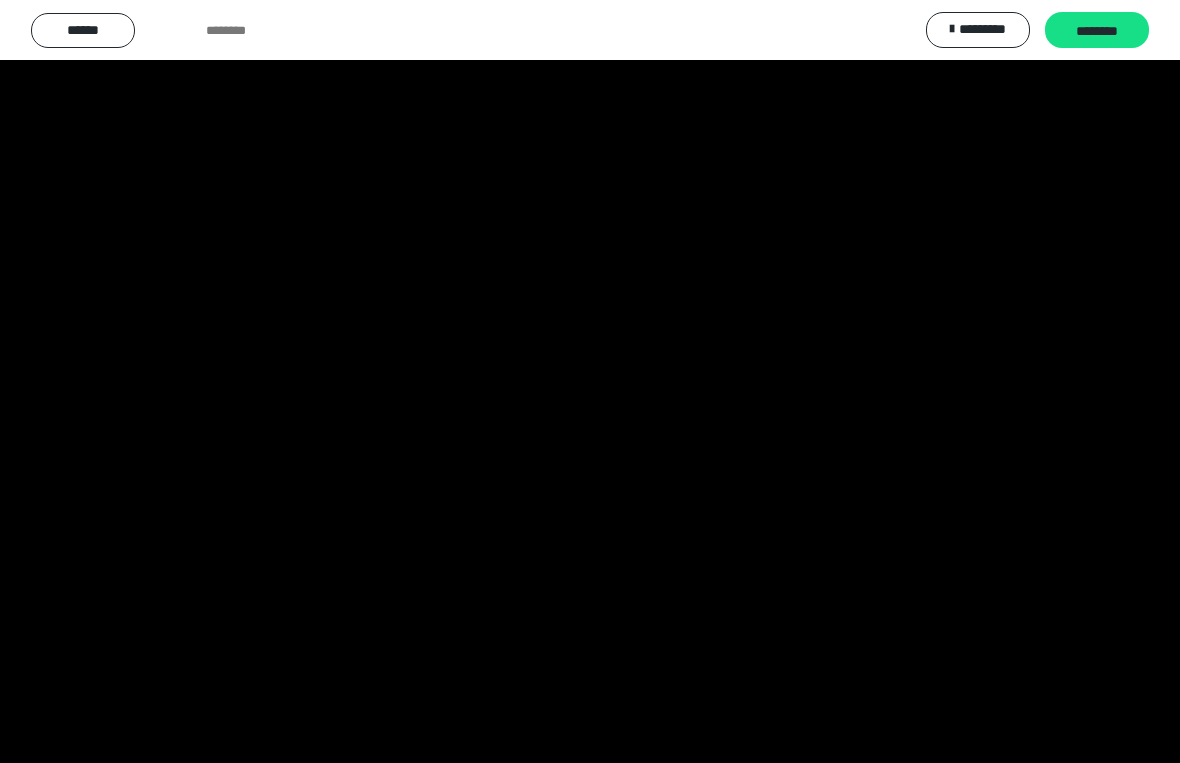 click at bounding box center [590, 381] 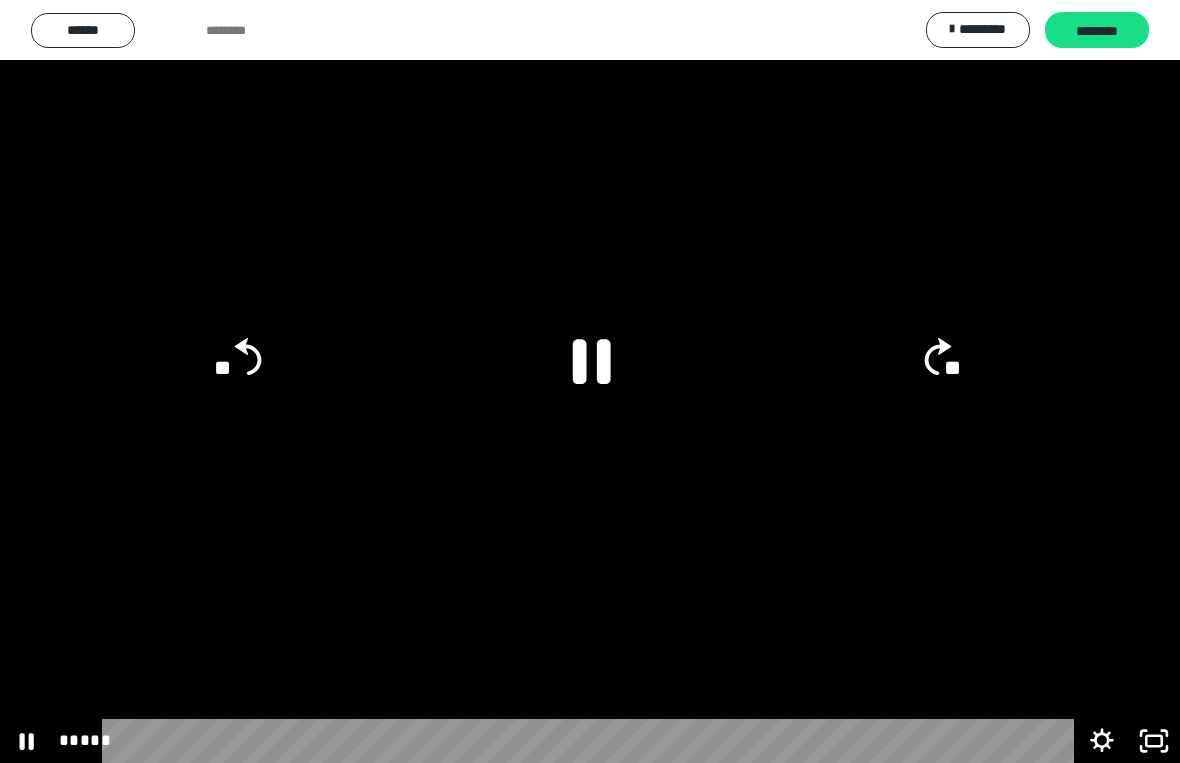 click at bounding box center (590, 381) 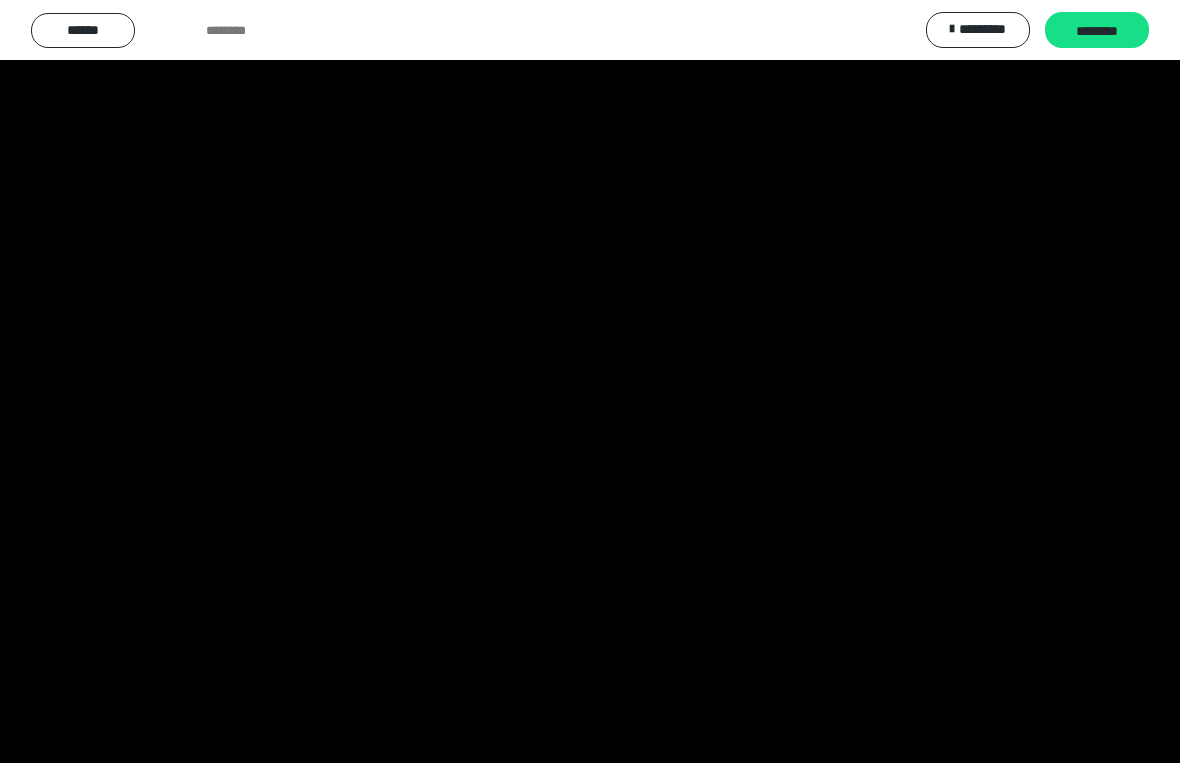 click at bounding box center (590, 381) 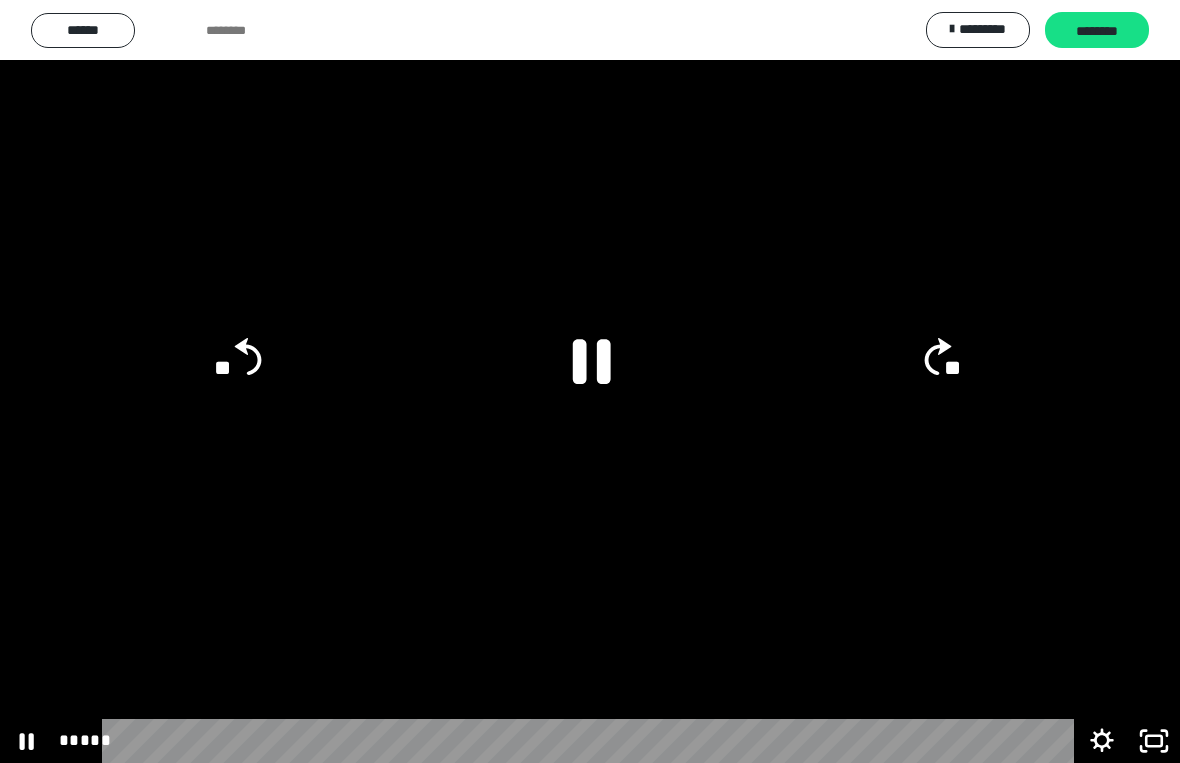click at bounding box center (590, 381) 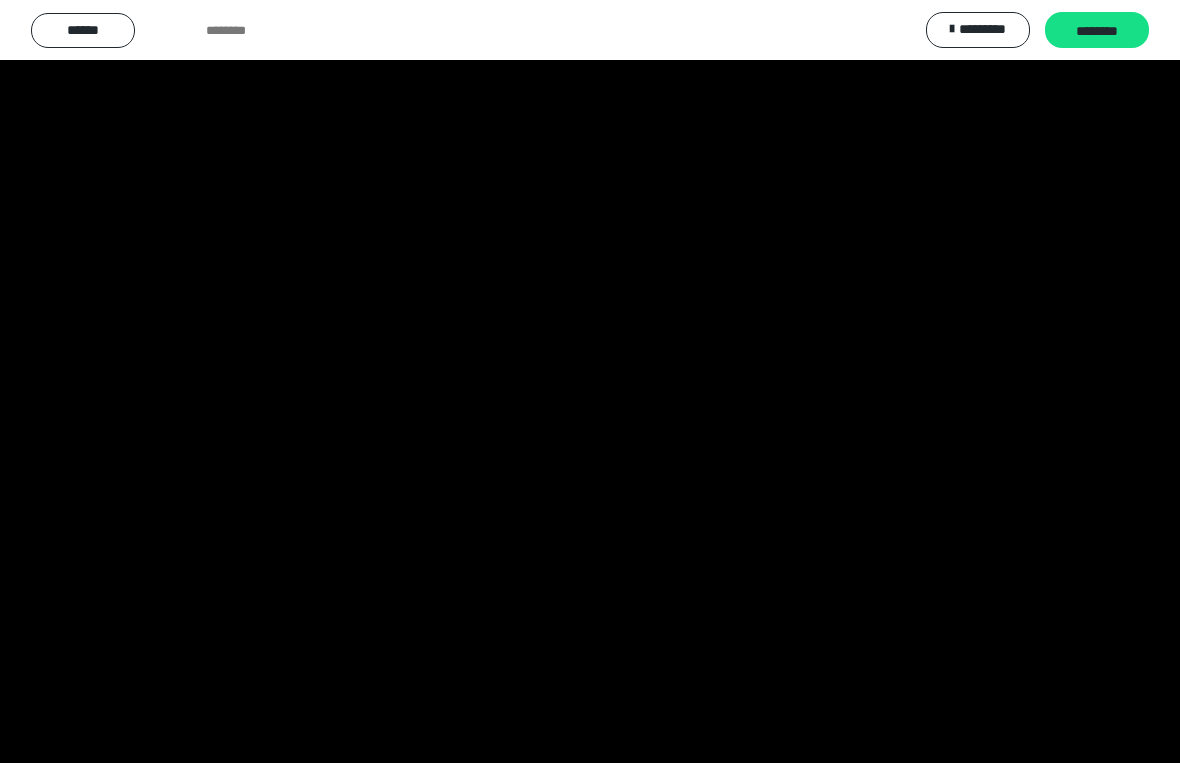 click at bounding box center [590, 381] 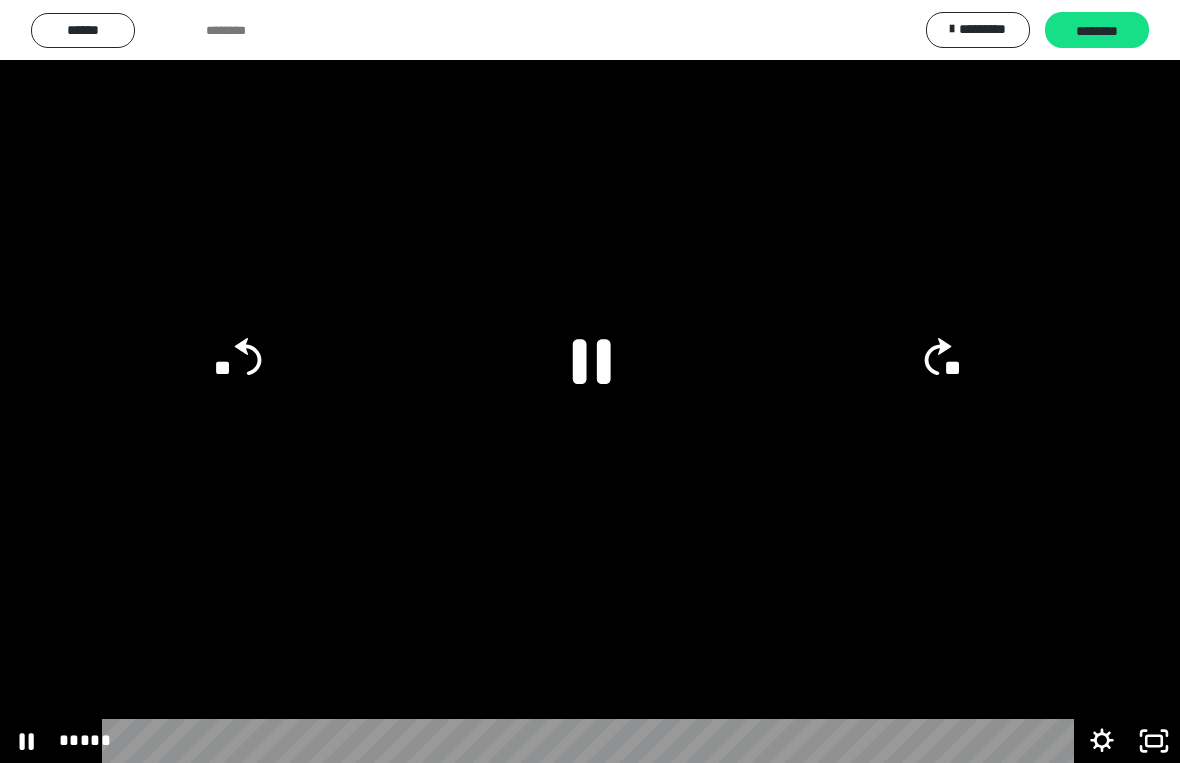 click at bounding box center (590, 381) 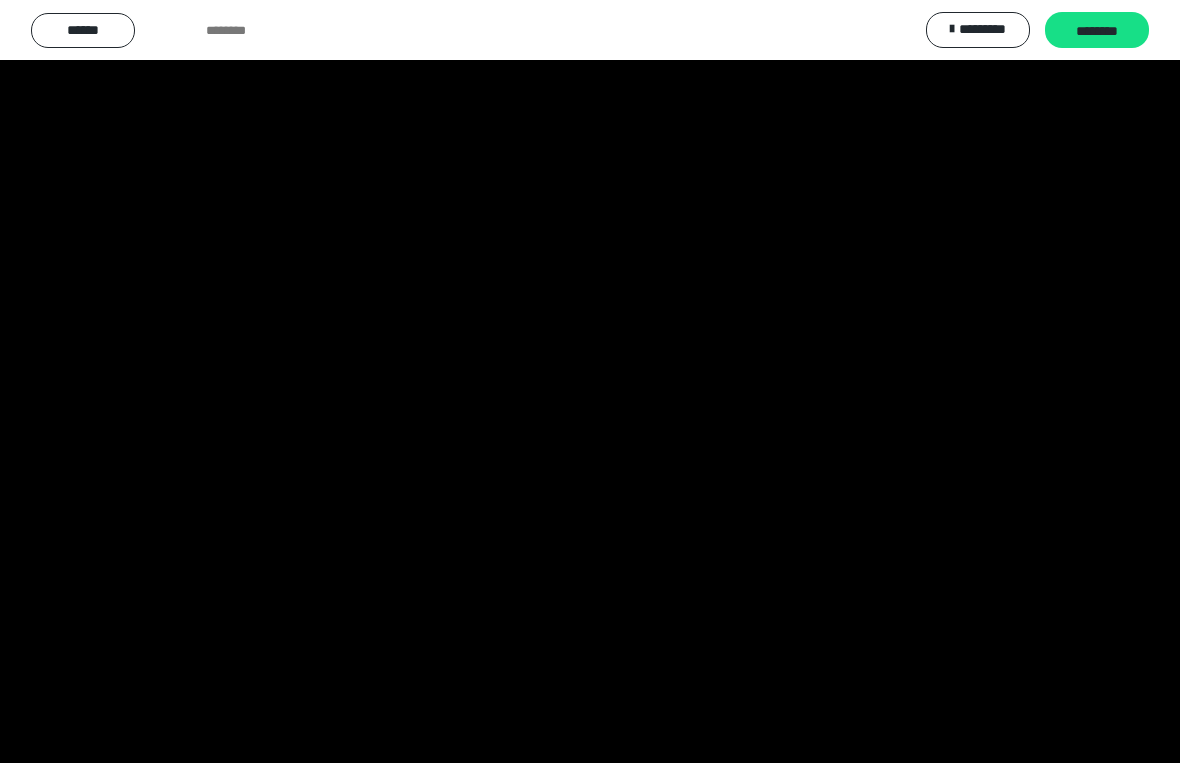 click at bounding box center (590, 381) 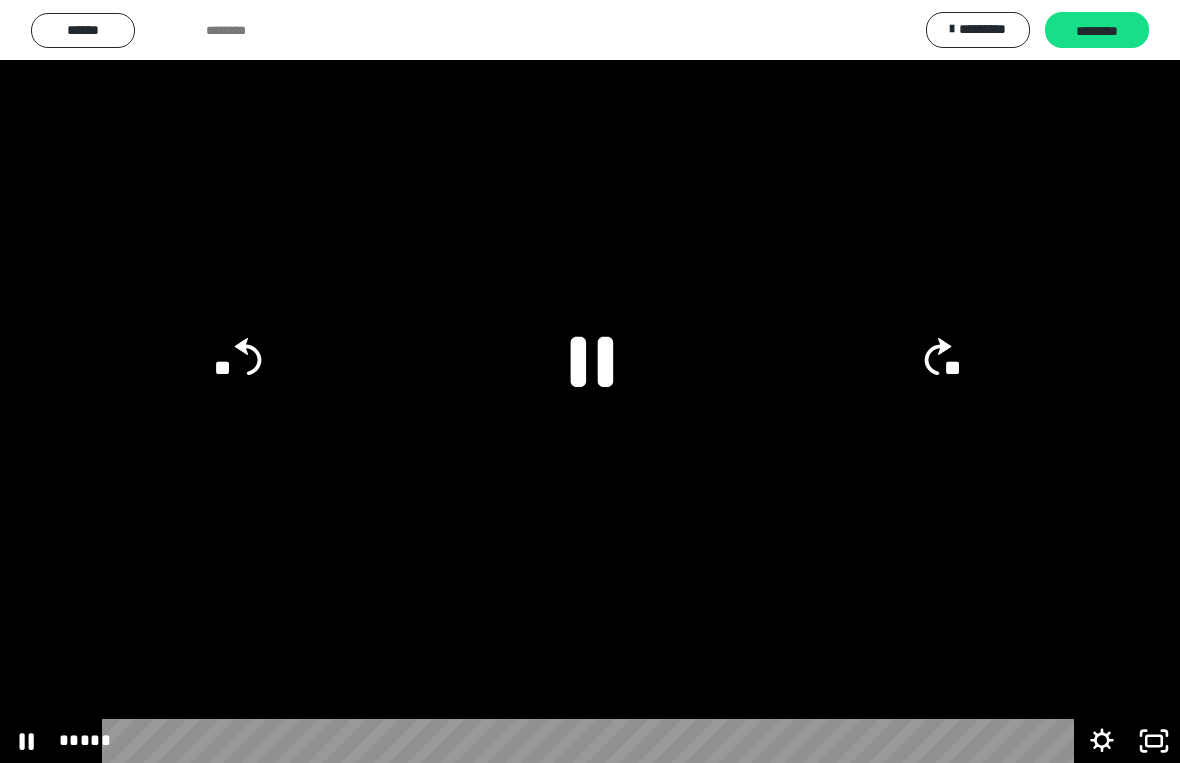 click 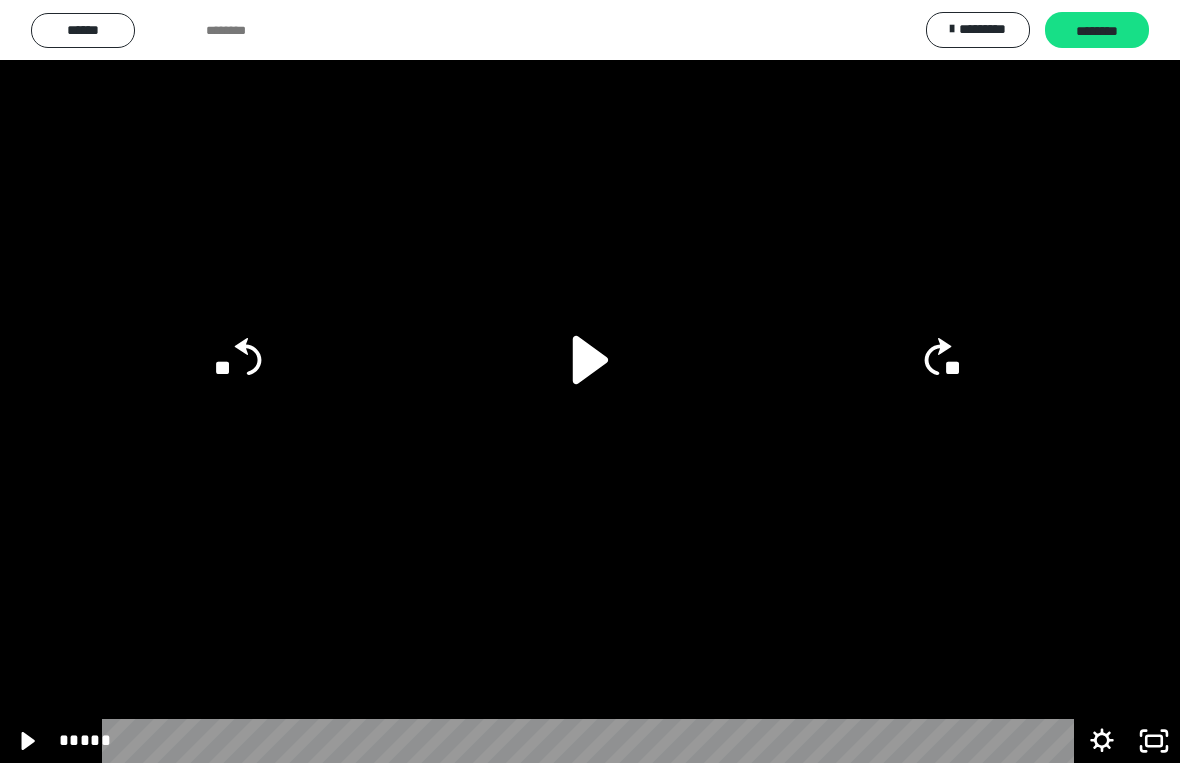 click 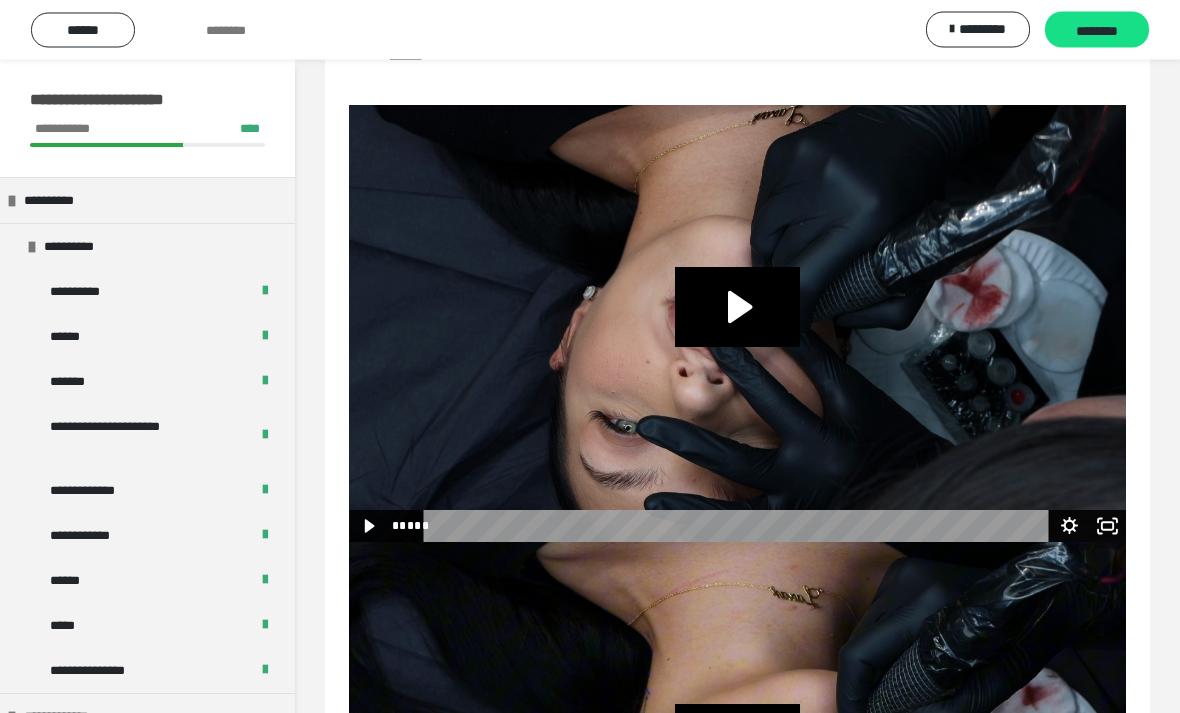 click 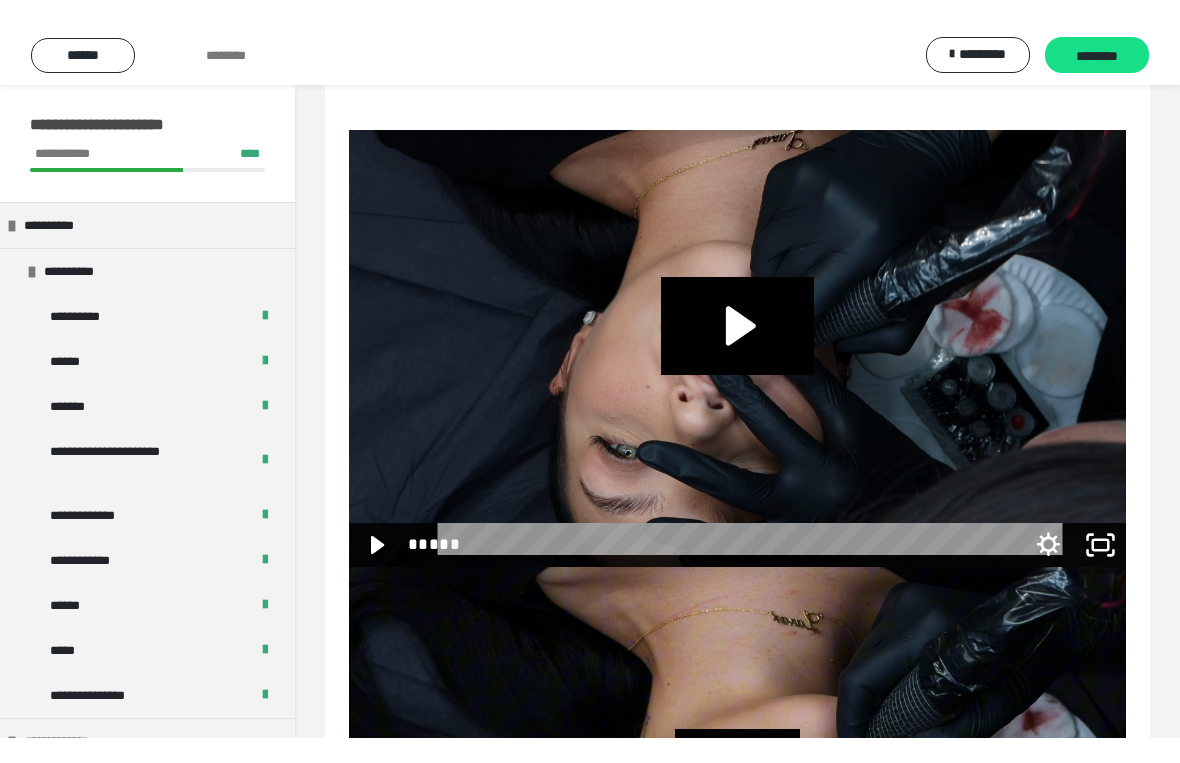 scroll, scrollTop: 24, scrollLeft: 0, axis: vertical 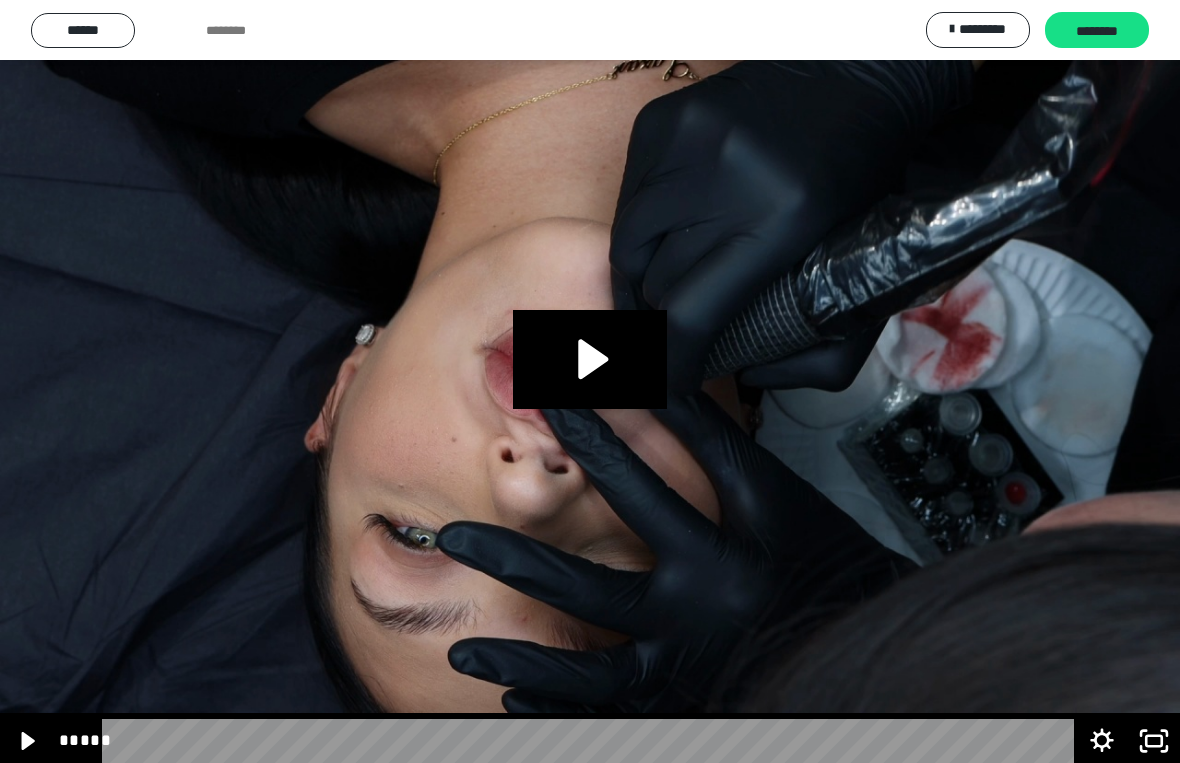 click 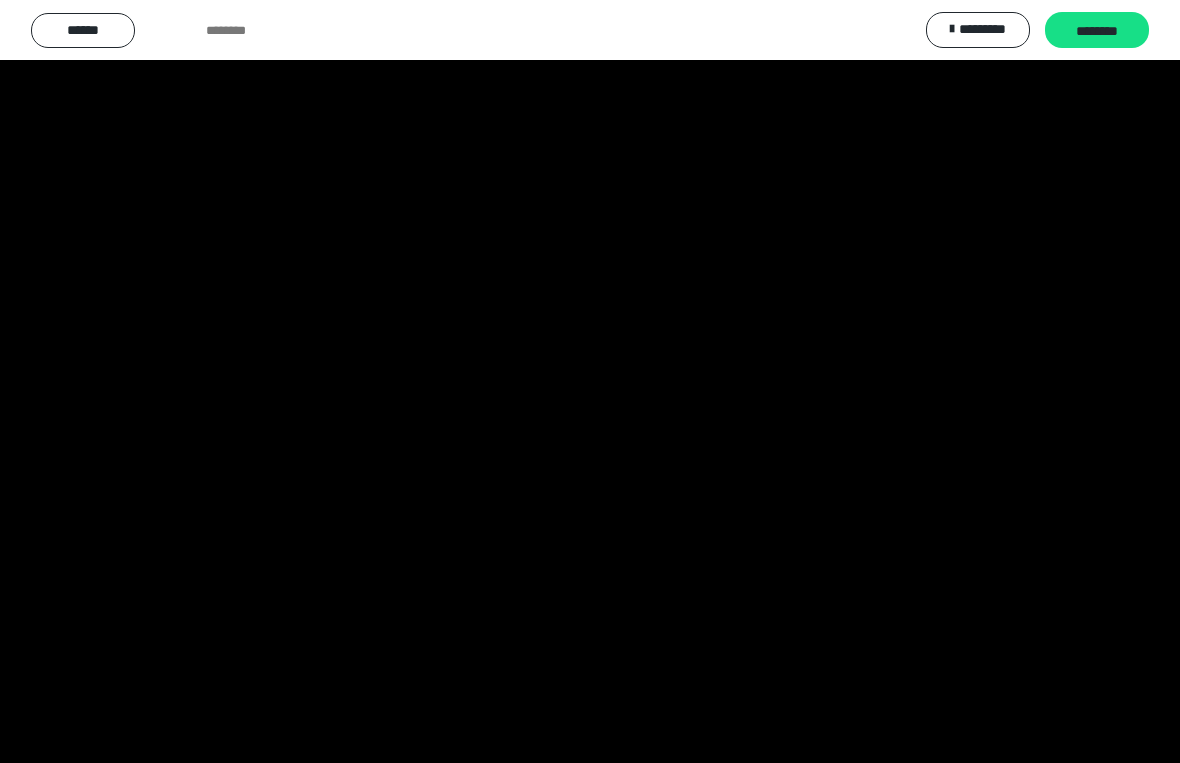 click at bounding box center [590, 381] 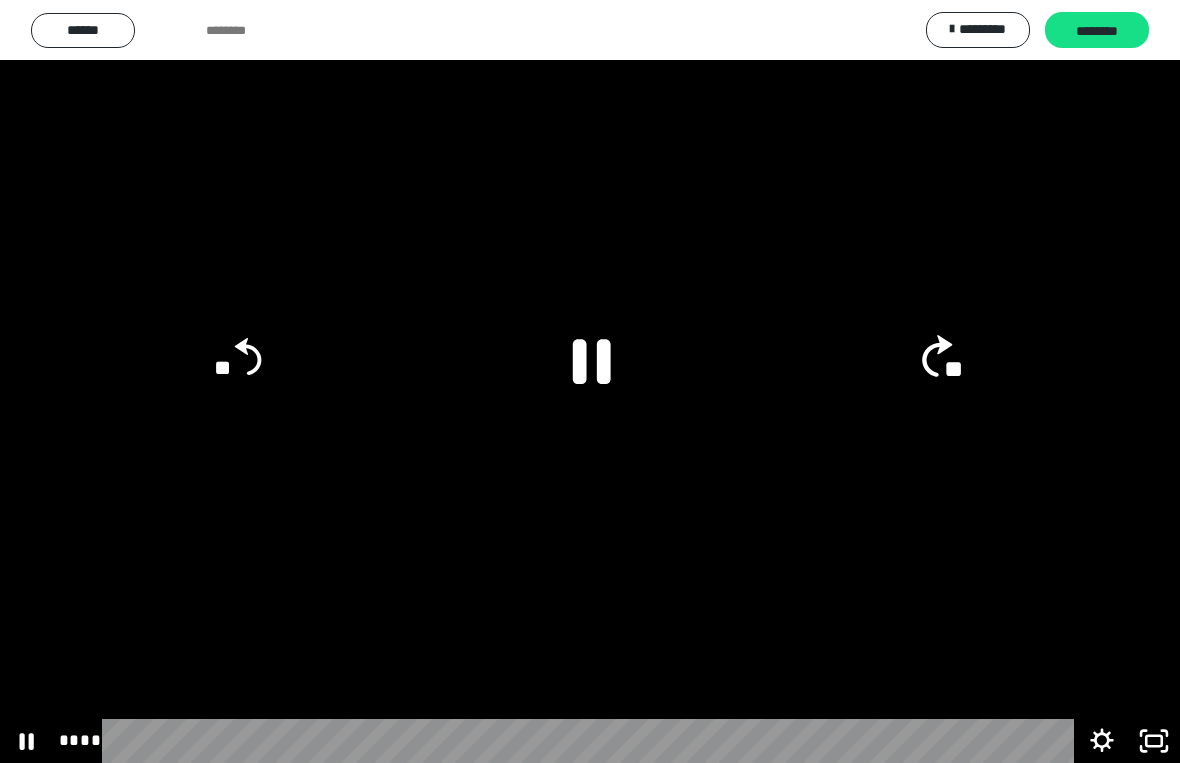 click on "**" 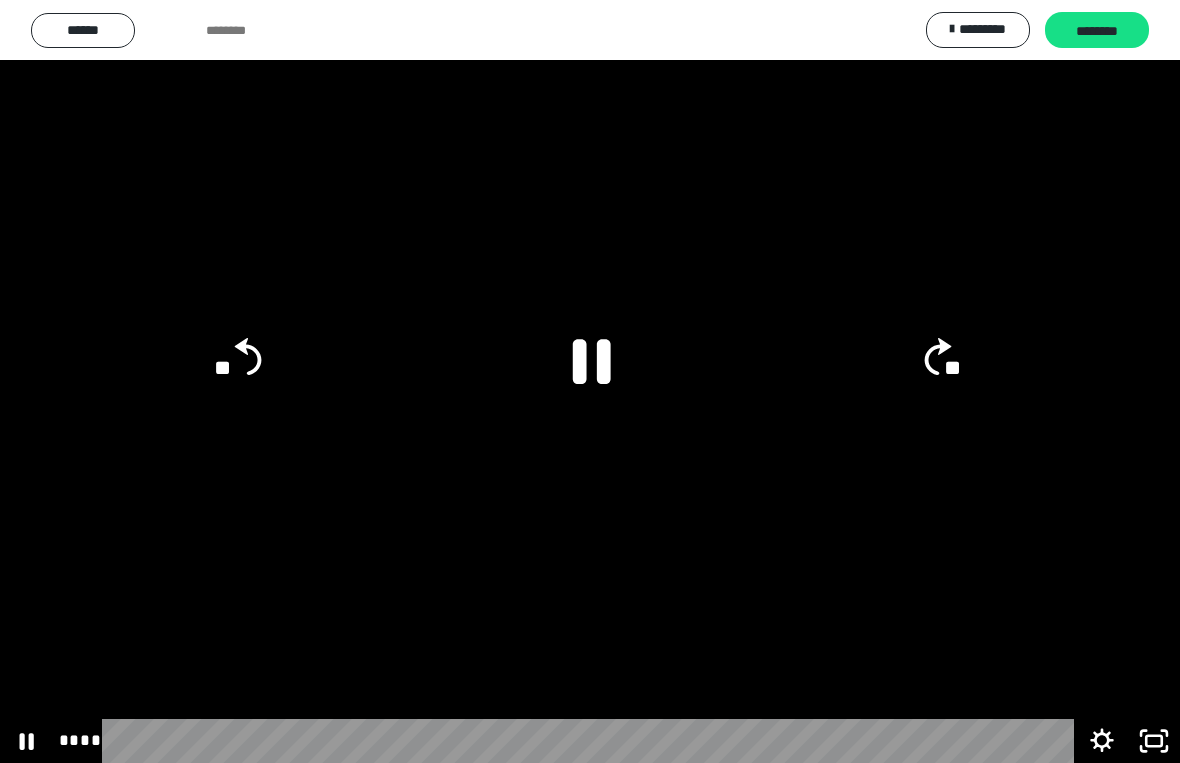 click at bounding box center [590, 381] 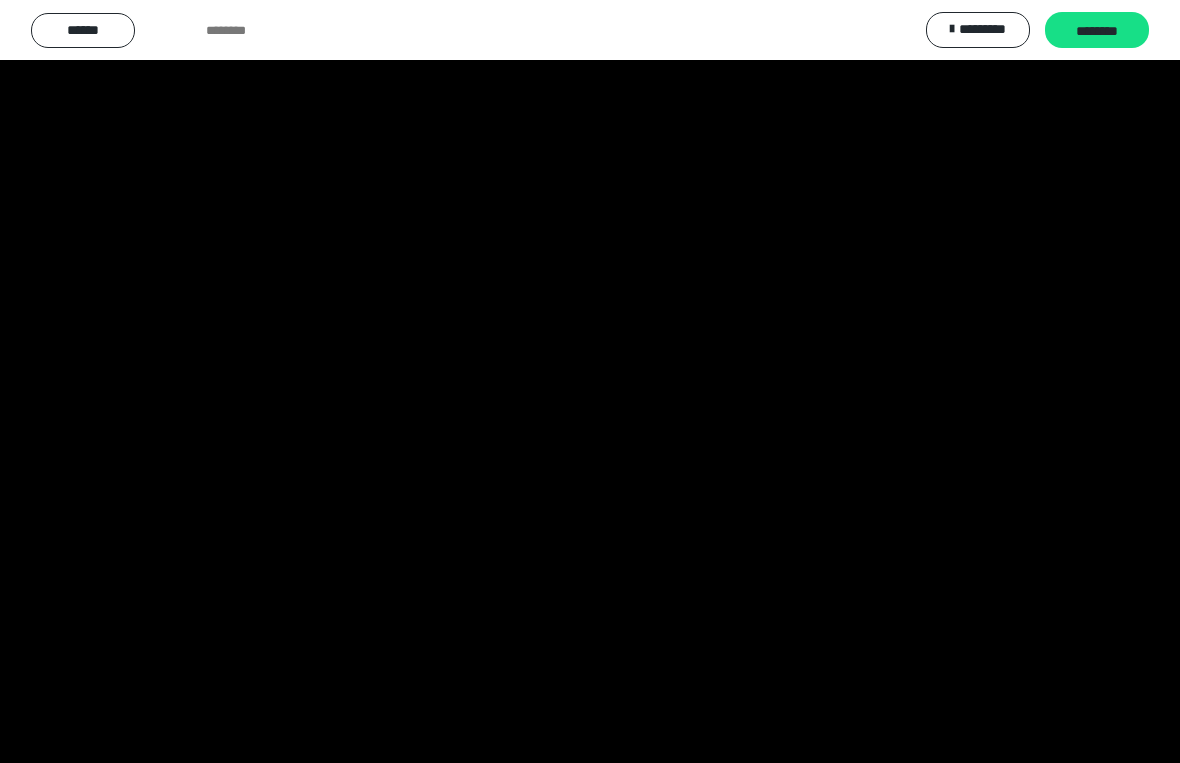 click at bounding box center (590, 381) 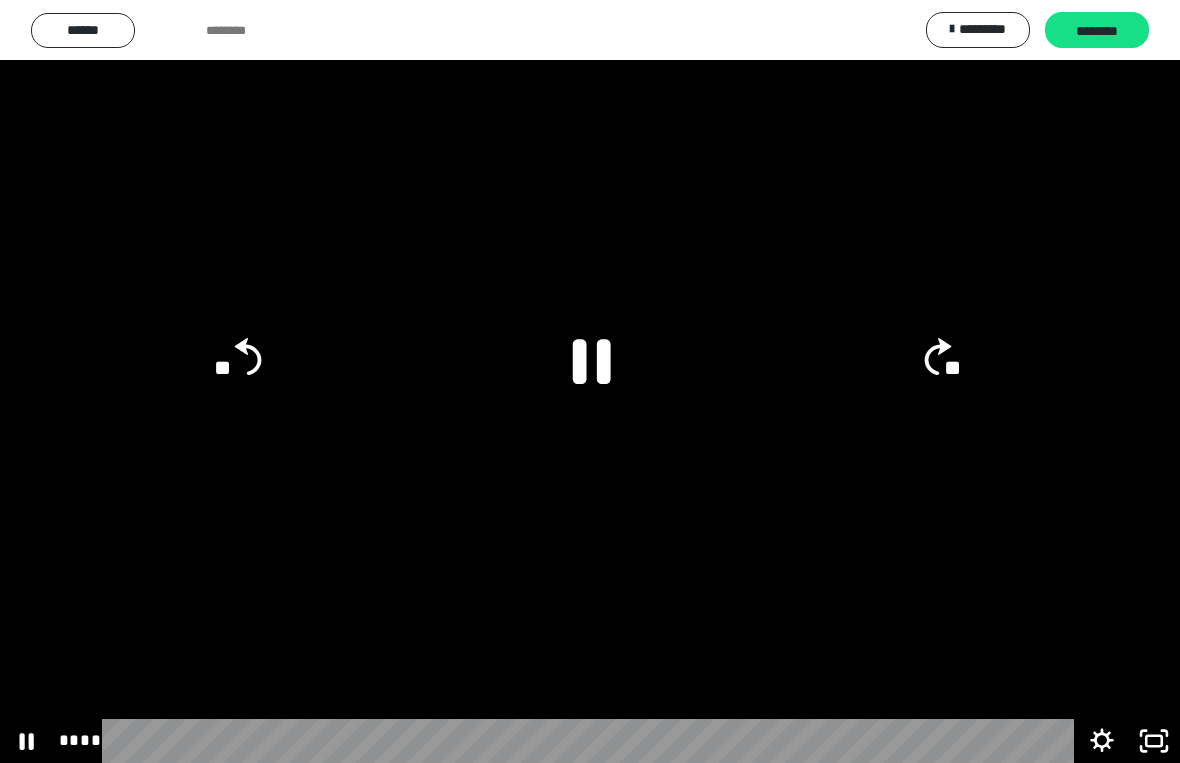 click at bounding box center [590, 381] 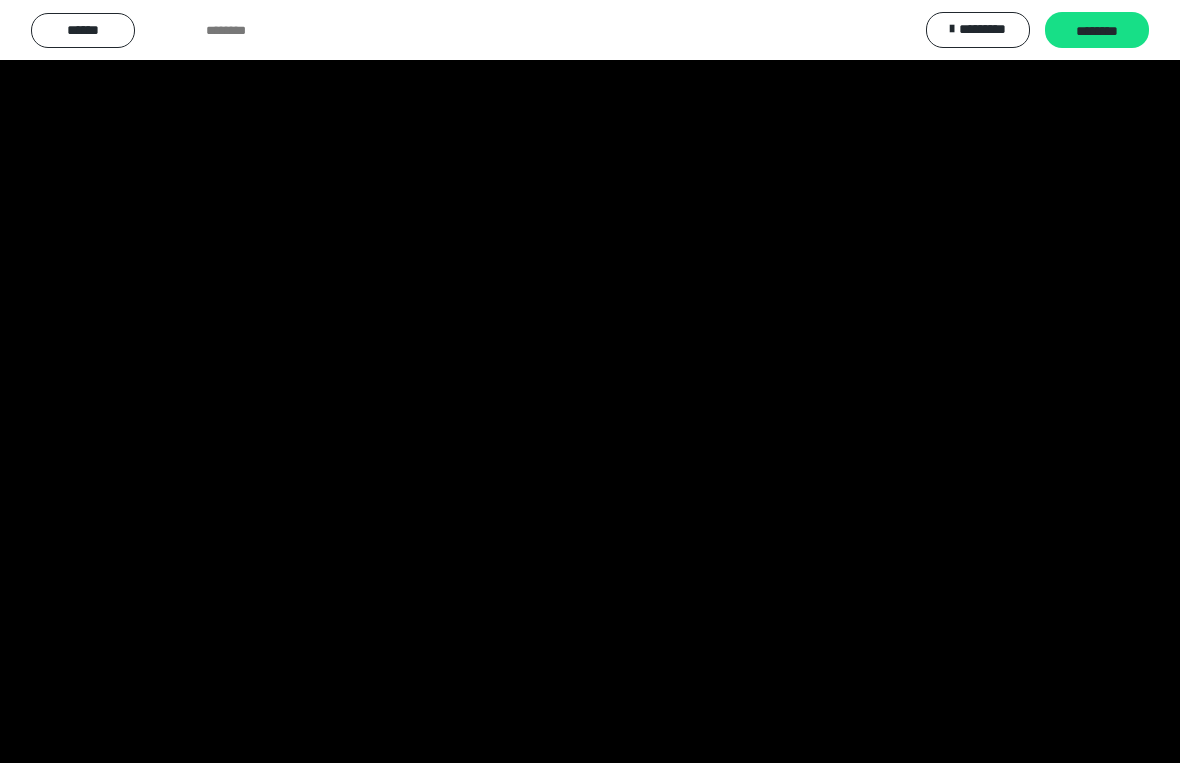 click at bounding box center [590, 381] 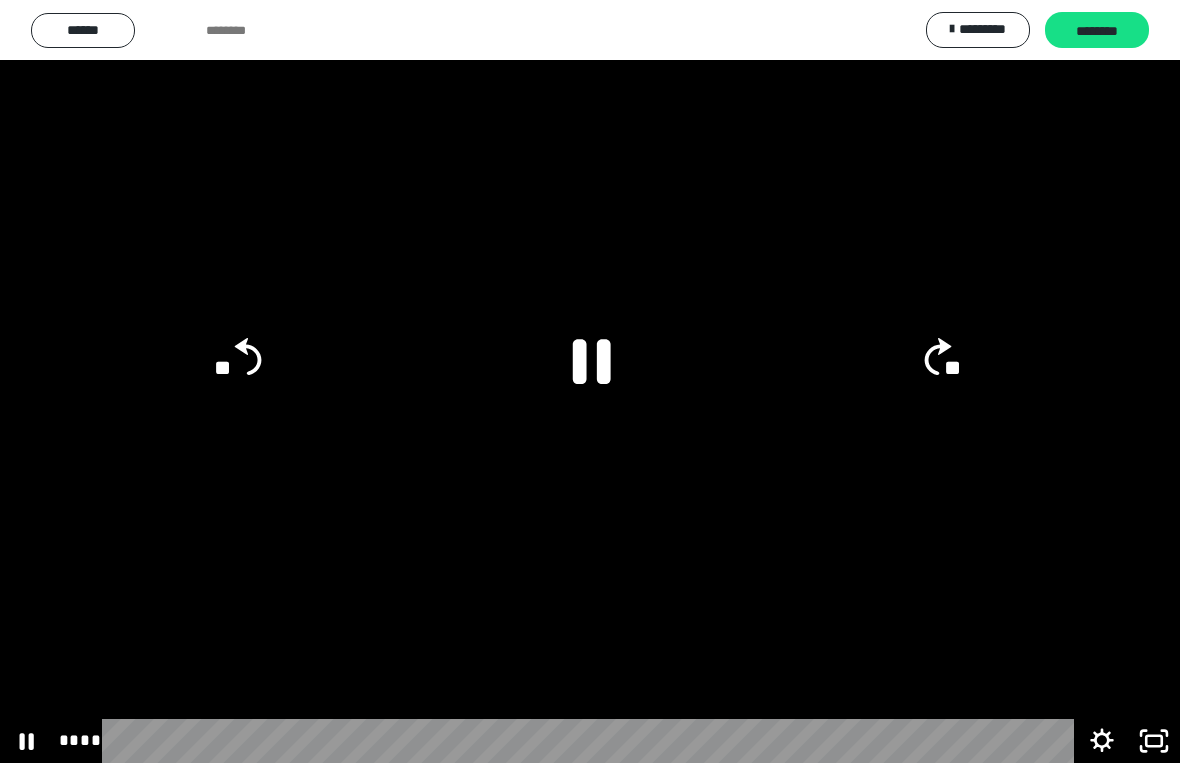 click at bounding box center [590, 381] 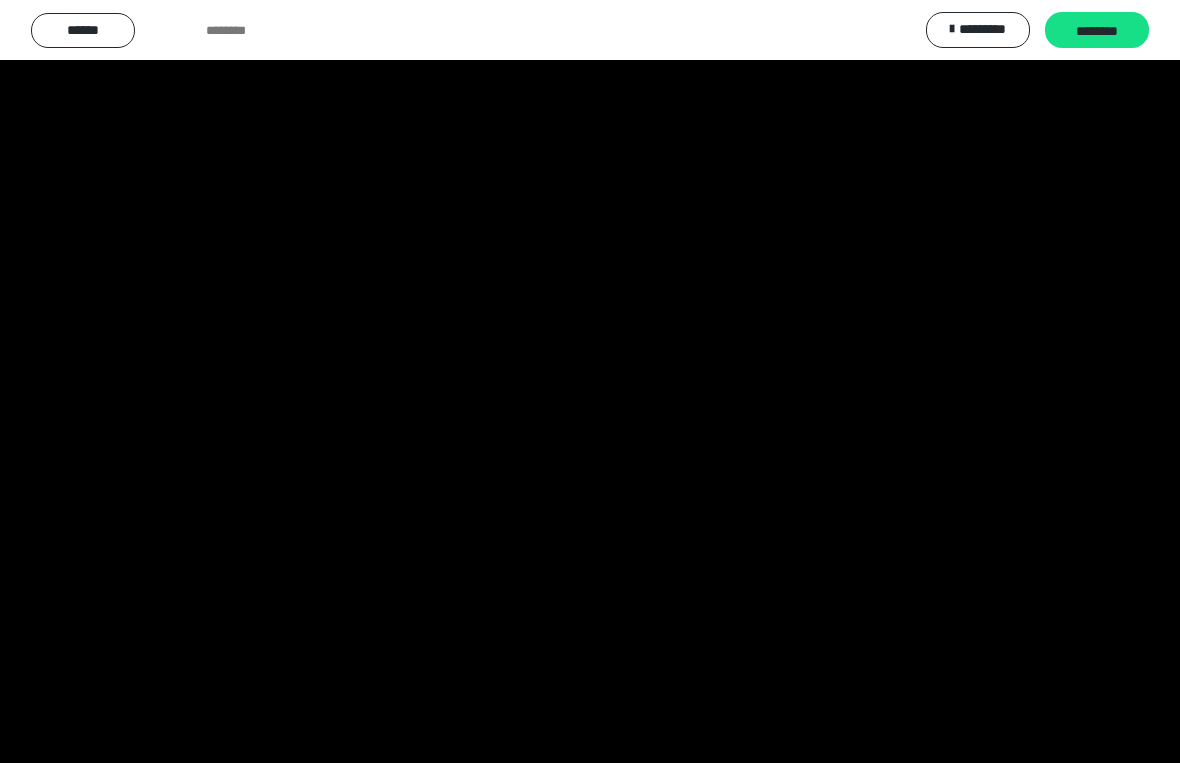 click at bounding box center (590, 381) 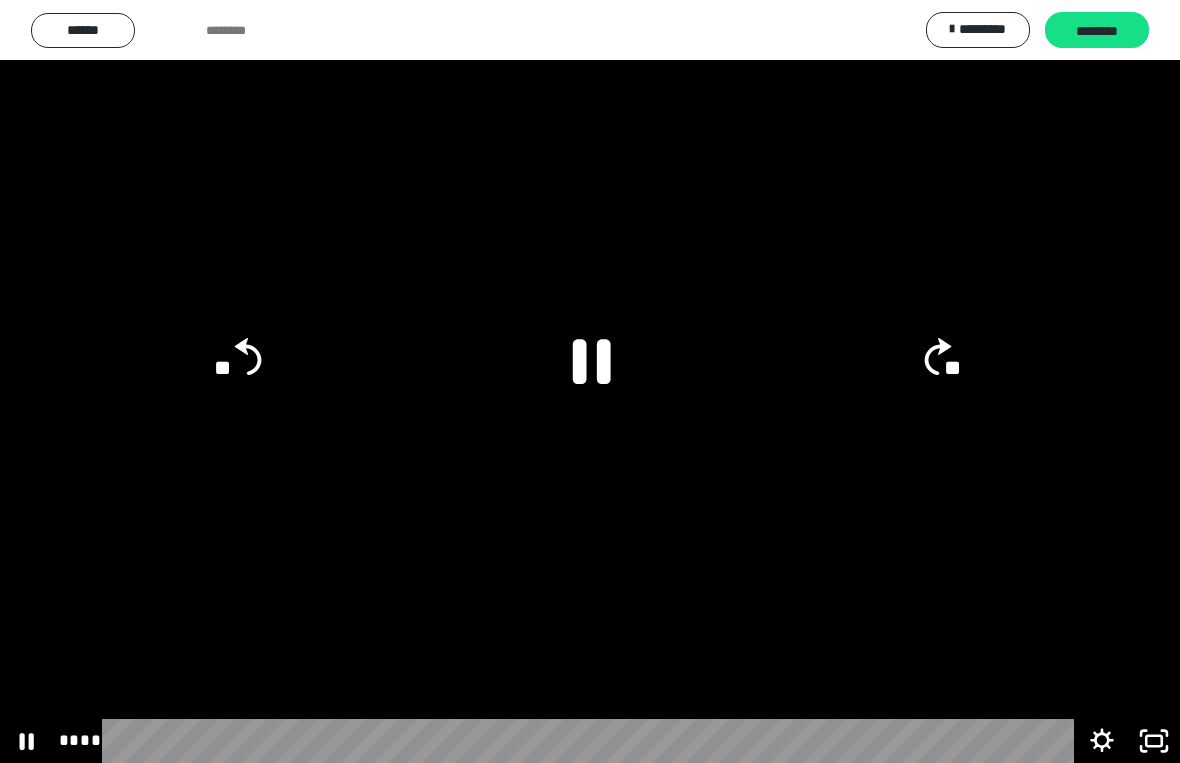 click at bounding box center (590, 381) 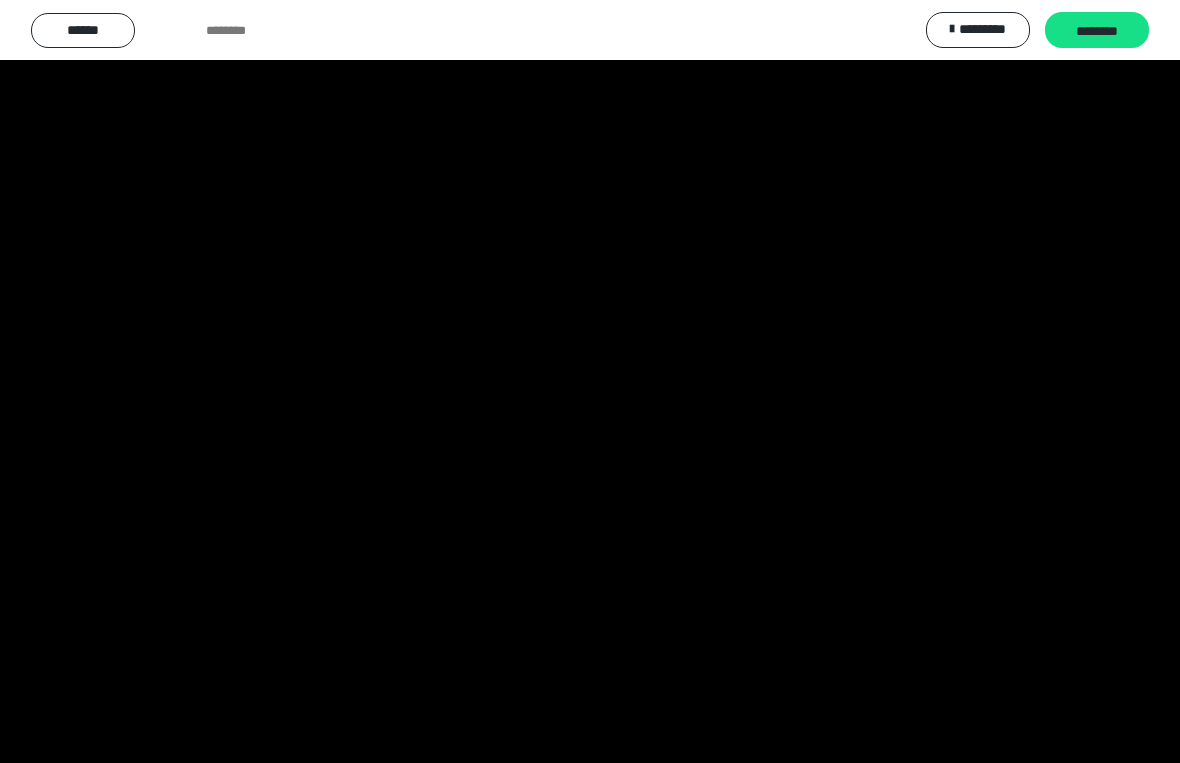 click at bounding box center (590, 381) 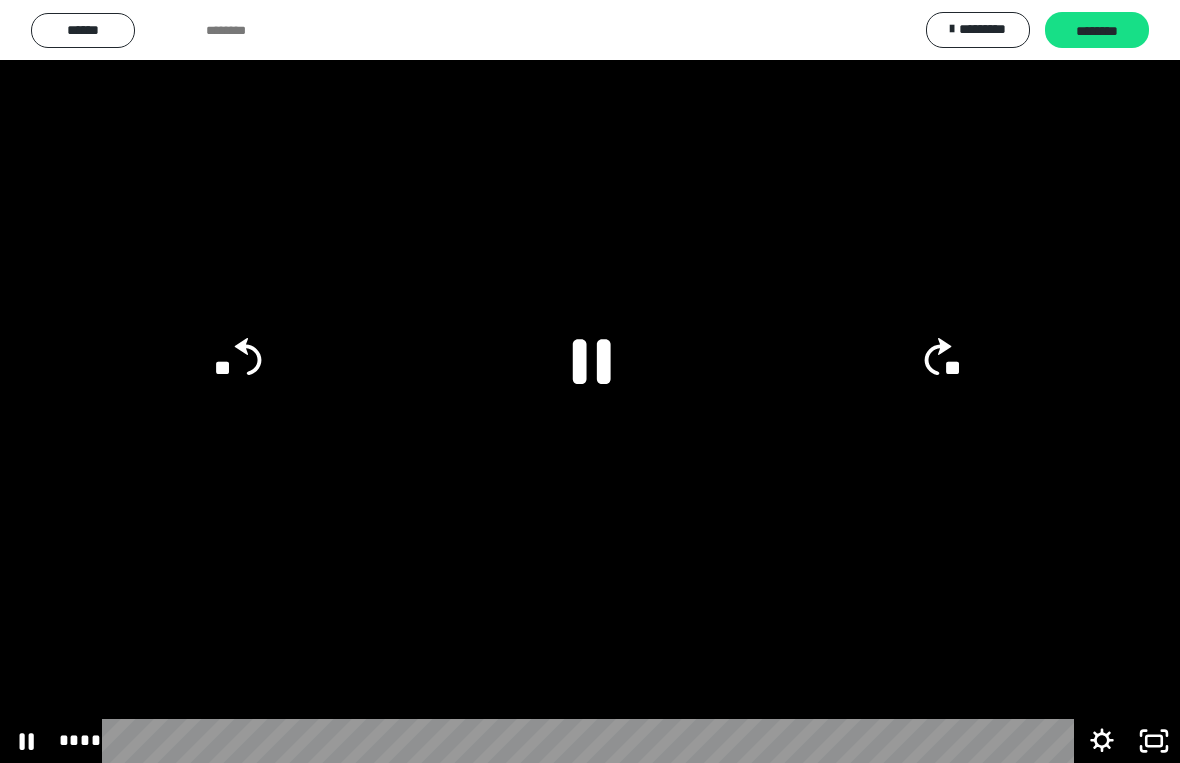 click at bounding box center (590, 381) 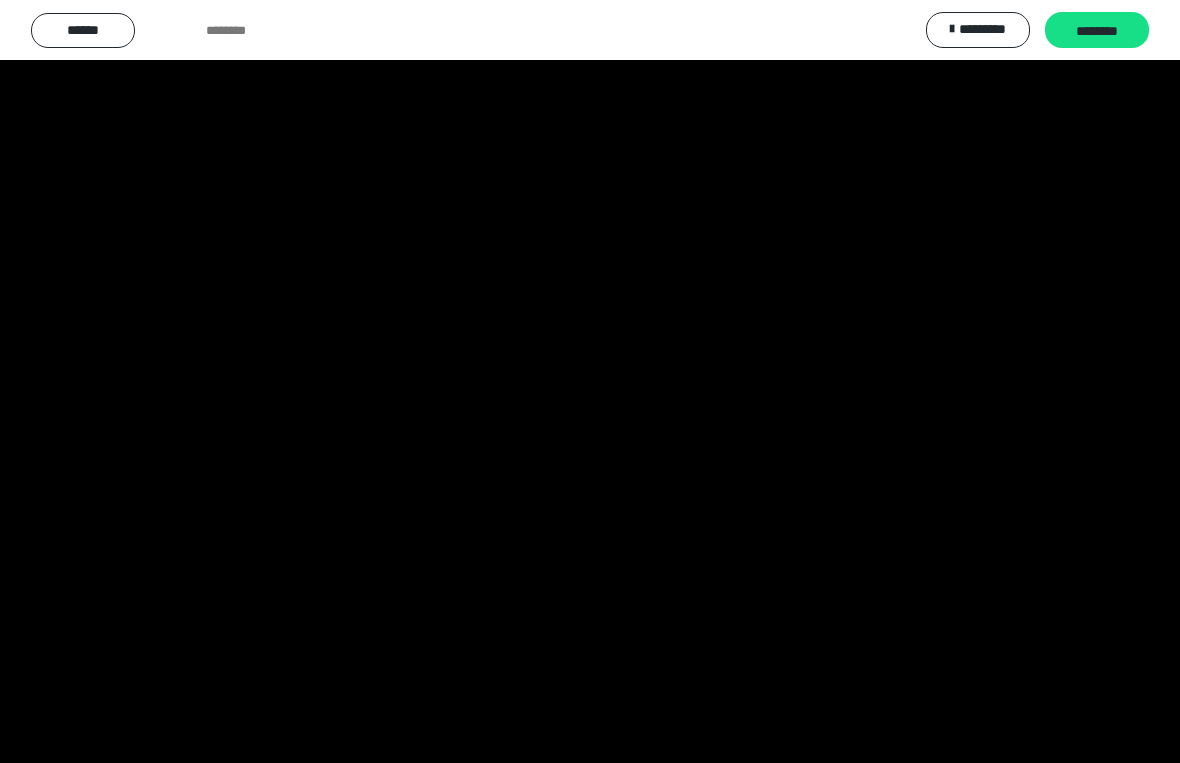 click at bounding box center [590, 381] 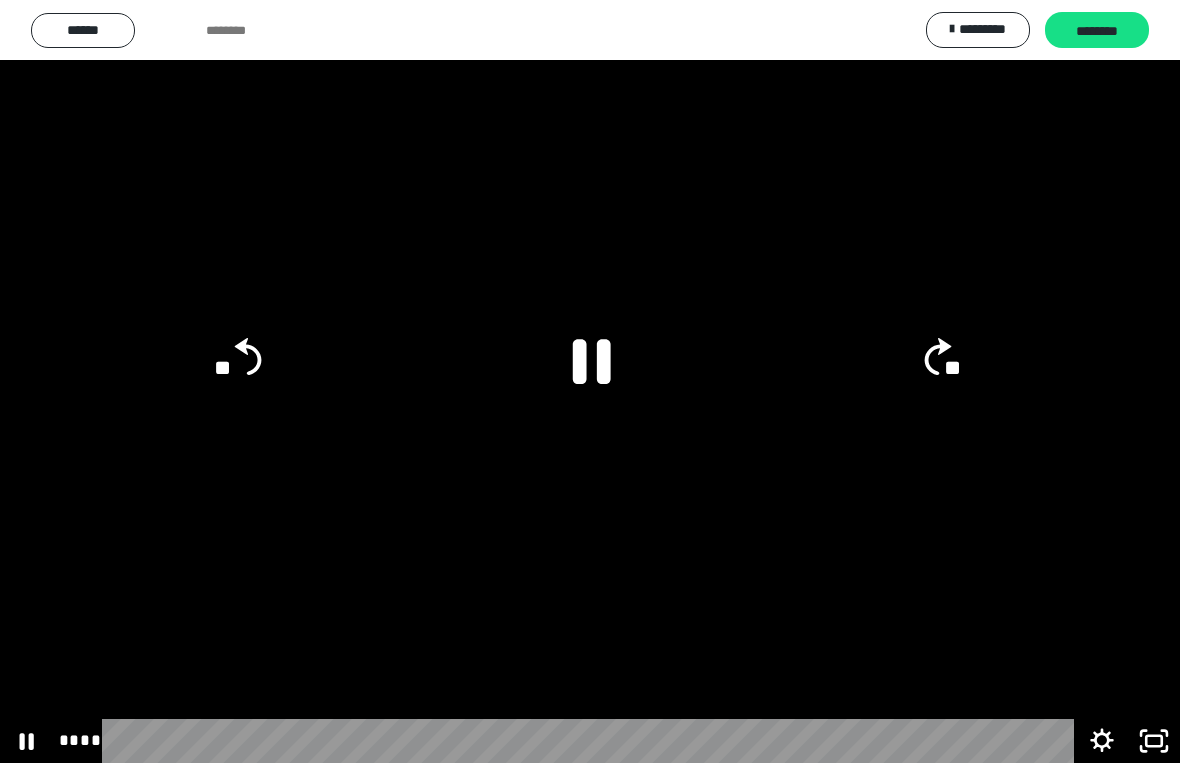 click on "**" 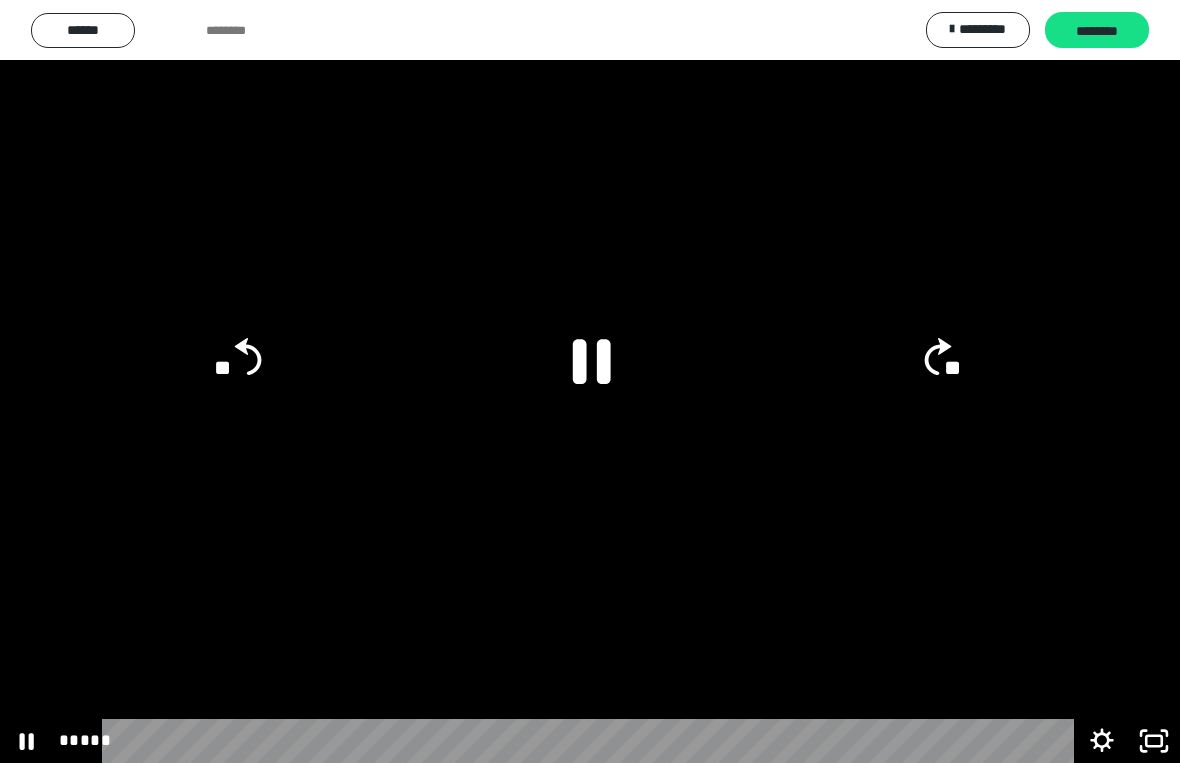 click at bounding box center [590, 381] 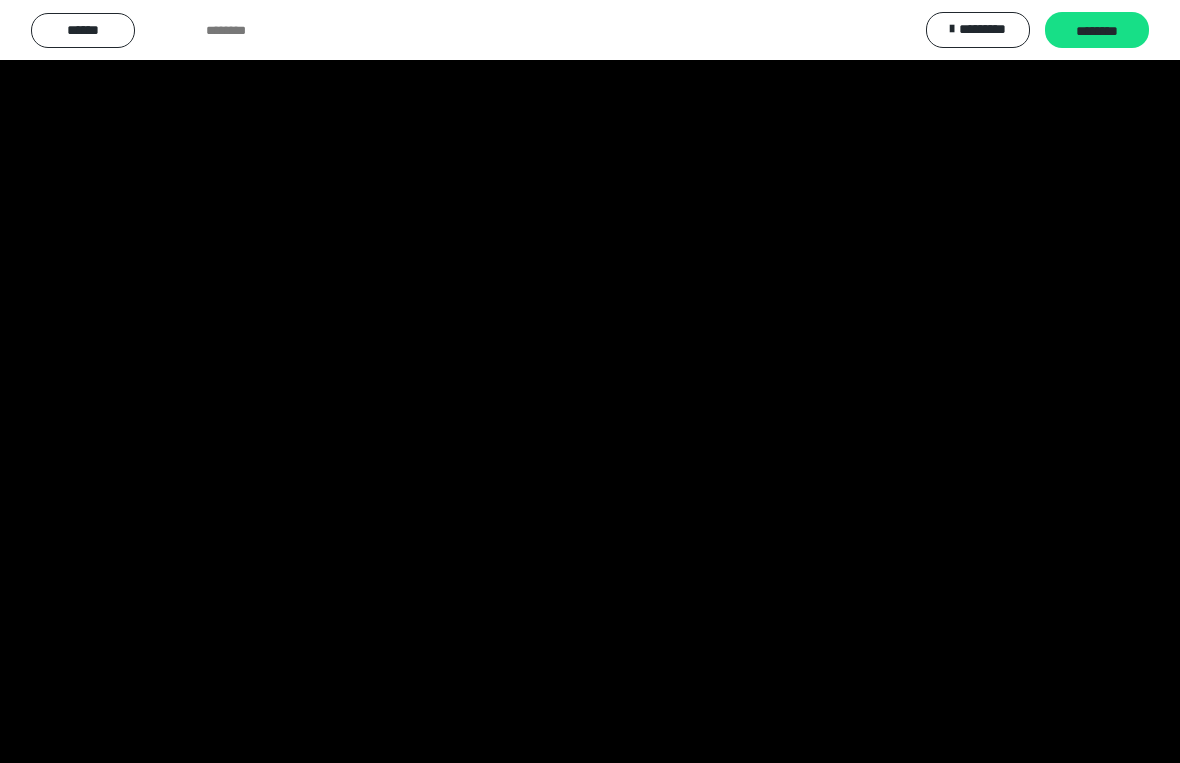 click at bounding box center [590, 381] 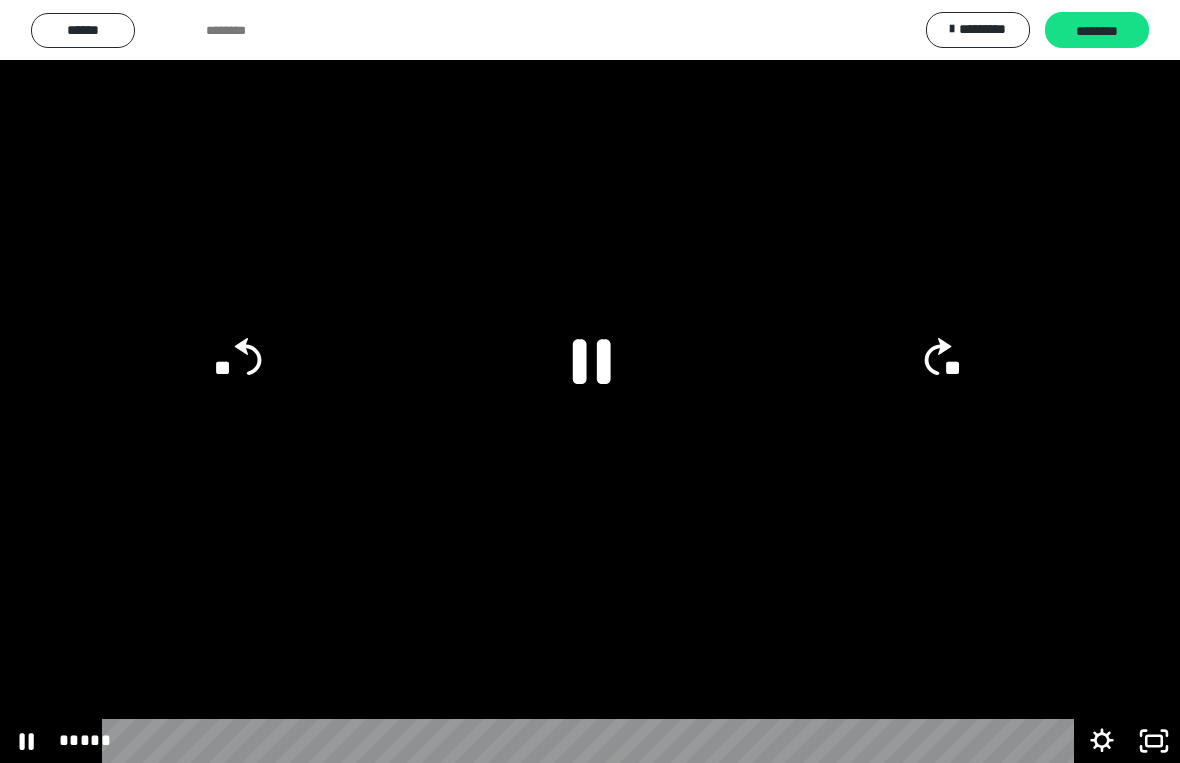 click at bounding box center (590, 381) 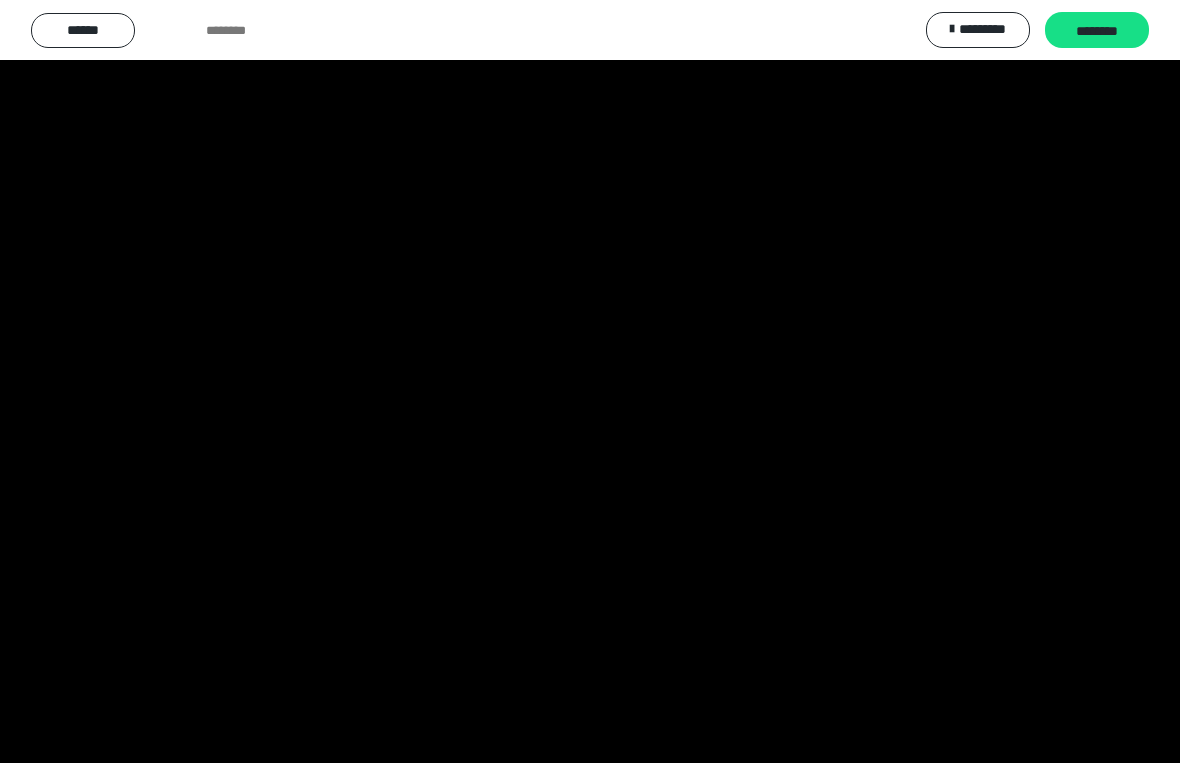 click at bounding box center [590, 381] 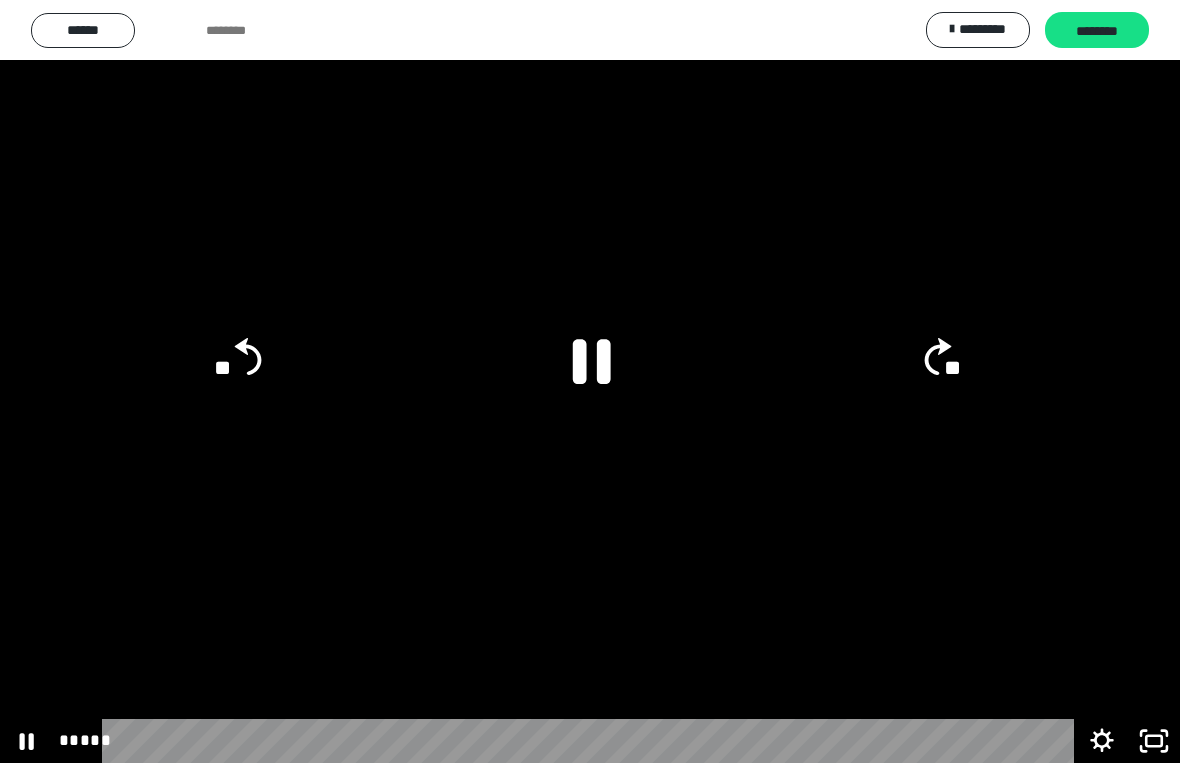 click at bounding box center (590, 381) 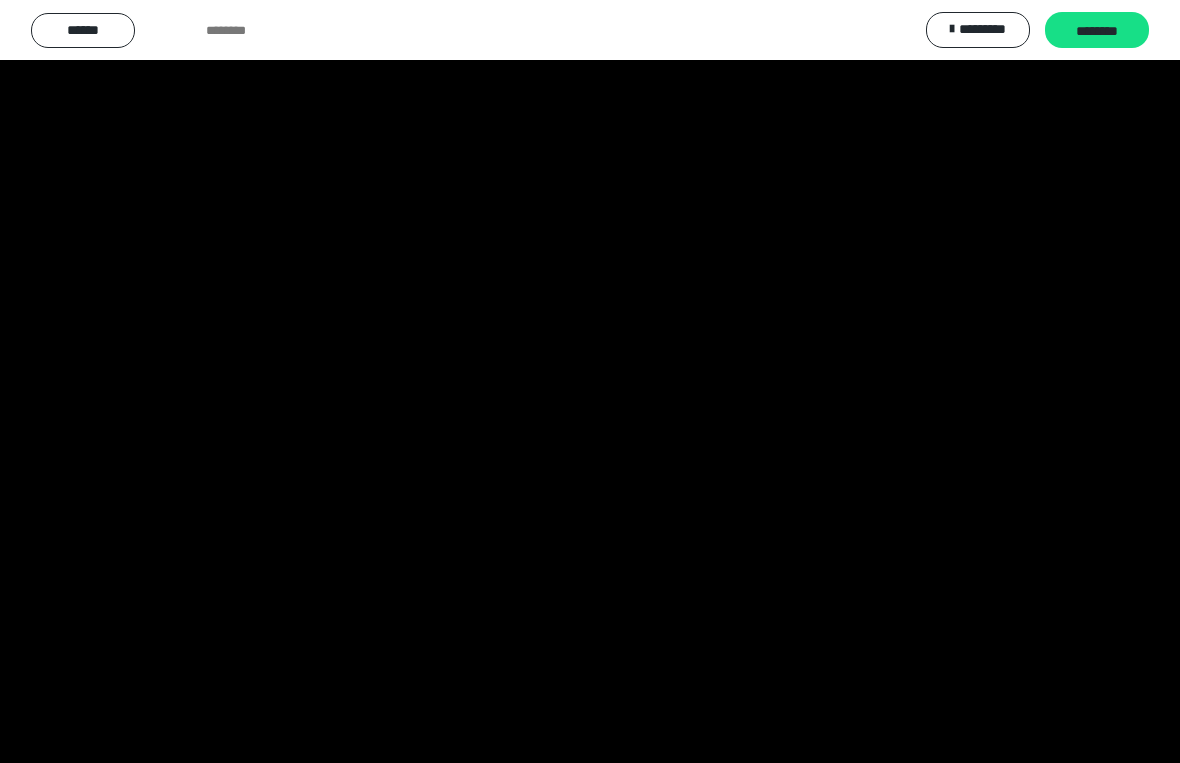 click at bounding box center (590, 381) 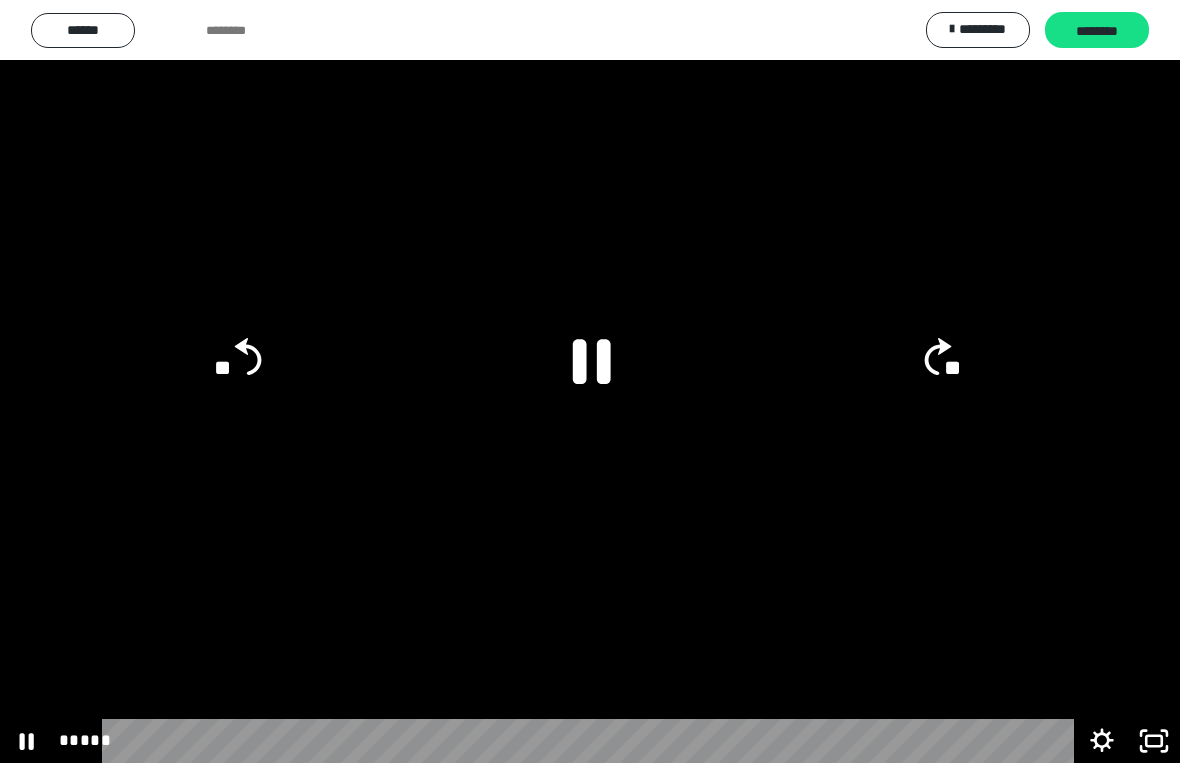 click on "**" 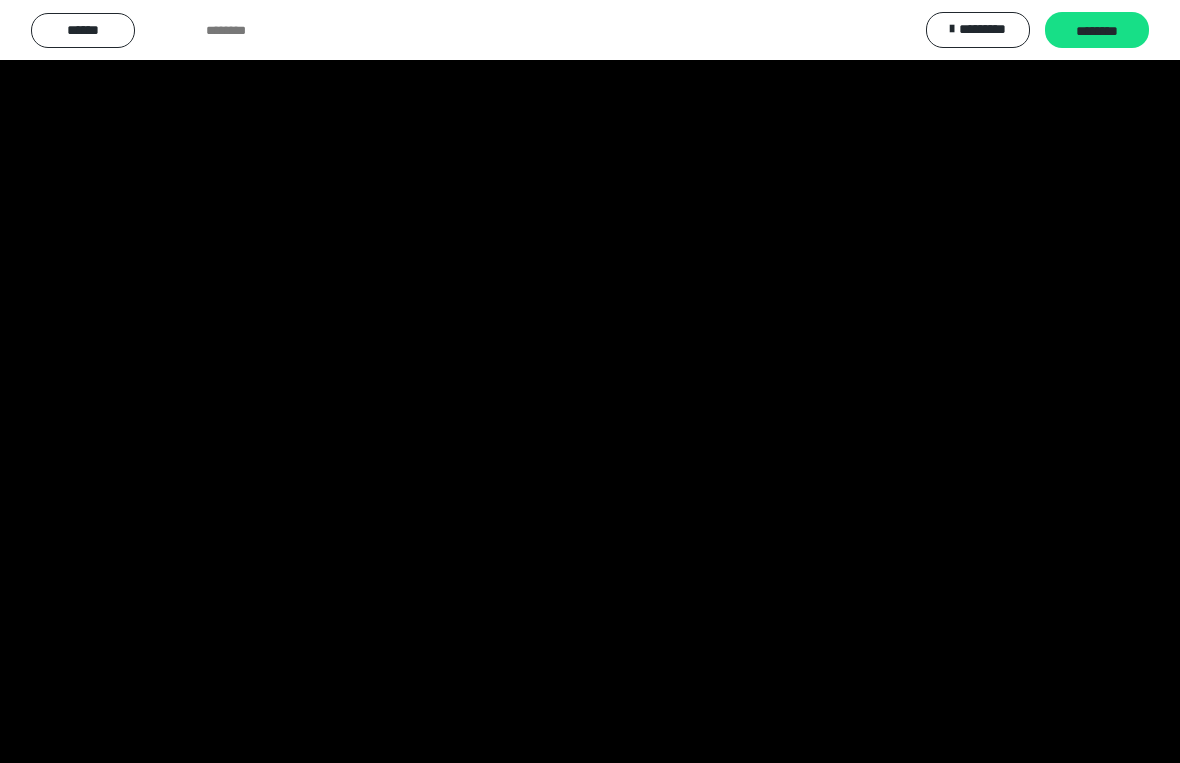 click at bounding box center (590, 381) 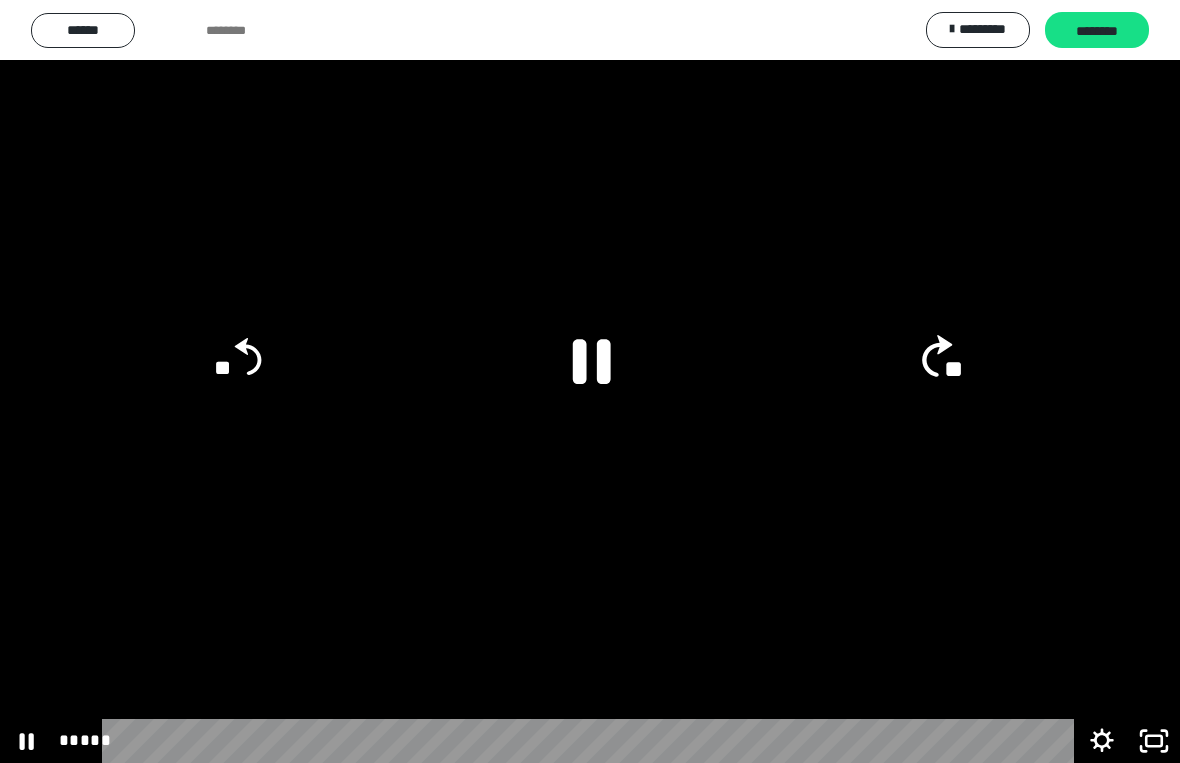 click on "**" 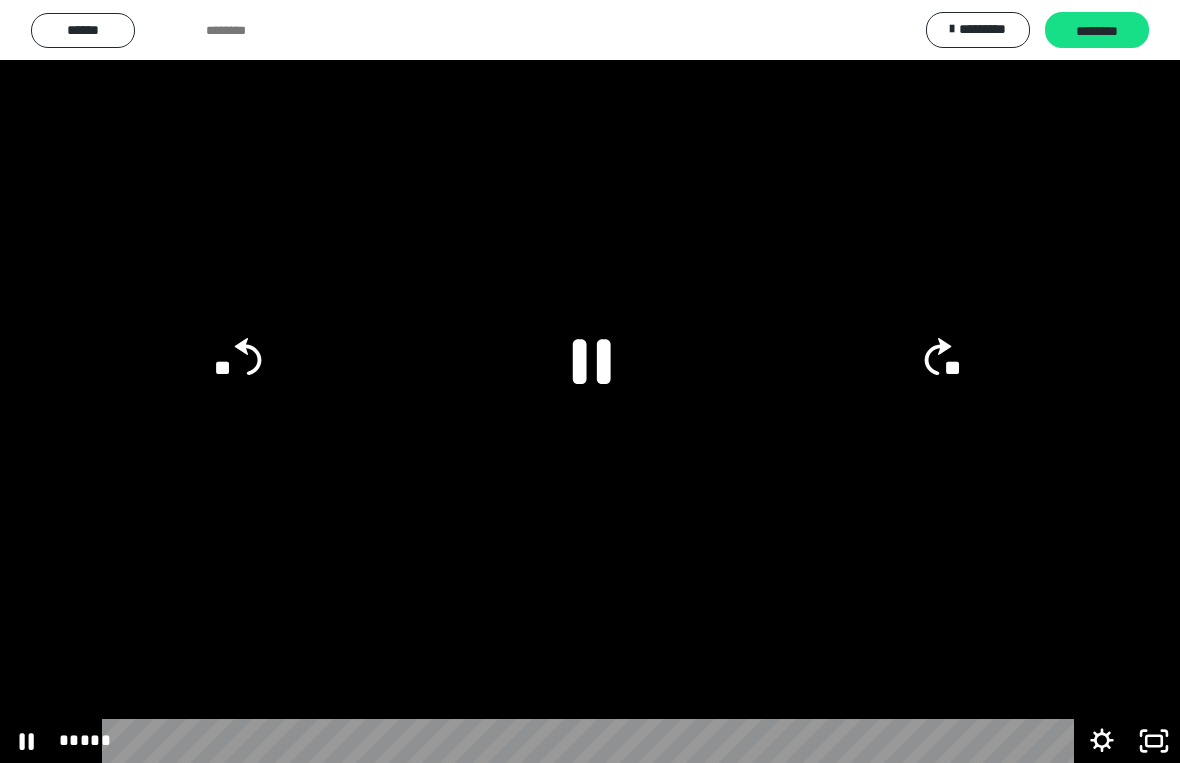 click at bounding box center (590, 381) 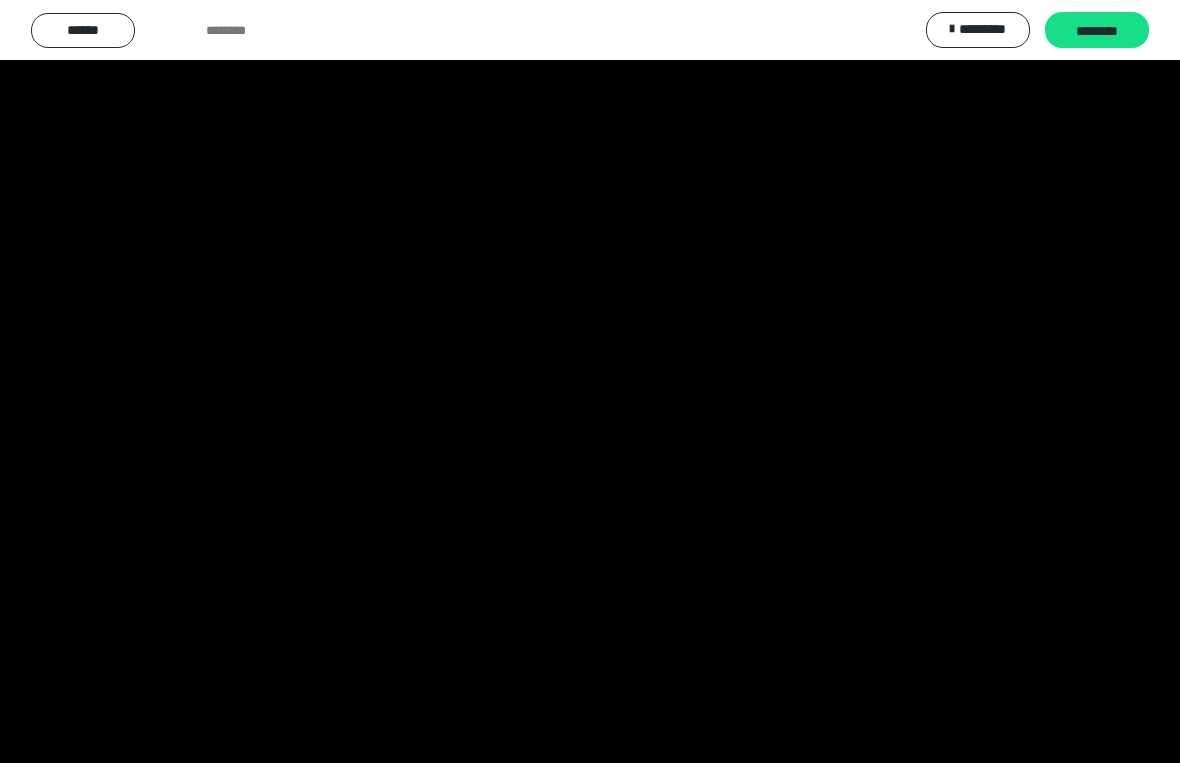 click at bounding box center [590, 381] 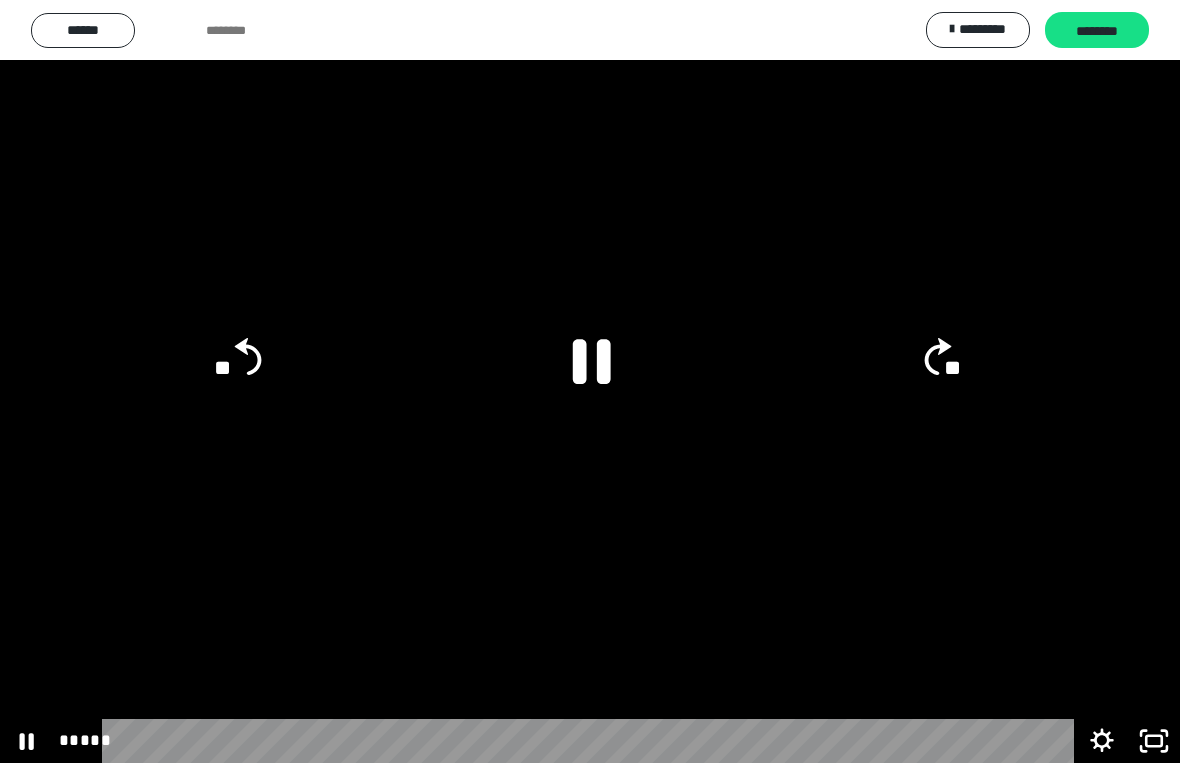 click 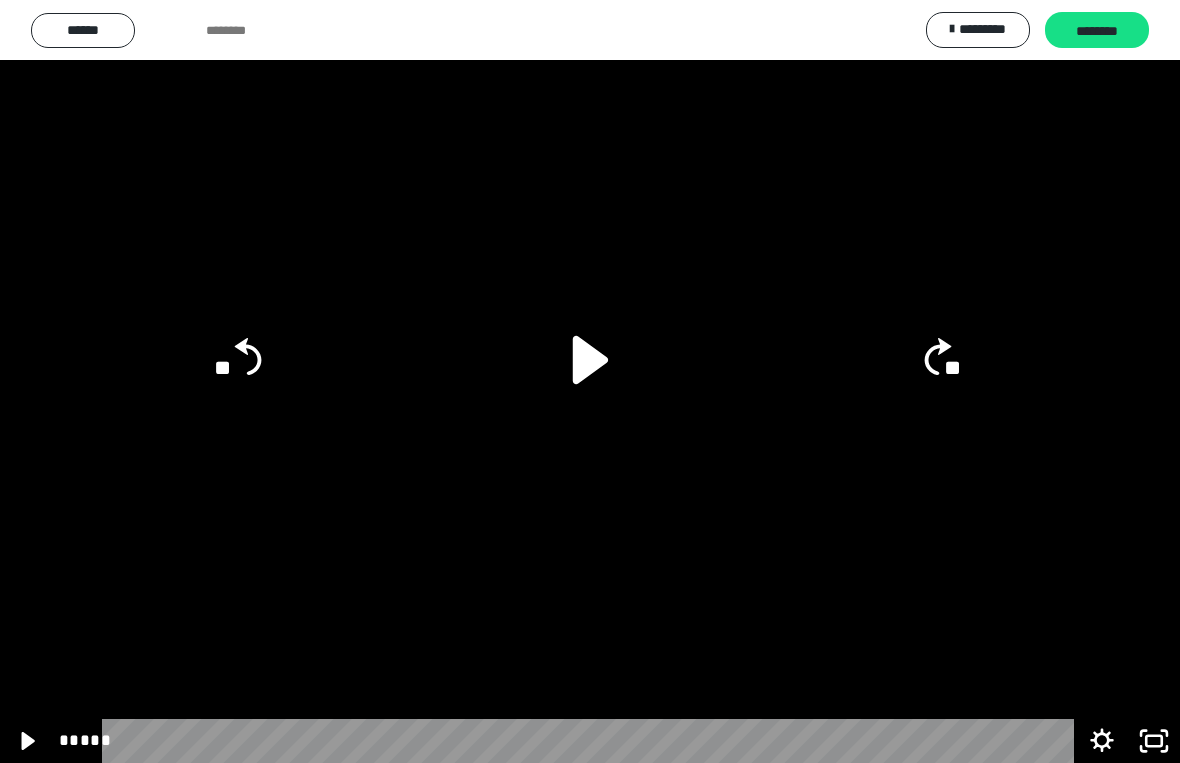 click at bounding box center [590, 381] 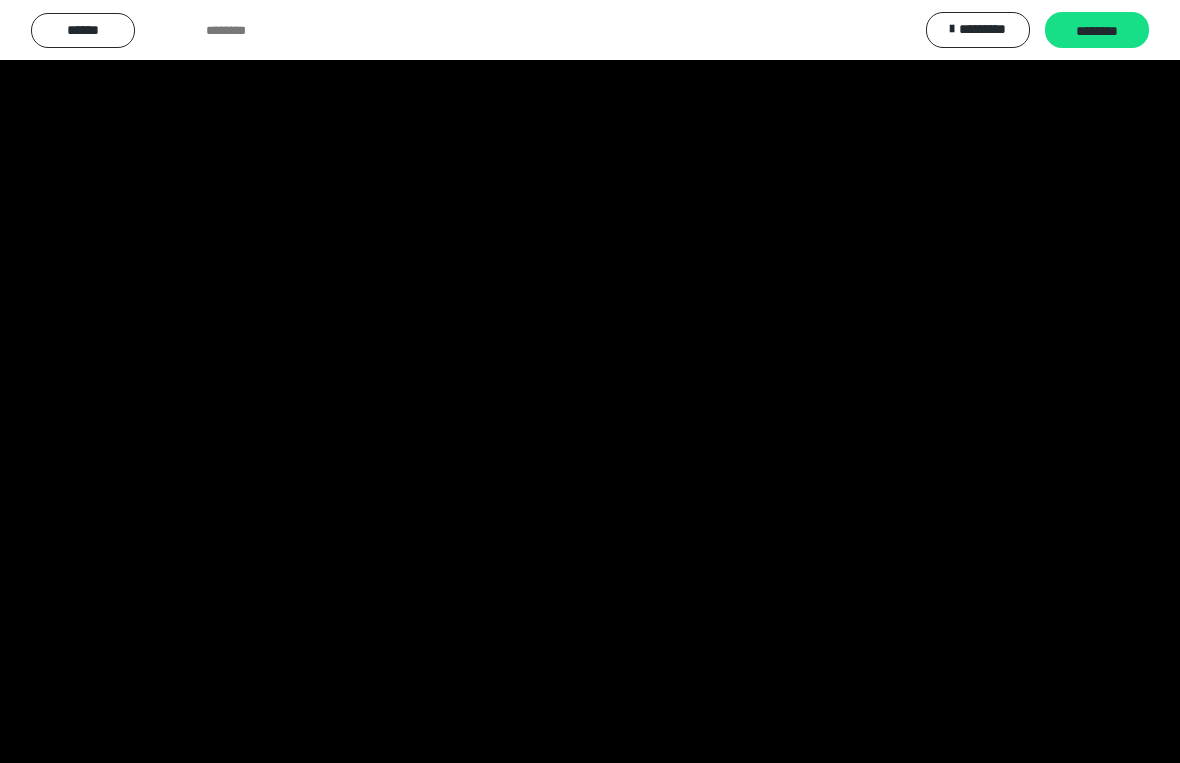 click at bounding box center (590, 381) 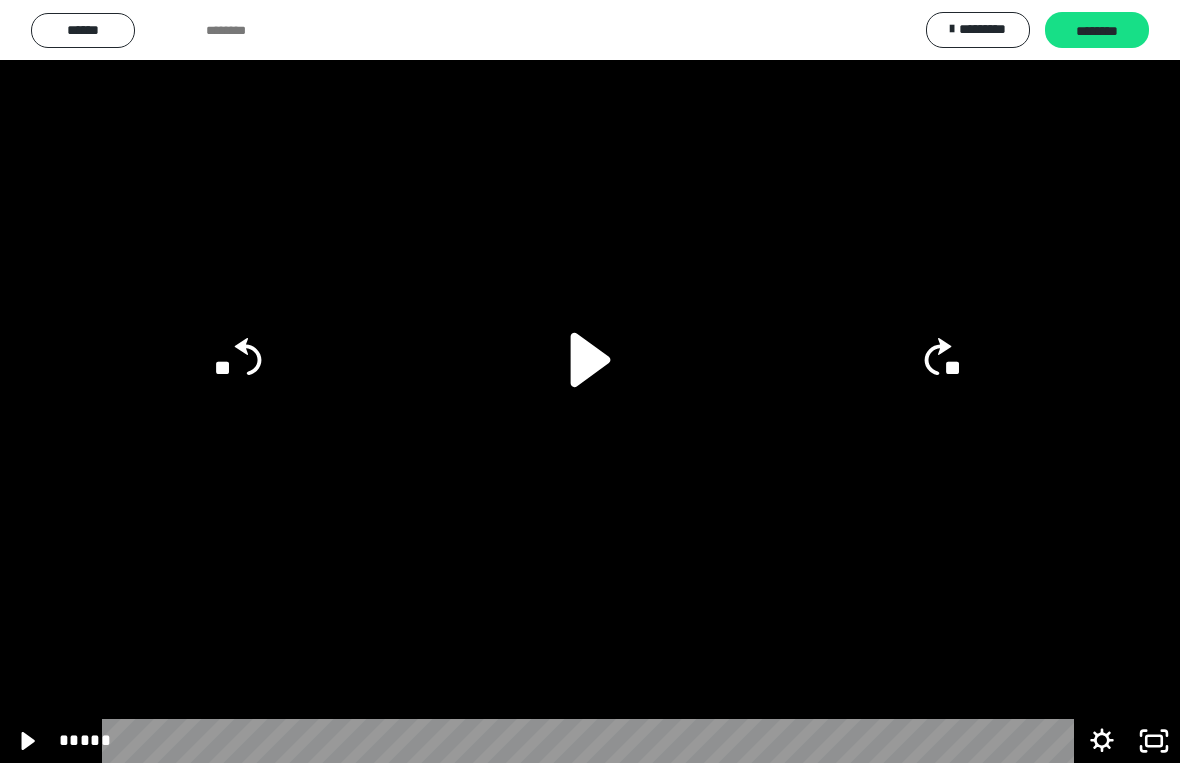 click 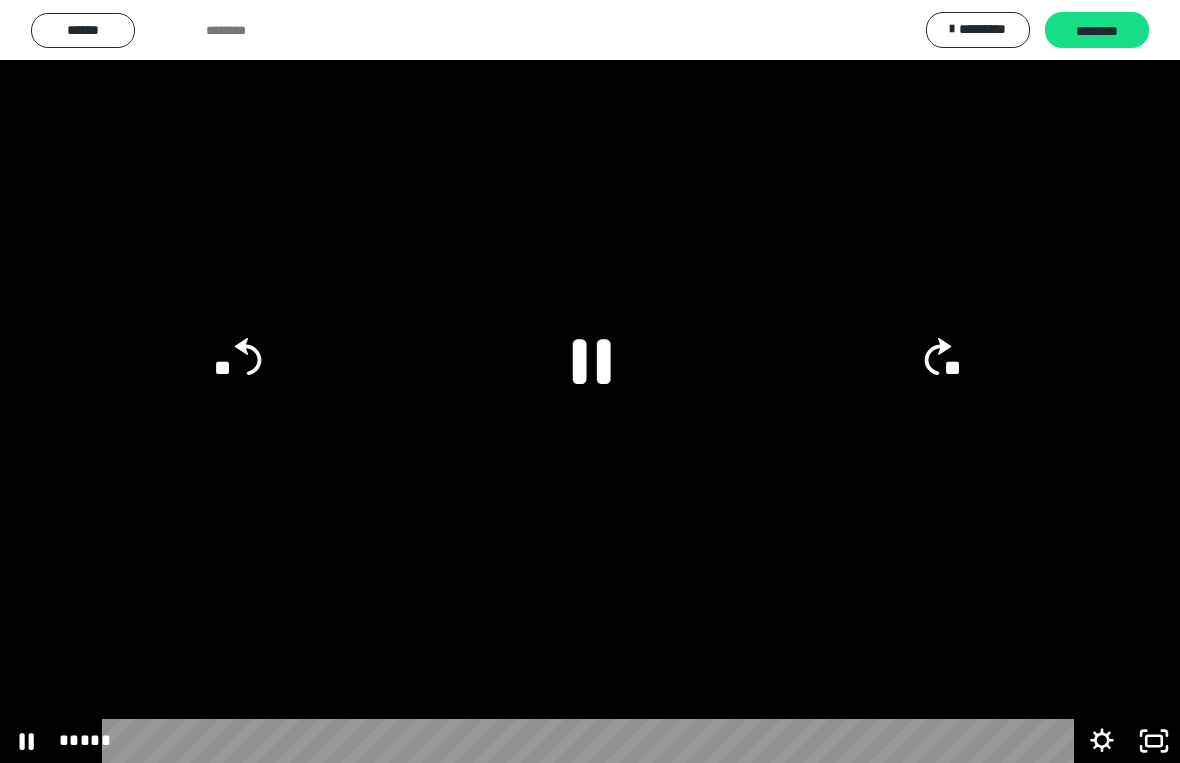 click 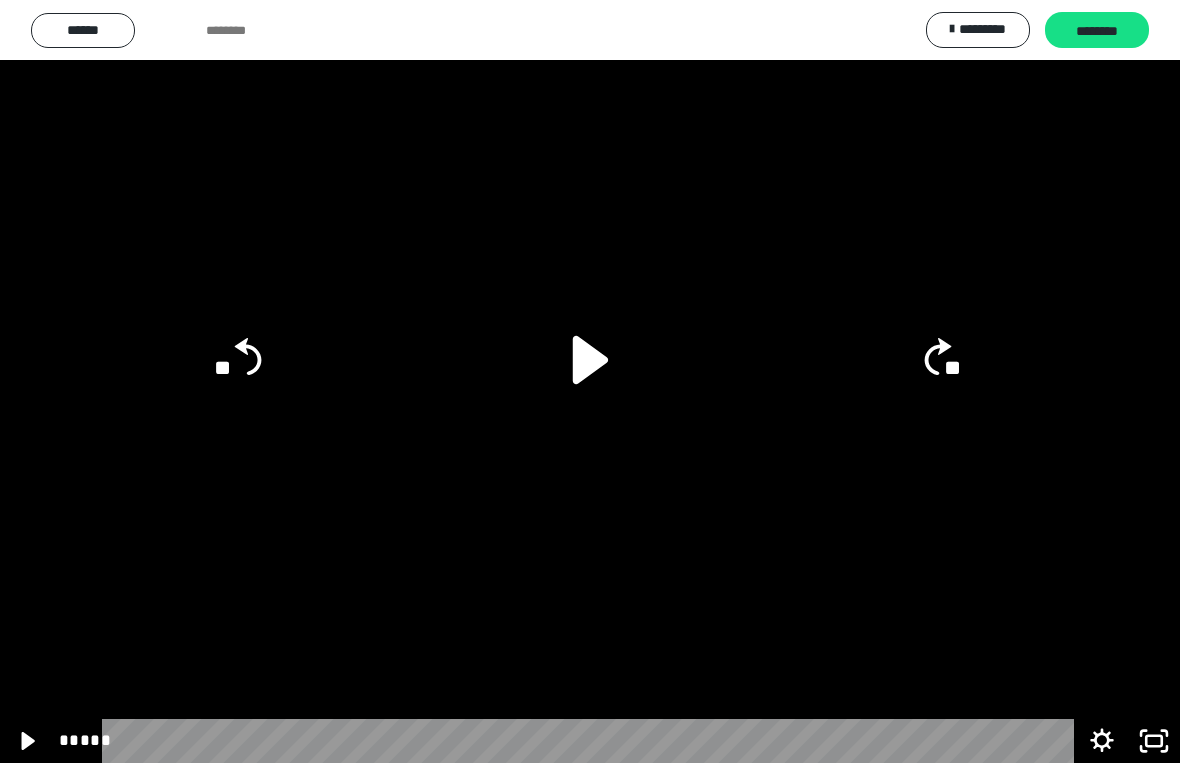 click at bounding box center (590, 381) 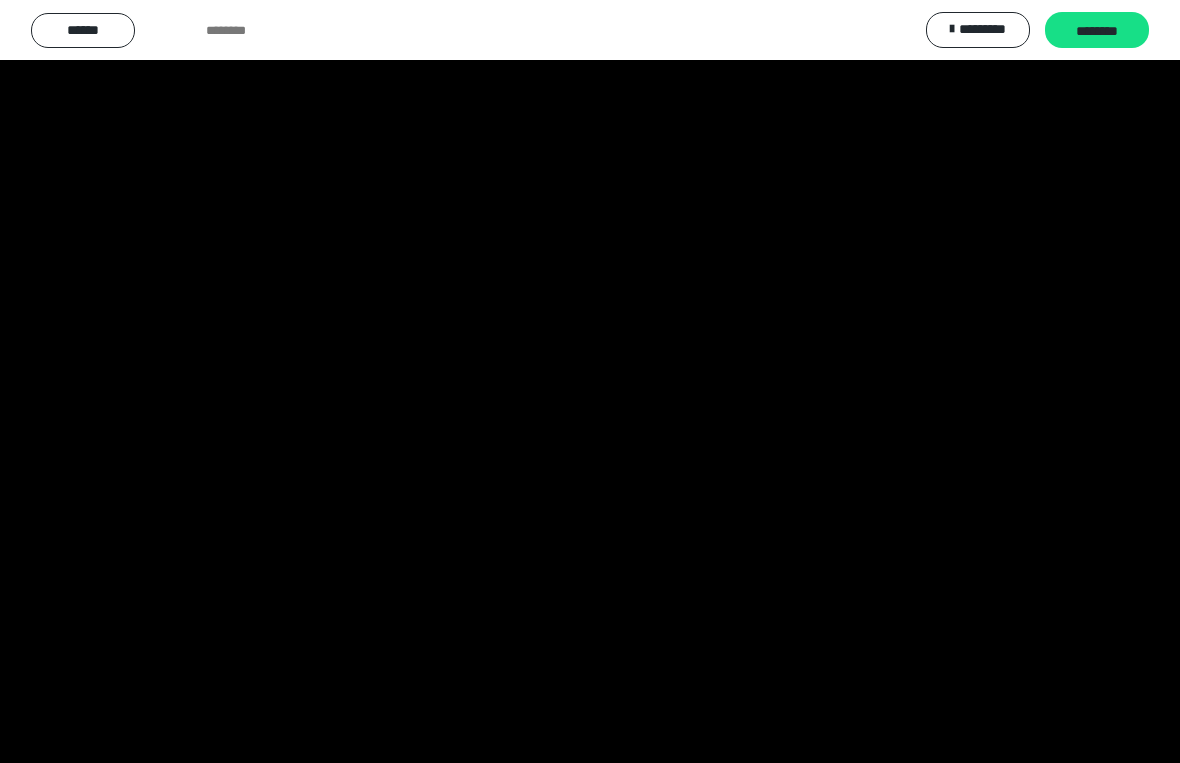 click at bounding box center (590, 381) 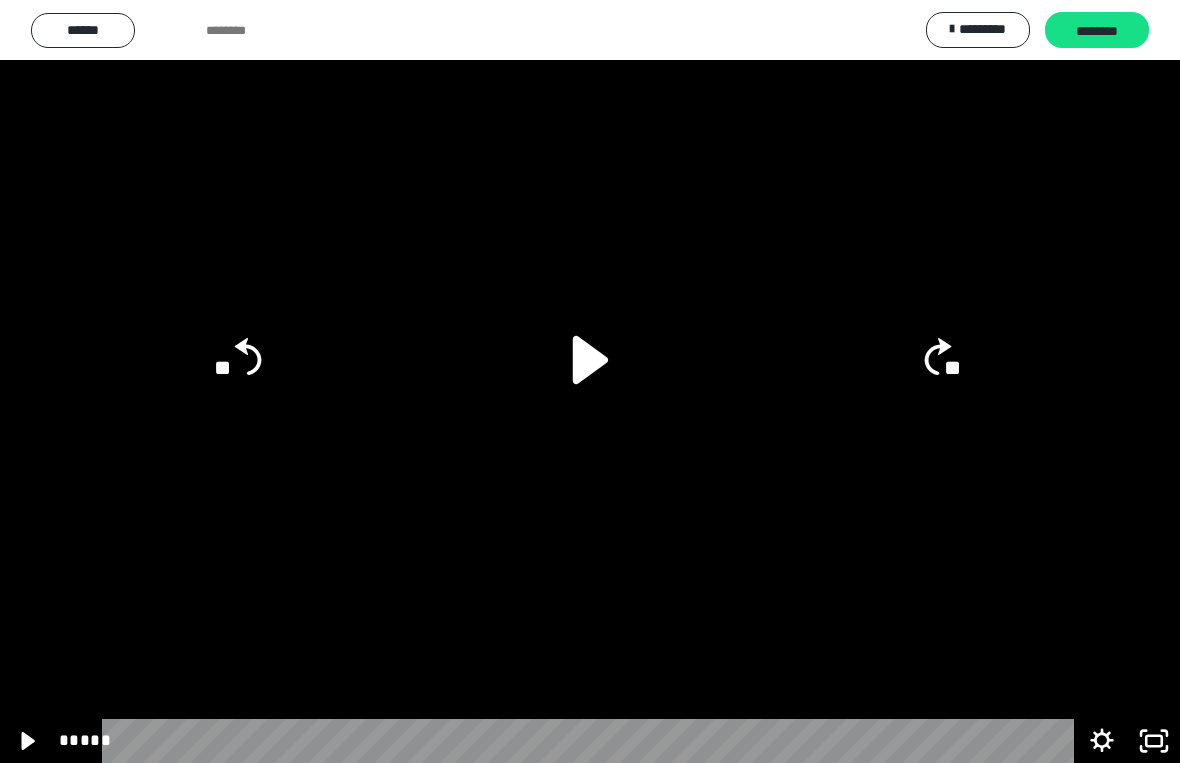 click 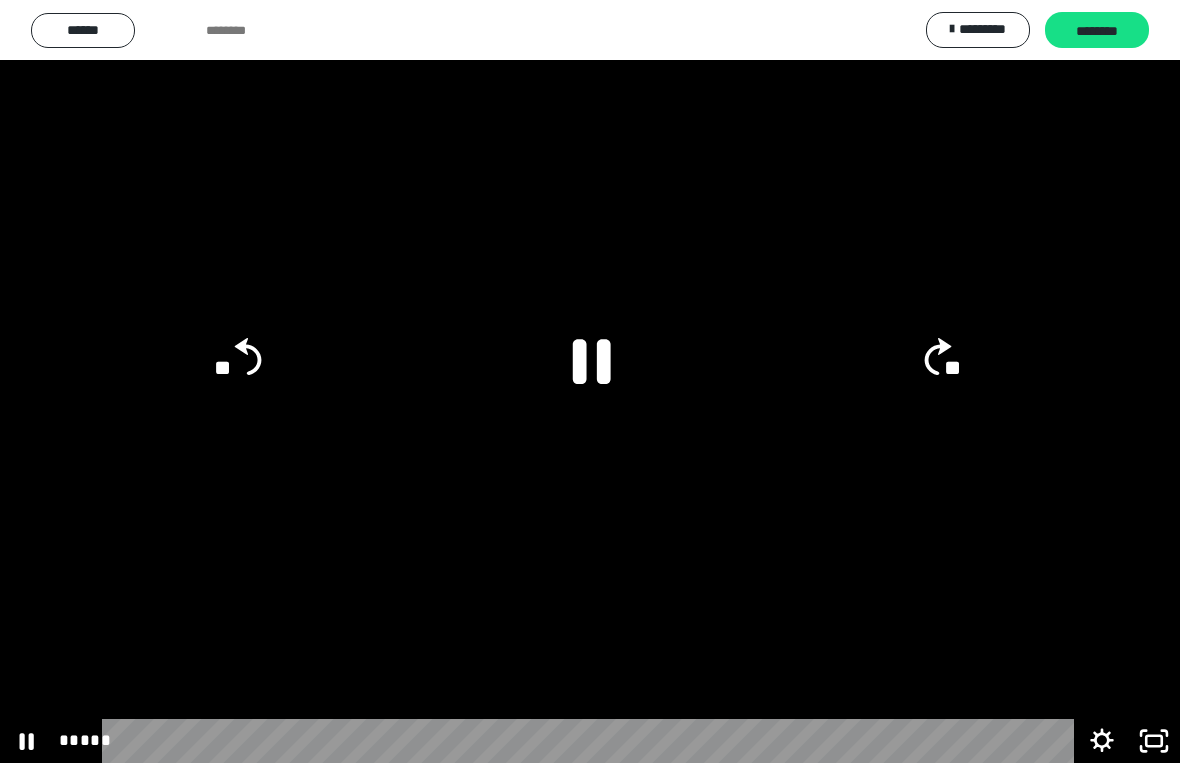 click at bounding box center [590, 381] 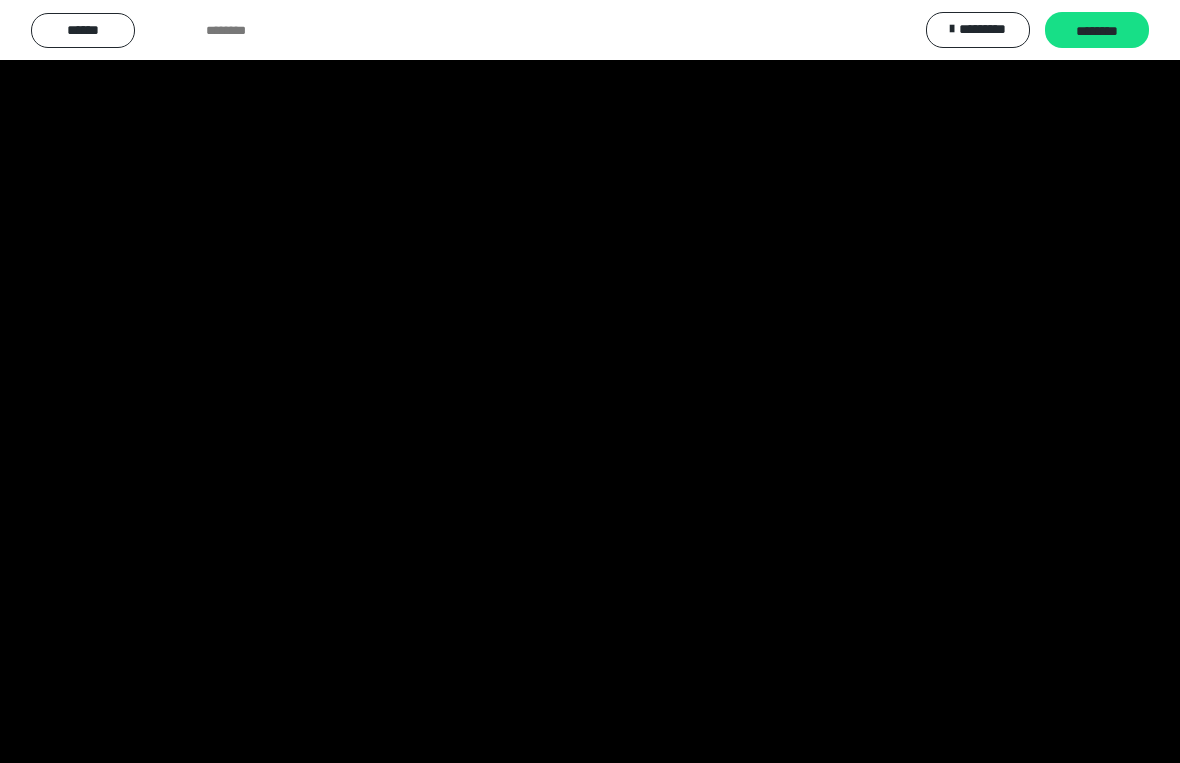click at bounding box center (590, 381) 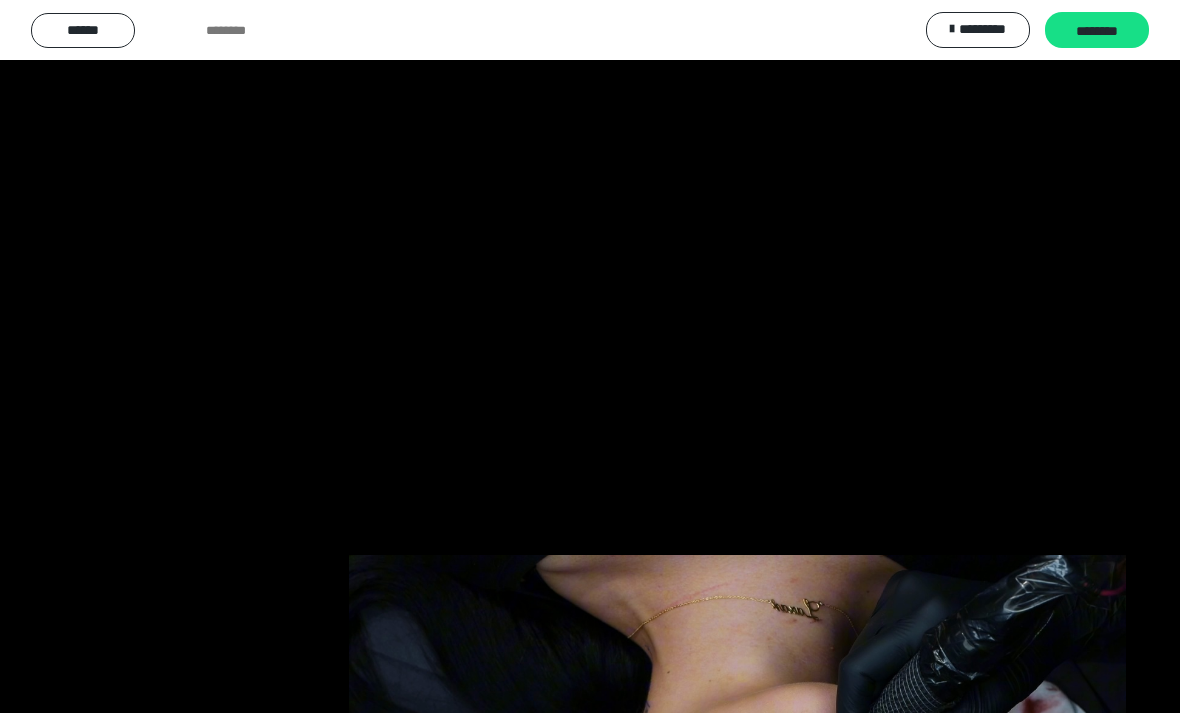 scroll, scrollTop: 1631, scrollLeft: 0, axis: vertical 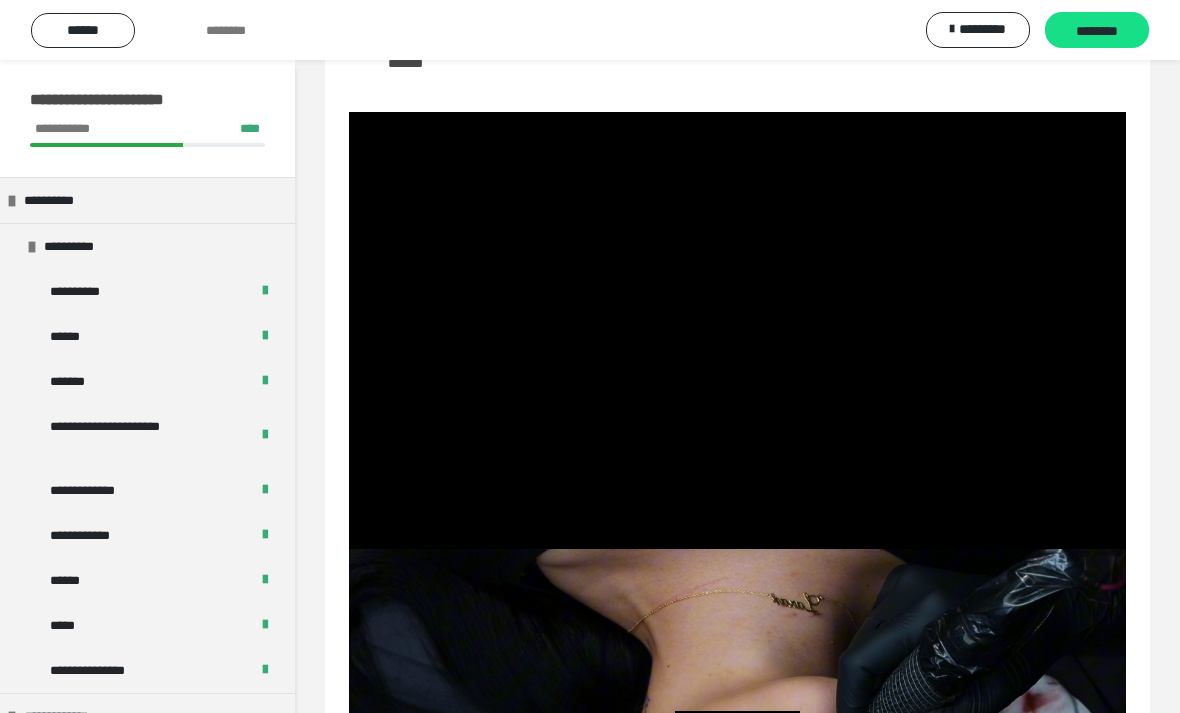 click at bounding box center (737, 330) 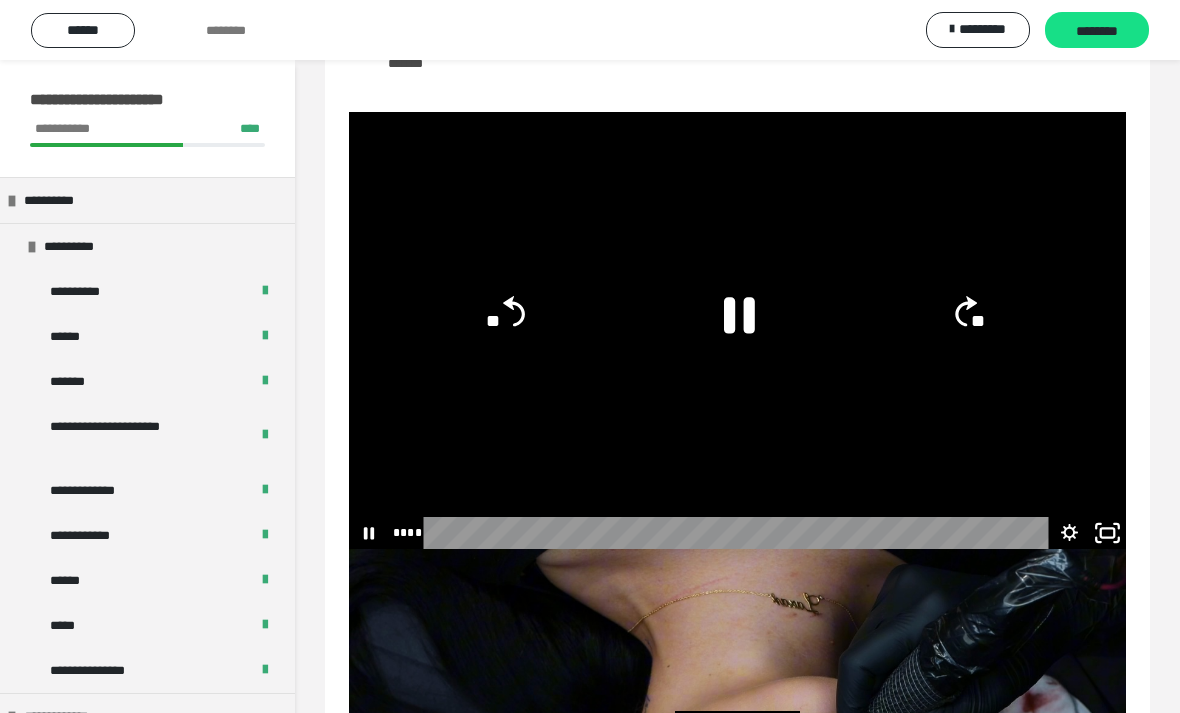 click 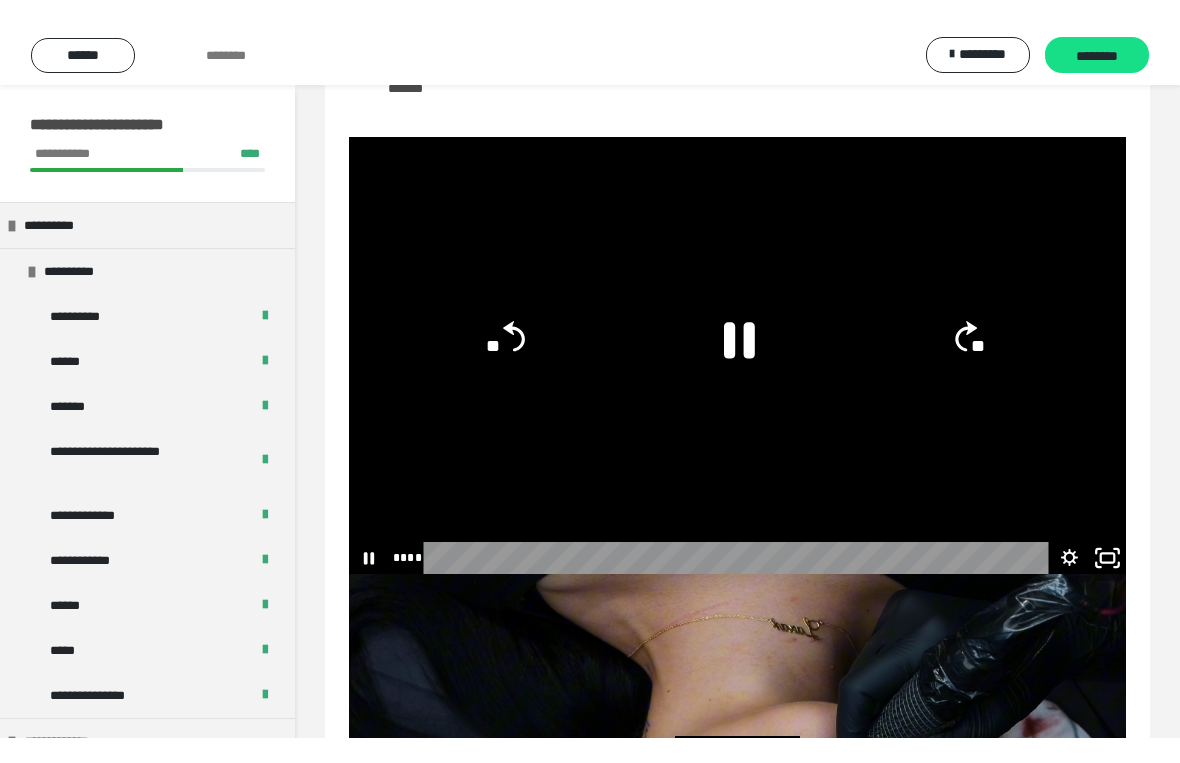 scroll, scrollTop: 24, scrollLeft: 0, axis: vertical 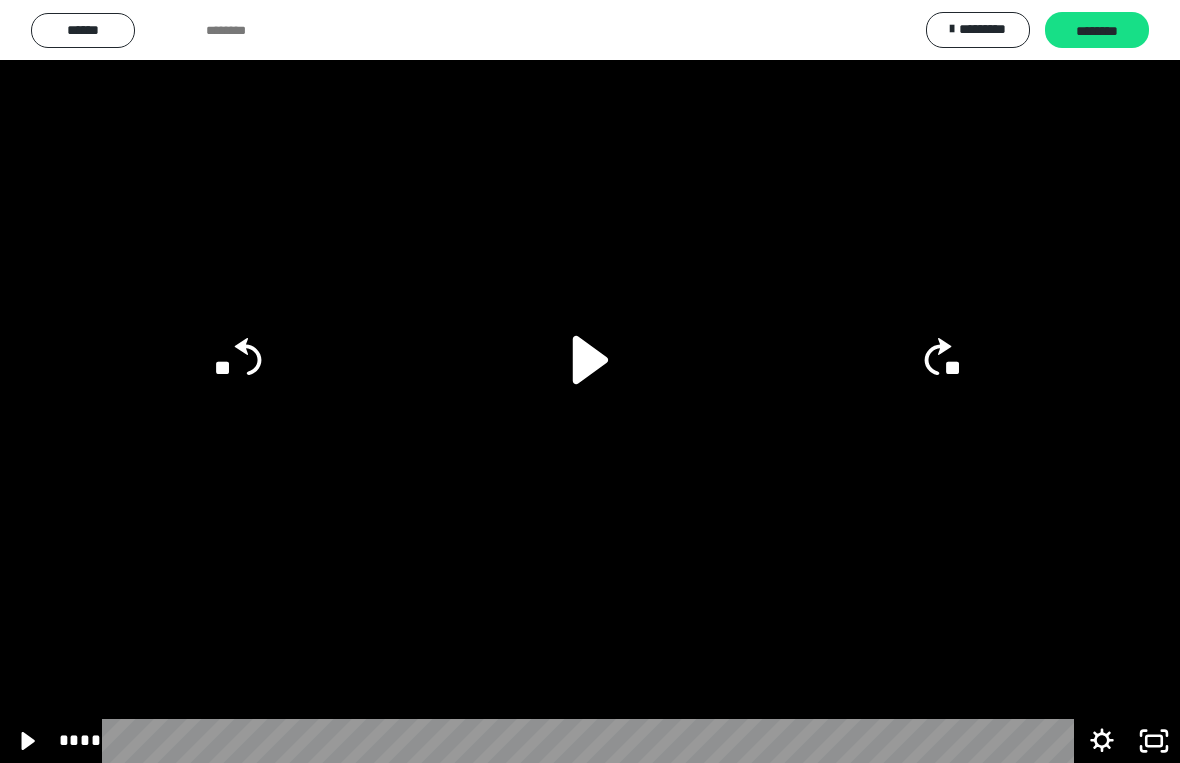 click 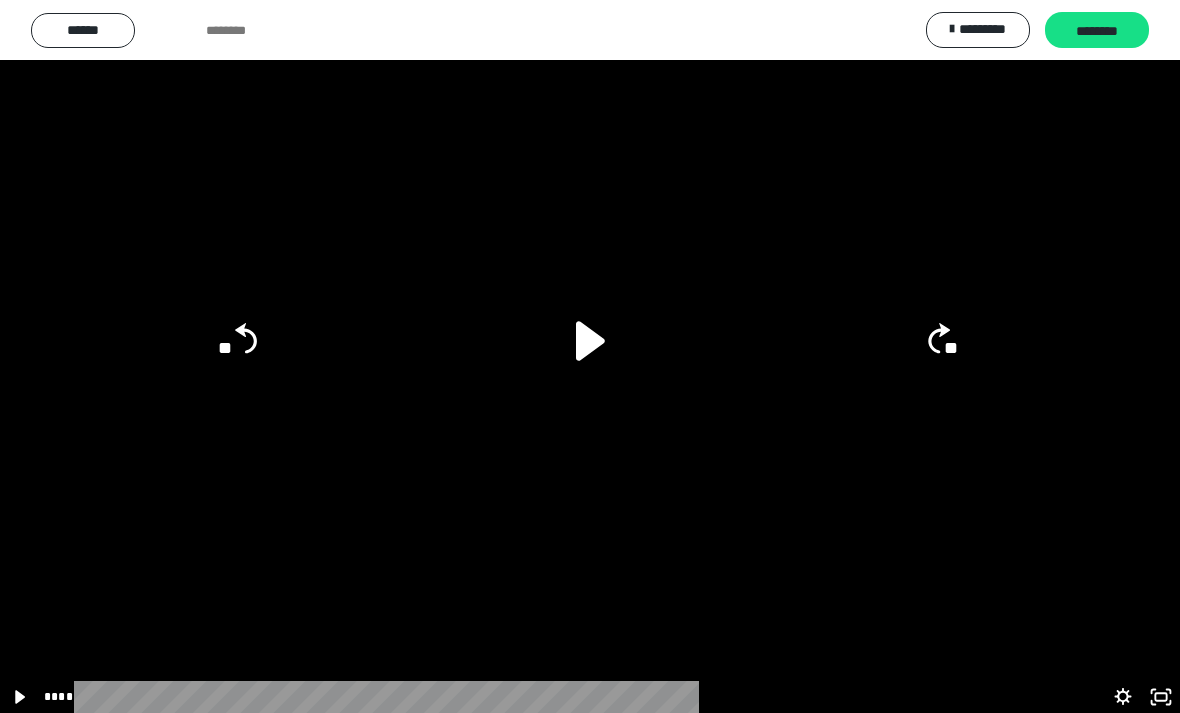 scroll, scrollTop: 0, scrollLeft: 0, axis: both 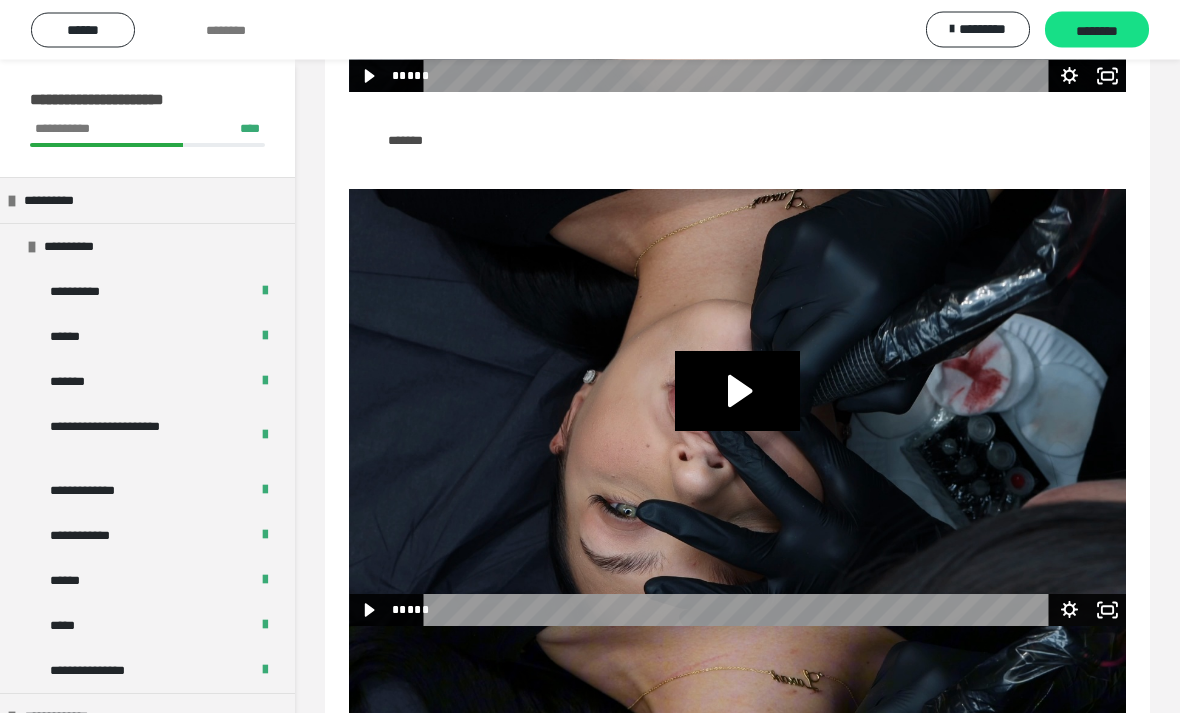 click at bounding box center [737, 408] 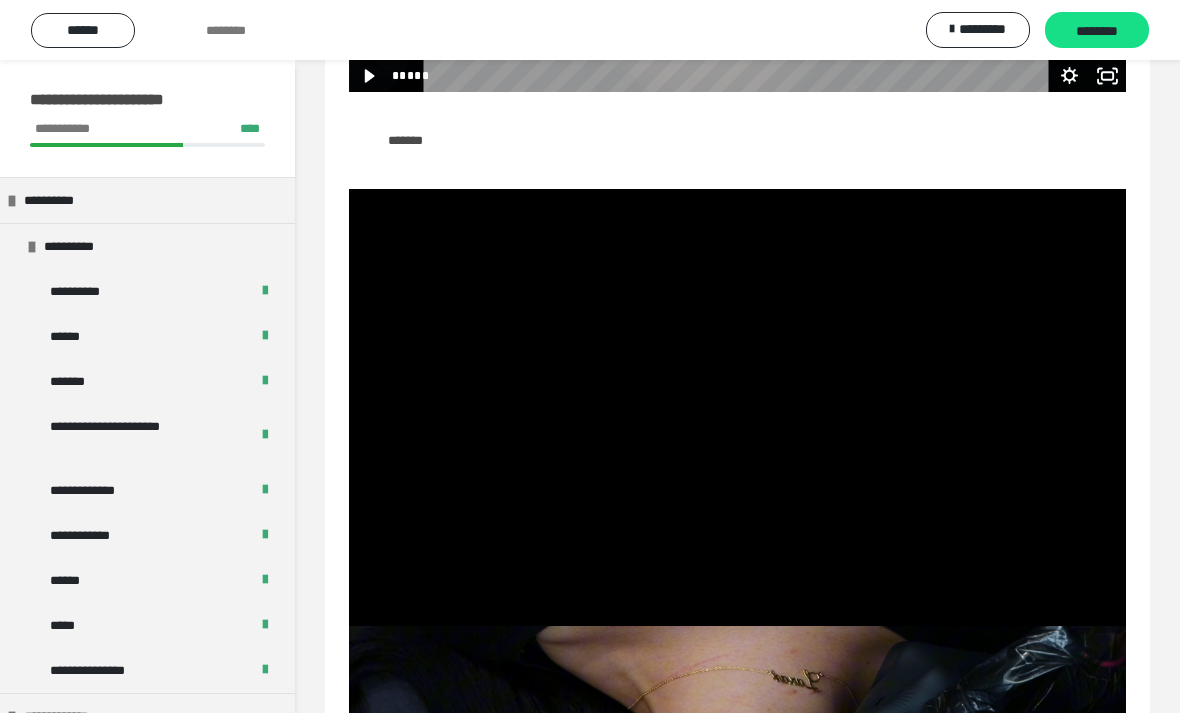 click at bounding box center (737, 407) 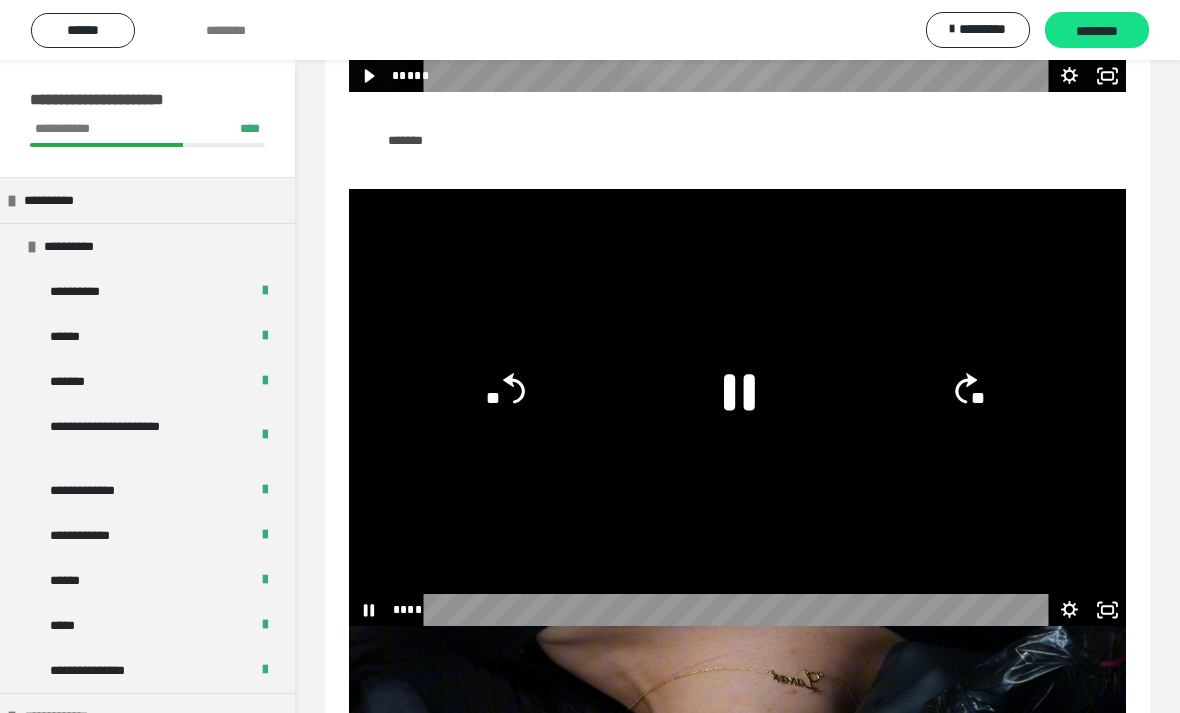 click 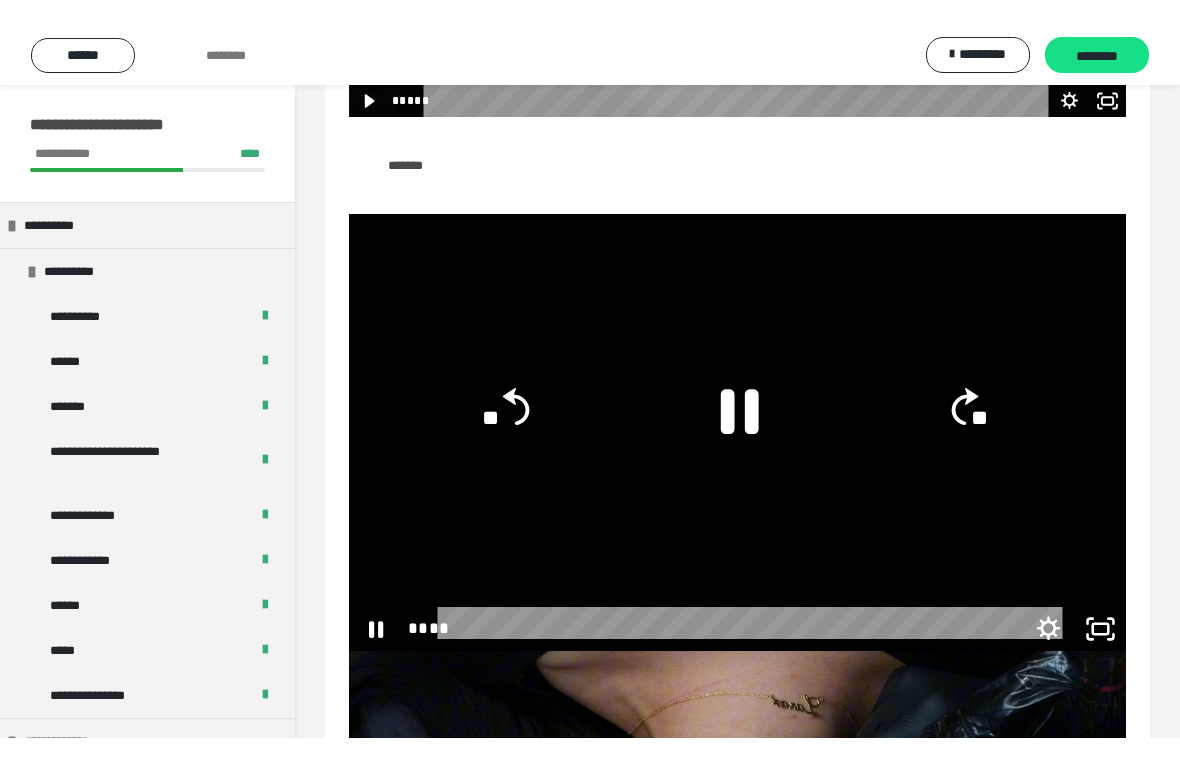 scroll, scrollTop: 24, scrollLeft: 0, axis: vertical 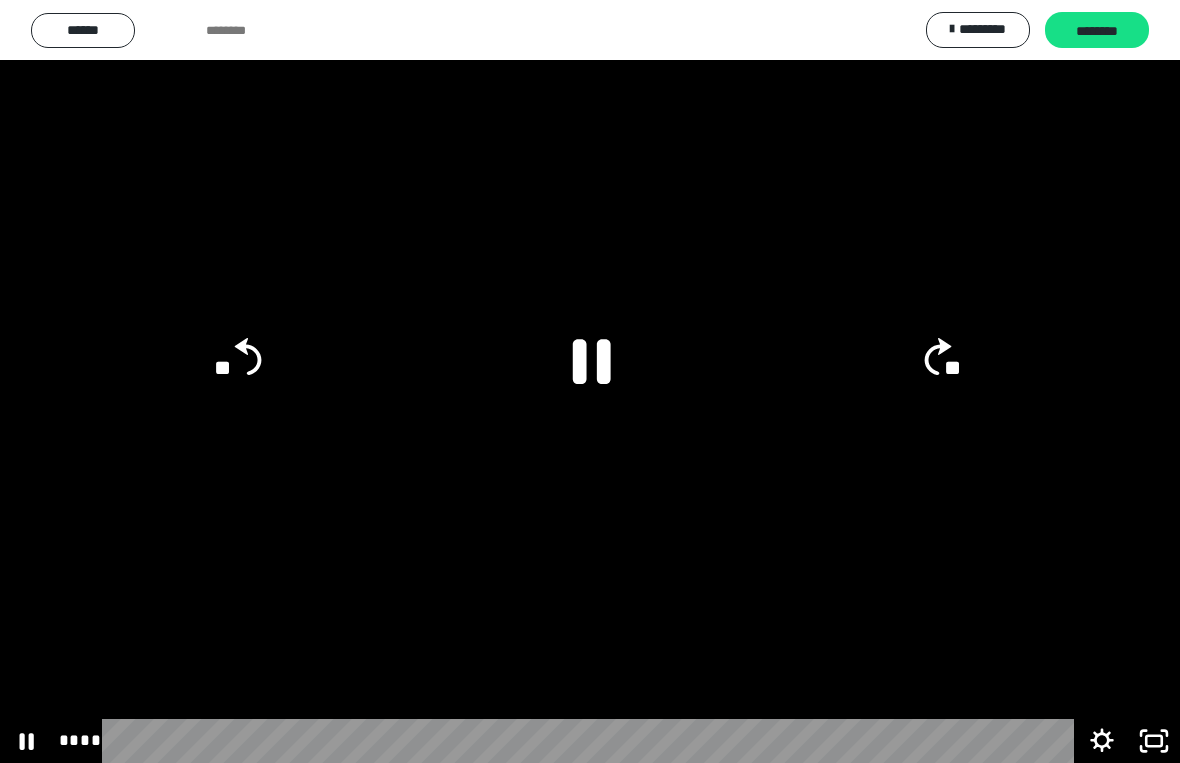 click at bounding box center (590, 381) 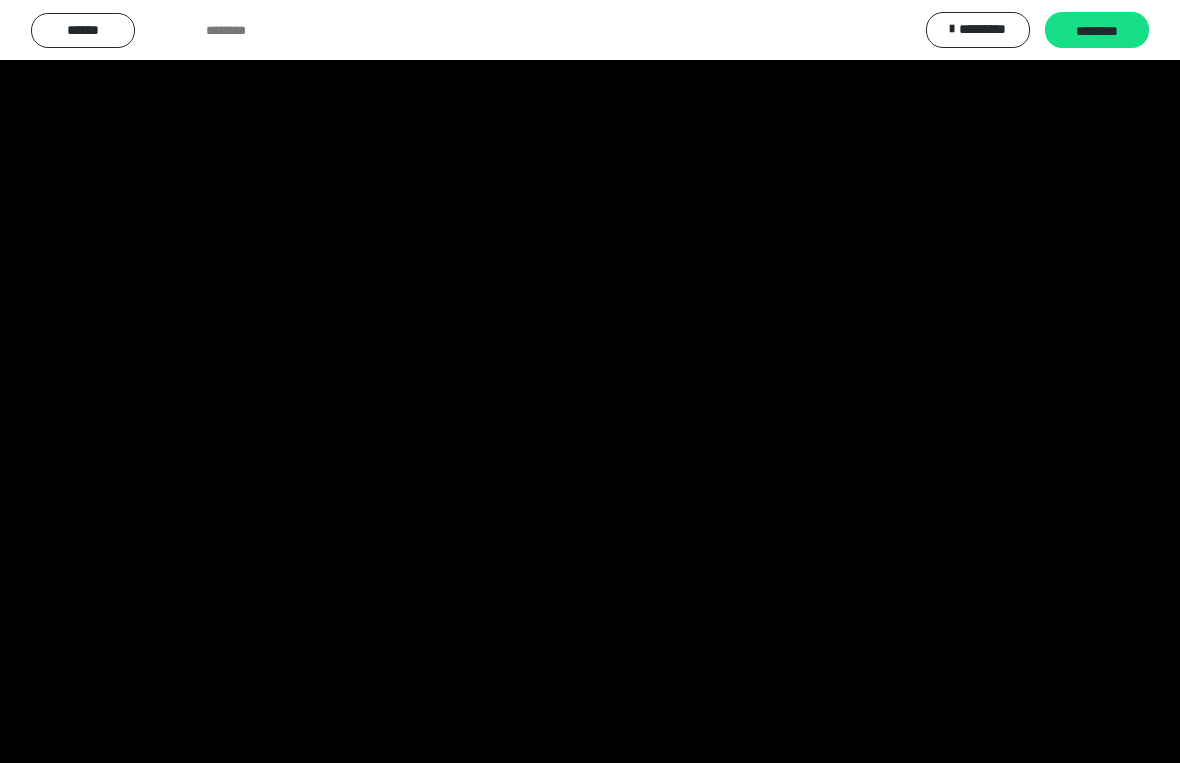 click at bounding box center [590, 381] 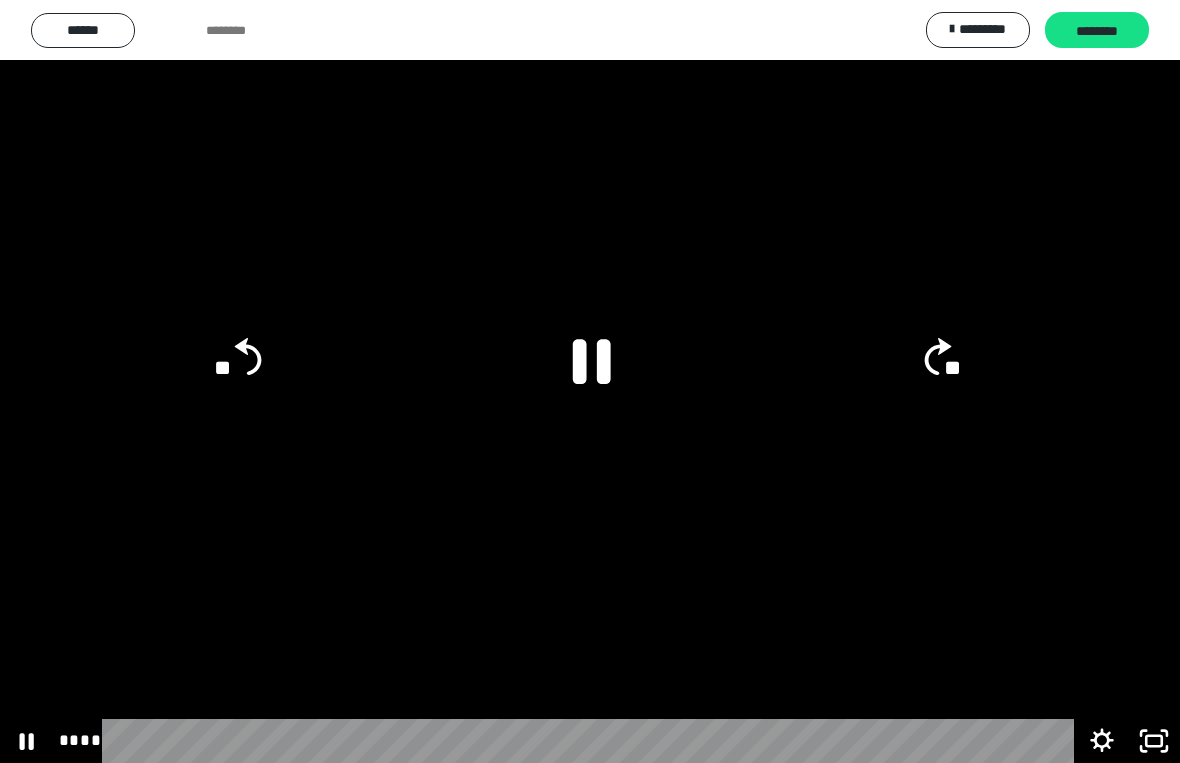 click at bounding box center [590, 381] 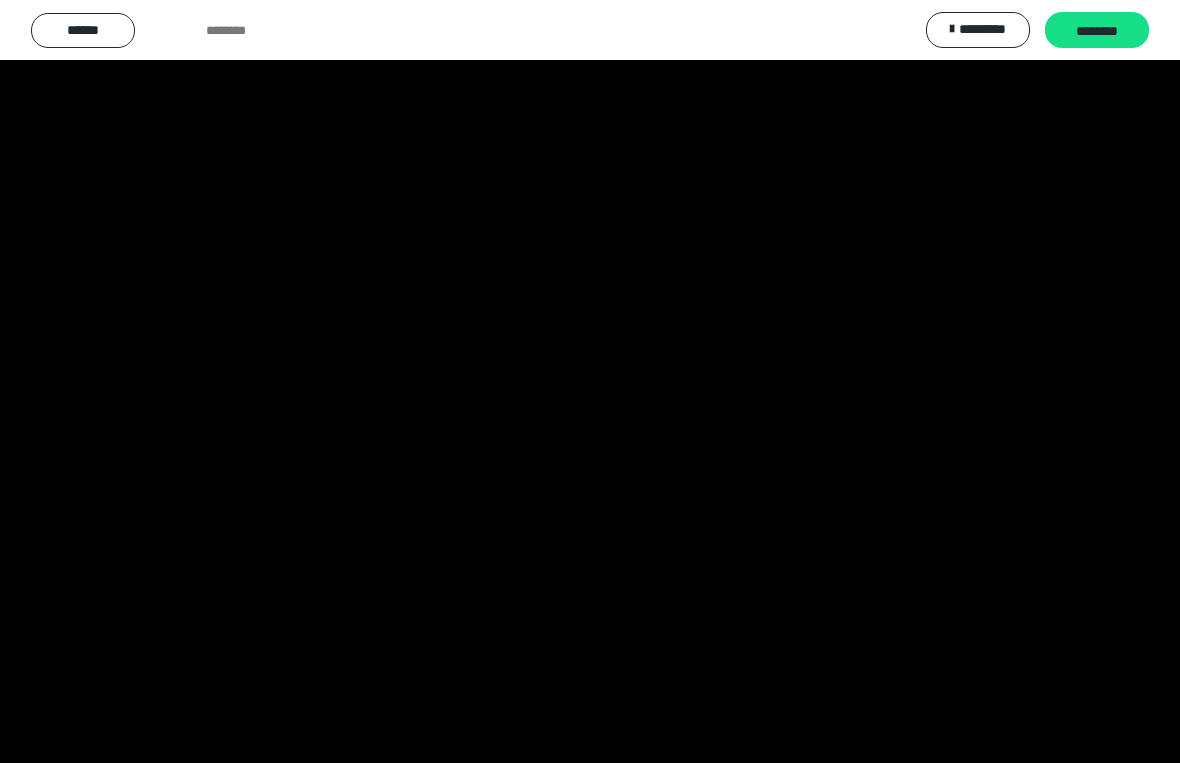 click at bounding box center [590, 381] 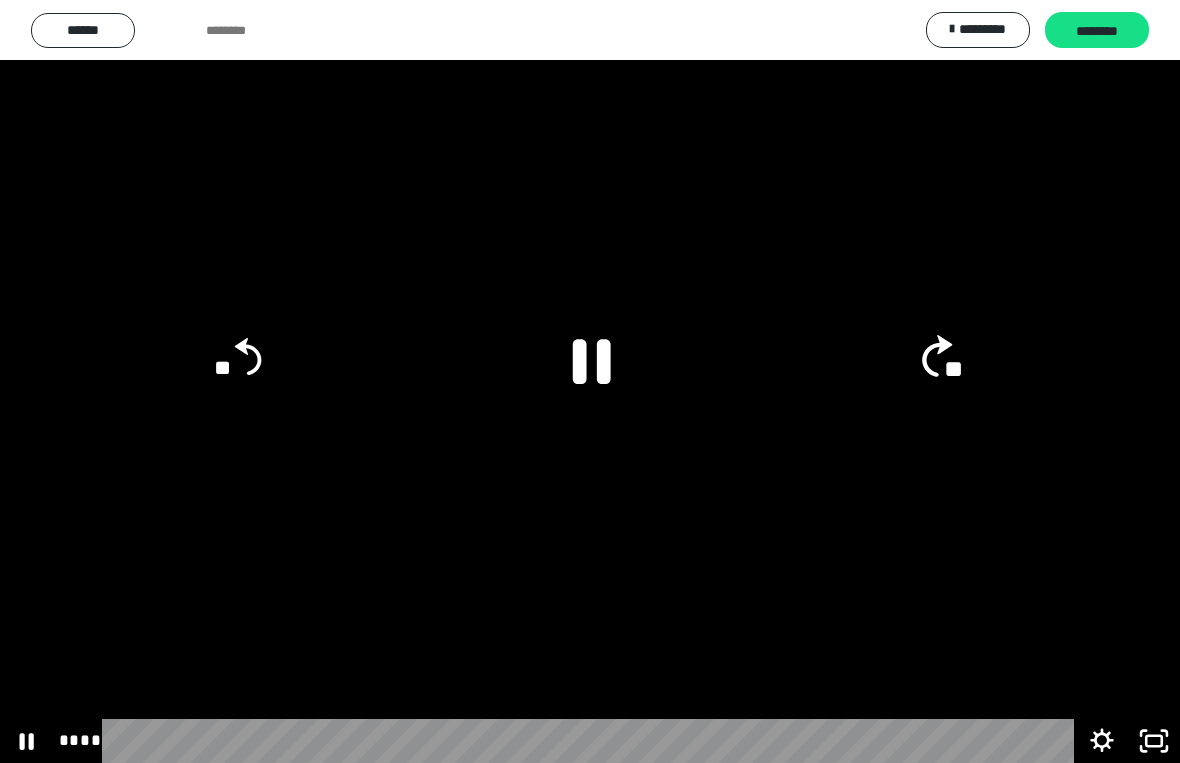 click on "**" 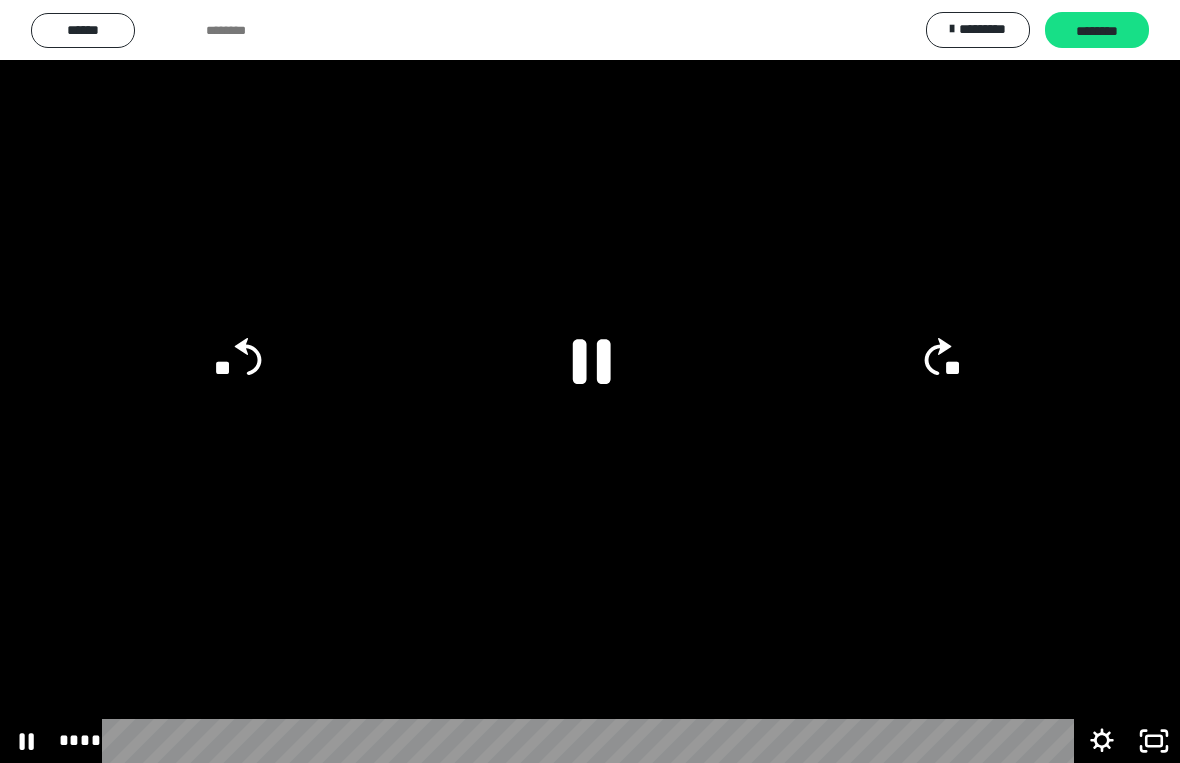 click at bounding box center [590, 381] 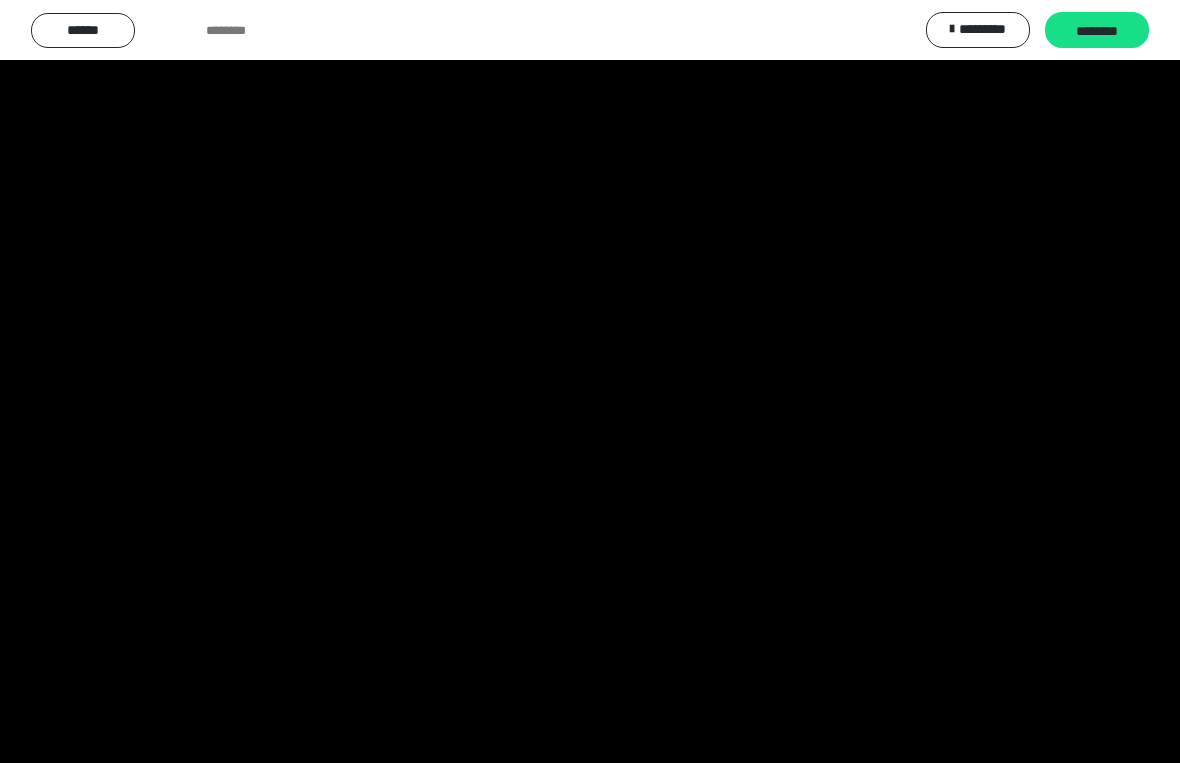 click at bounding box center (590, 381) 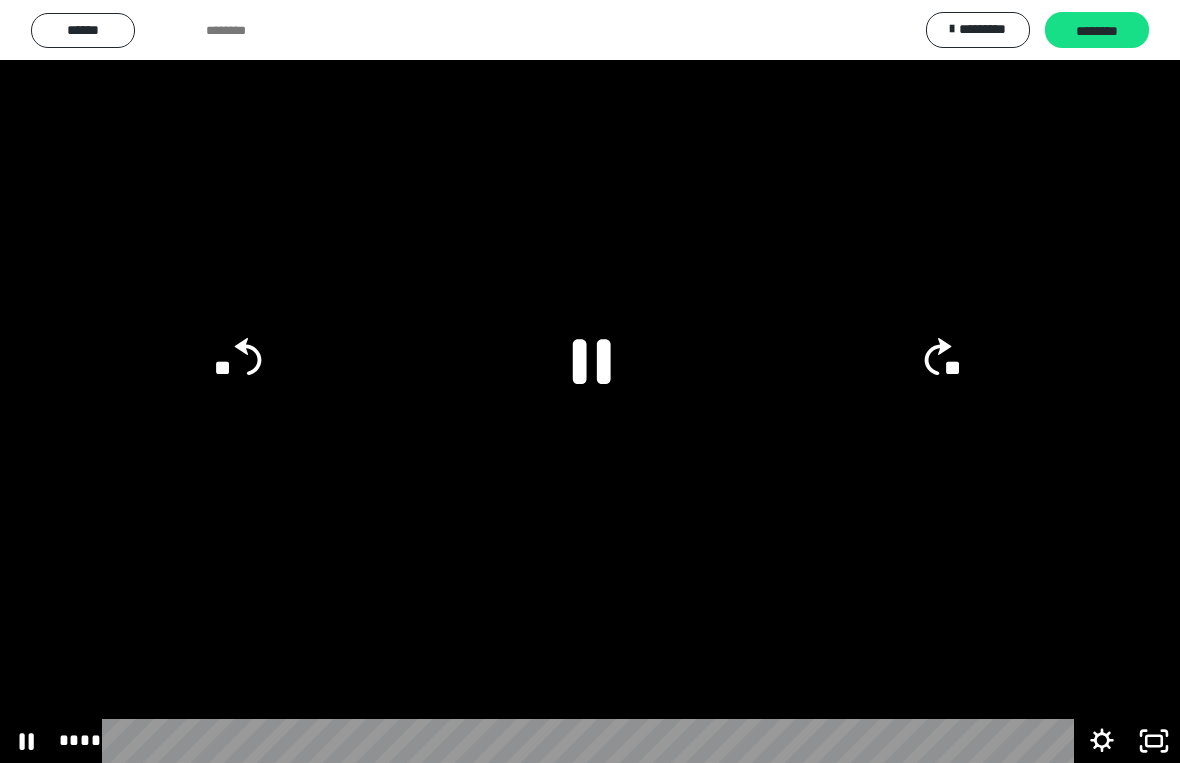 click on "**" 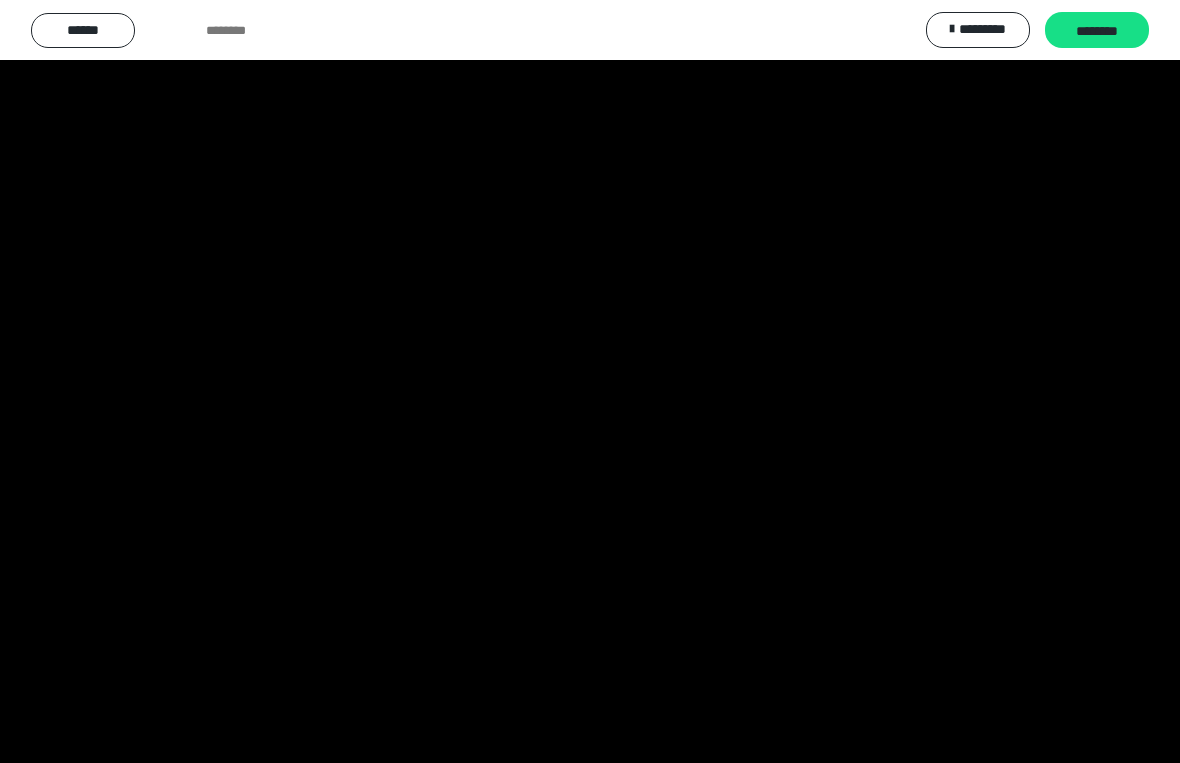 click at bounding box center [590, 381] 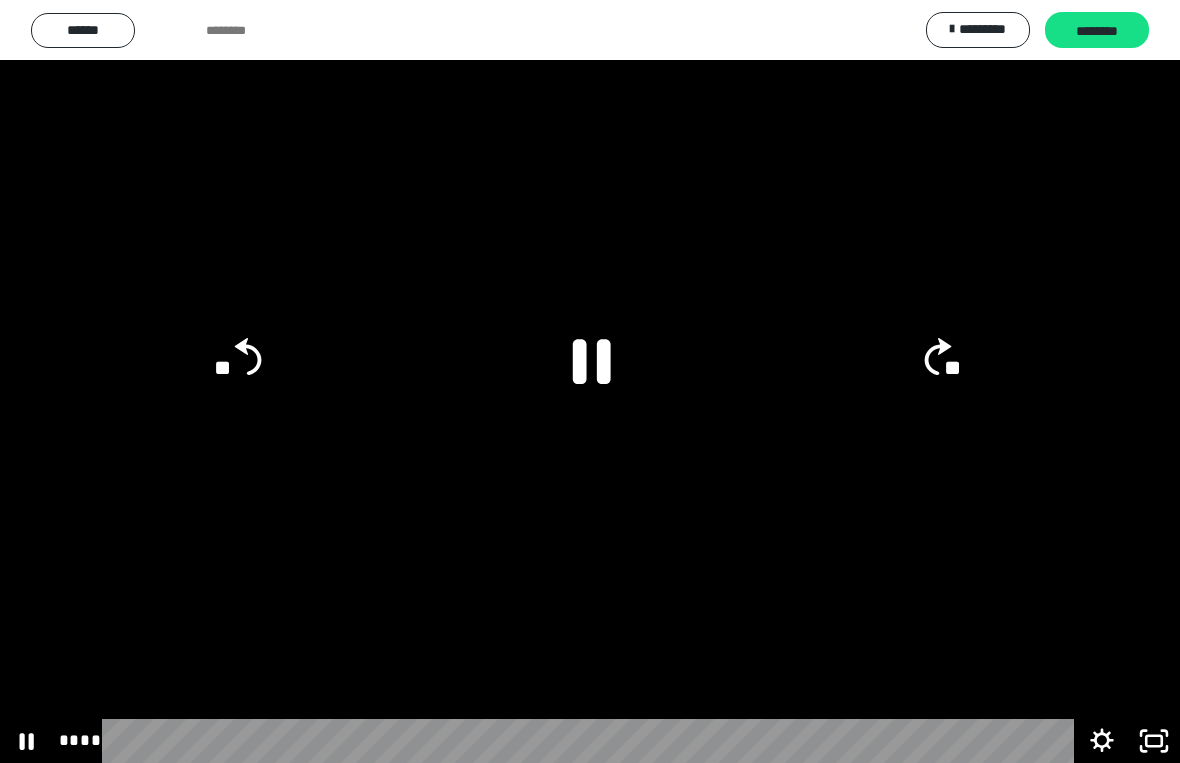 click at bounding box center [590, 381] 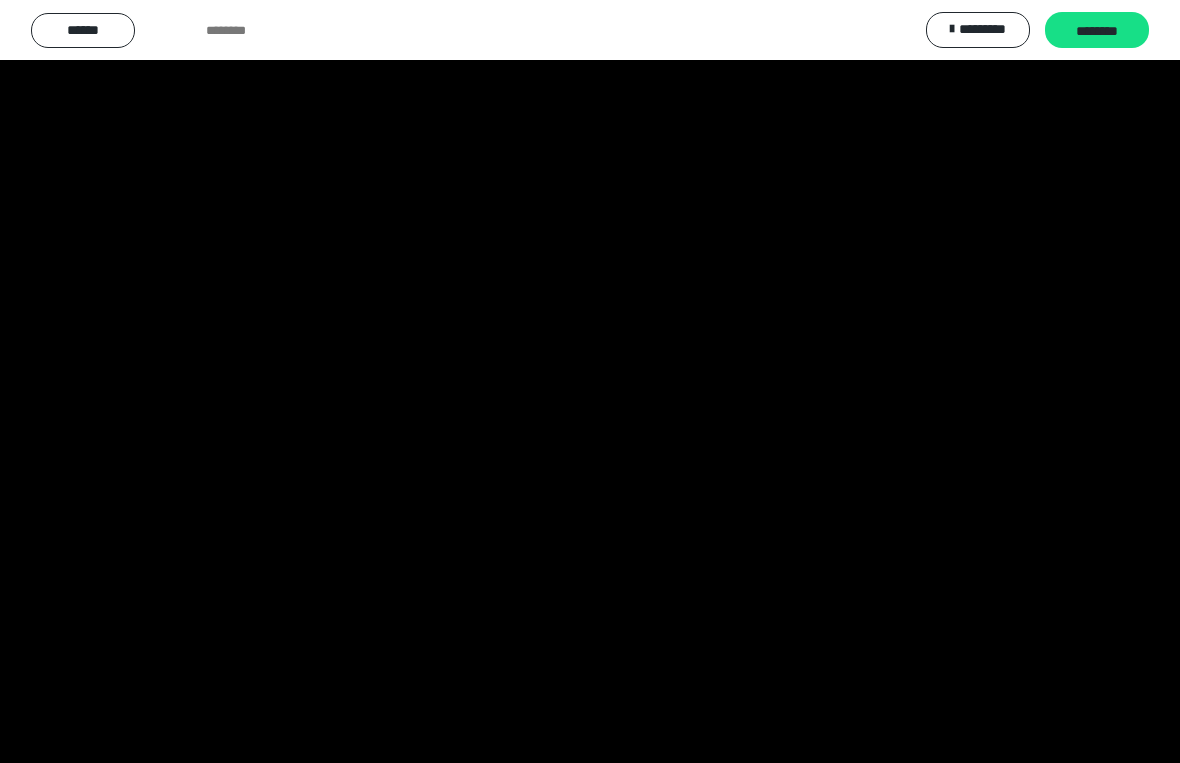 click at bounding box center (590, 381) 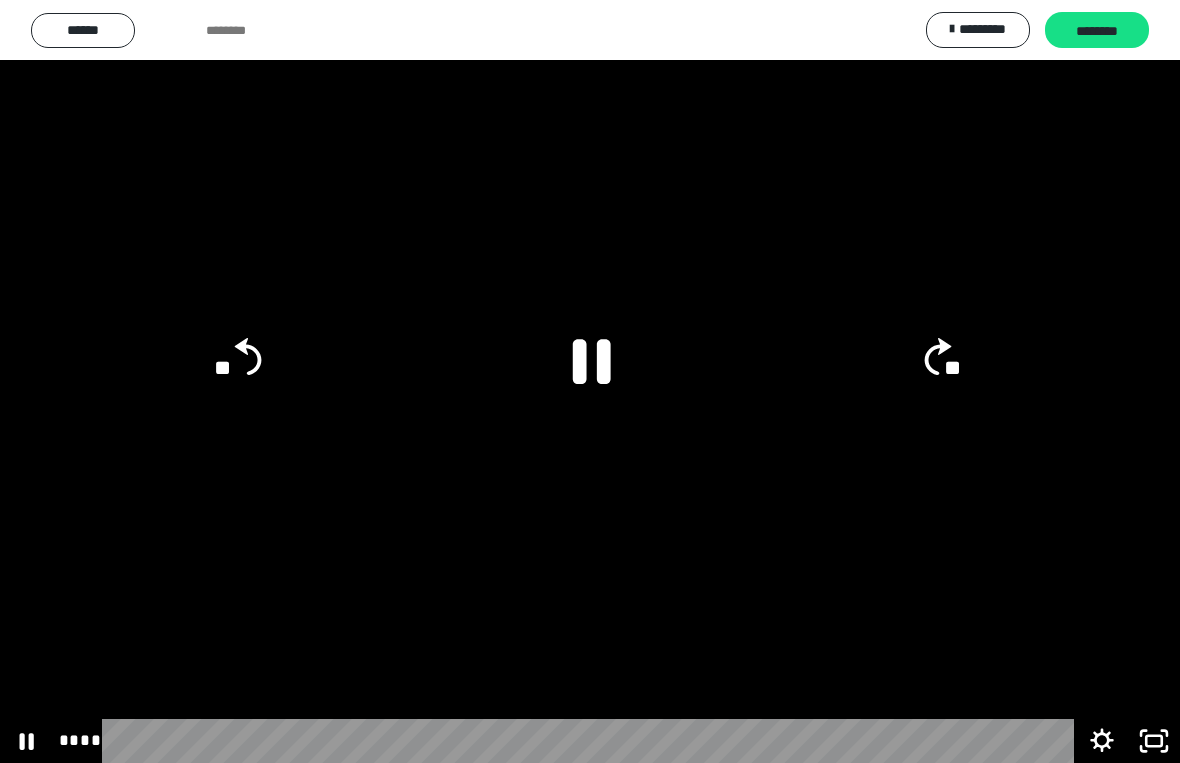 click on "**" 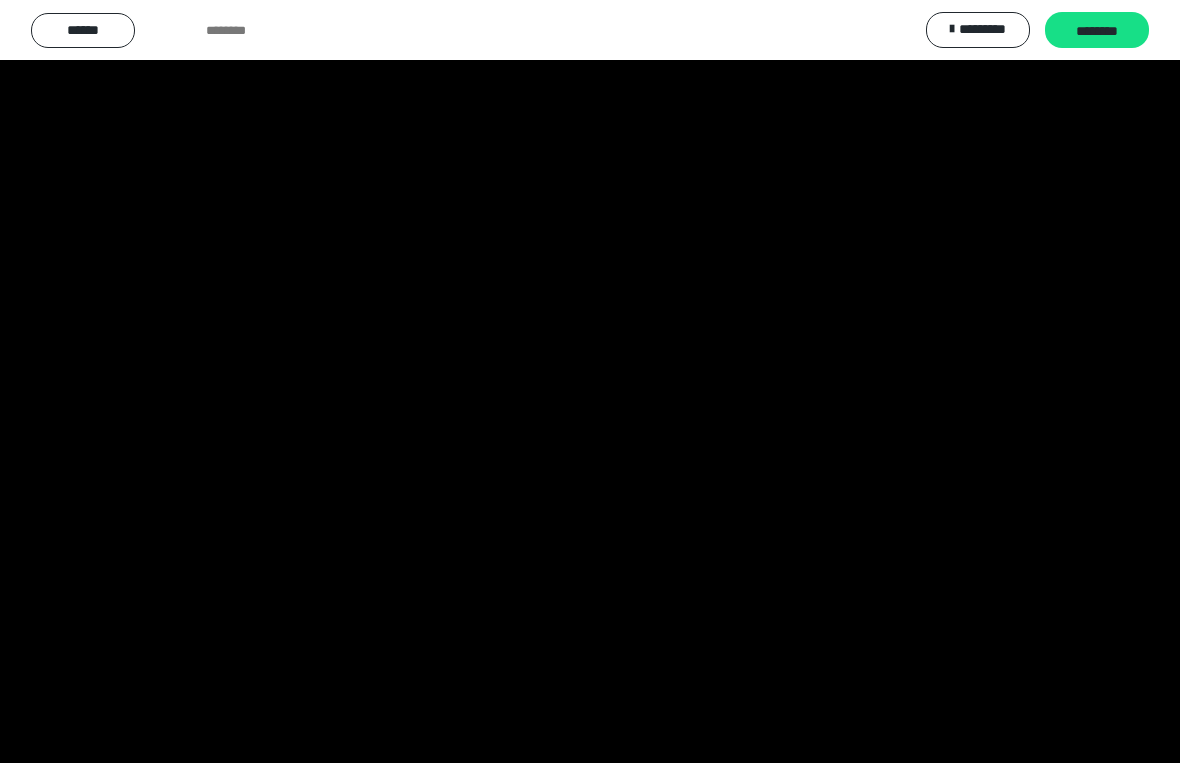 click at bounding box center [590, 381] 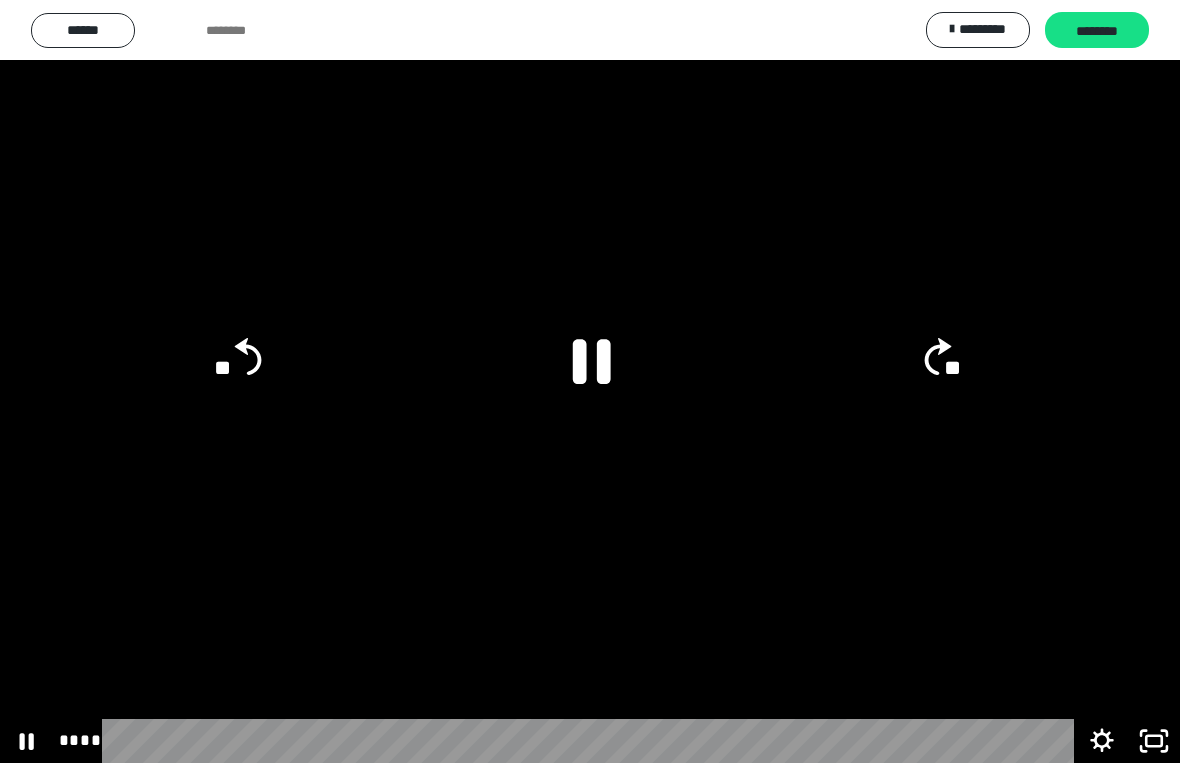 click on "**" 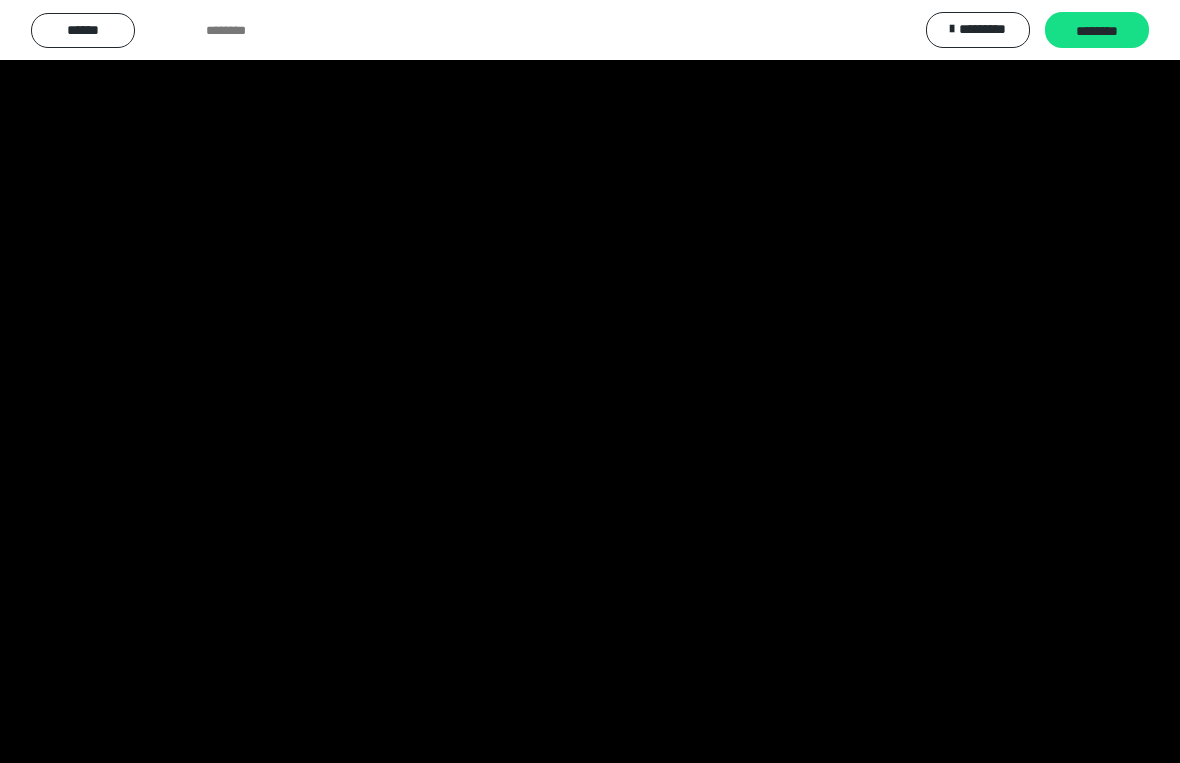 click at bounding box center [590, 381] 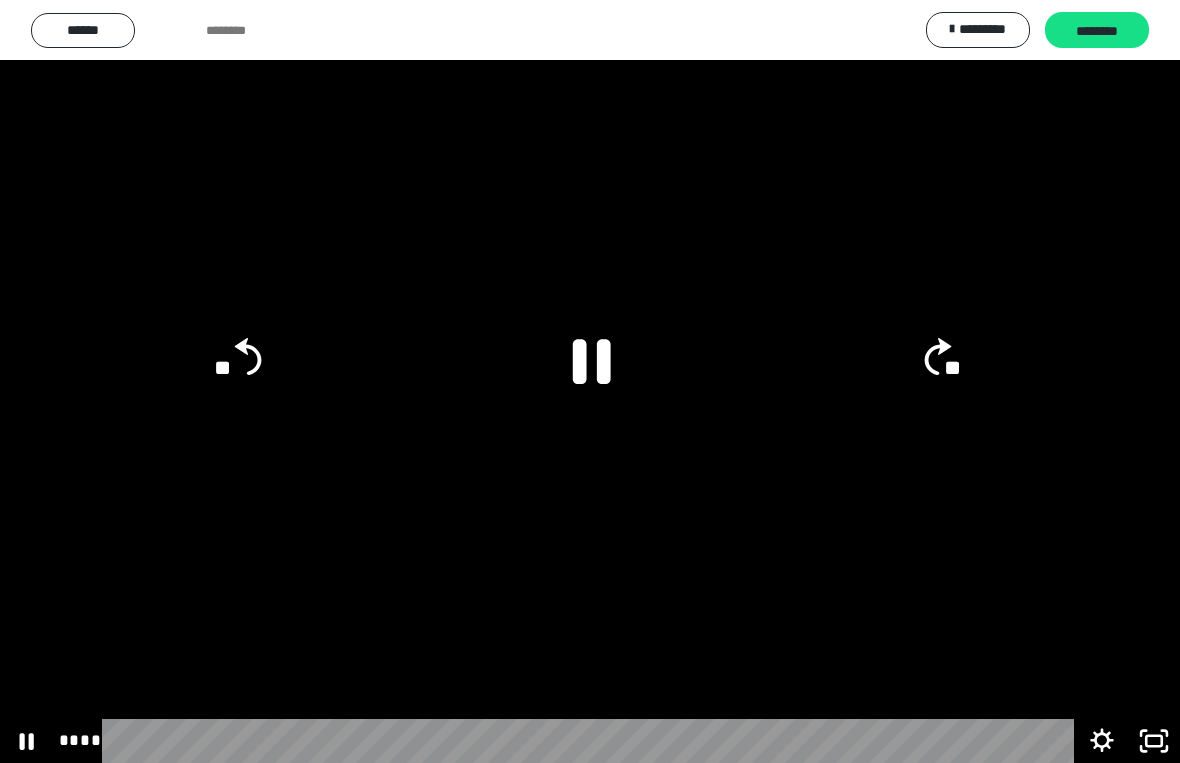 click on "**" 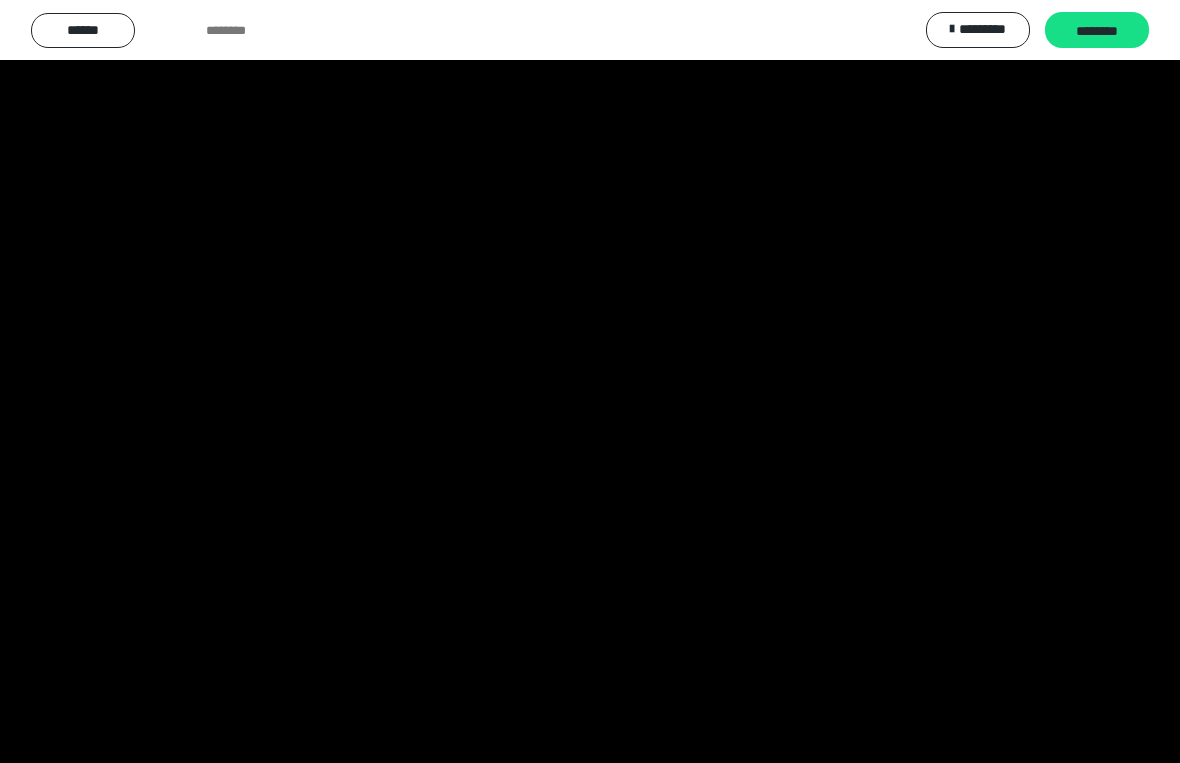 click at bounding box center (590, 381) 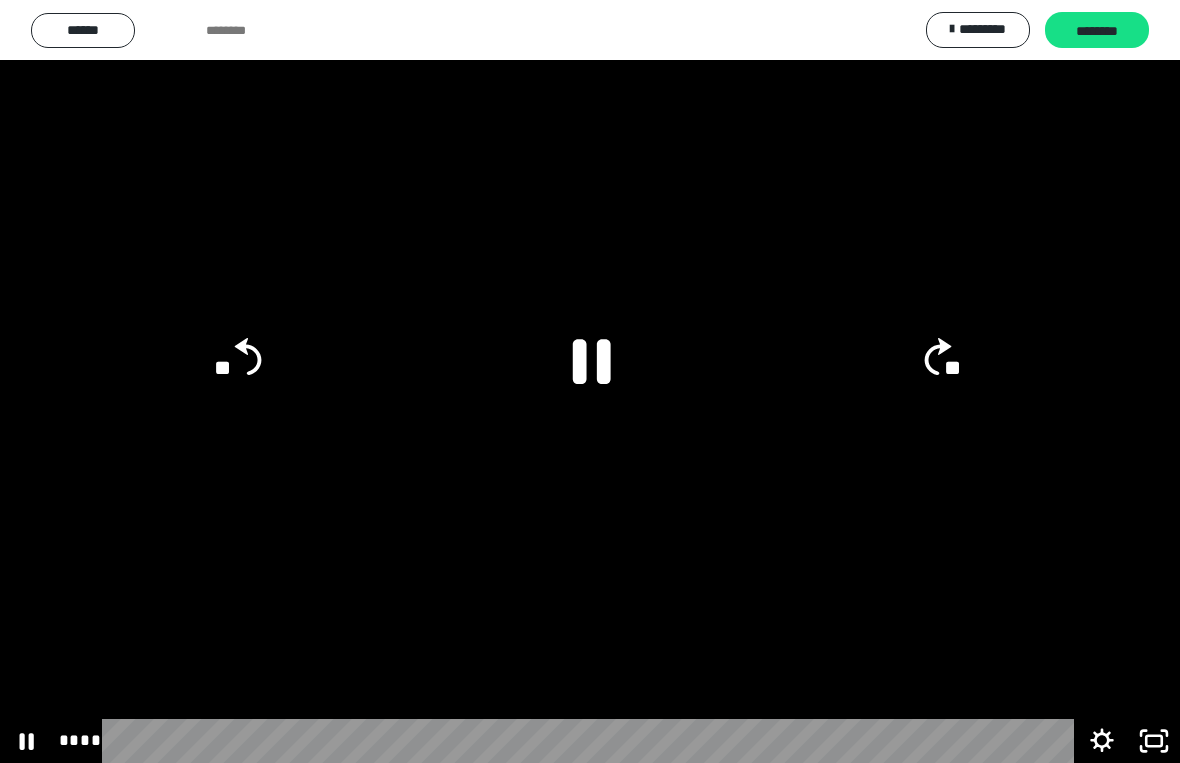click on "**" 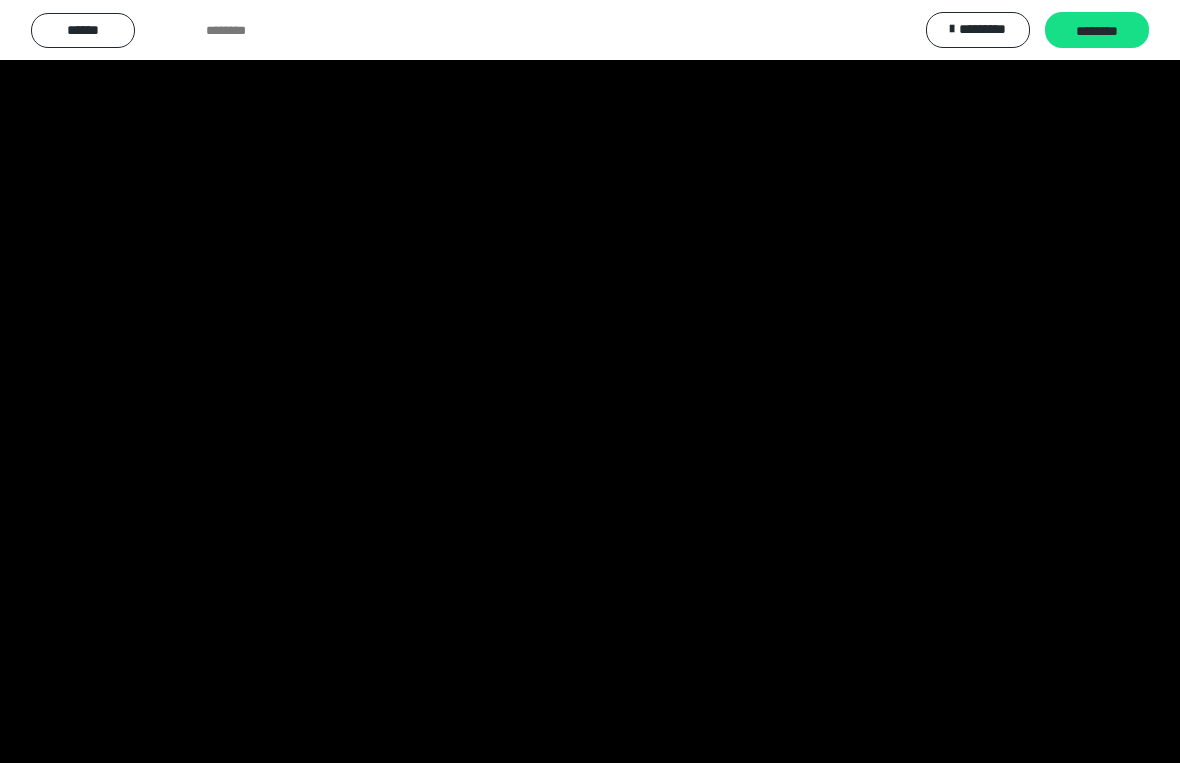 click at bounding box center (590, 381) 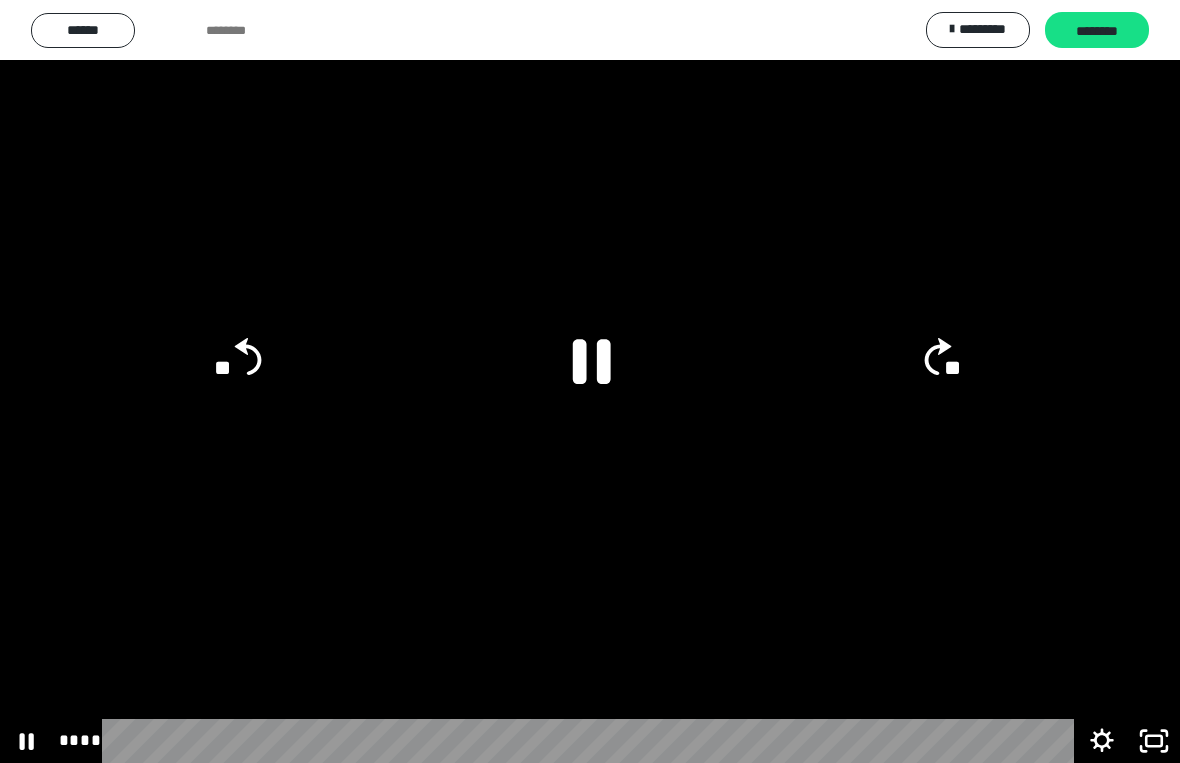 click at bounding box center [590, 381] 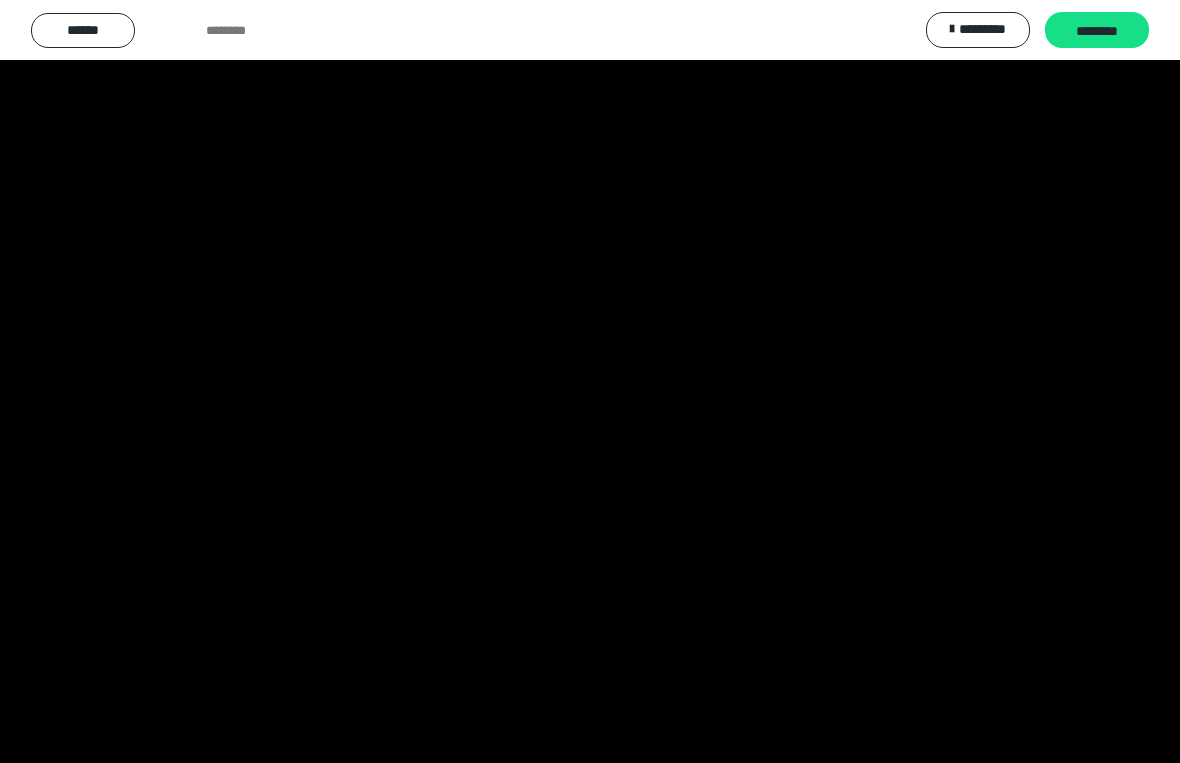 click at bounding box center (590, 381) 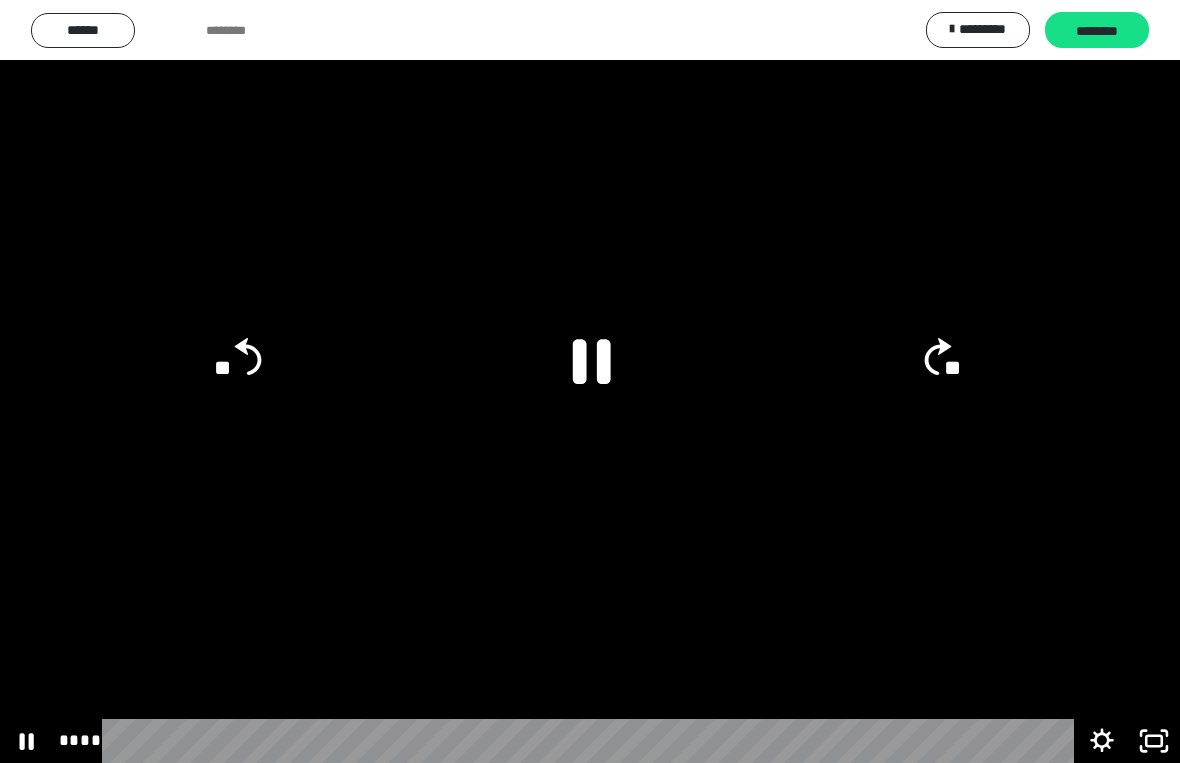 click on "**" 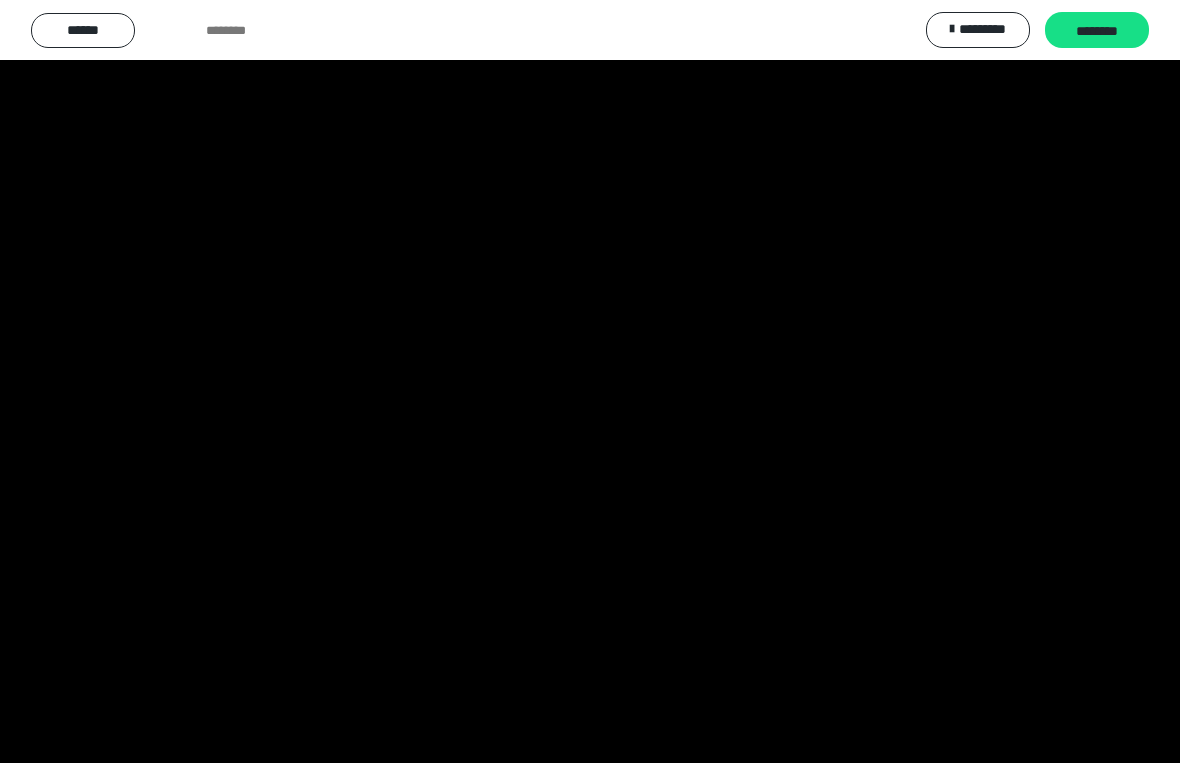 click at bounding box center [590, 381] 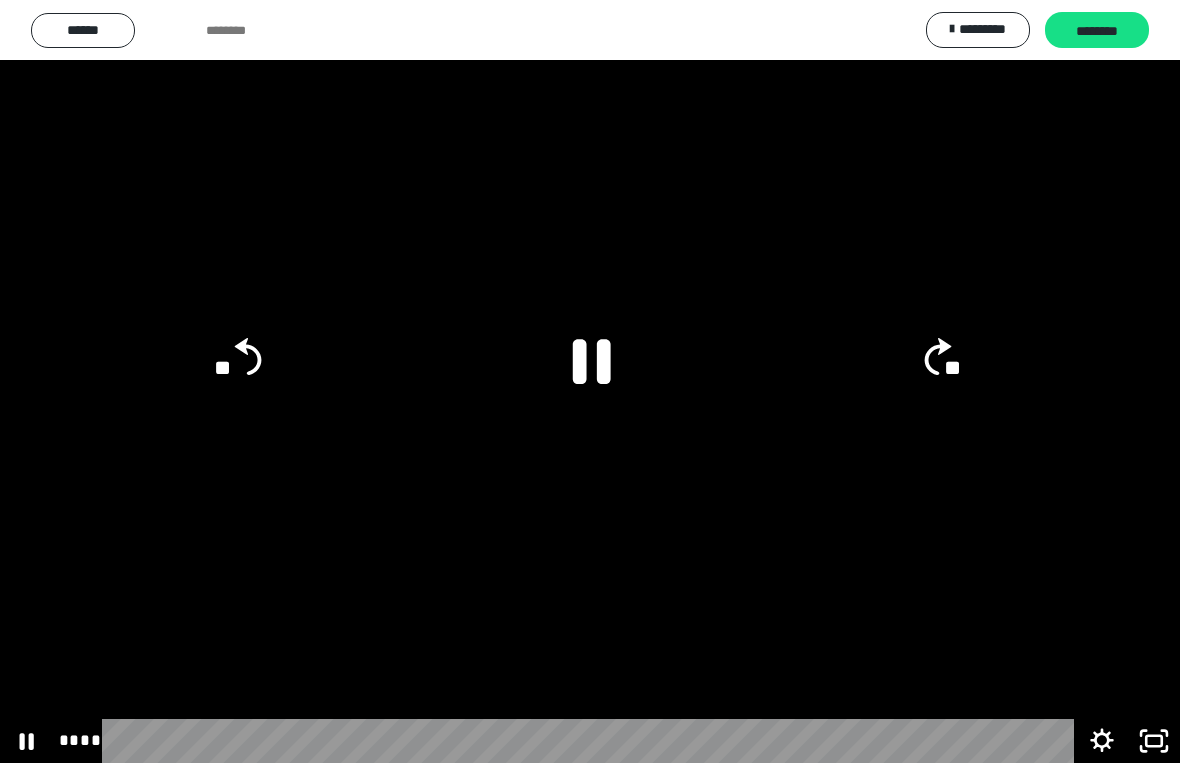 click on "**" 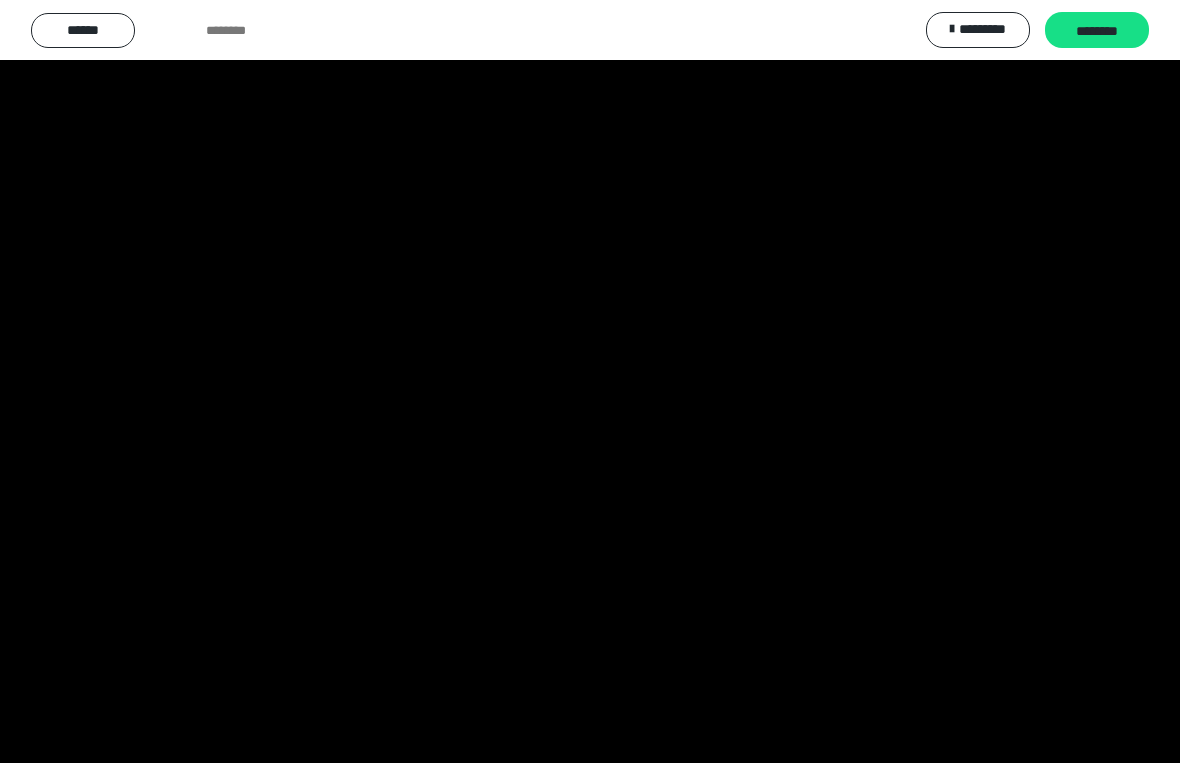 click at bounding box center (590, 381) 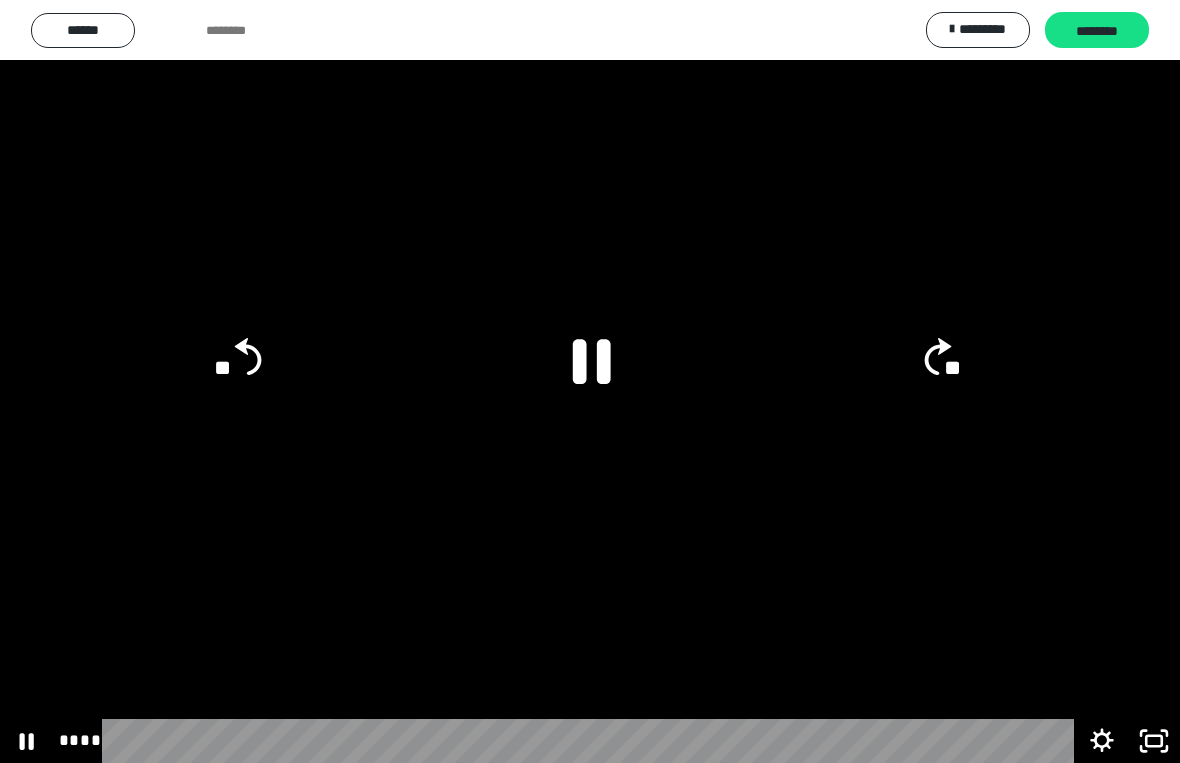 click at bounding box center (590, 381) 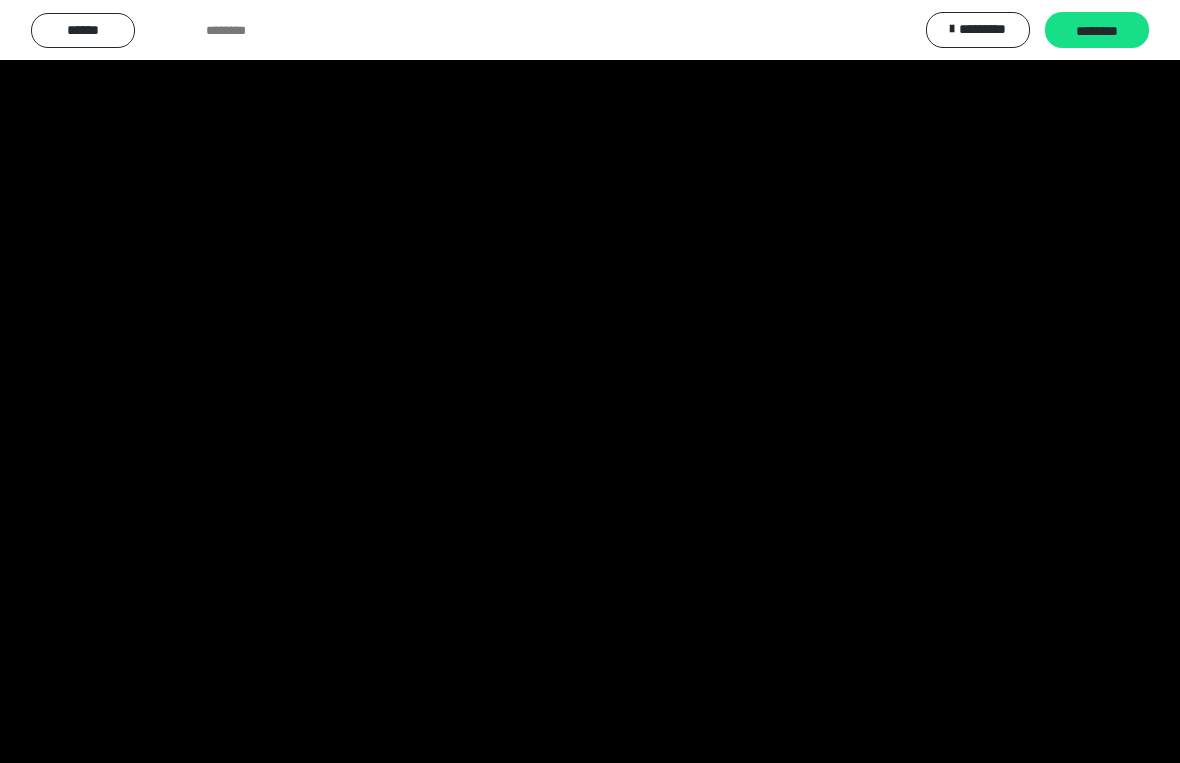 click at bounding box center (590, 381) 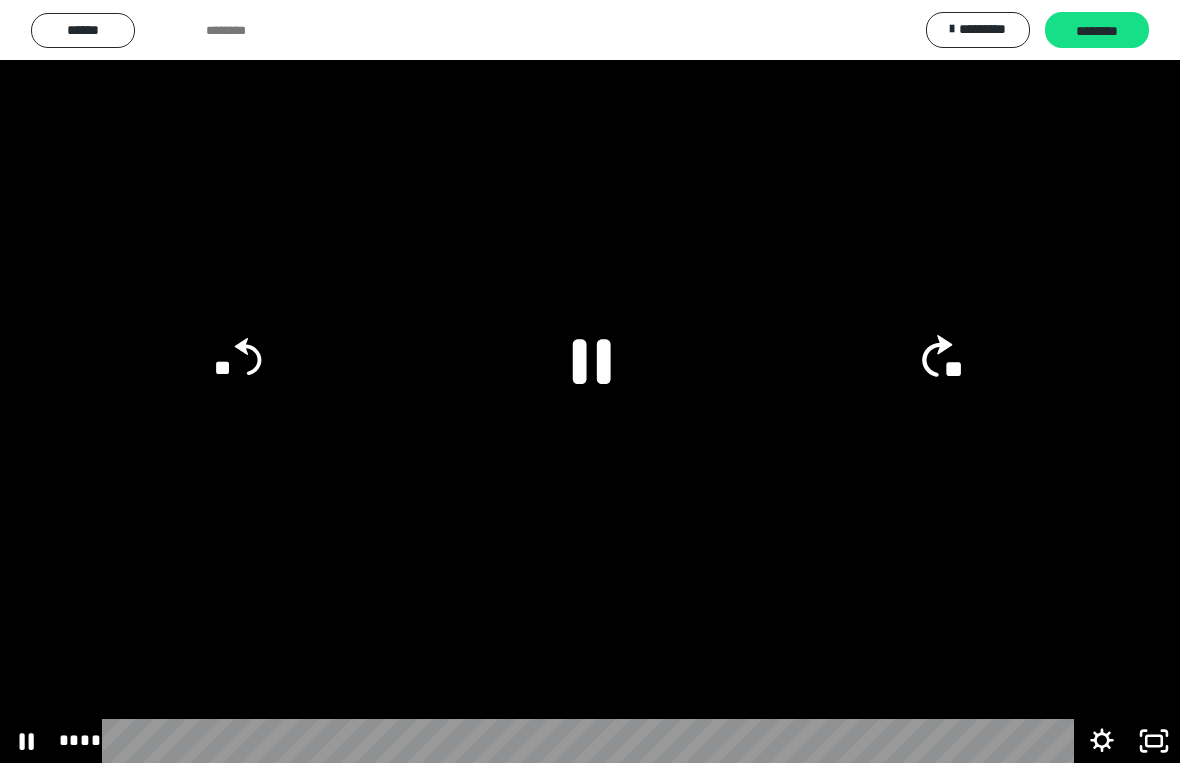 click on "**" 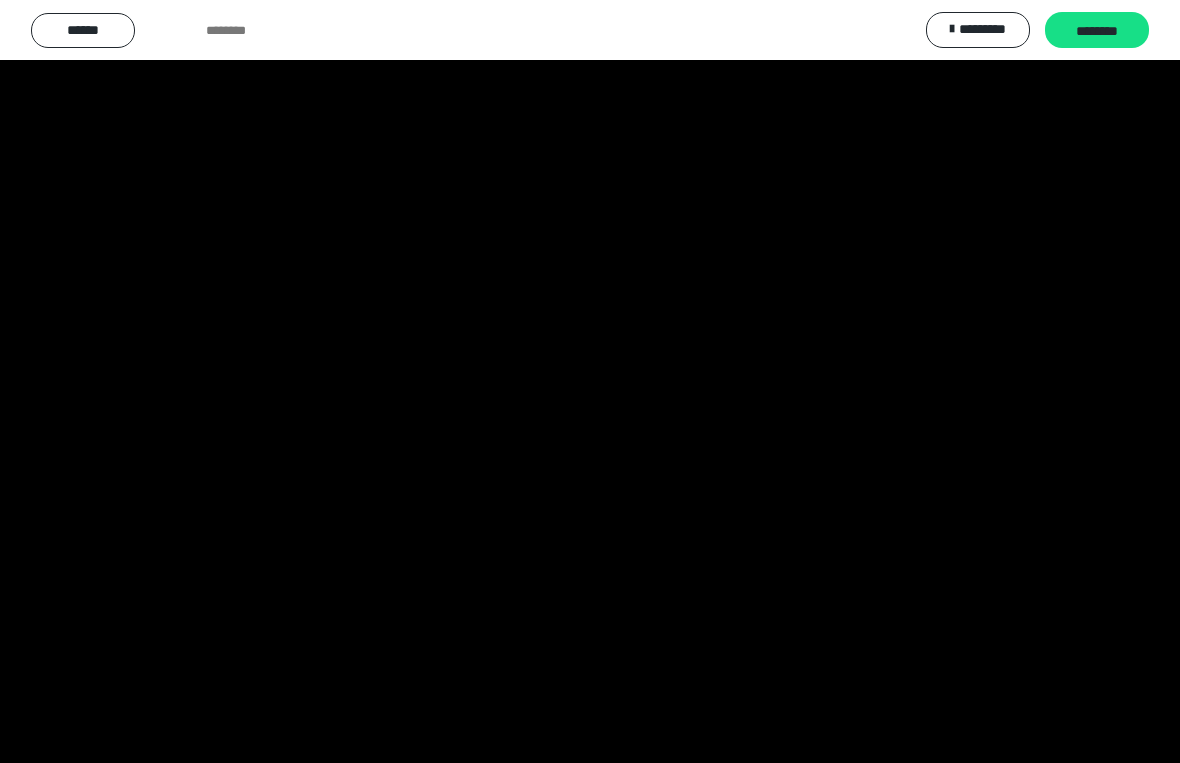 click at bounding box center (590, 381) 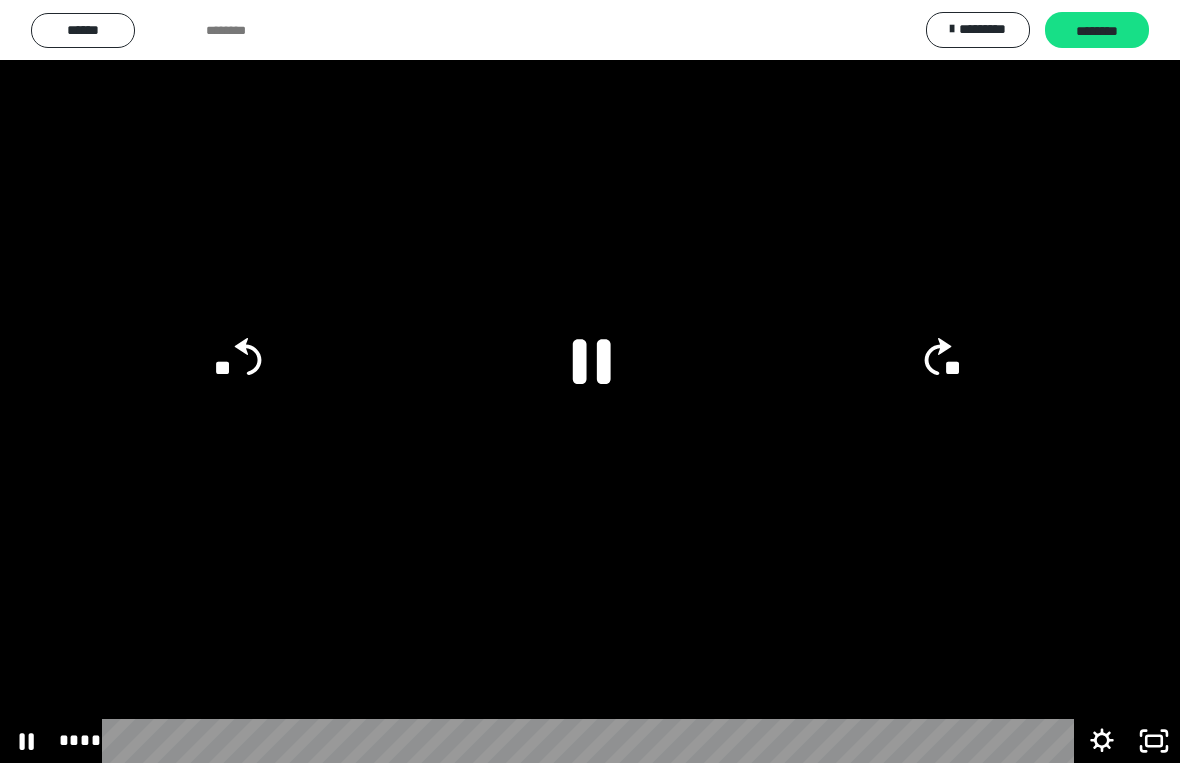 click at bounding box center [590, 381] 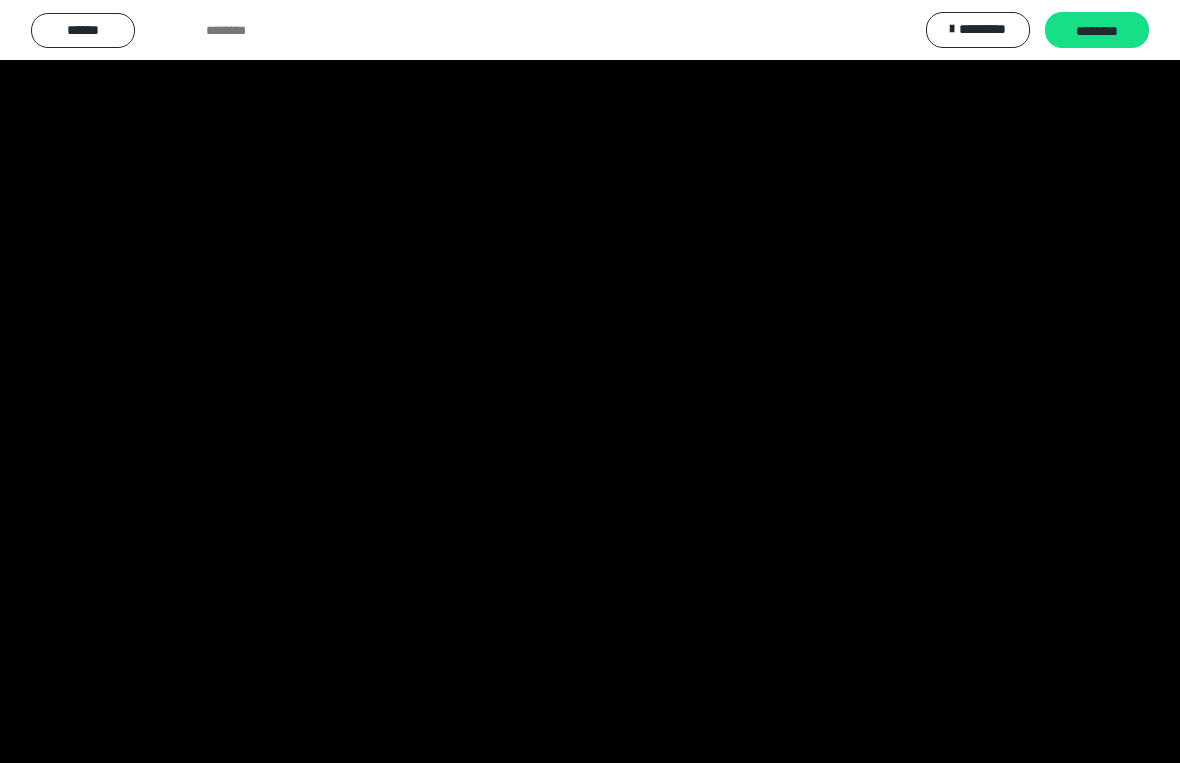 click at bounding box center (590, 381) 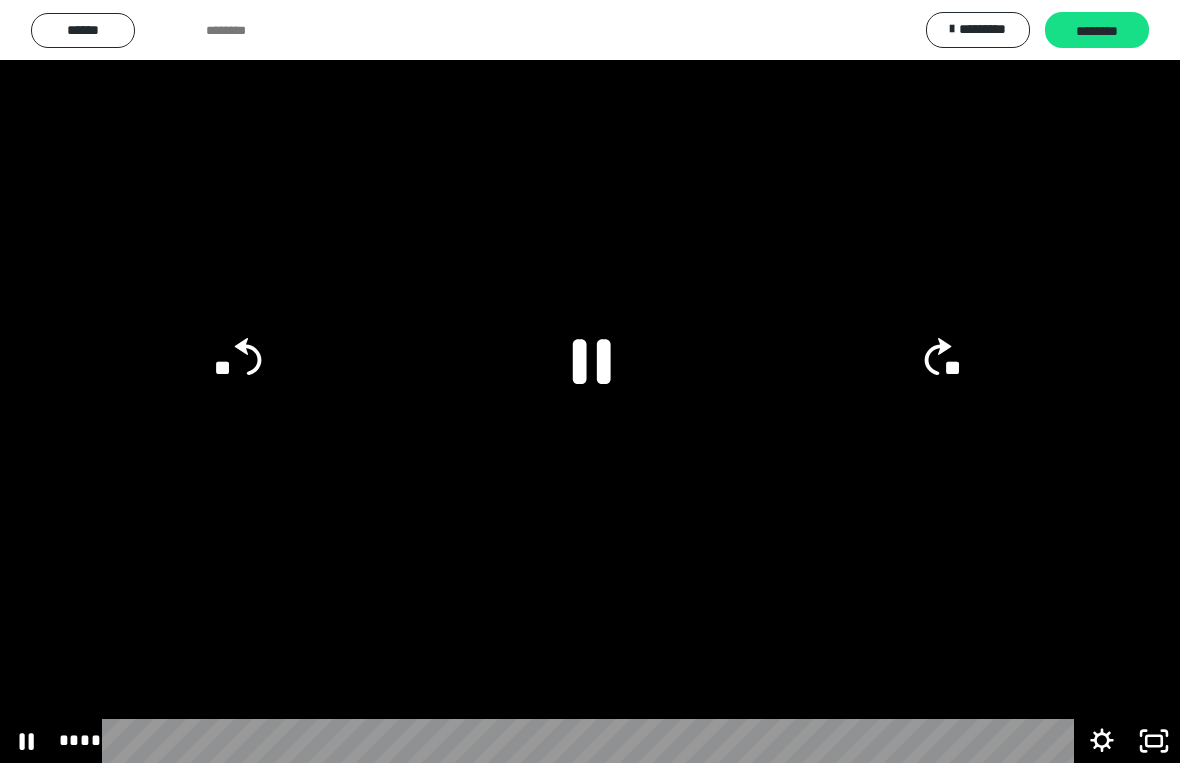 click on "**" 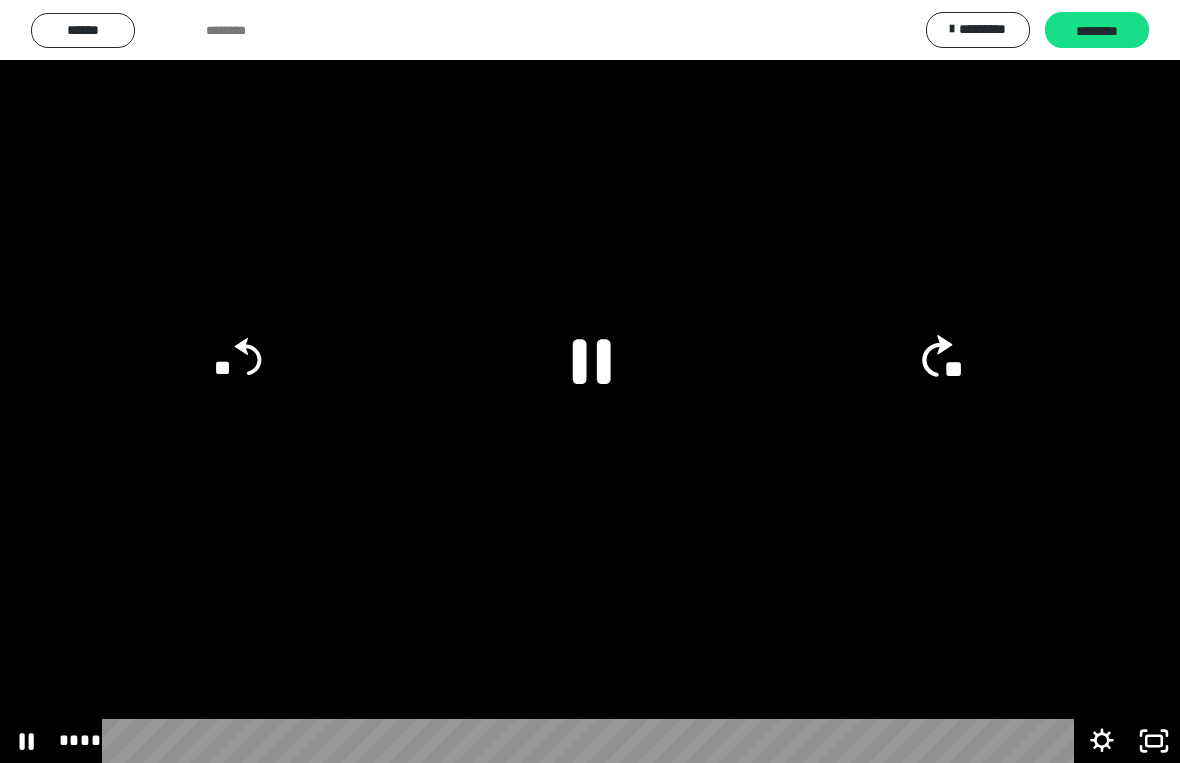 click 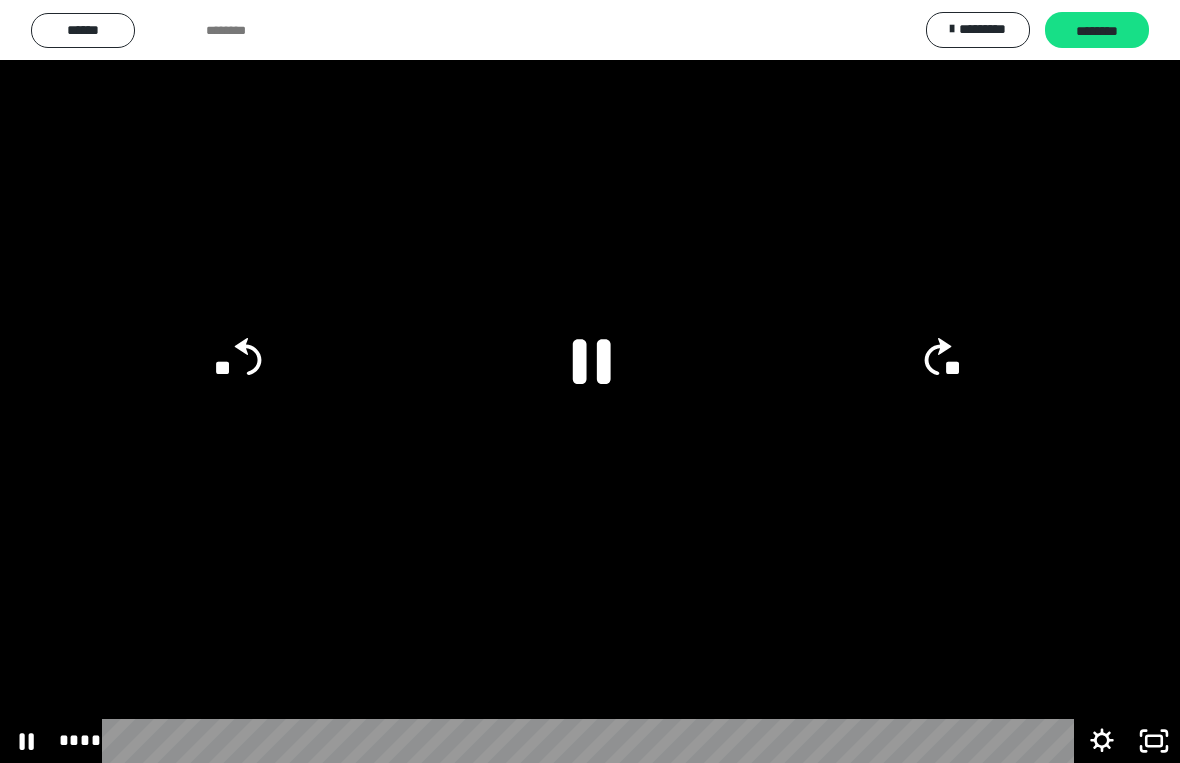 click at bounding box center (590, 381) 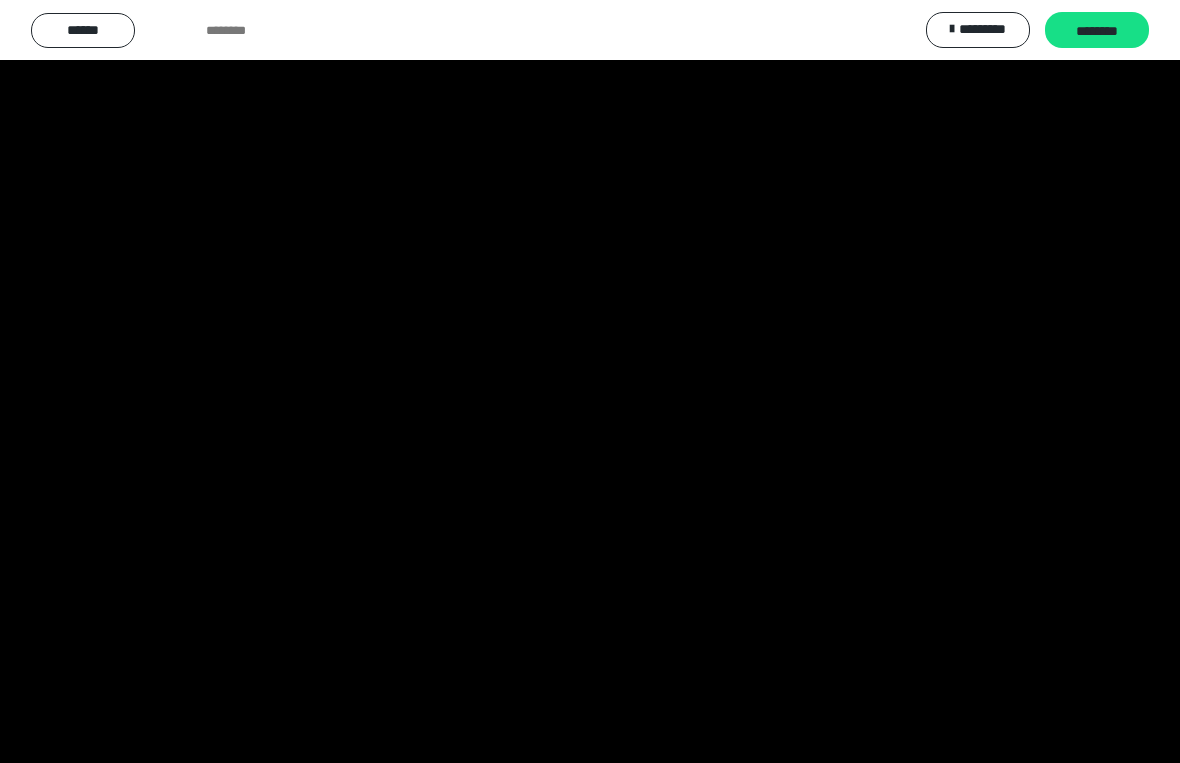 click at bounding box center [590, 381] 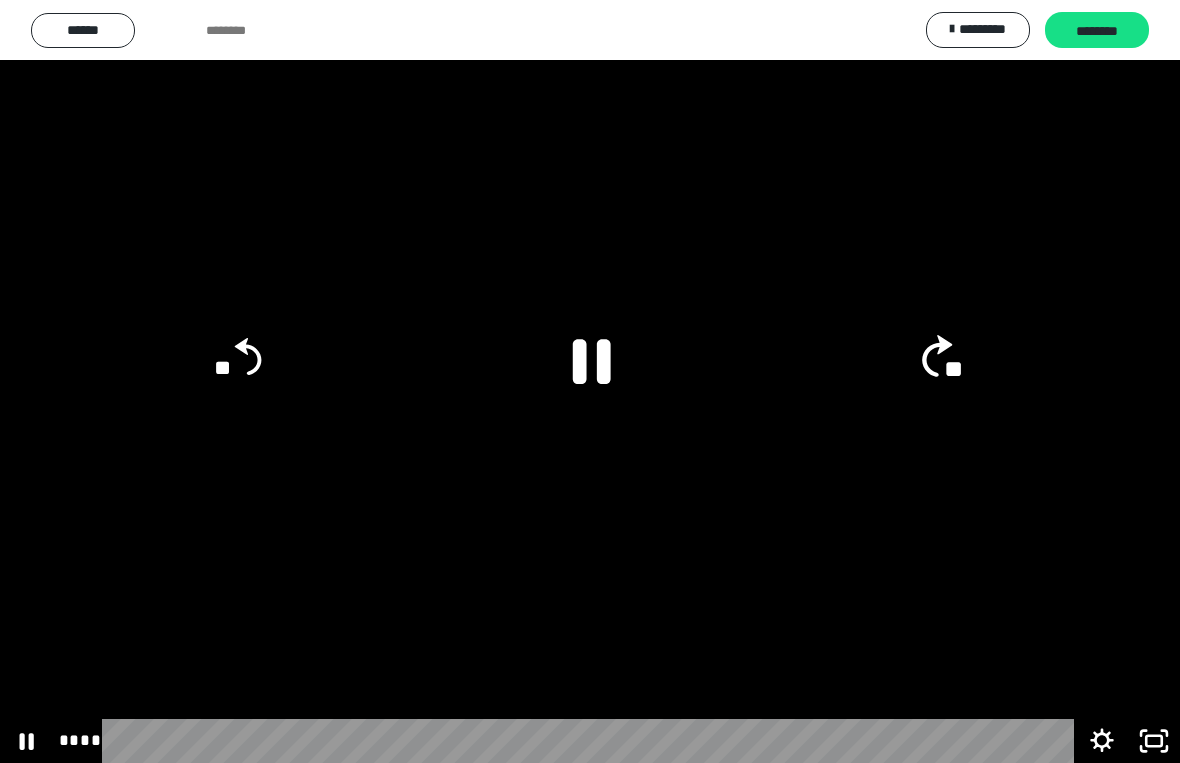 click on "**" 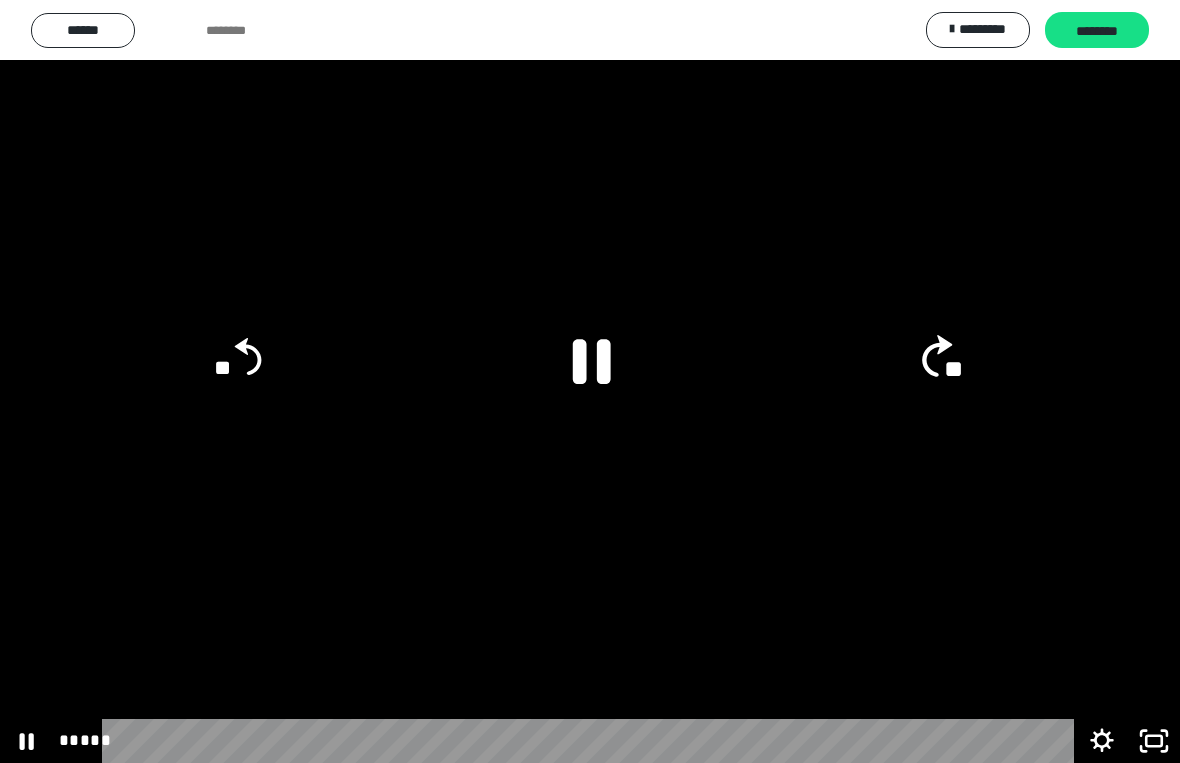 click on "**" 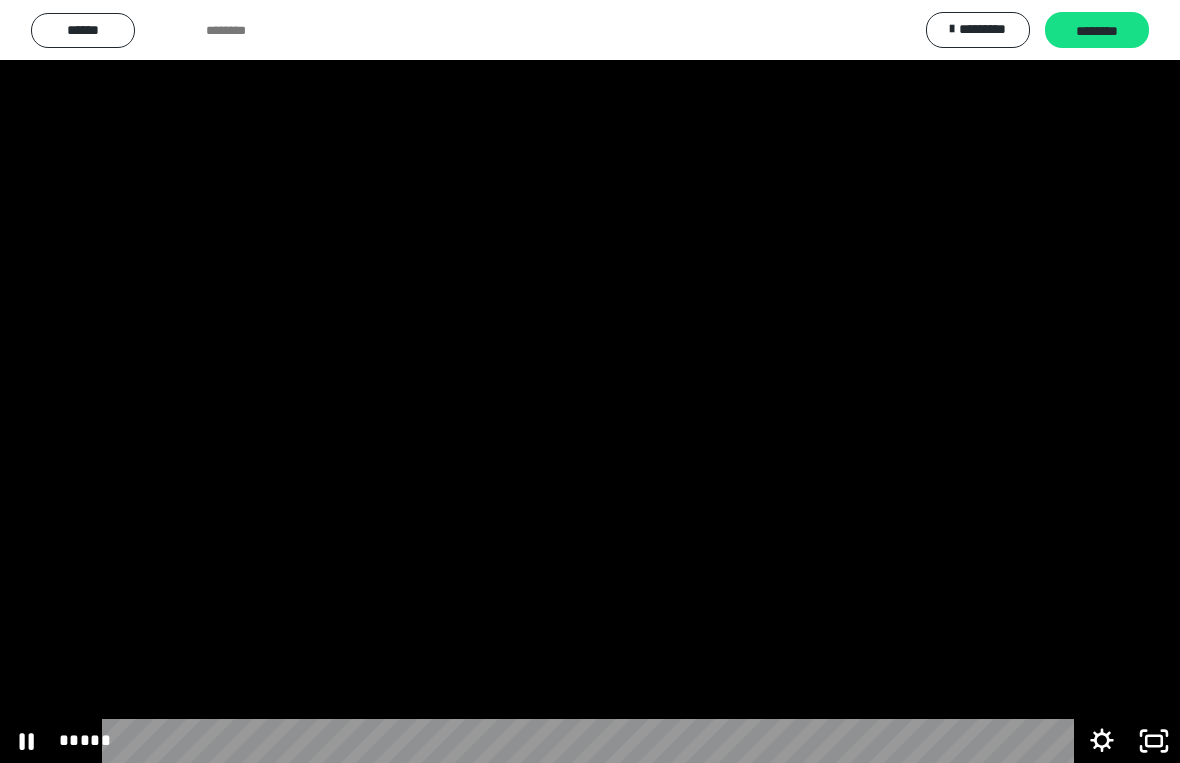 click at bounding box center (590, 381) 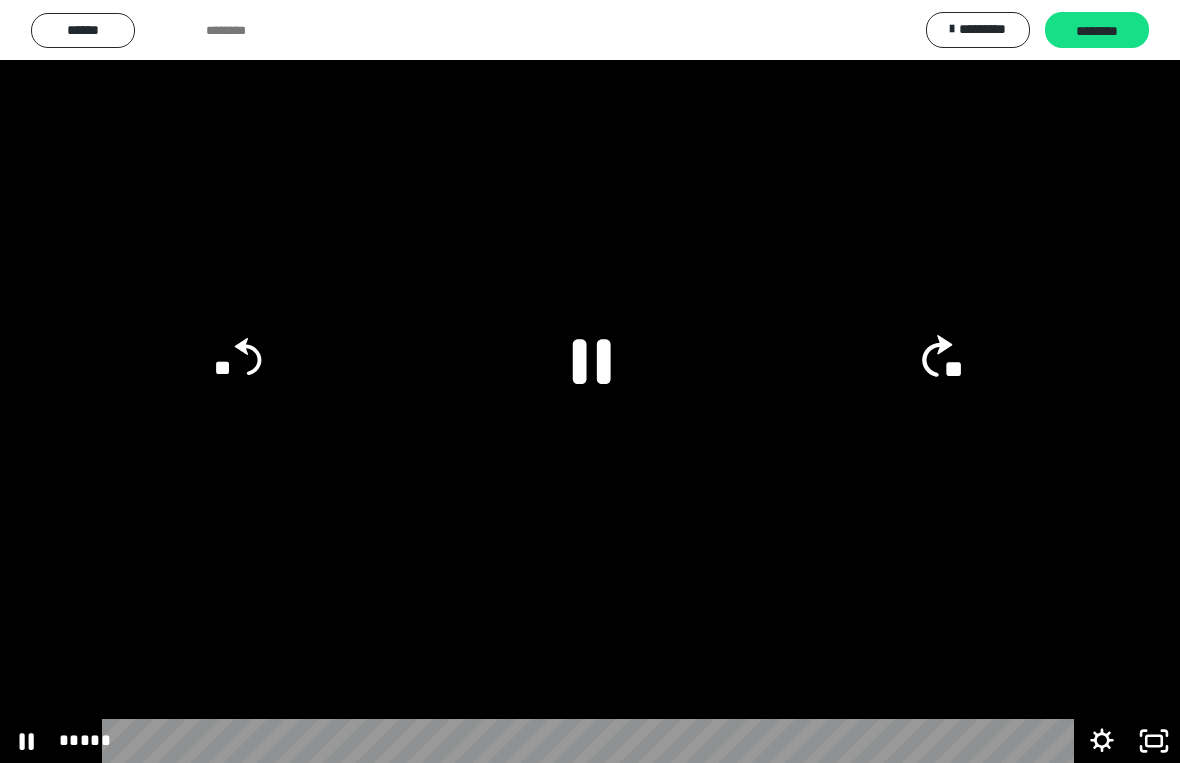 click on "**" 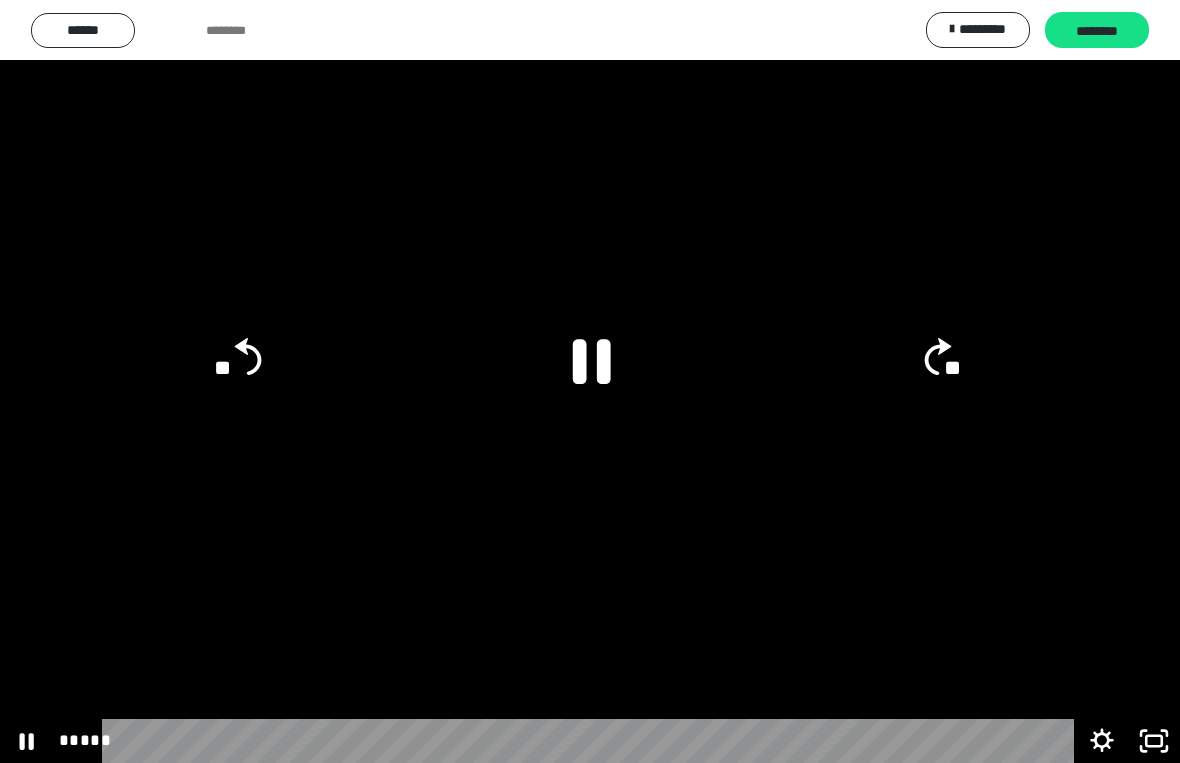 click on "**" 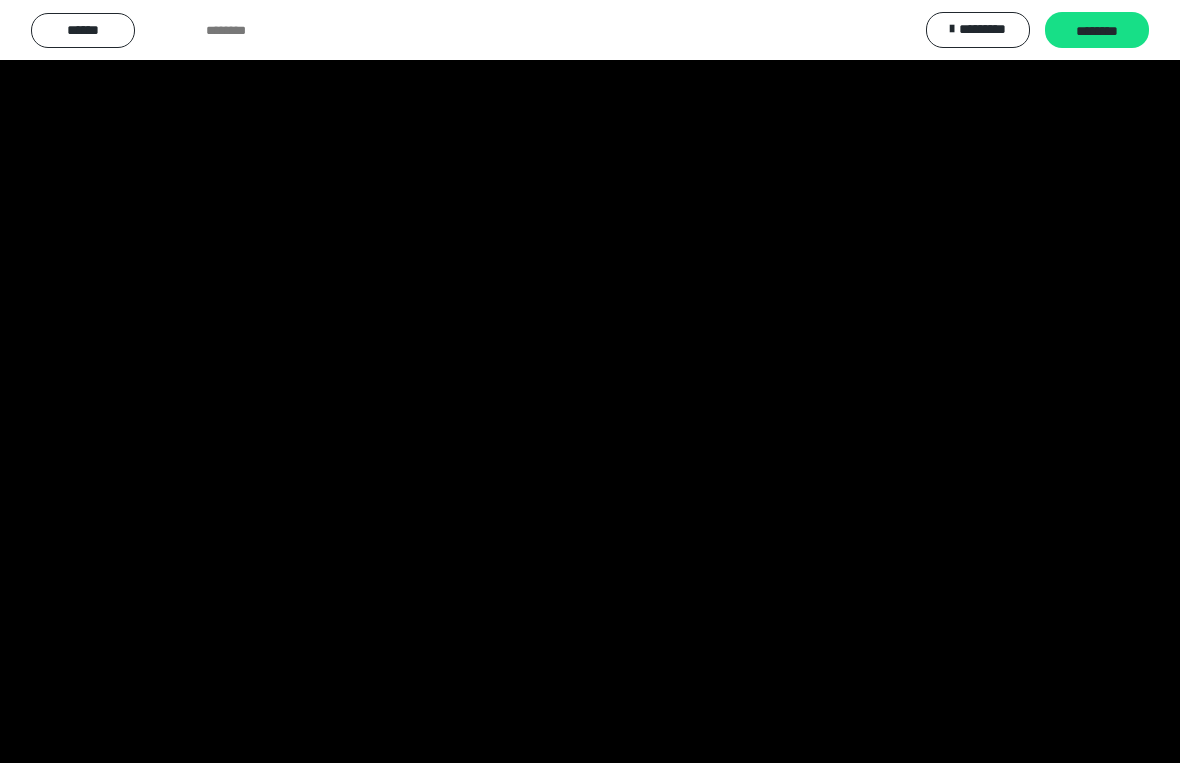 click at bounding box center (590, 381) 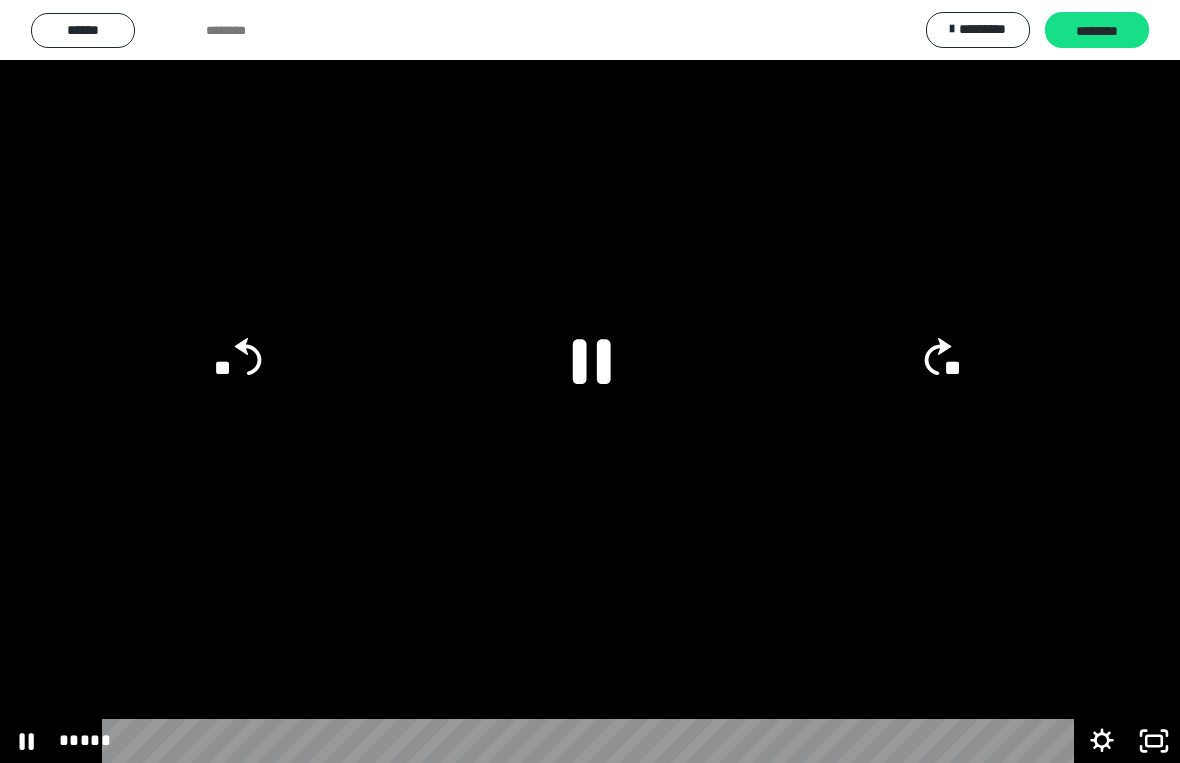 click at bounding box center [590, 381] 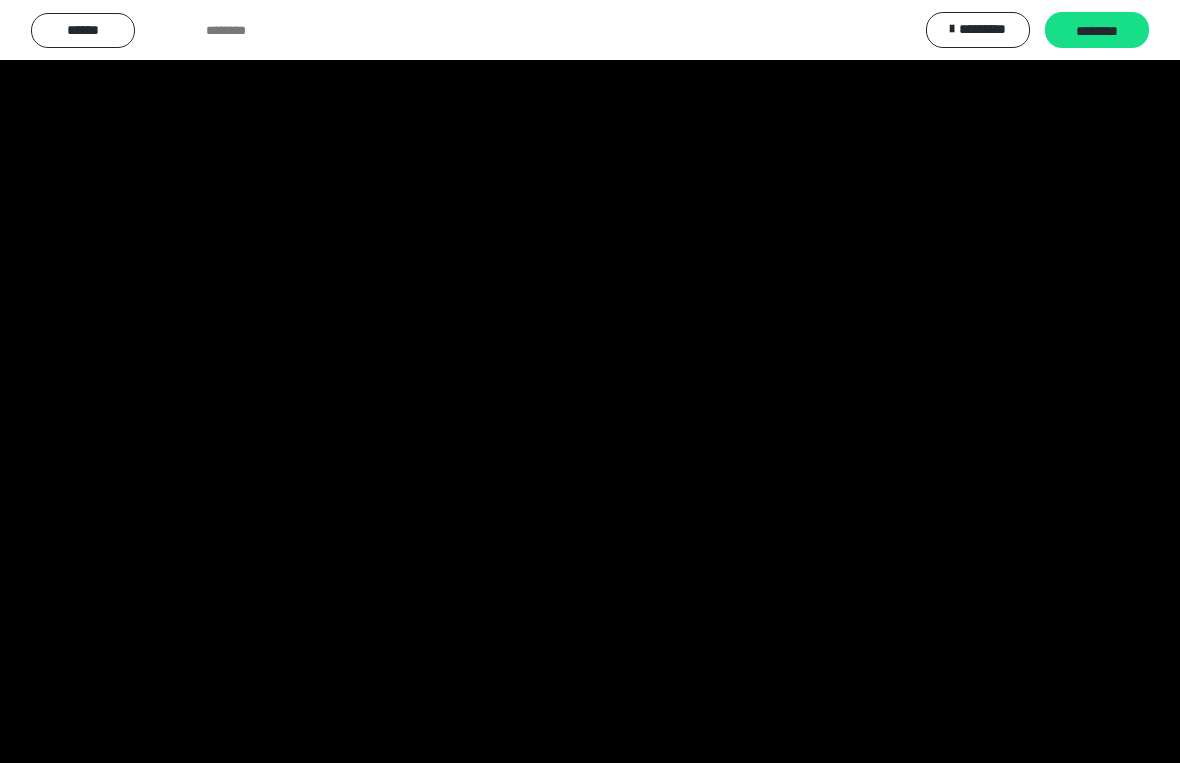 click at bounding box center [590, 381] 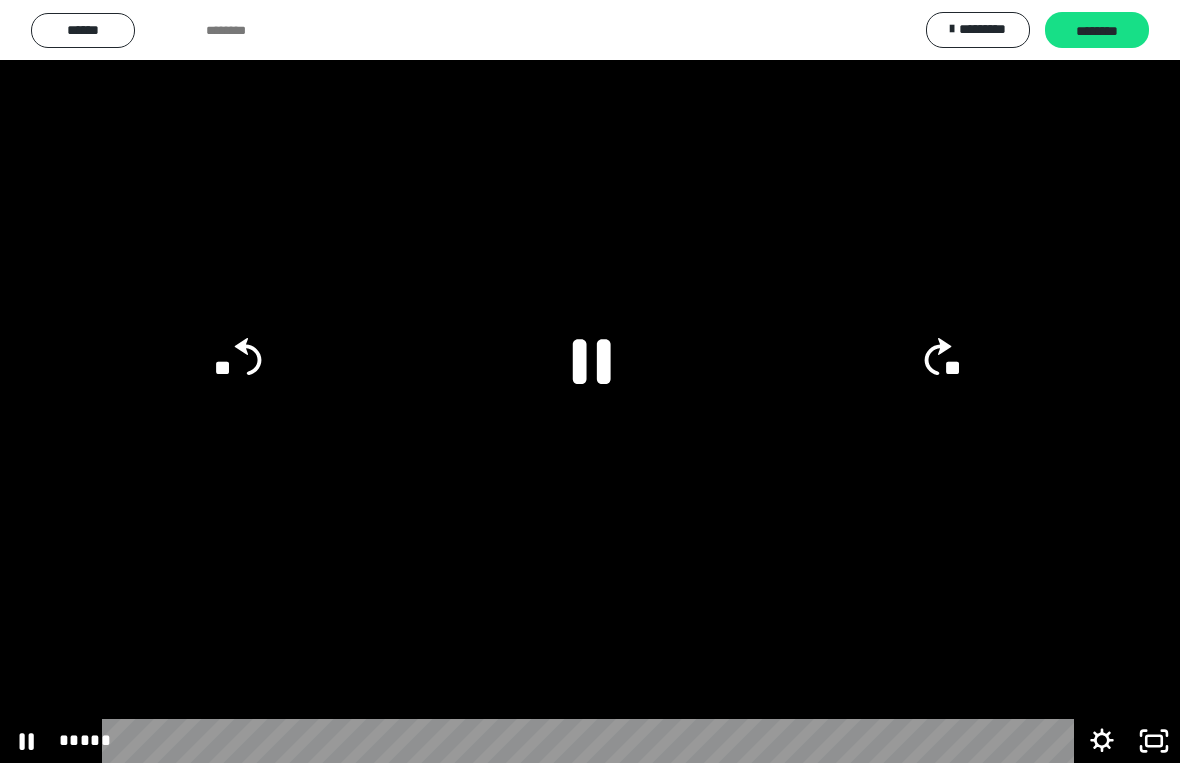 click on "**" 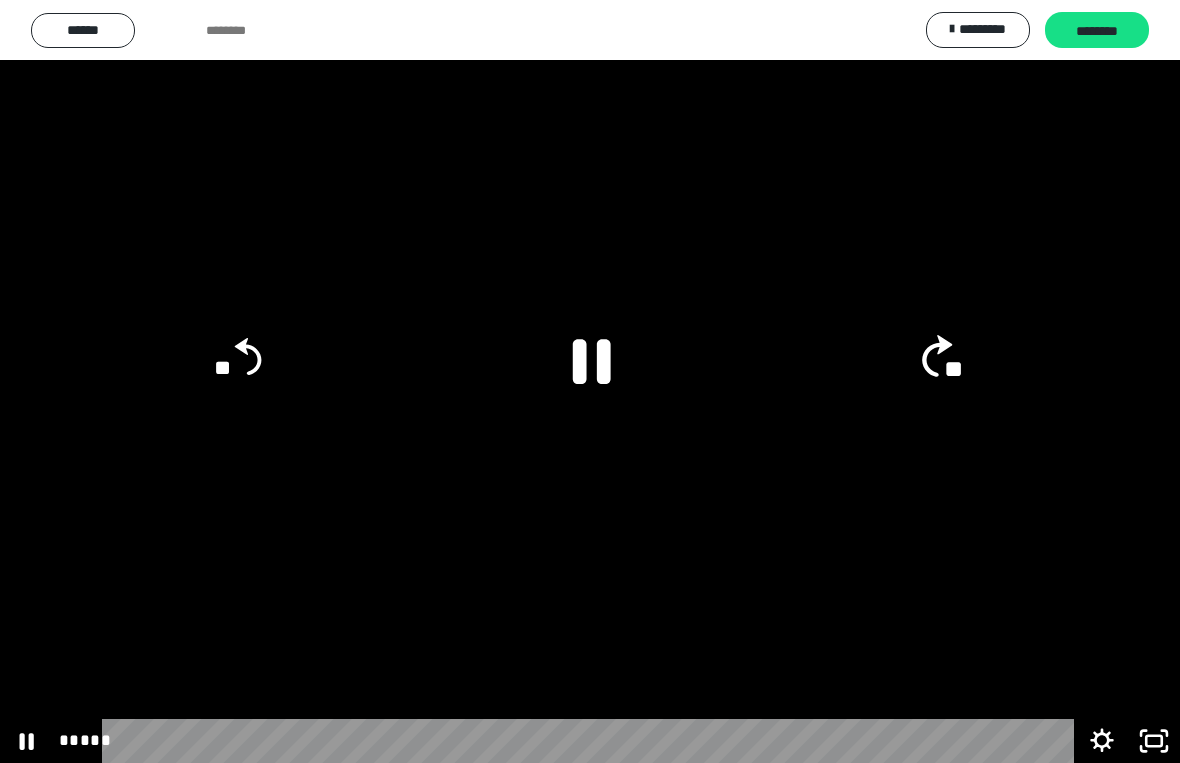 click on "**" 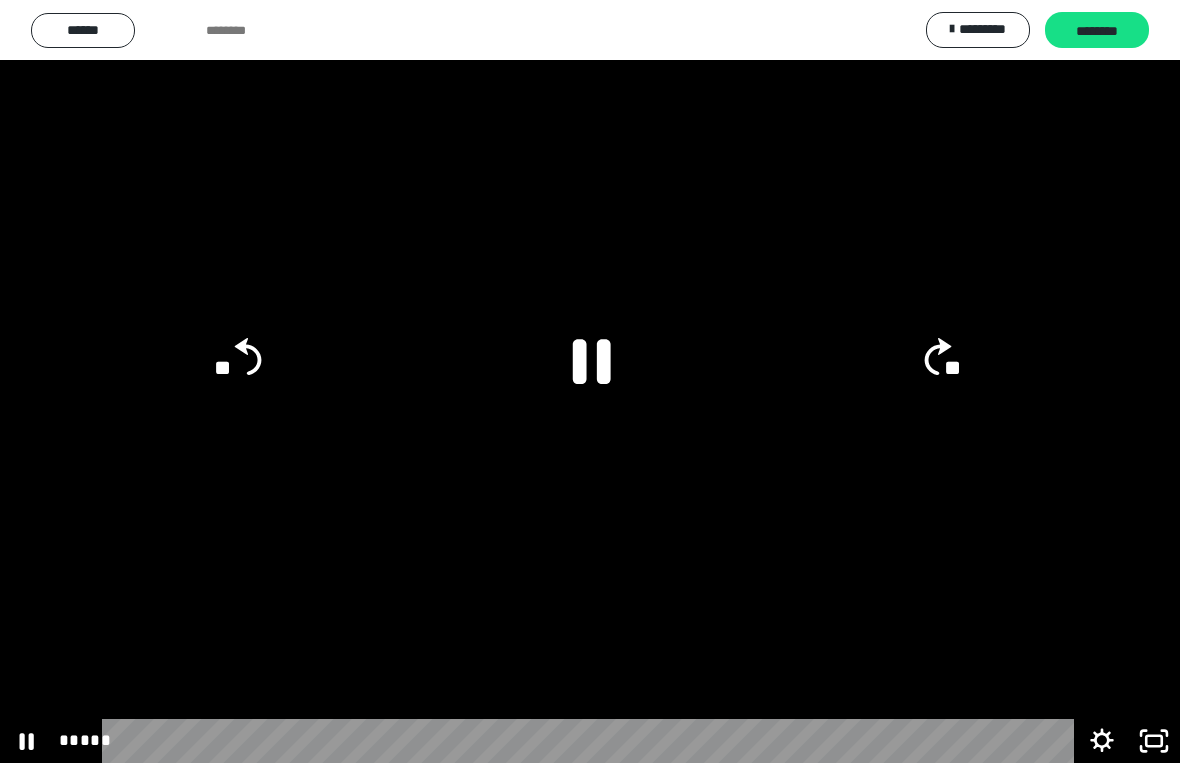 click on "**" 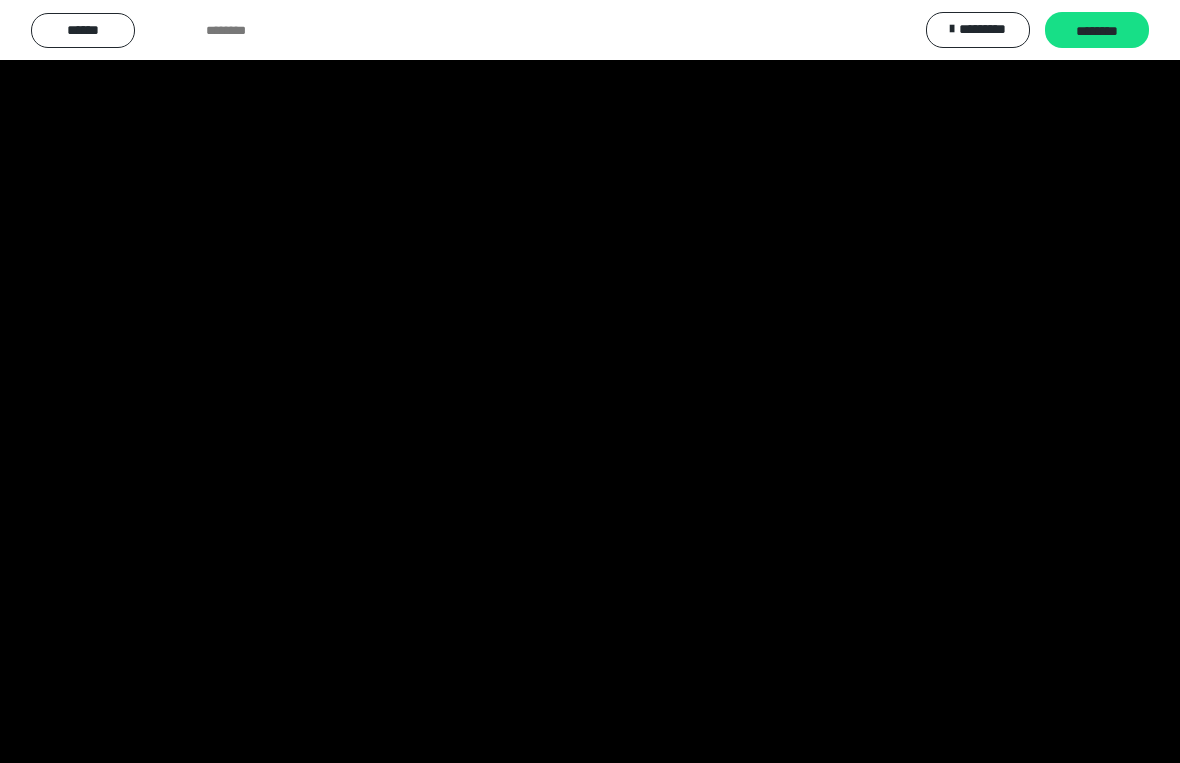 click at bounding box center [590, 381] 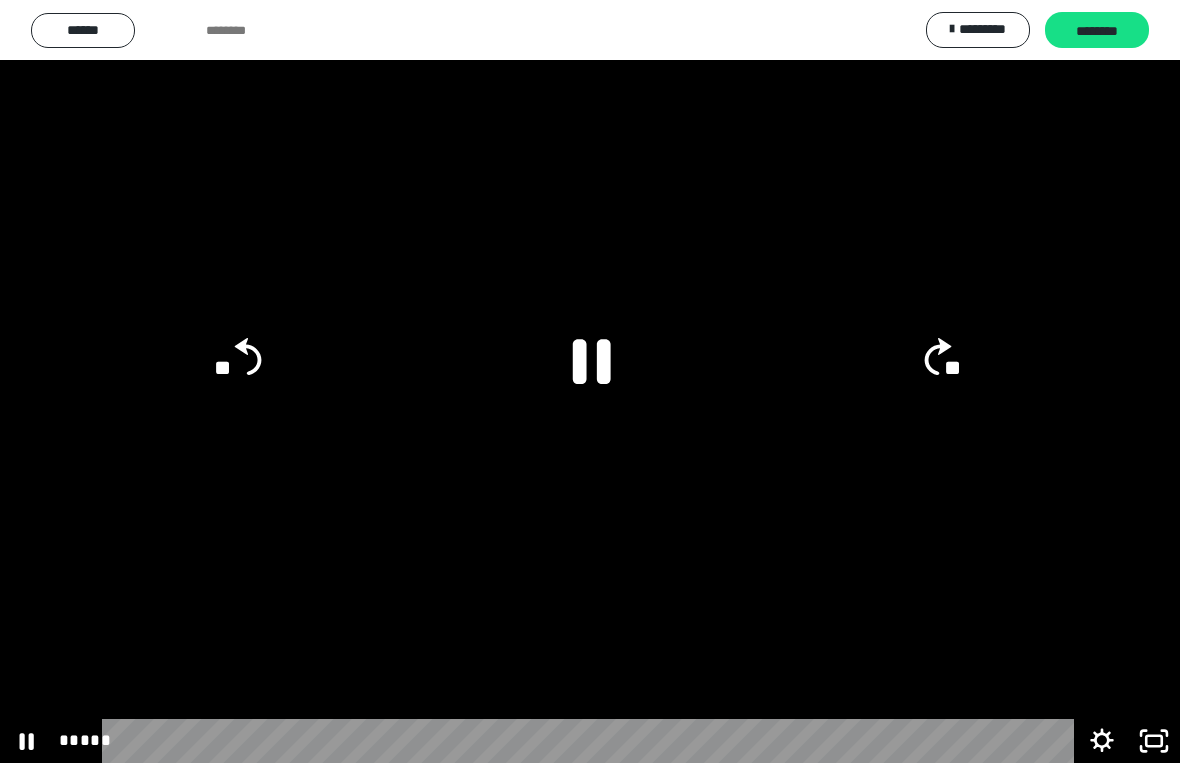 click at bounding box center [590, 381] 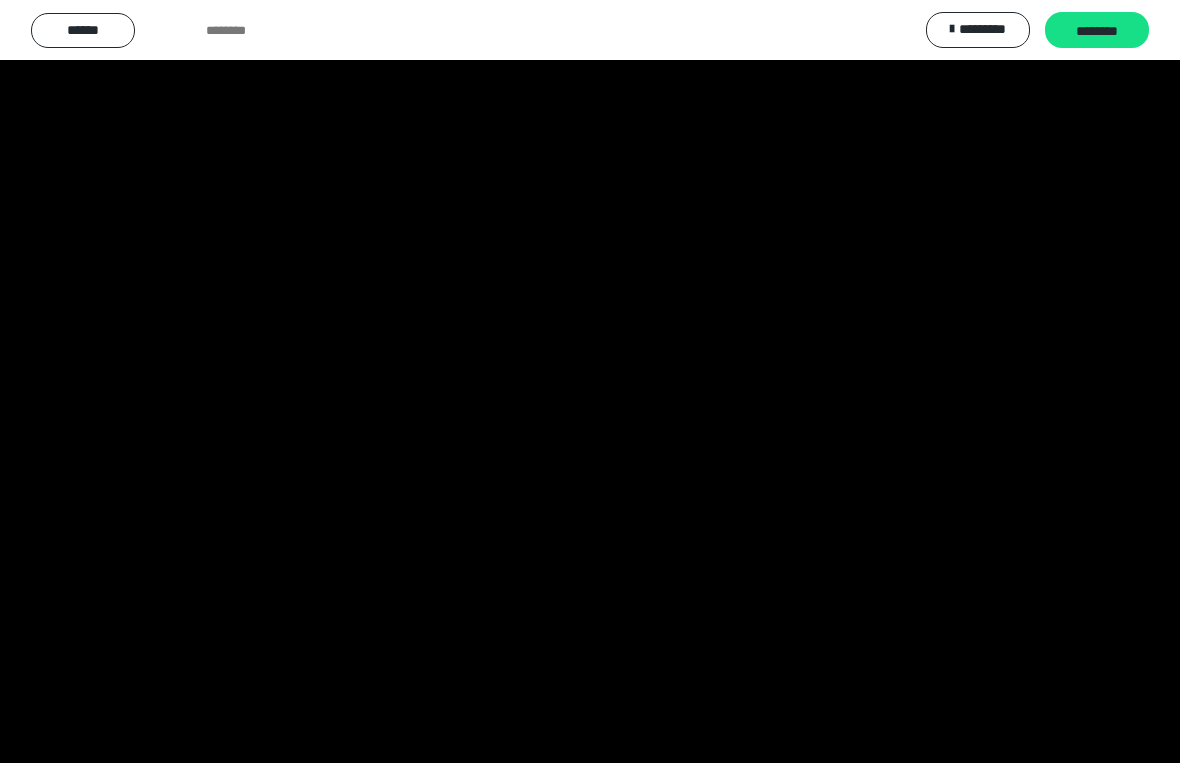 click at bounding box center (590, 381) 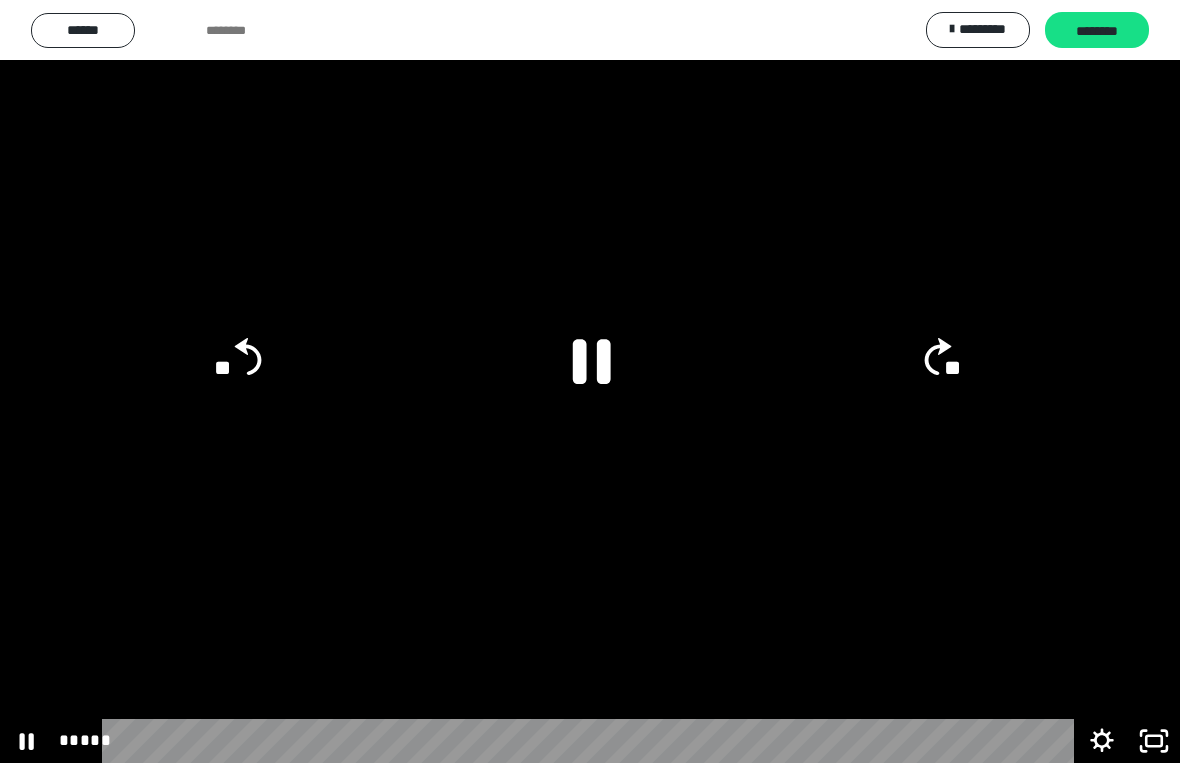 click on "**" 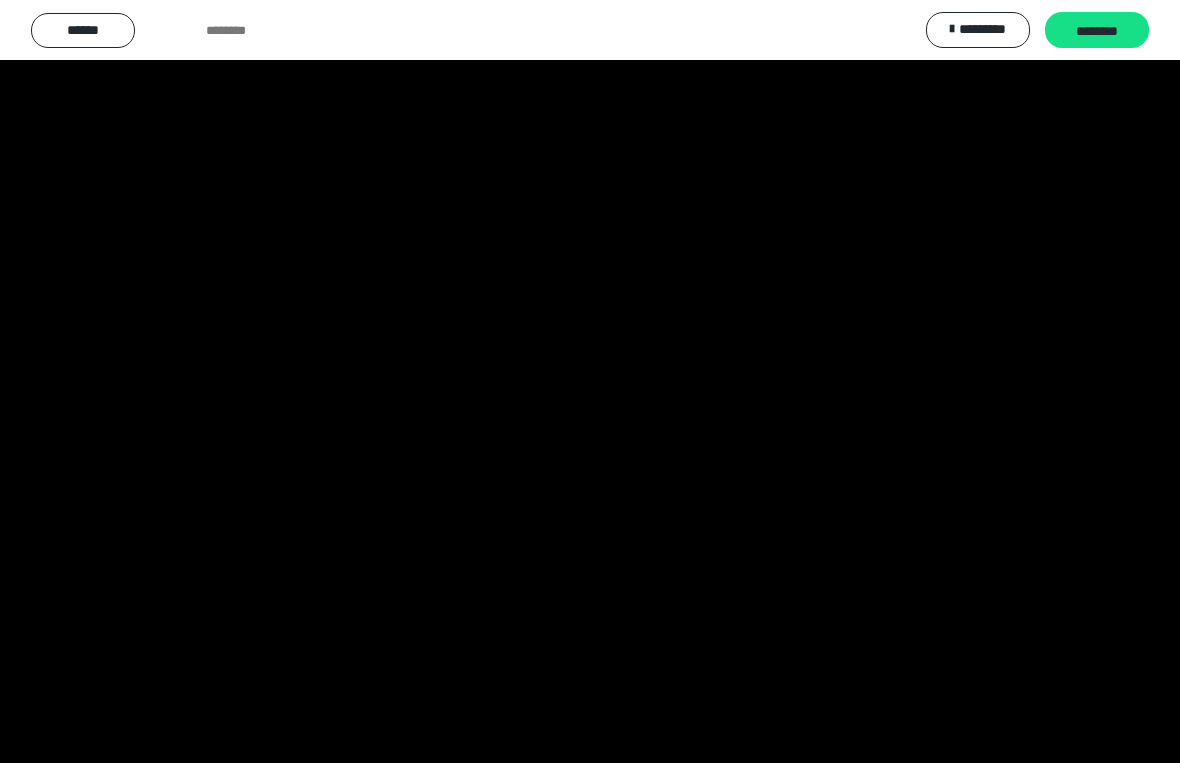 click at bounding box center [590, 381] 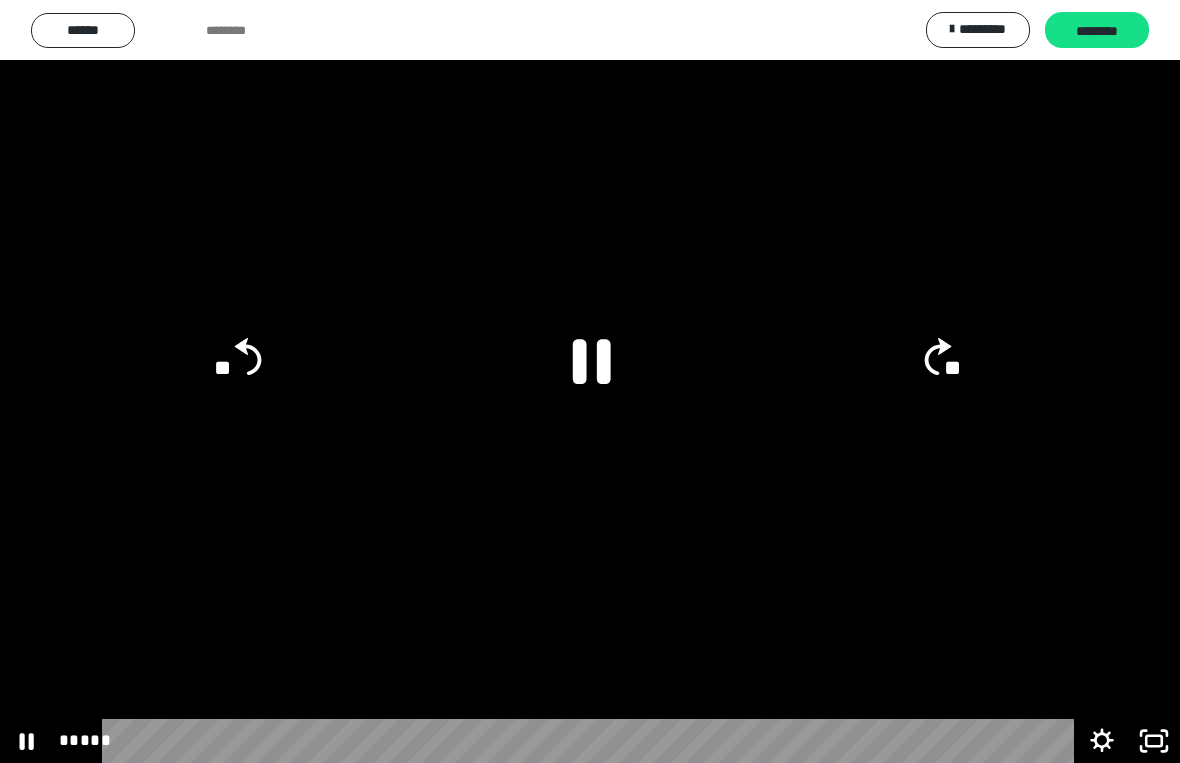 click on "**" 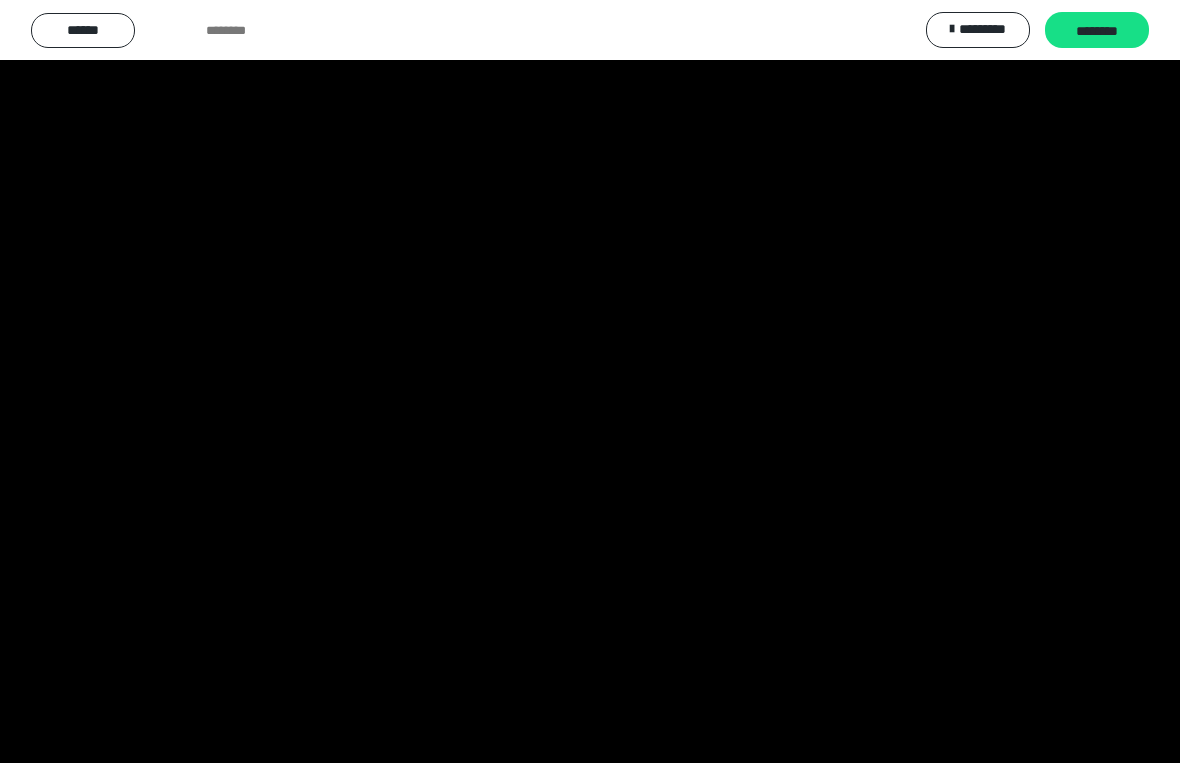 click at bounding box center [590, 381] 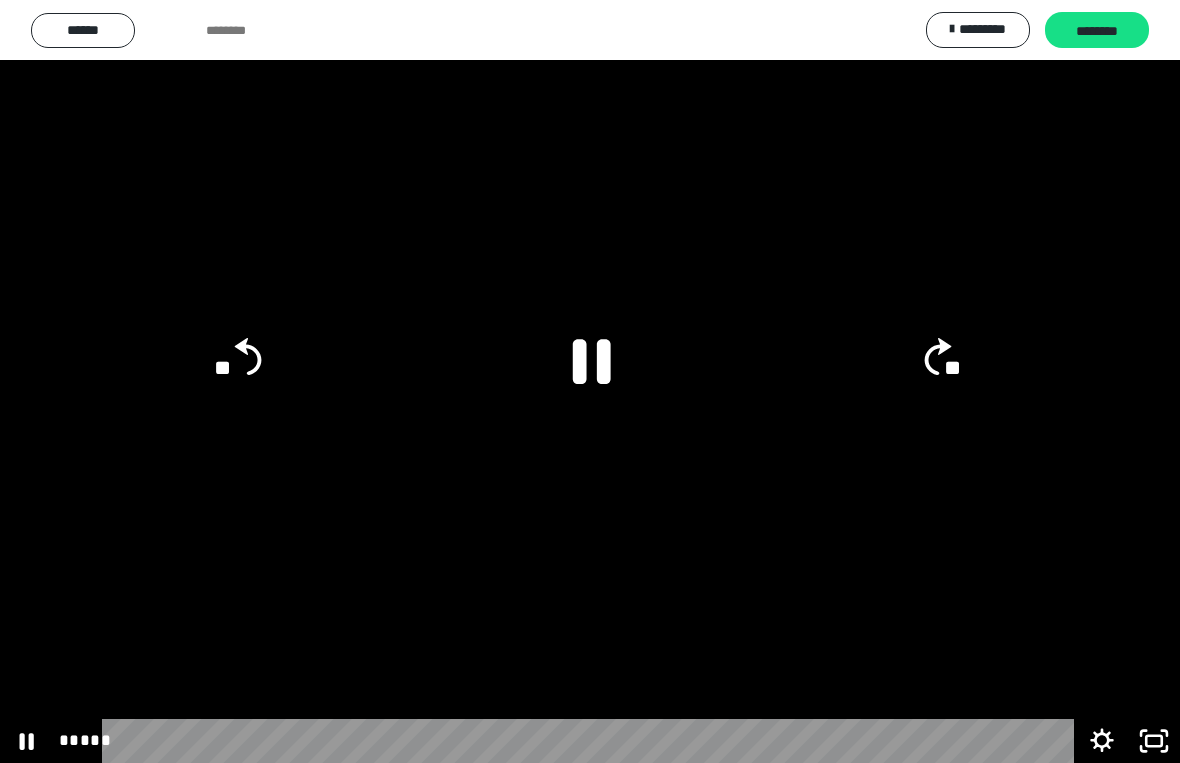 click at bounding box center [590, 381] 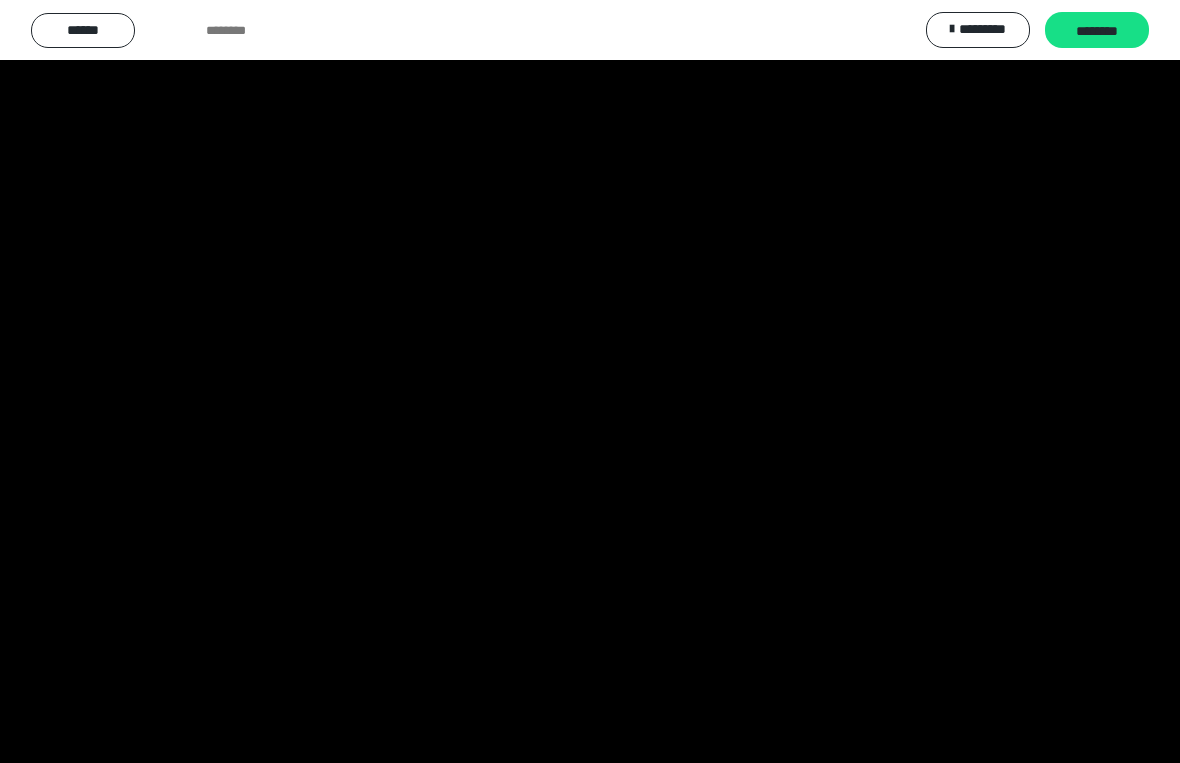 click at bounding box center (590, 381) 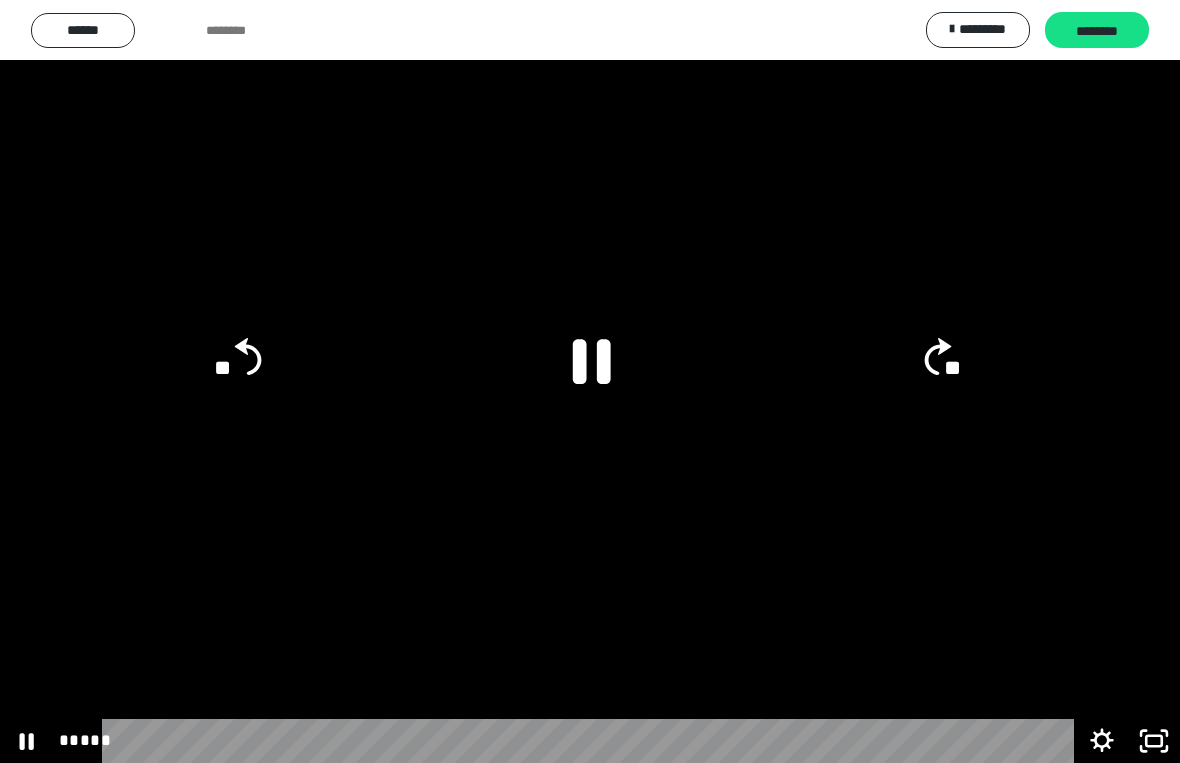 click on "**" 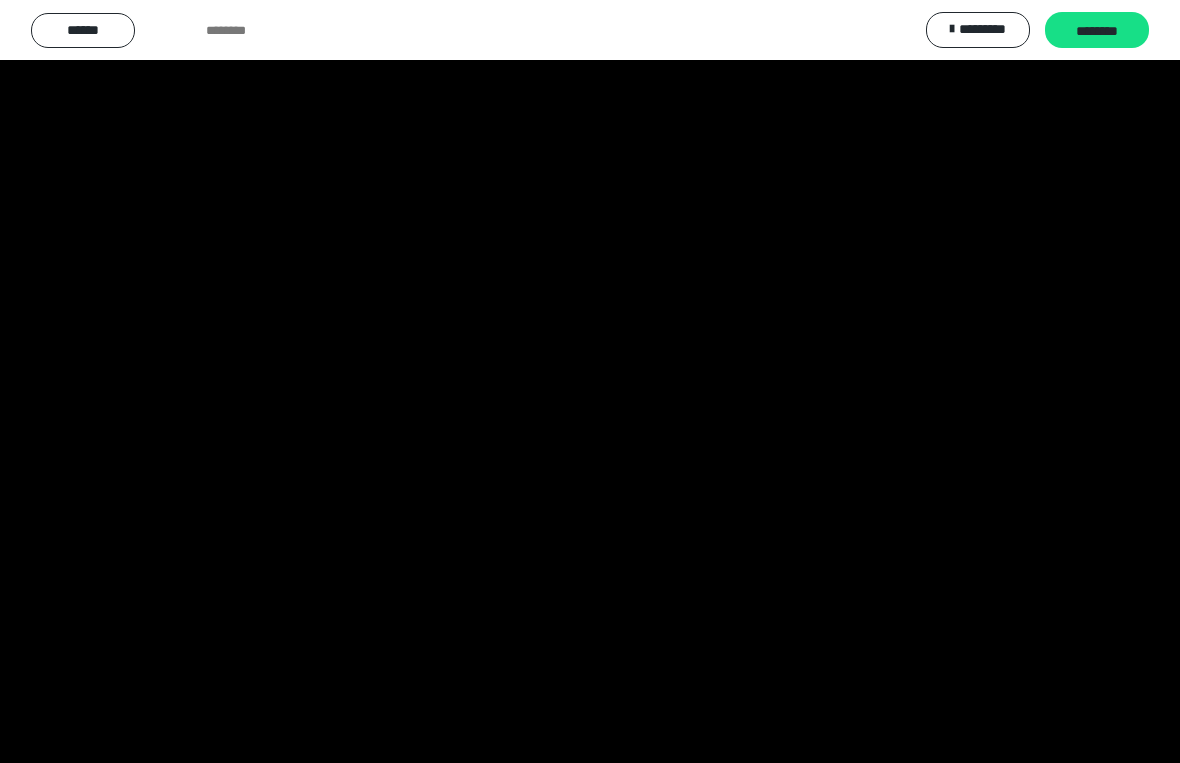 click at bounding box center [590, 381] 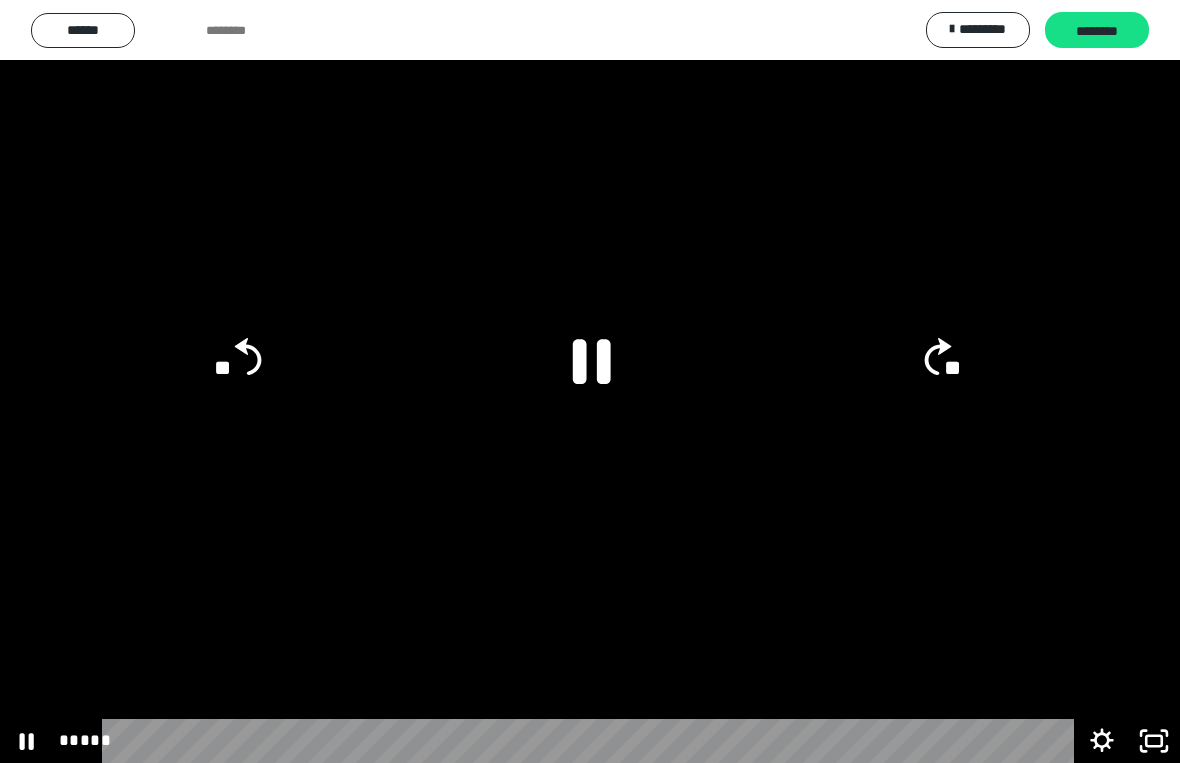 click on "**" 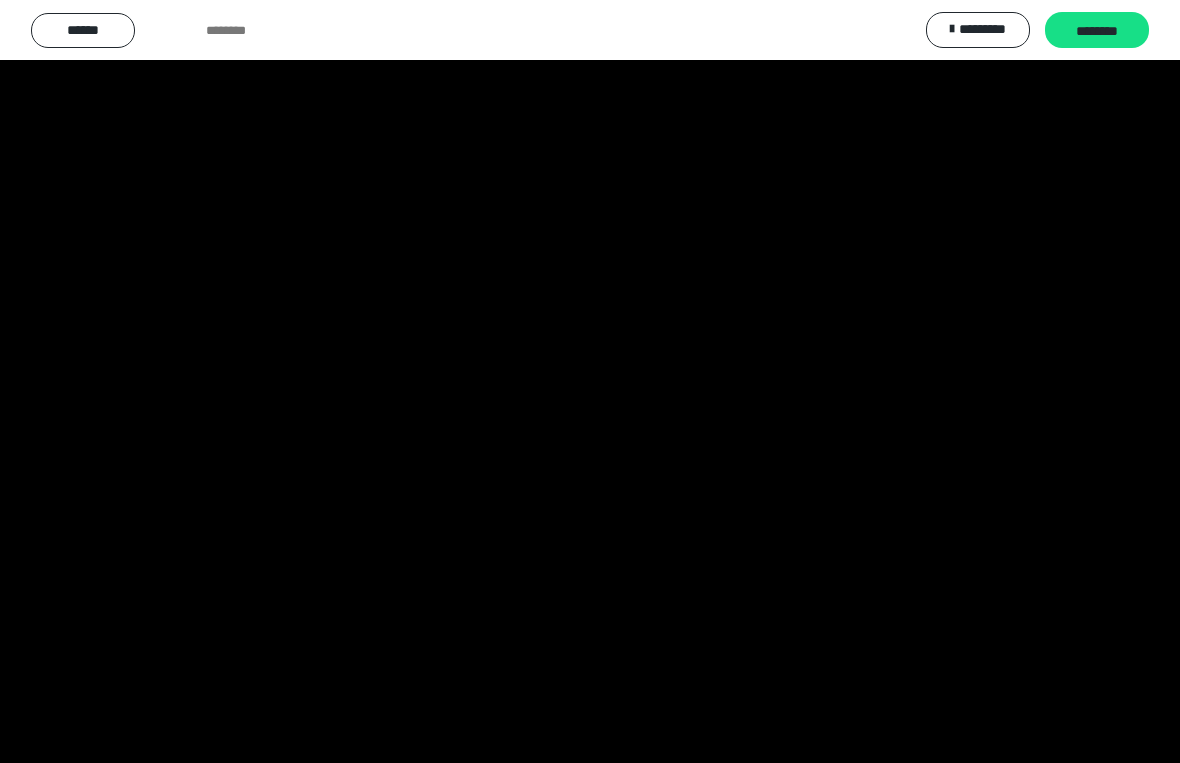 click at bounding box center [590, 381] 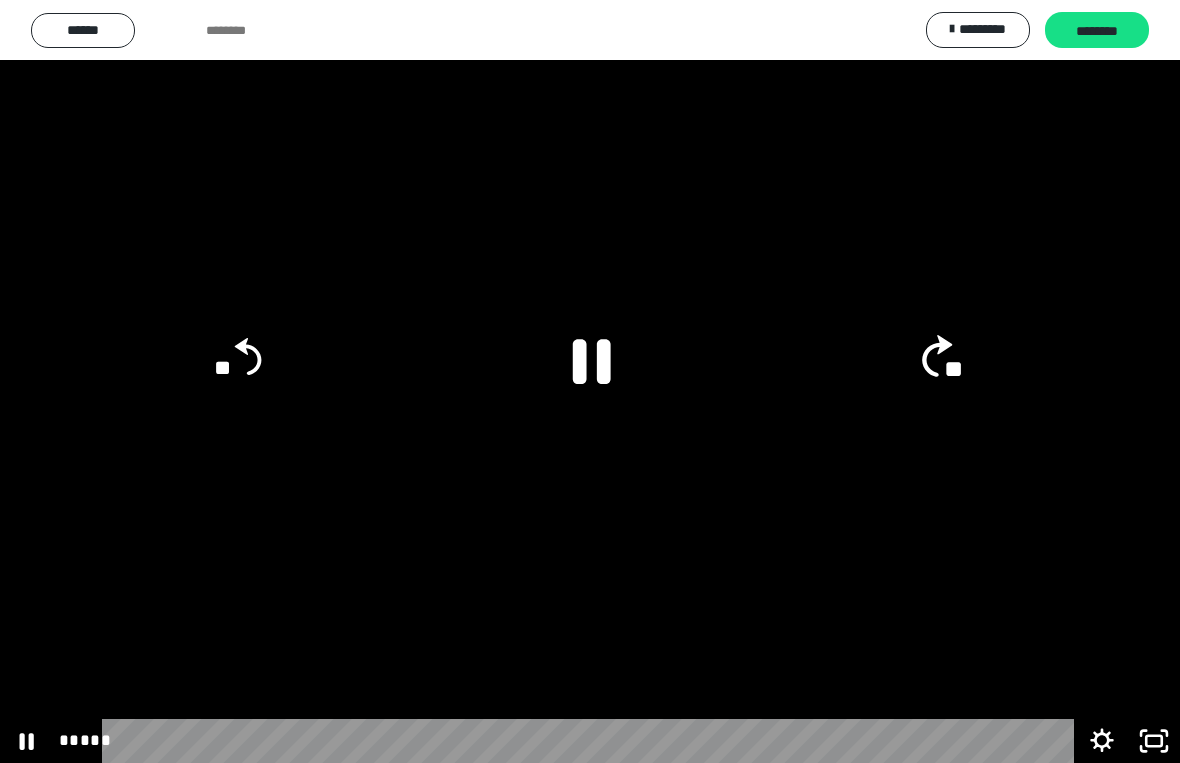click on "**" 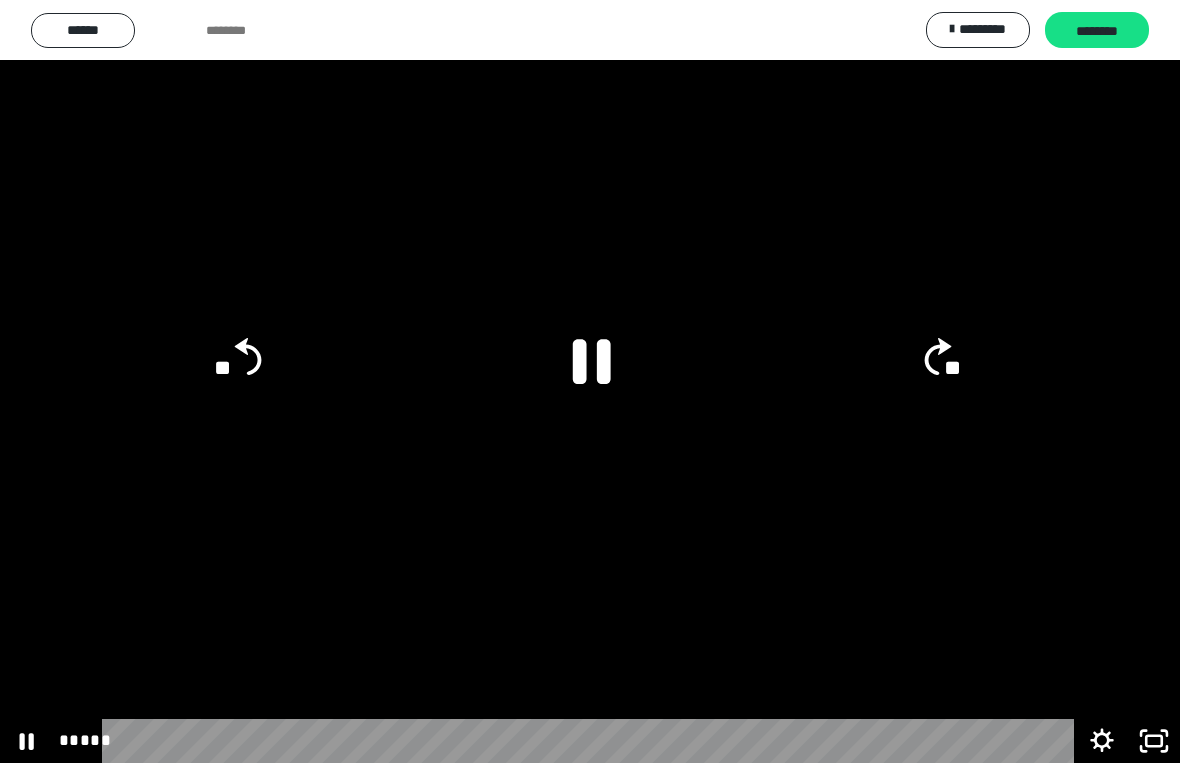 click at bounding box center [590, 381] 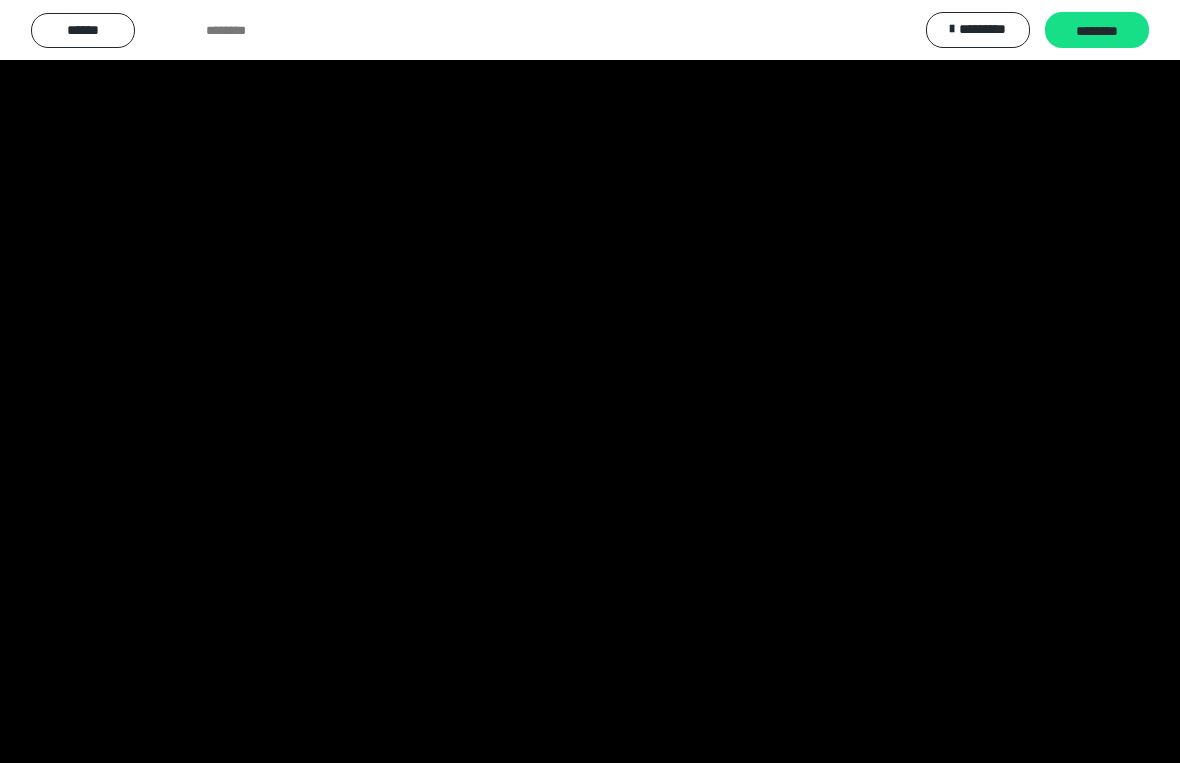 click at bounding box center (590, 381) 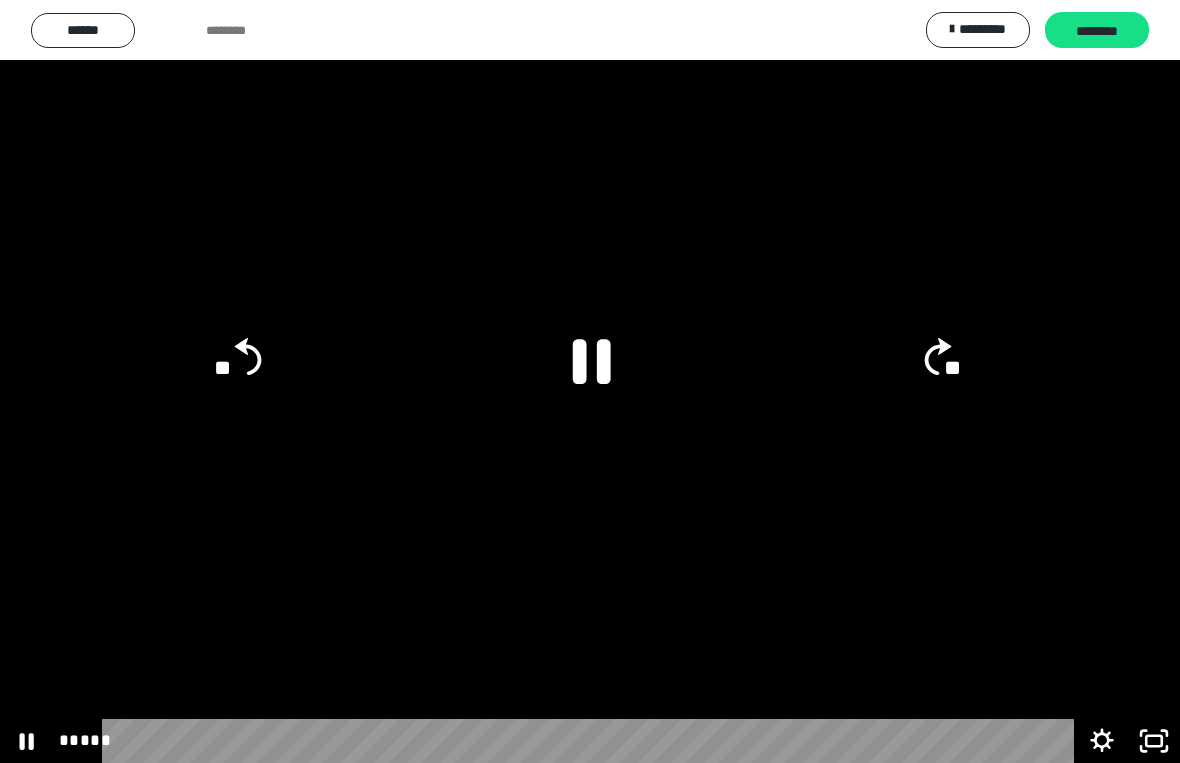 click at bounding box center (590, 381) 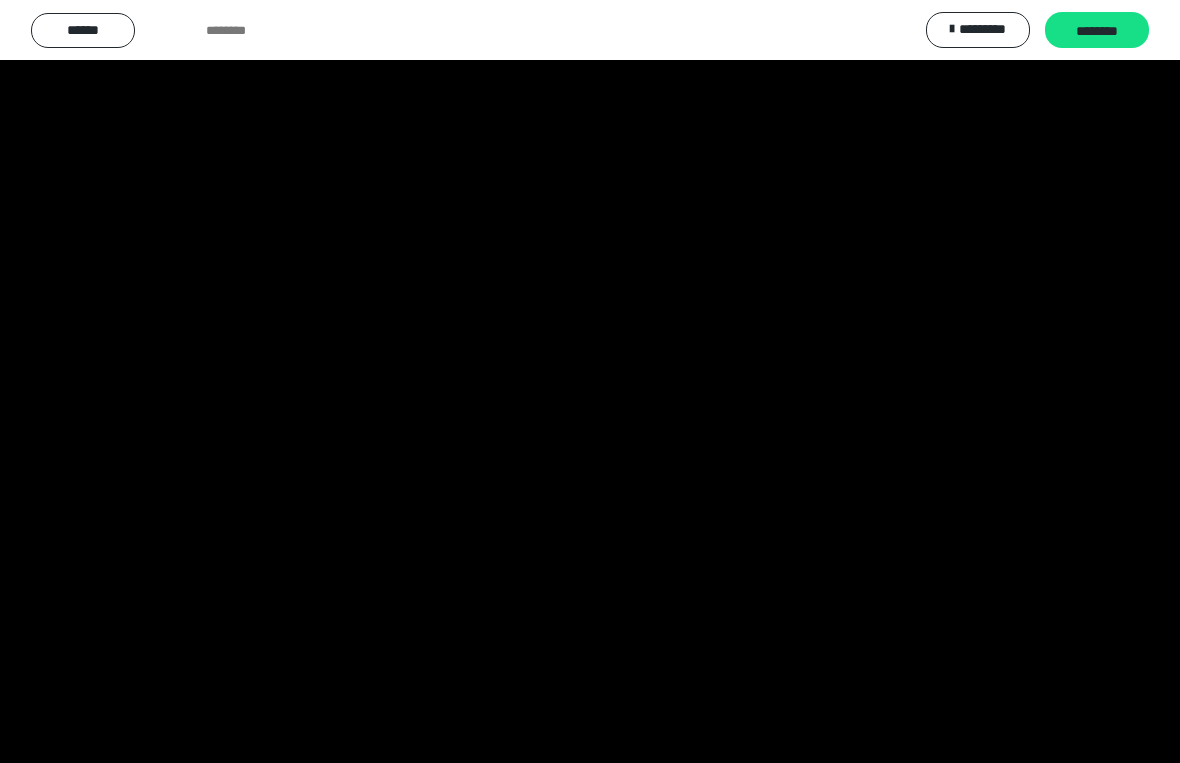 click at bounding box center (590, 381) 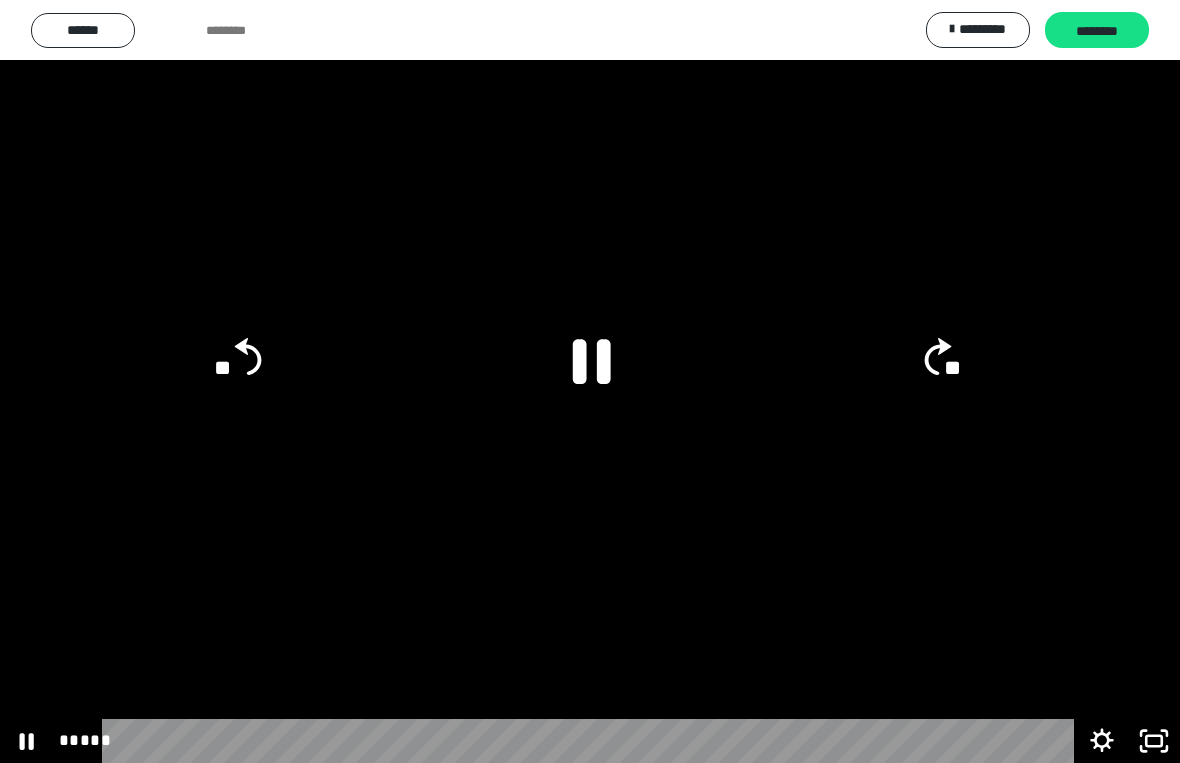 click on "**" 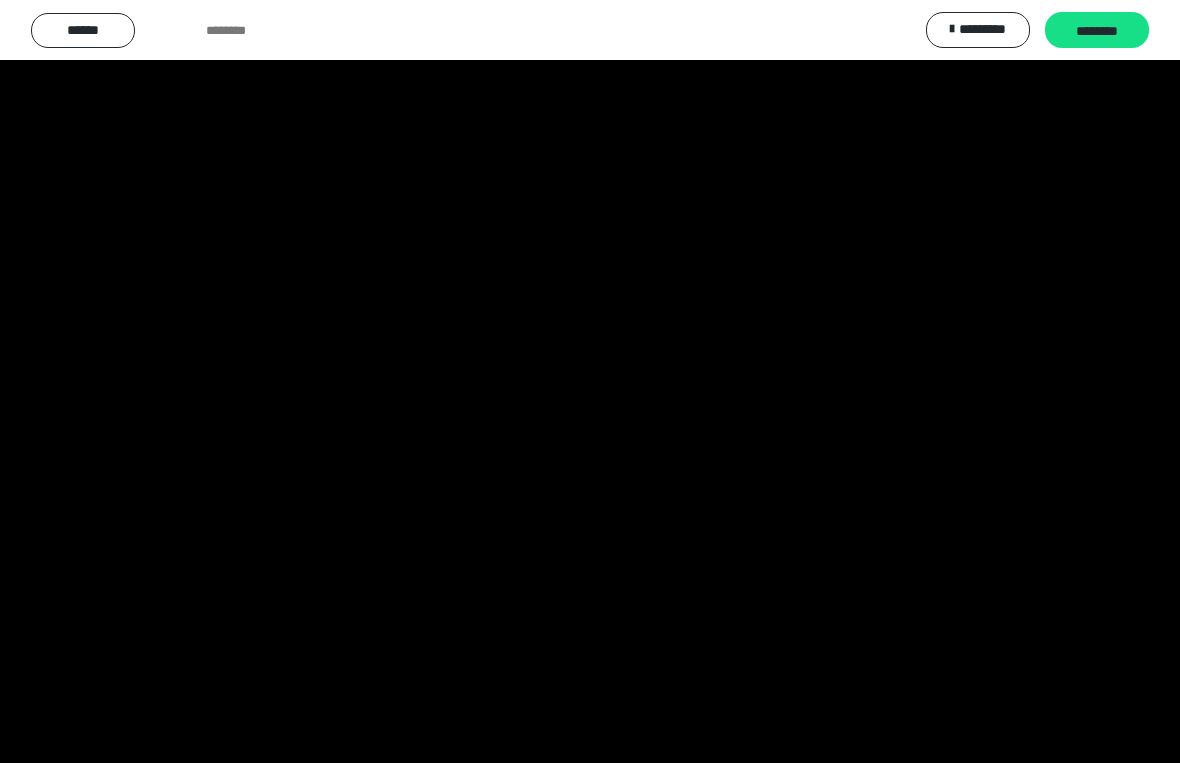 click at bounding box center (590, 381) 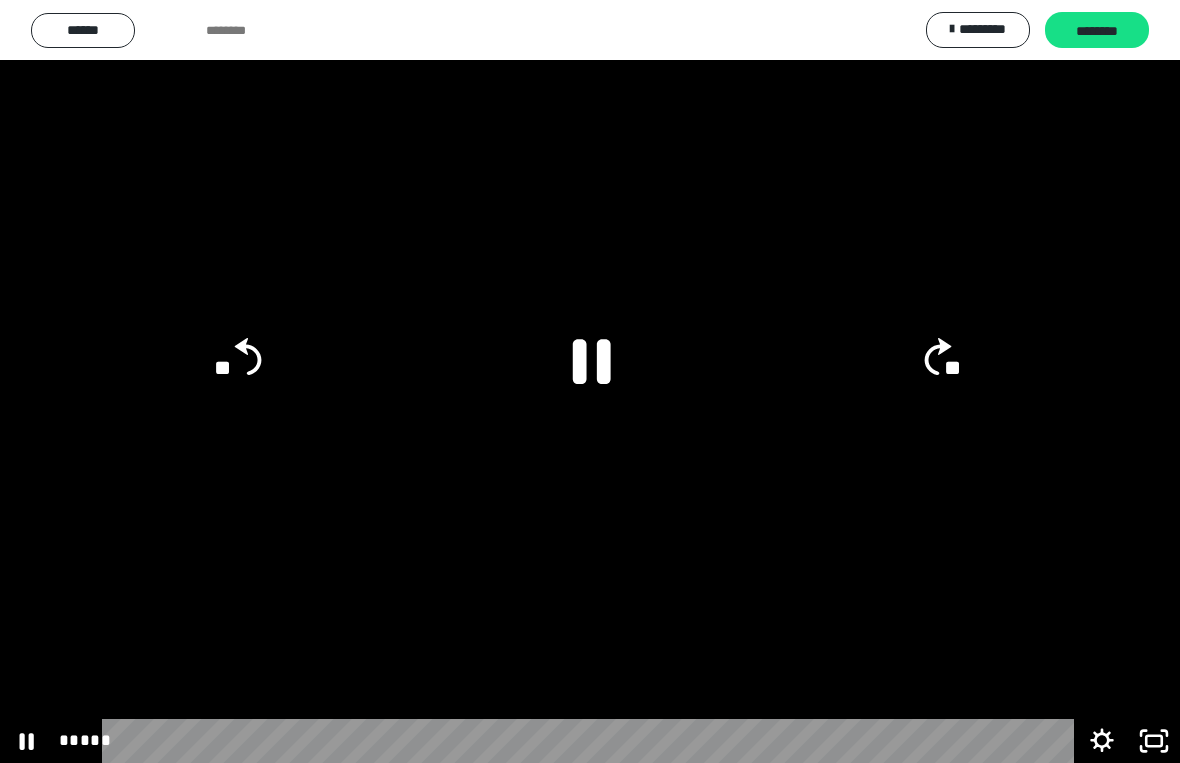 click at bounding box center (590, 381) 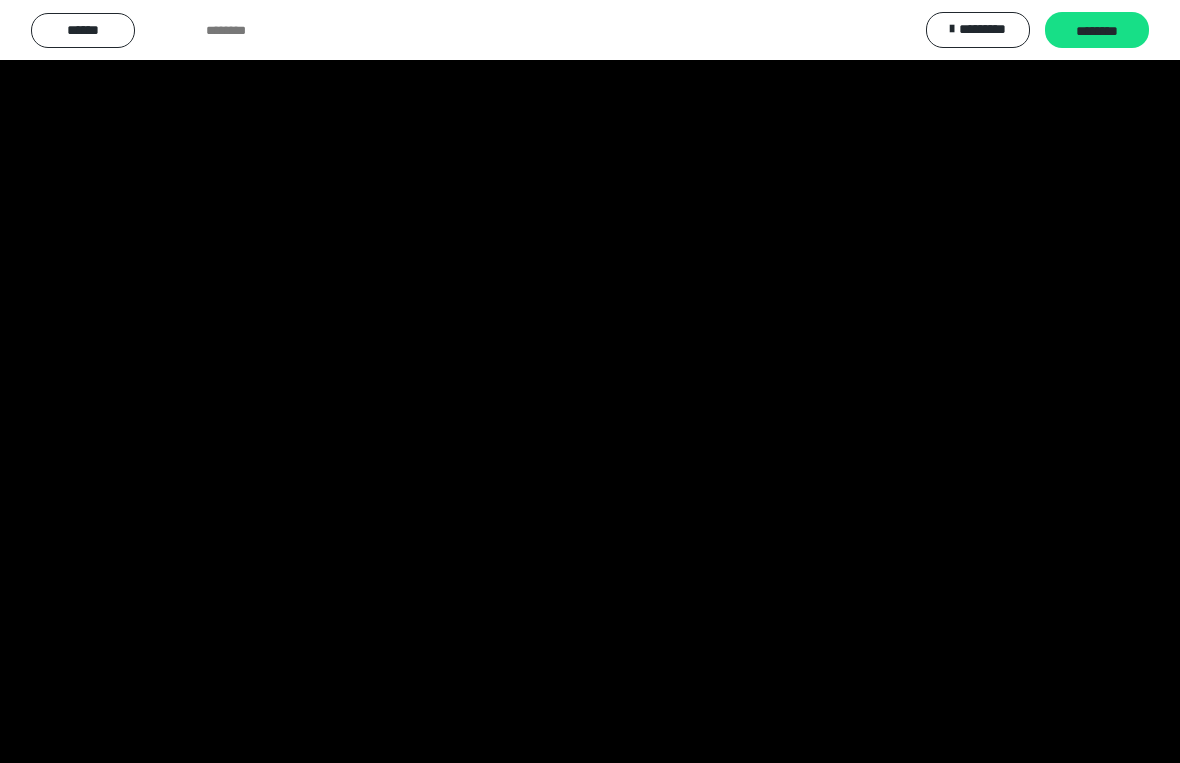 click at bounding box center [590, 381] 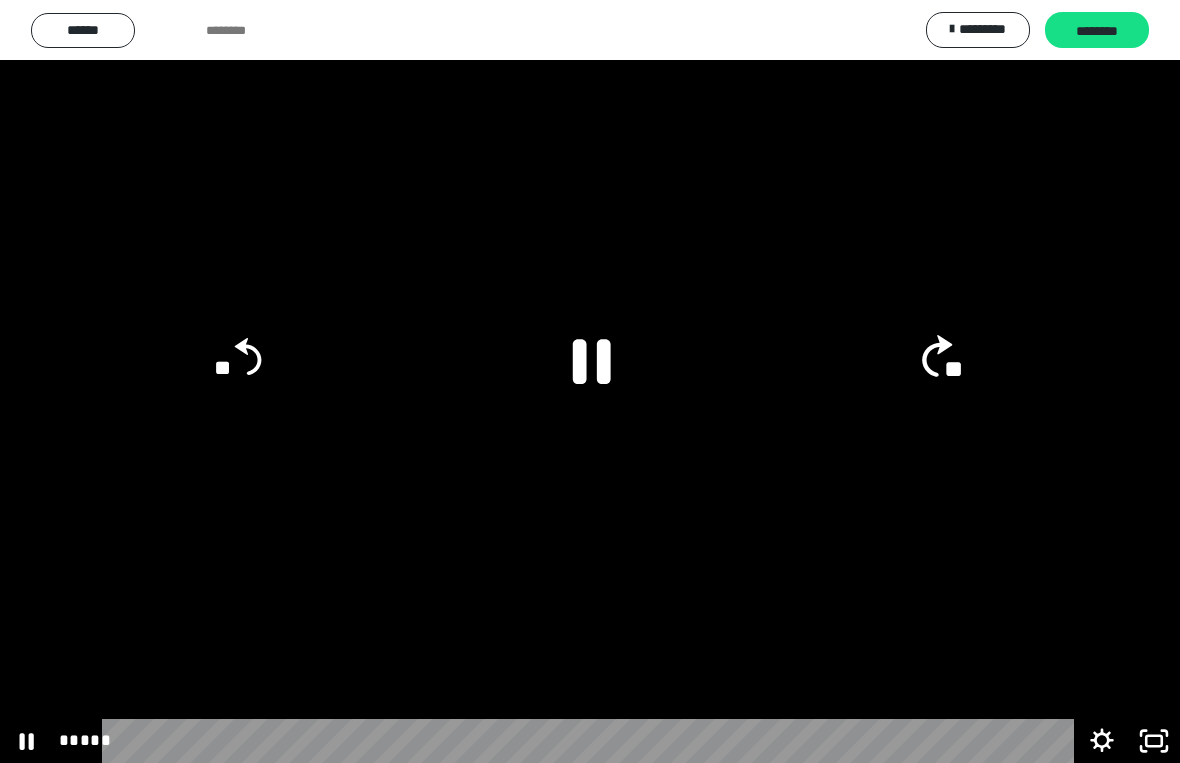 click on "**" 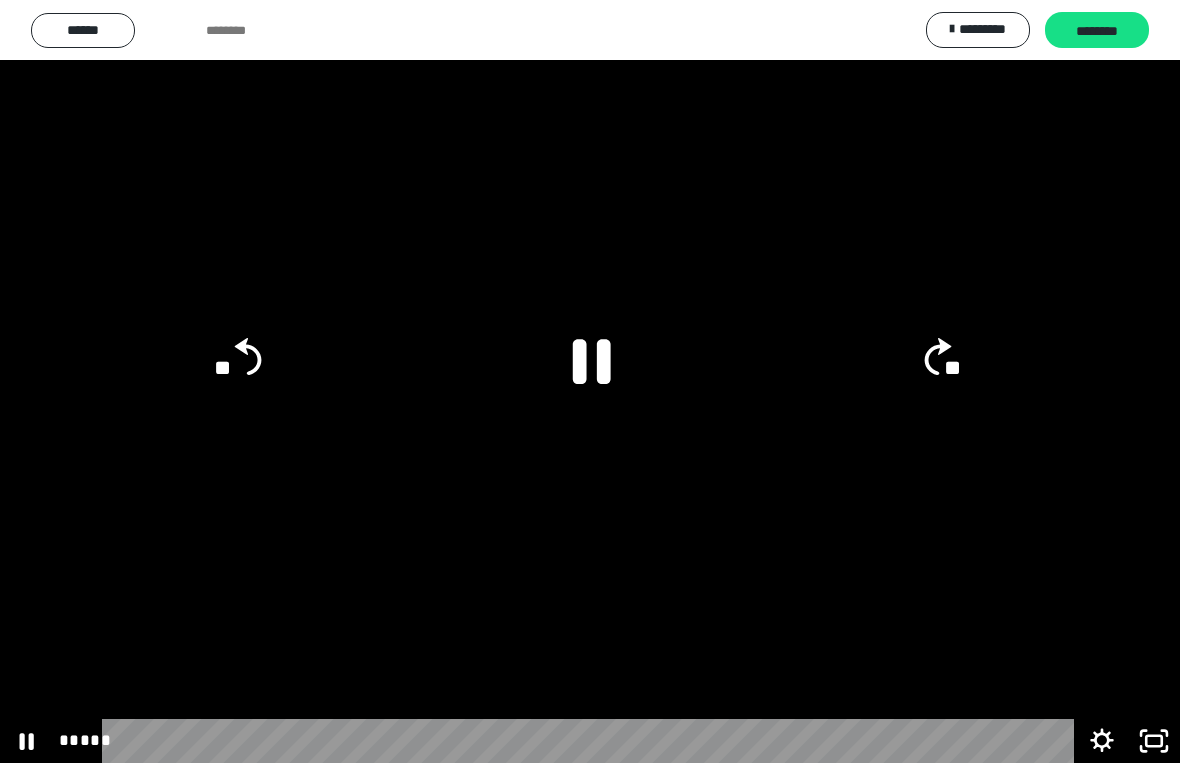 click on "**" 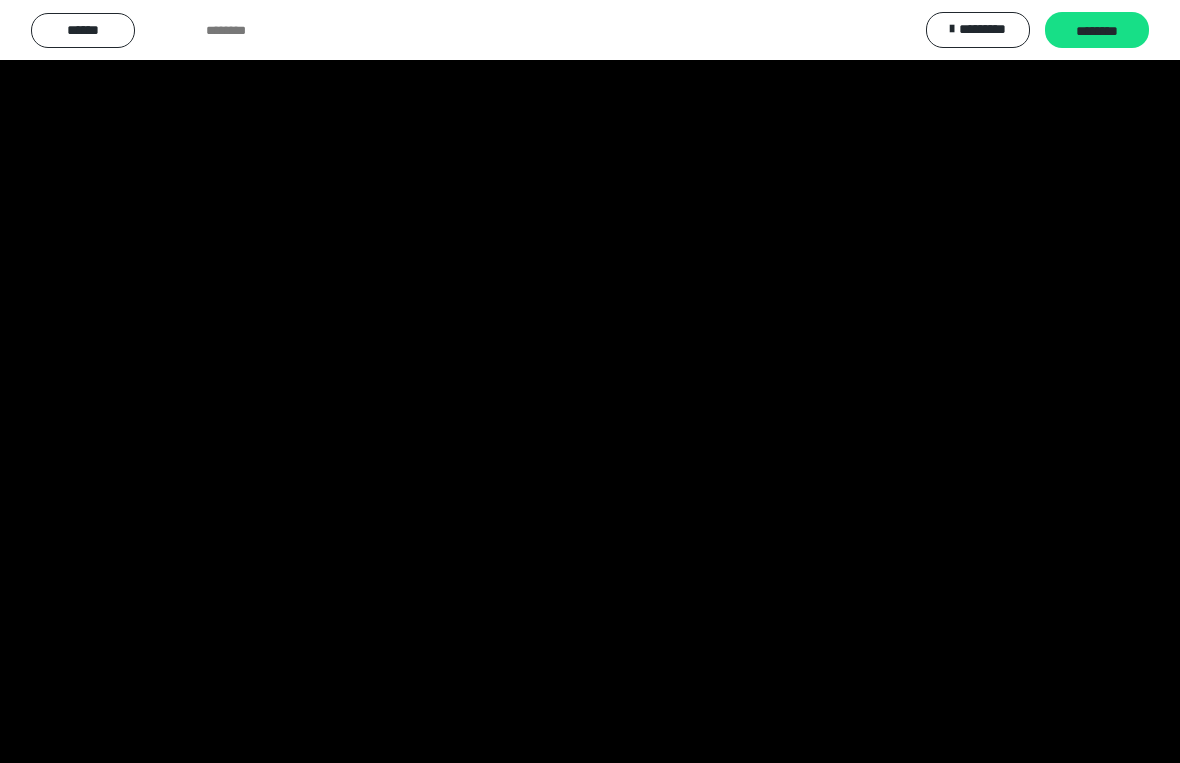 click at bounding box center (590, 381) 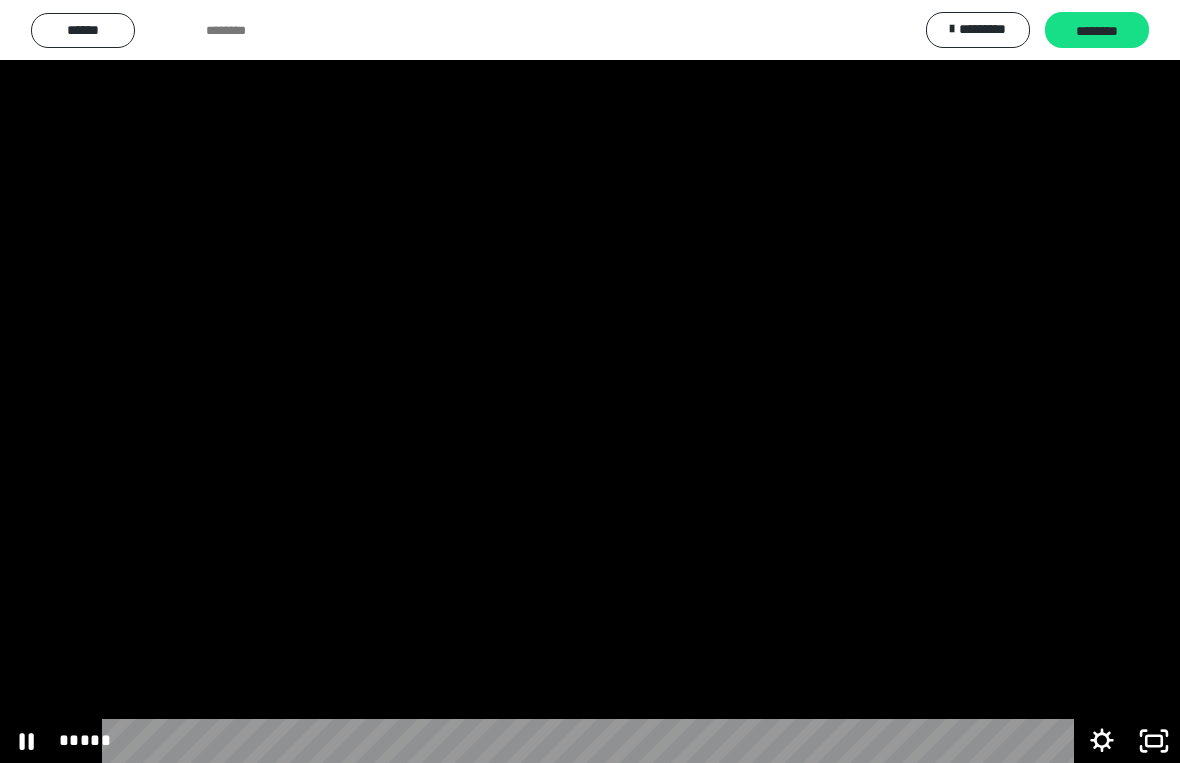 click at bounding box center (590, 381) 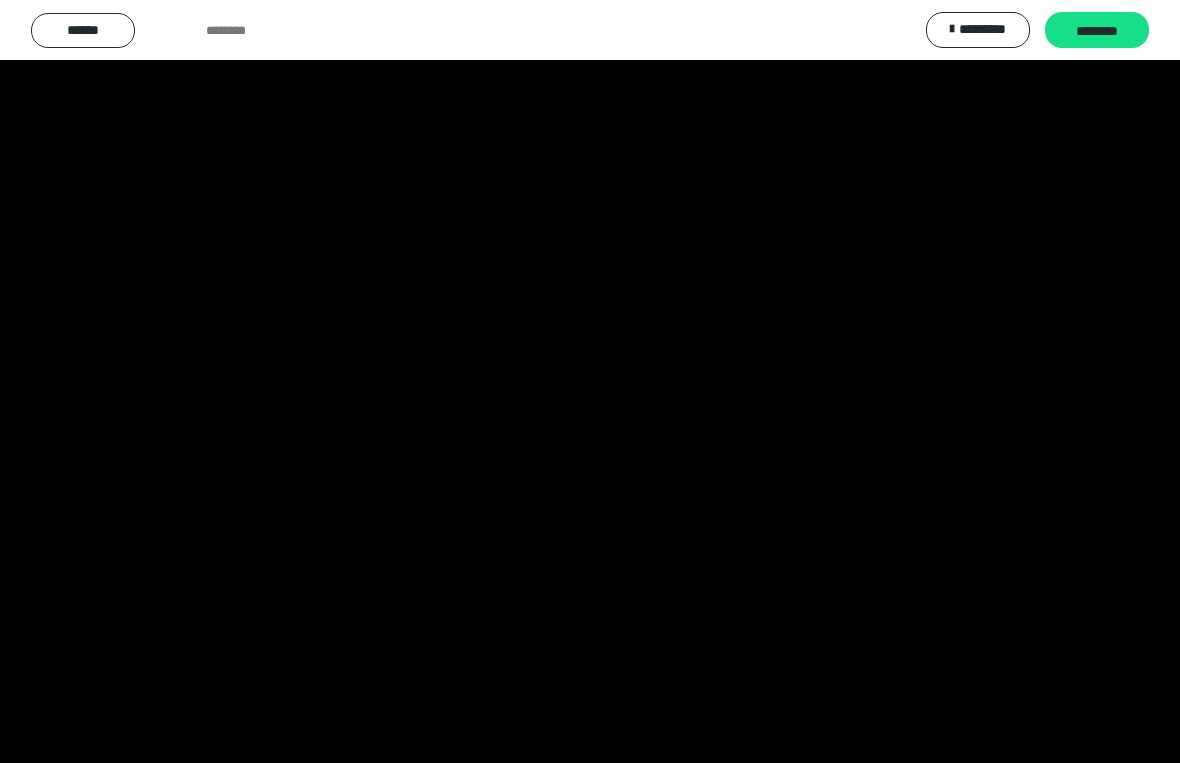 click at bounding box center (590, 381) 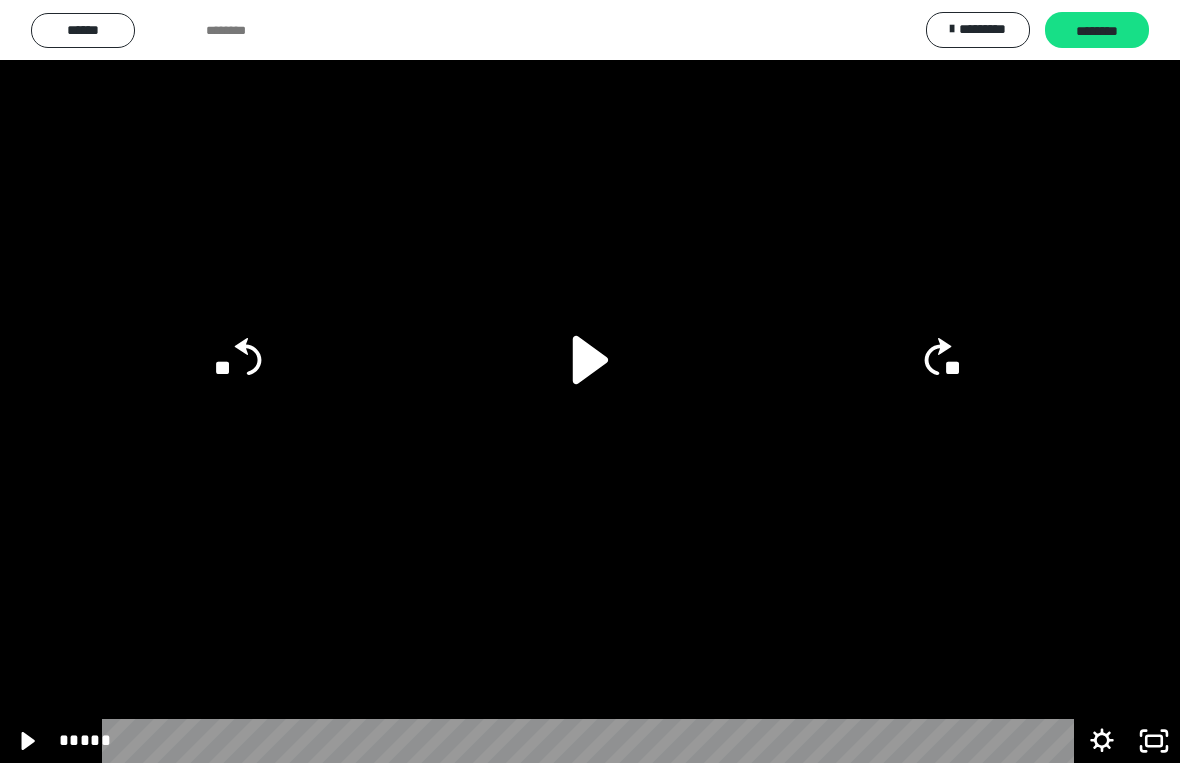 click 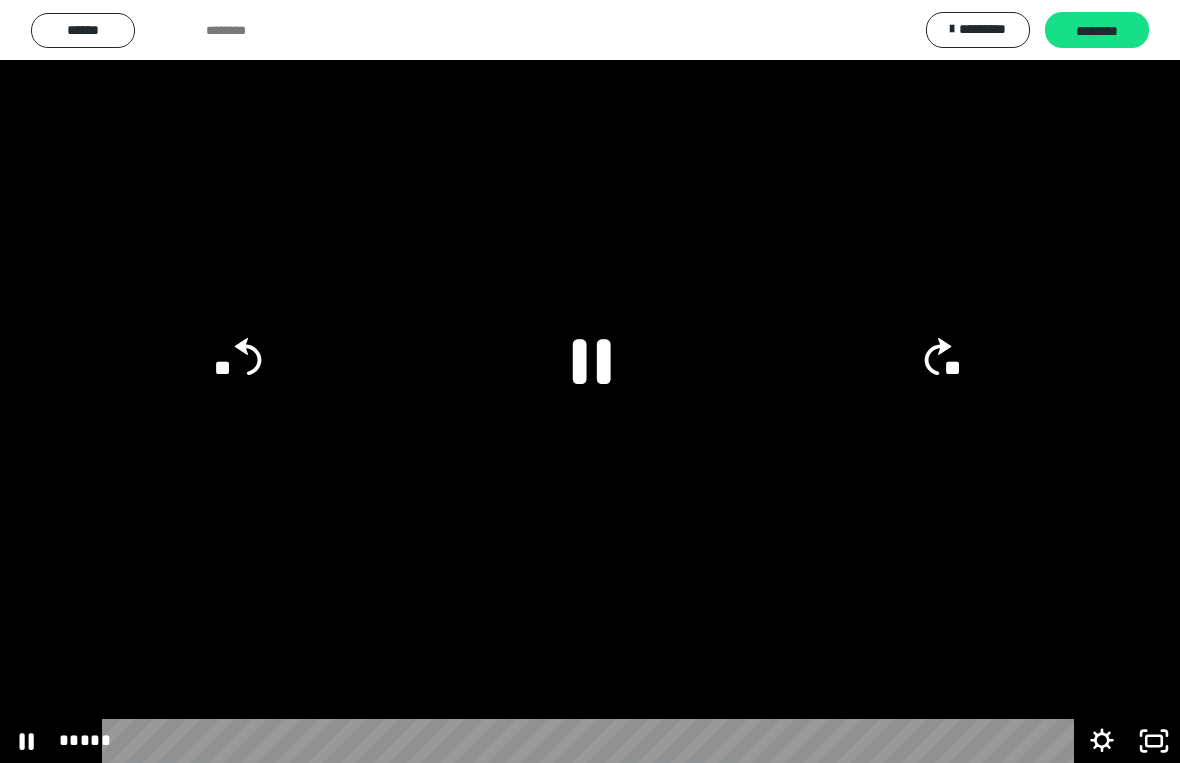 click at bounding box center [590, 381] 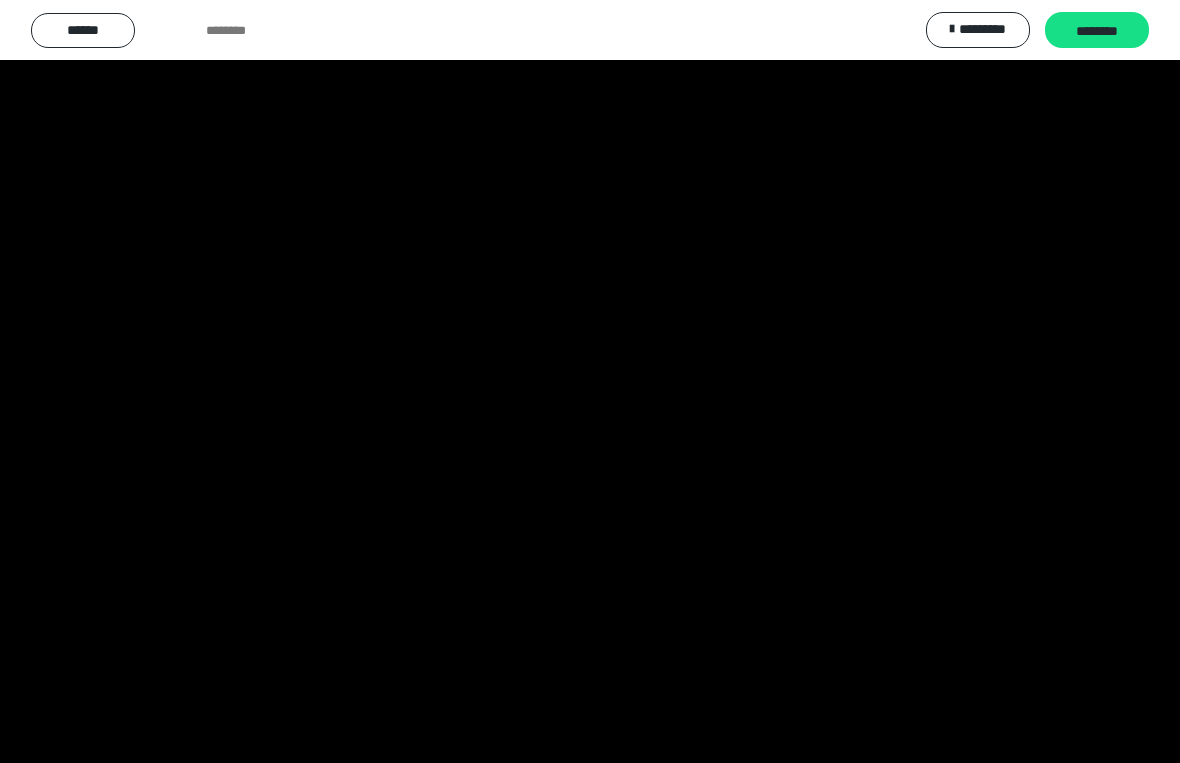 click at bounding box center (590, 381) 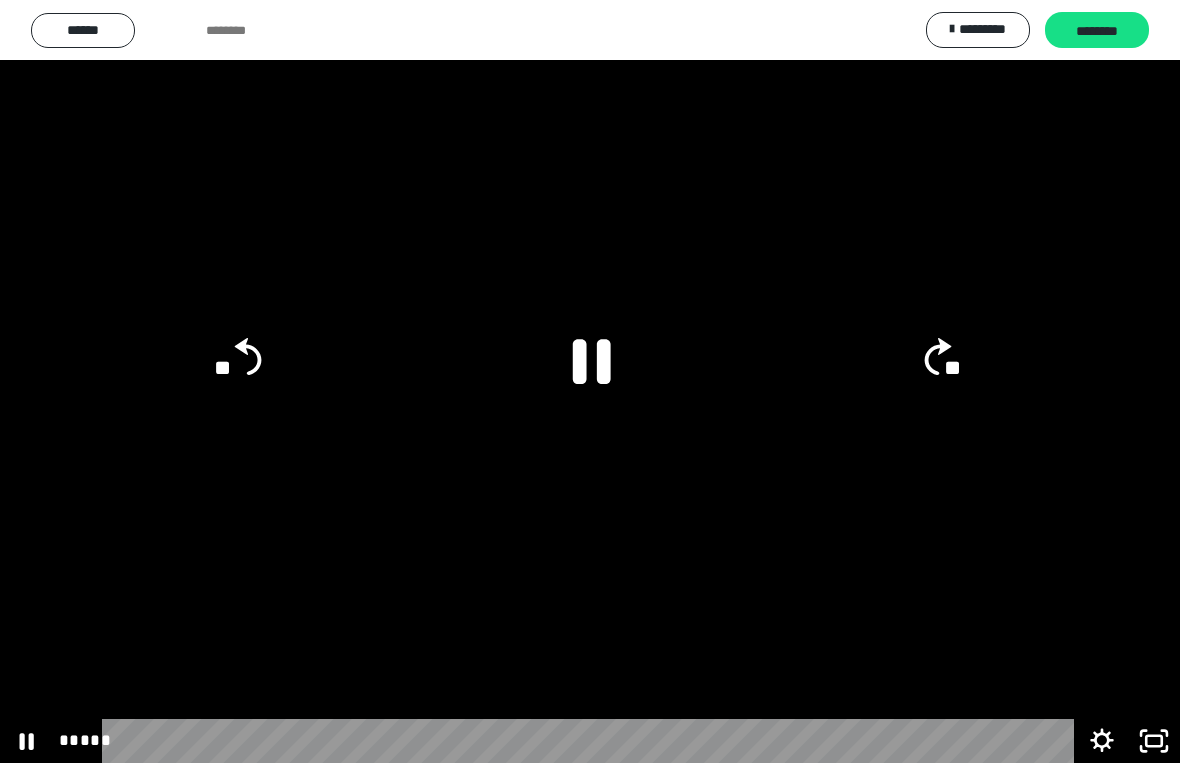 click on "**" 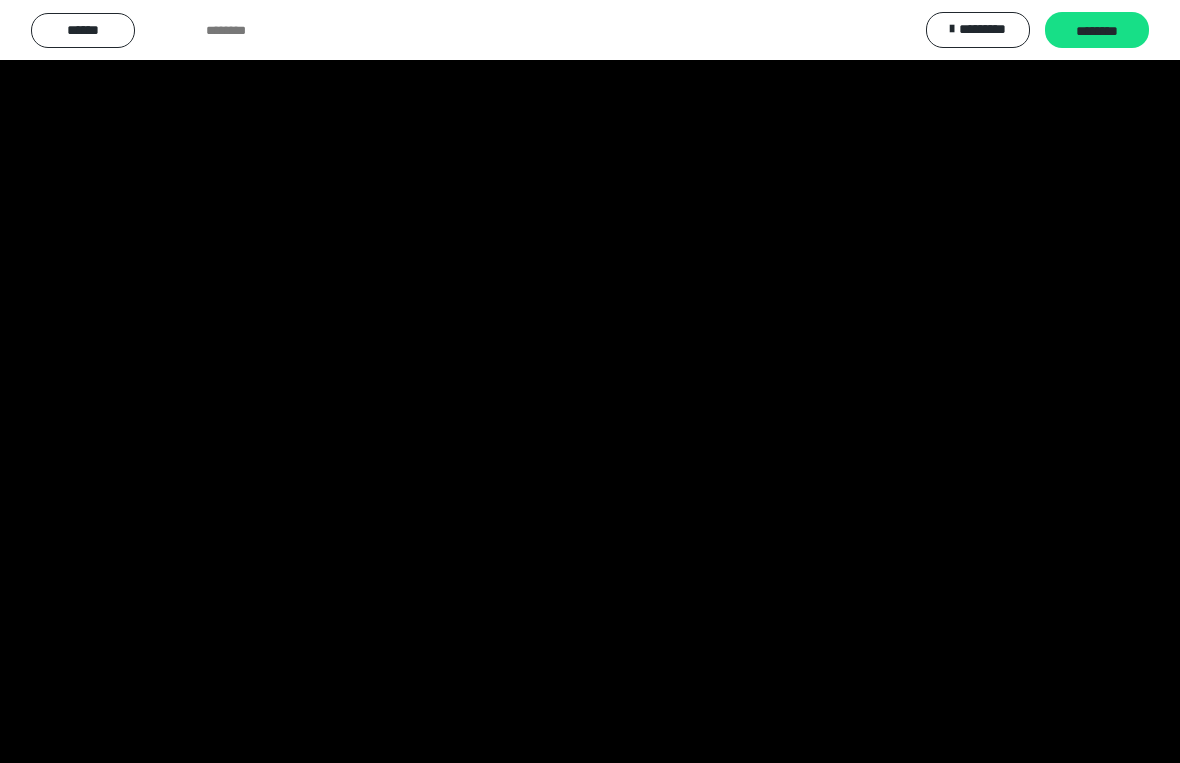 click at bounding box center (590, 381) 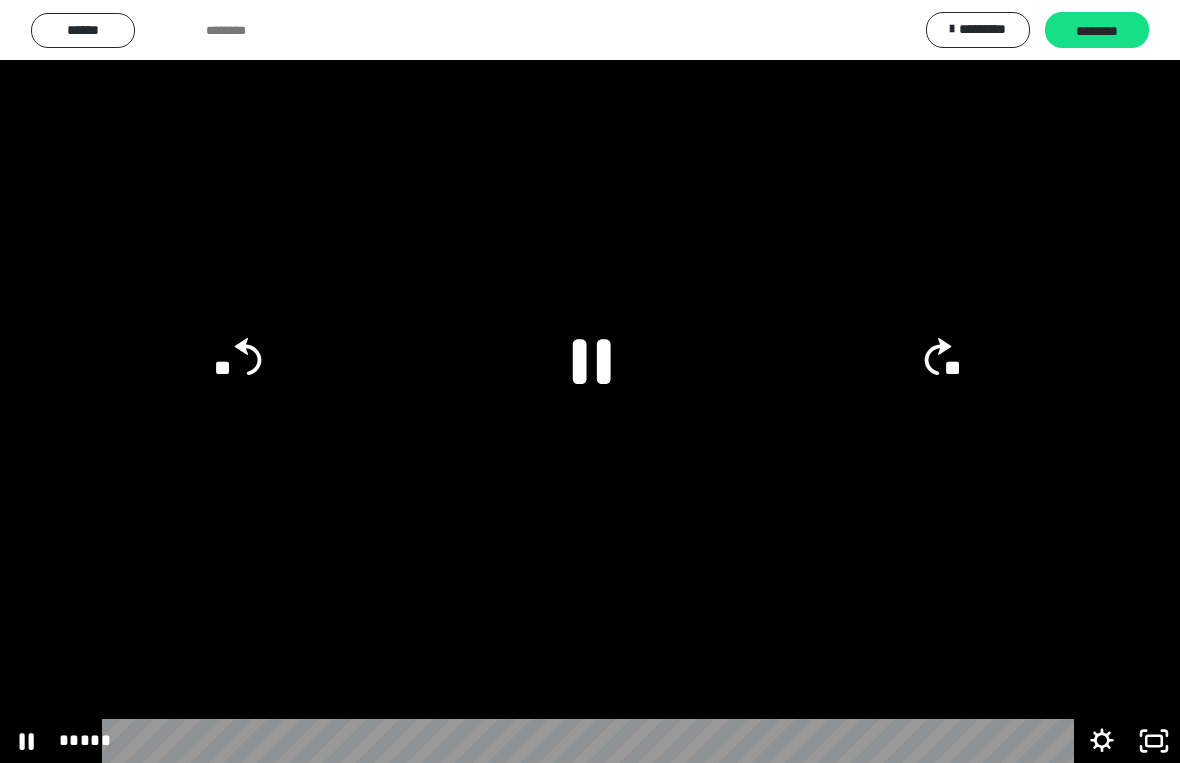 click on "**" 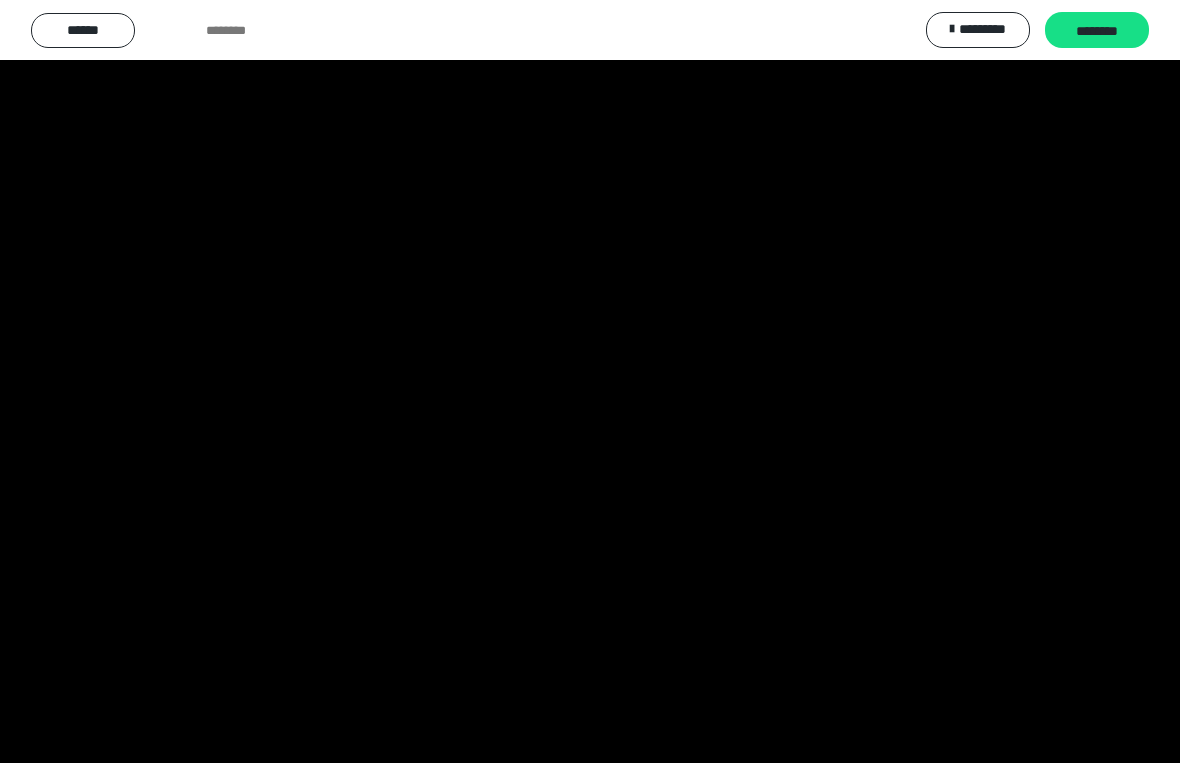 click at bounding box center [590, 381] 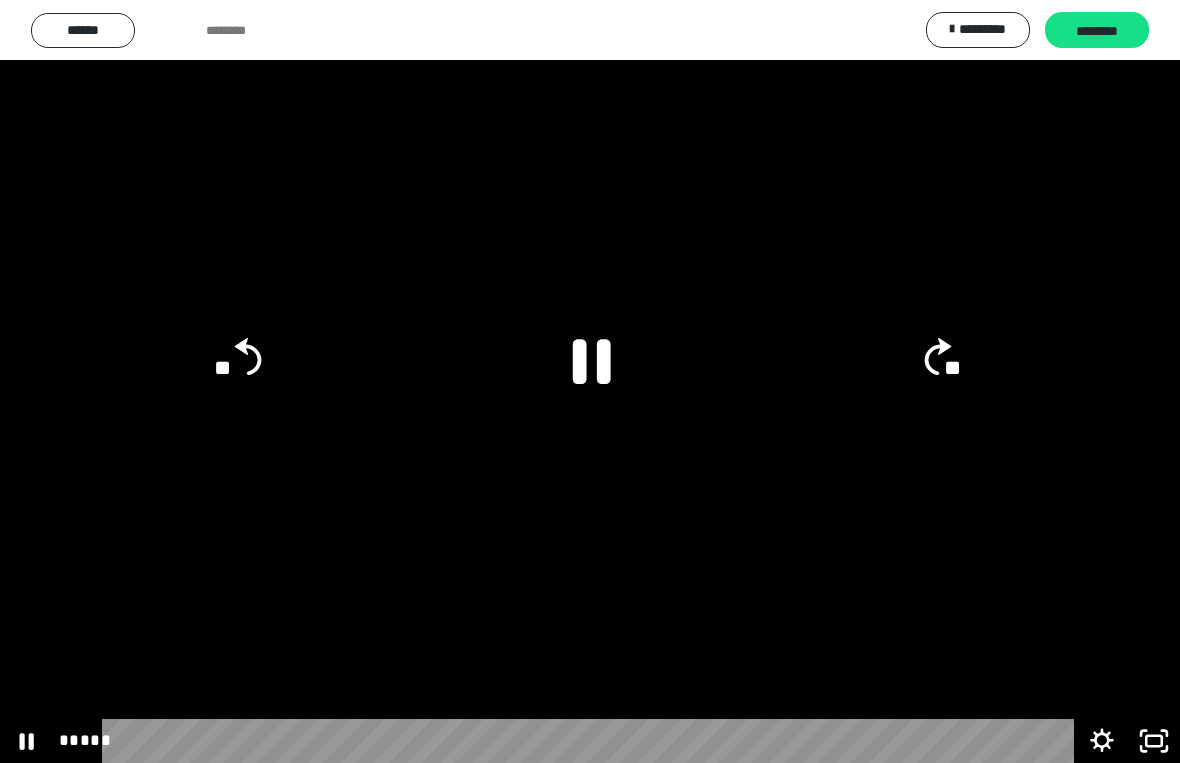 click at bounding box center [590, 381] 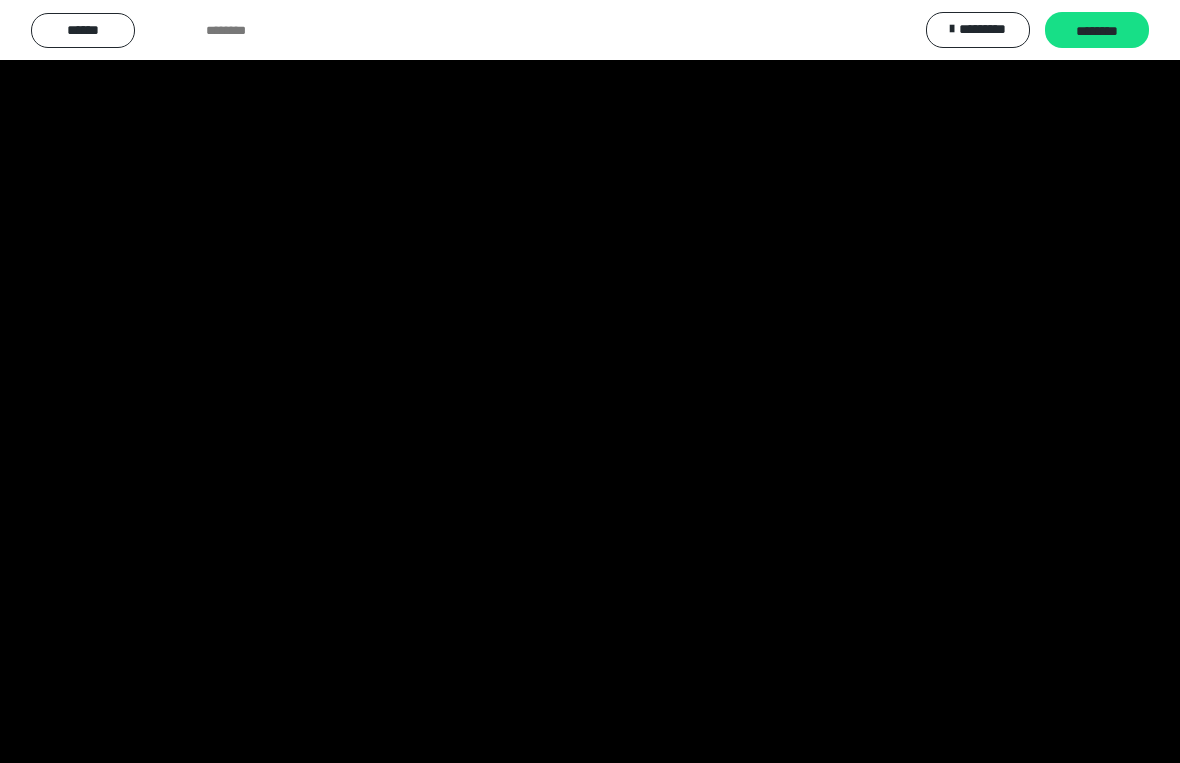 click at bounding box center [590, 381] 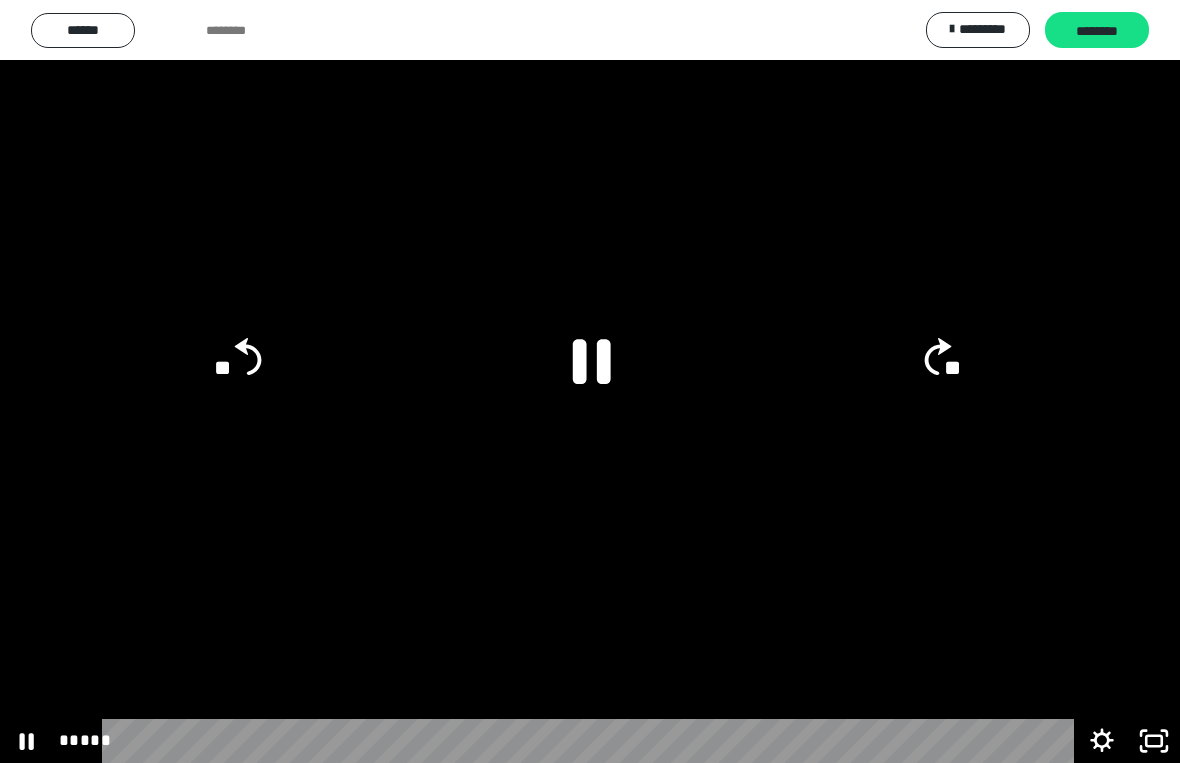 click on "**" 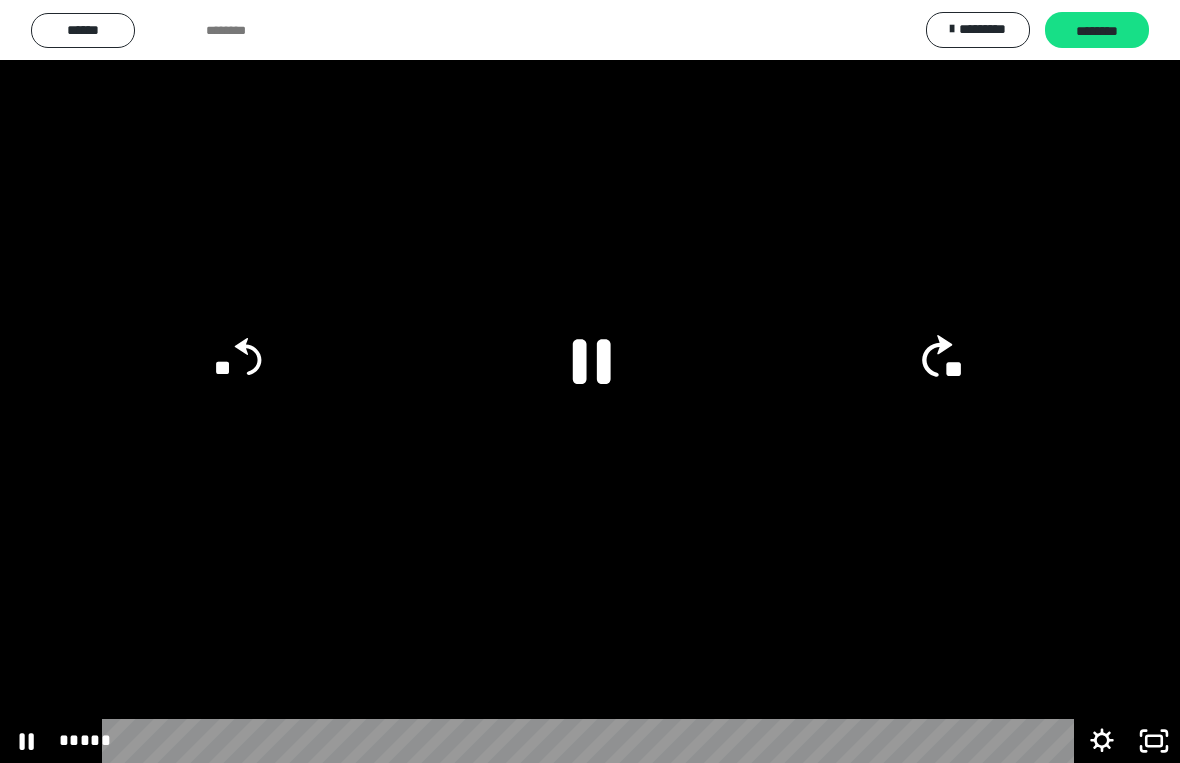 click on "**" 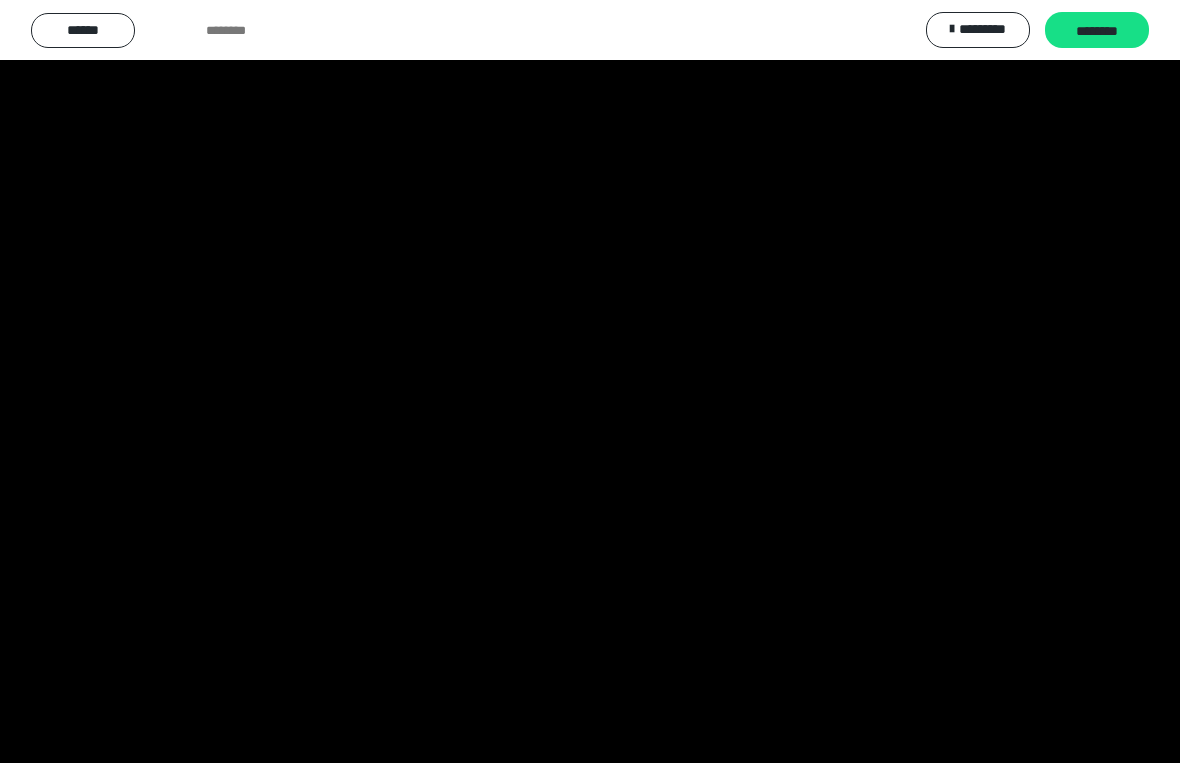 click at bounding box center (590, 381) 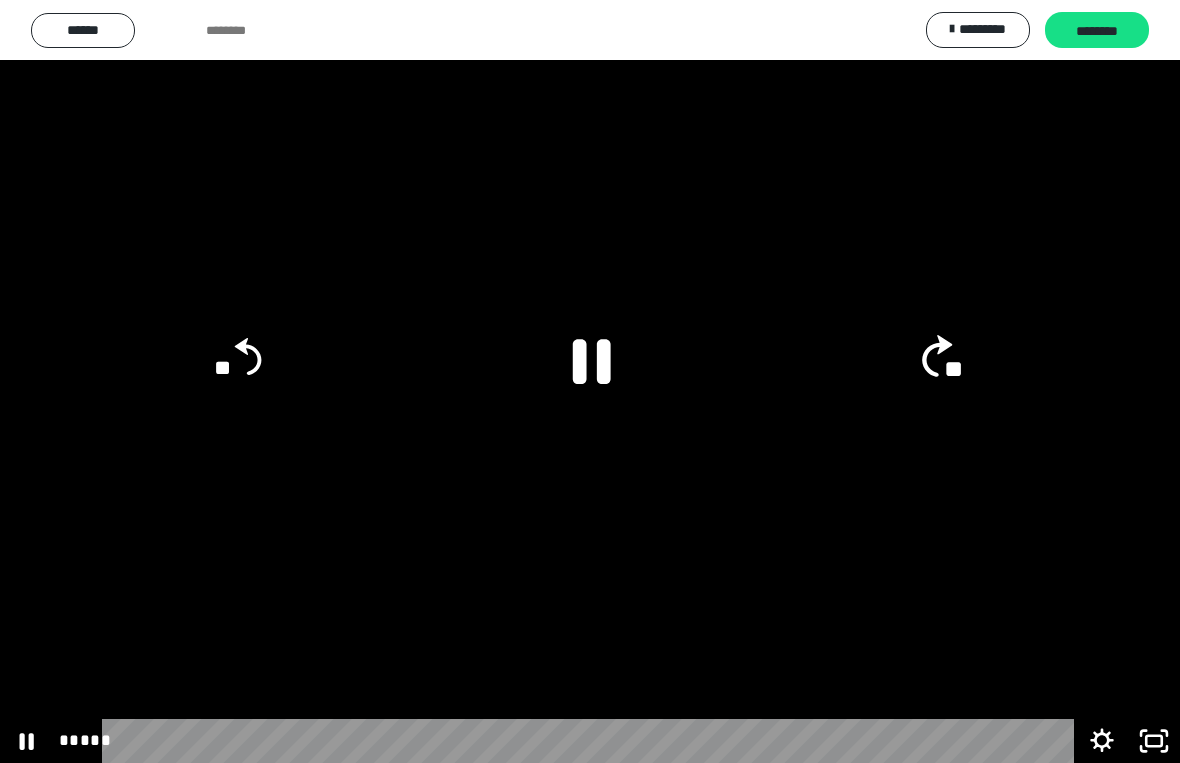 click on "**" 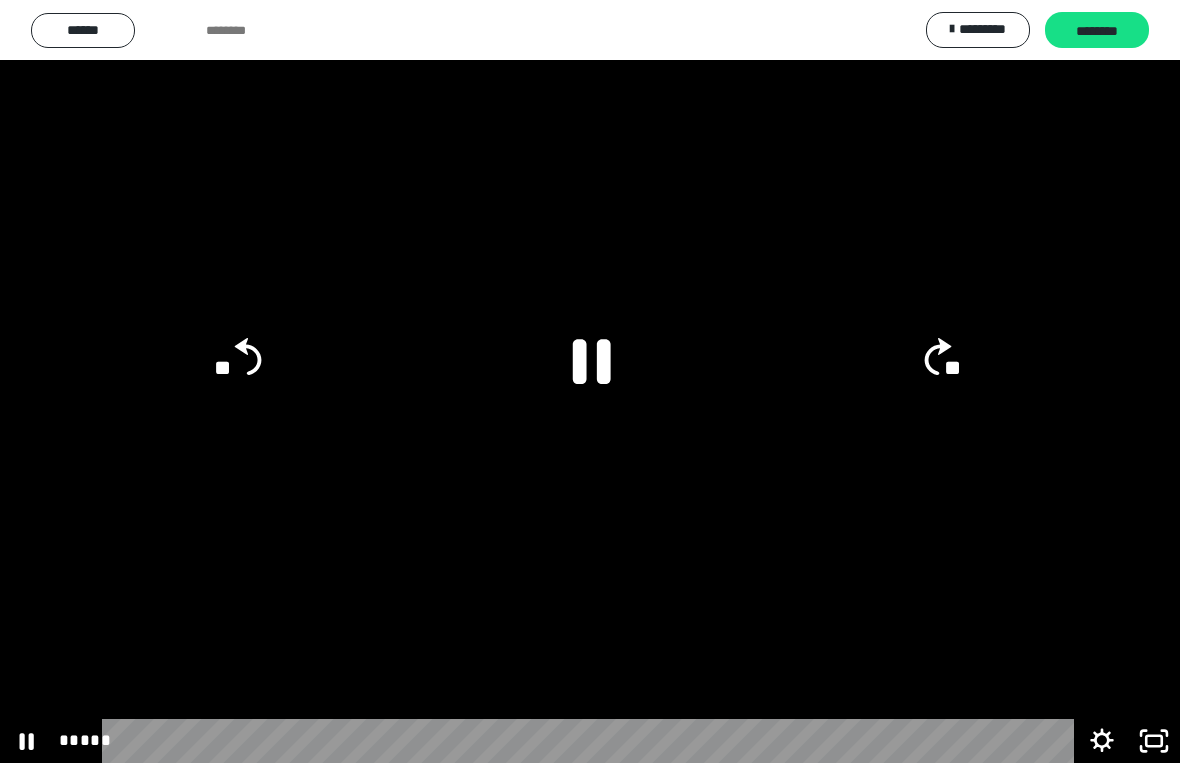 click at bounding box center (590, 381) 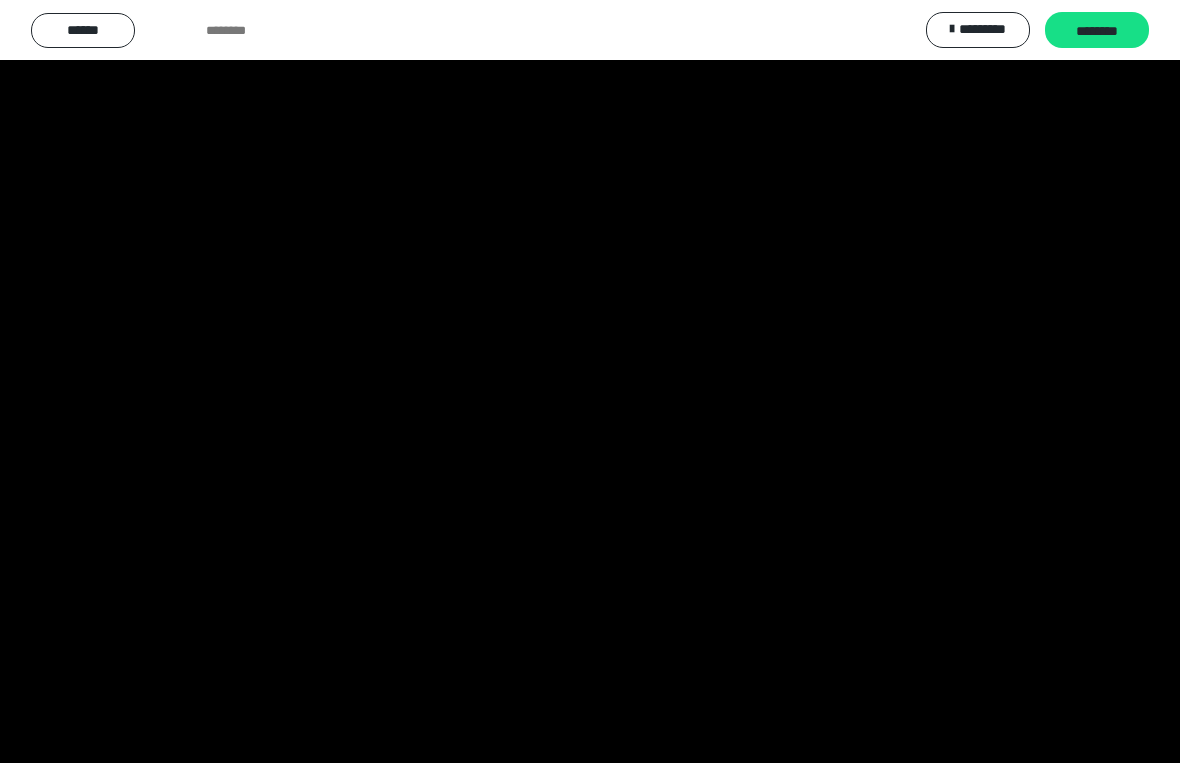 click at bounding box center (590, 381) 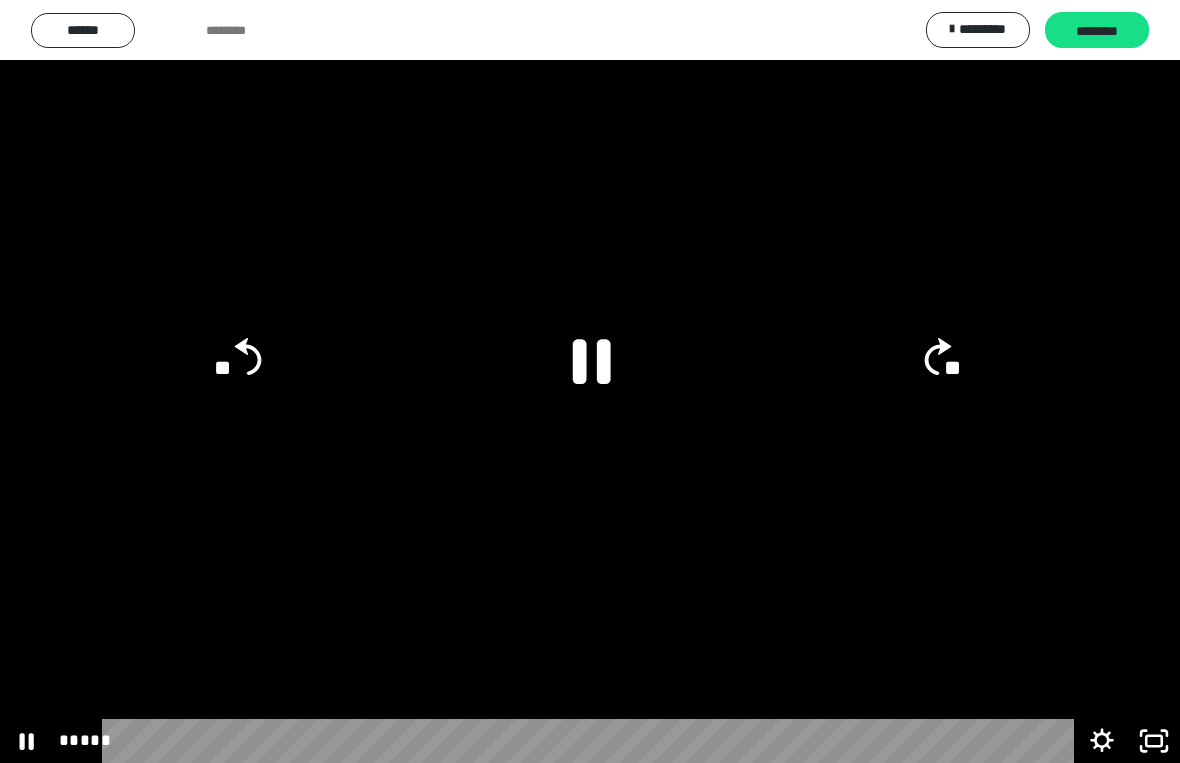click on "**" 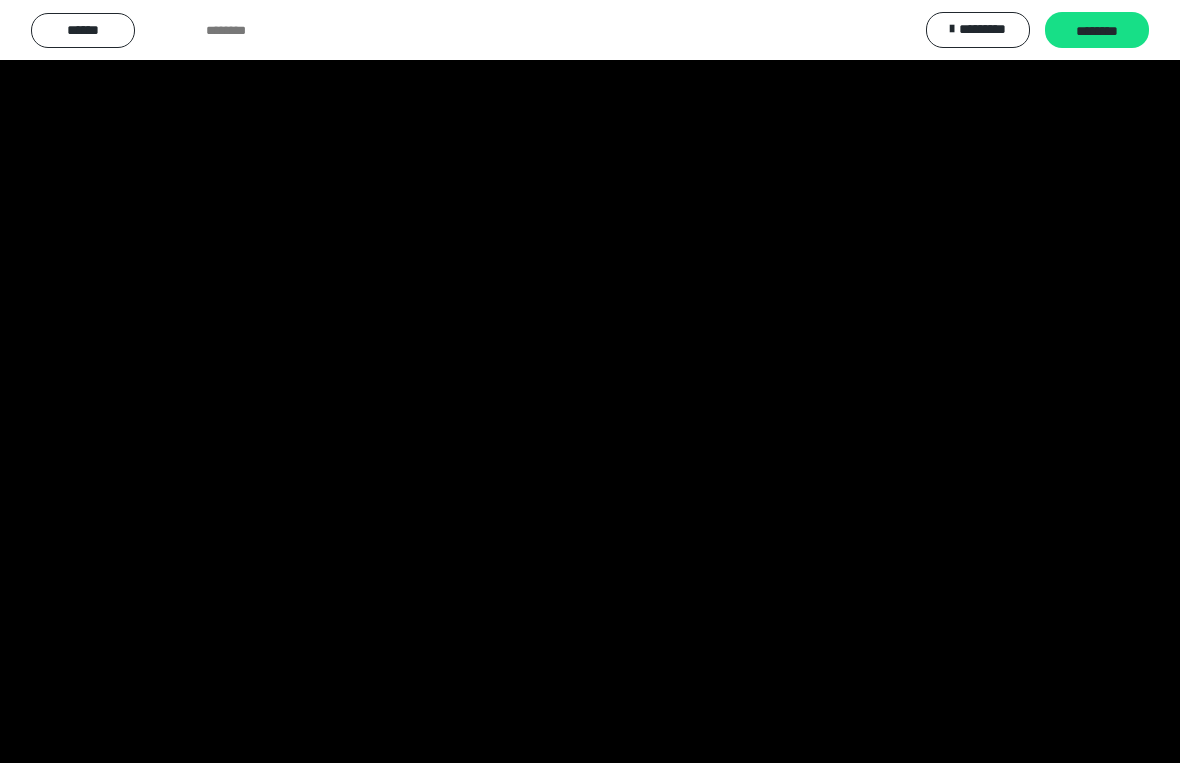 click at bounding box center [590, 381] 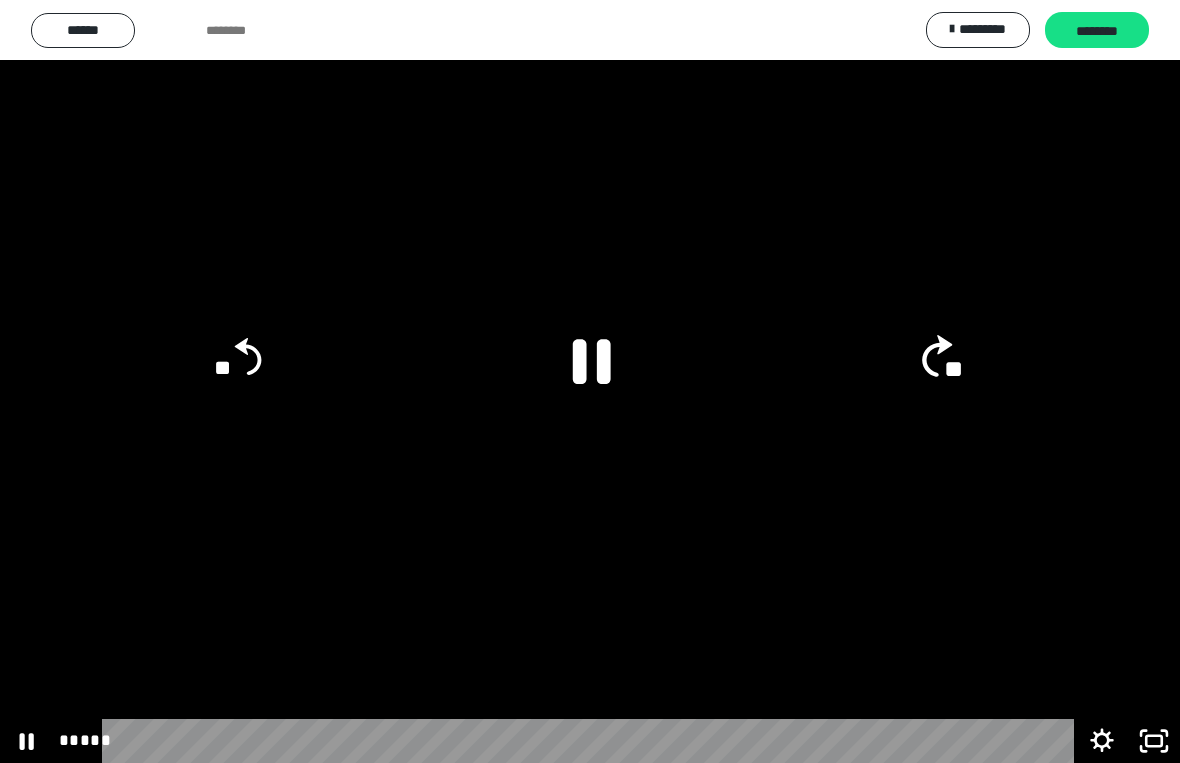 click on "**" 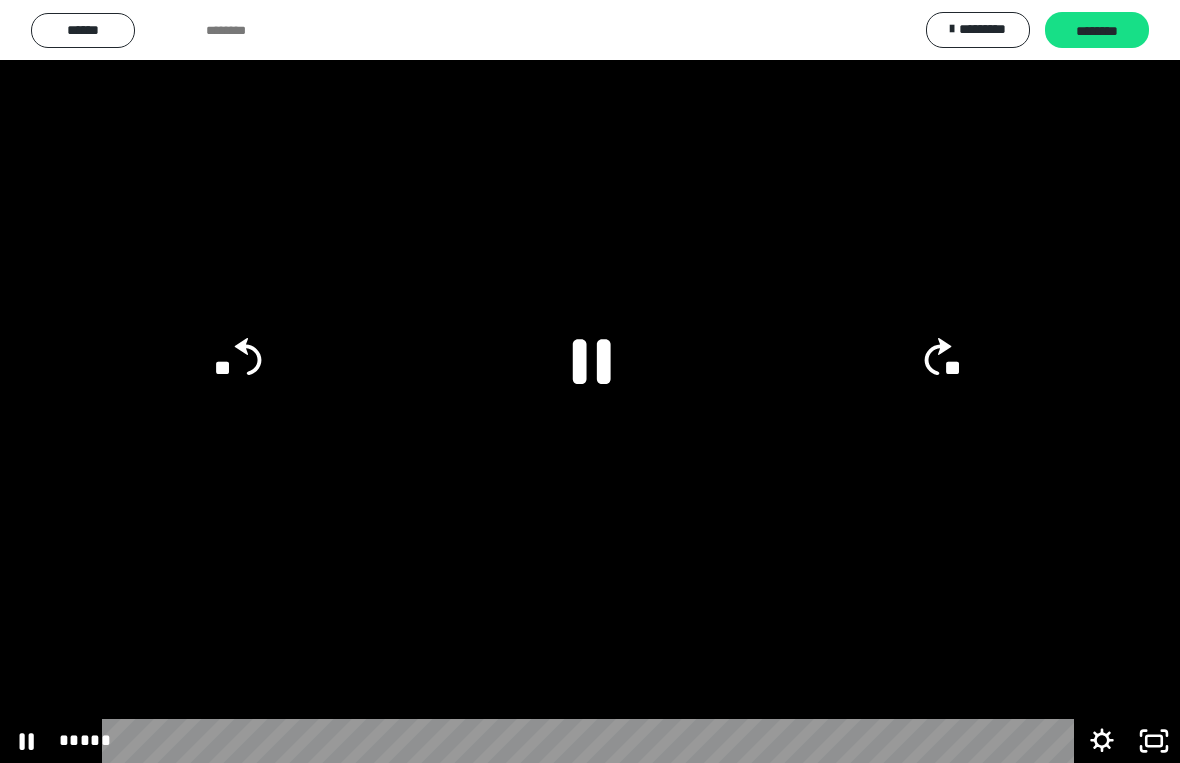 click at bounding box center [590, 381] 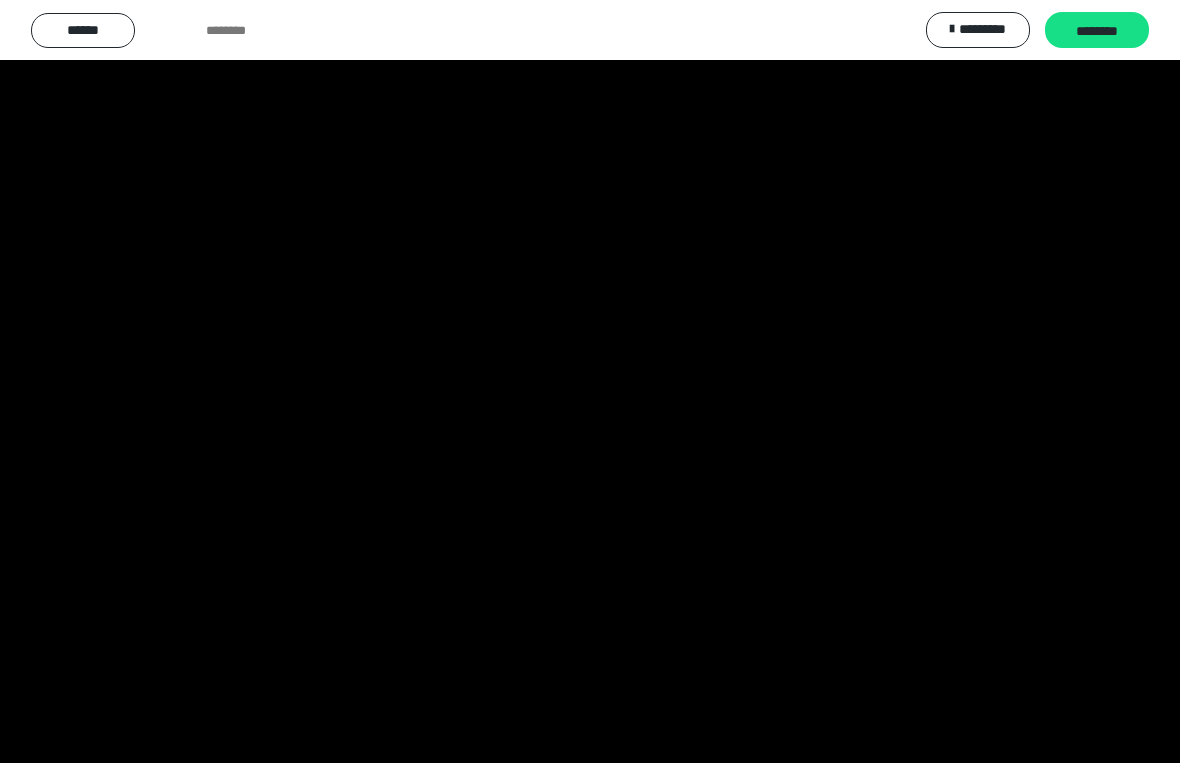 click at bounding box center (590, 381) 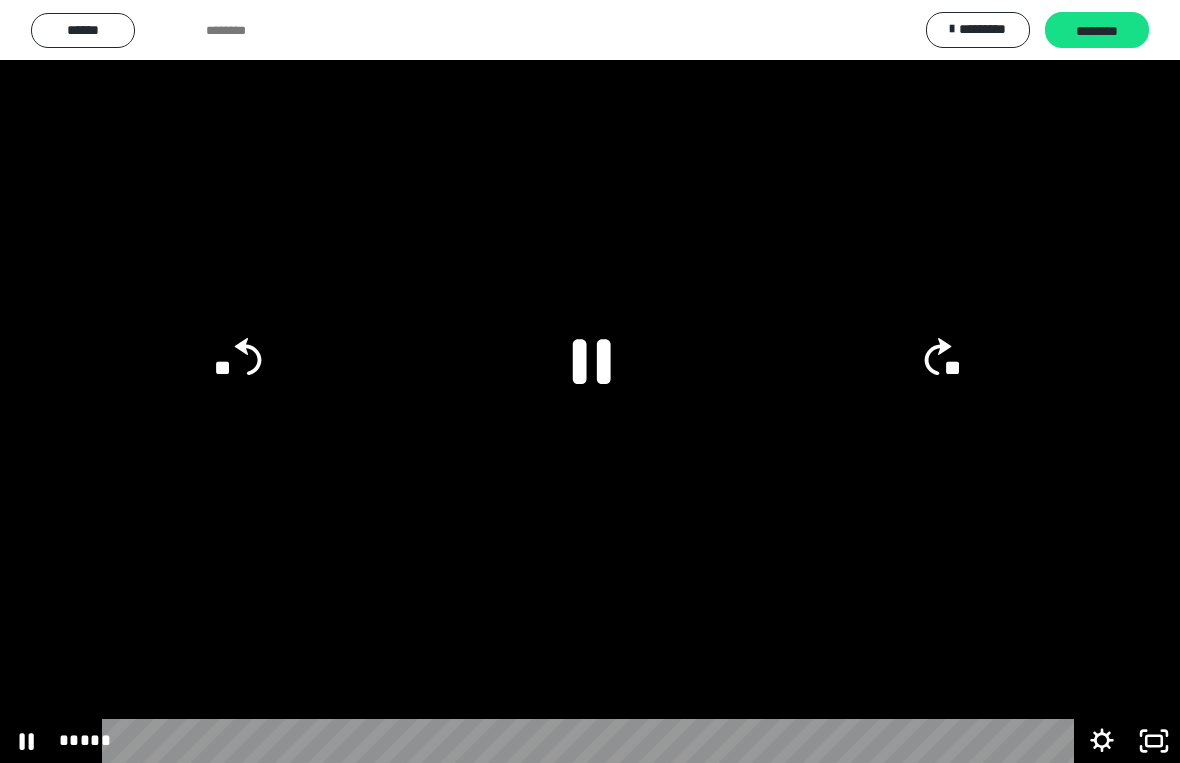 click at bounding box center [590, 381] 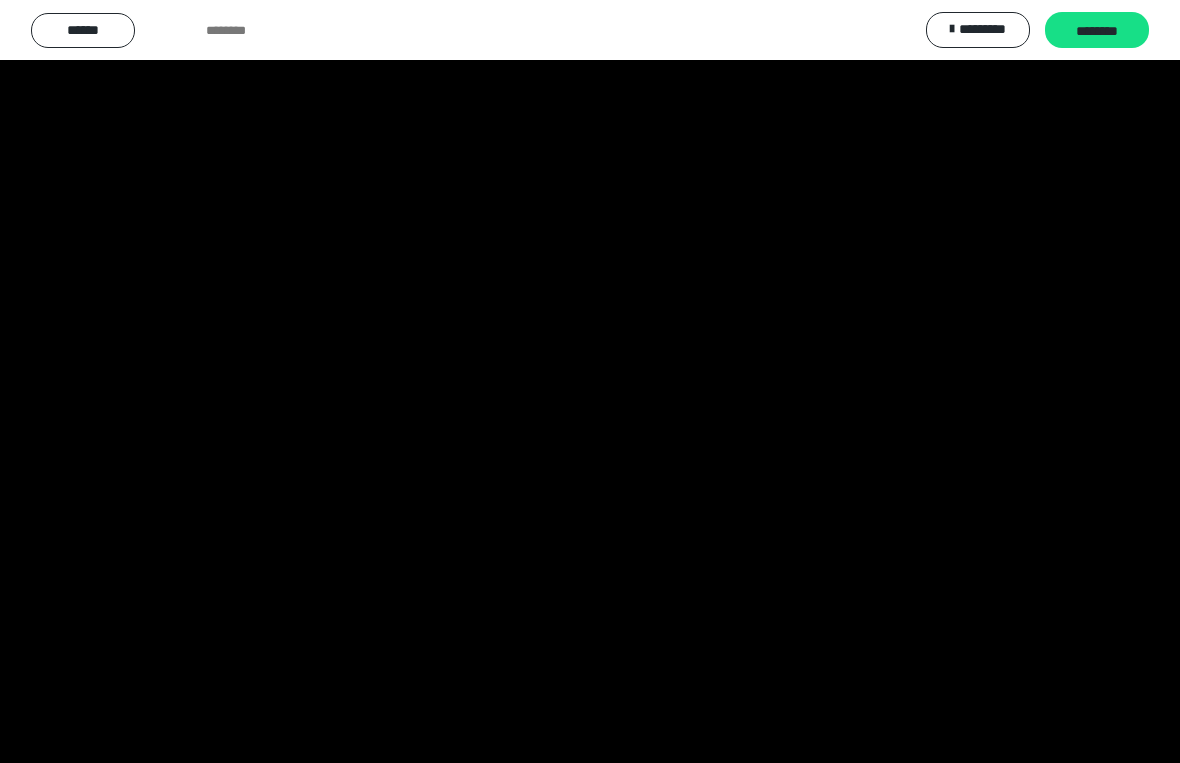click at bounding box center [590, 381] 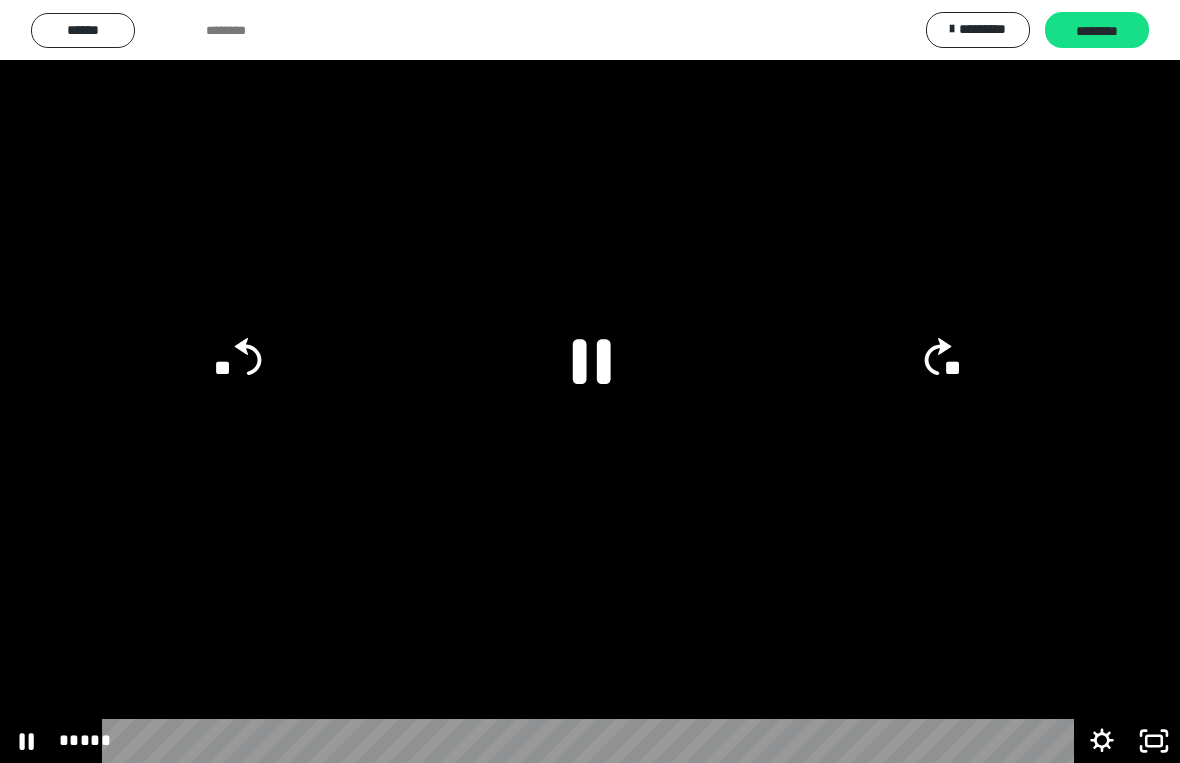 click at bounding box center (590, 381) 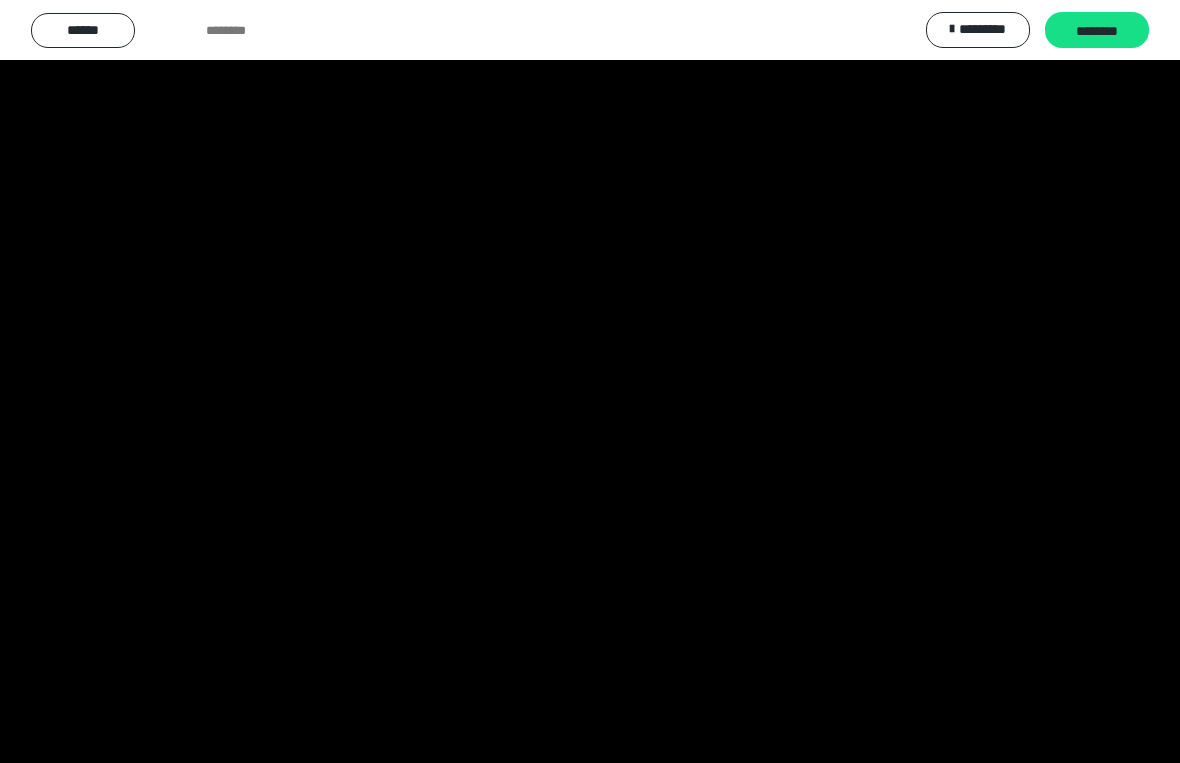 click at bounding box center (590, 381) 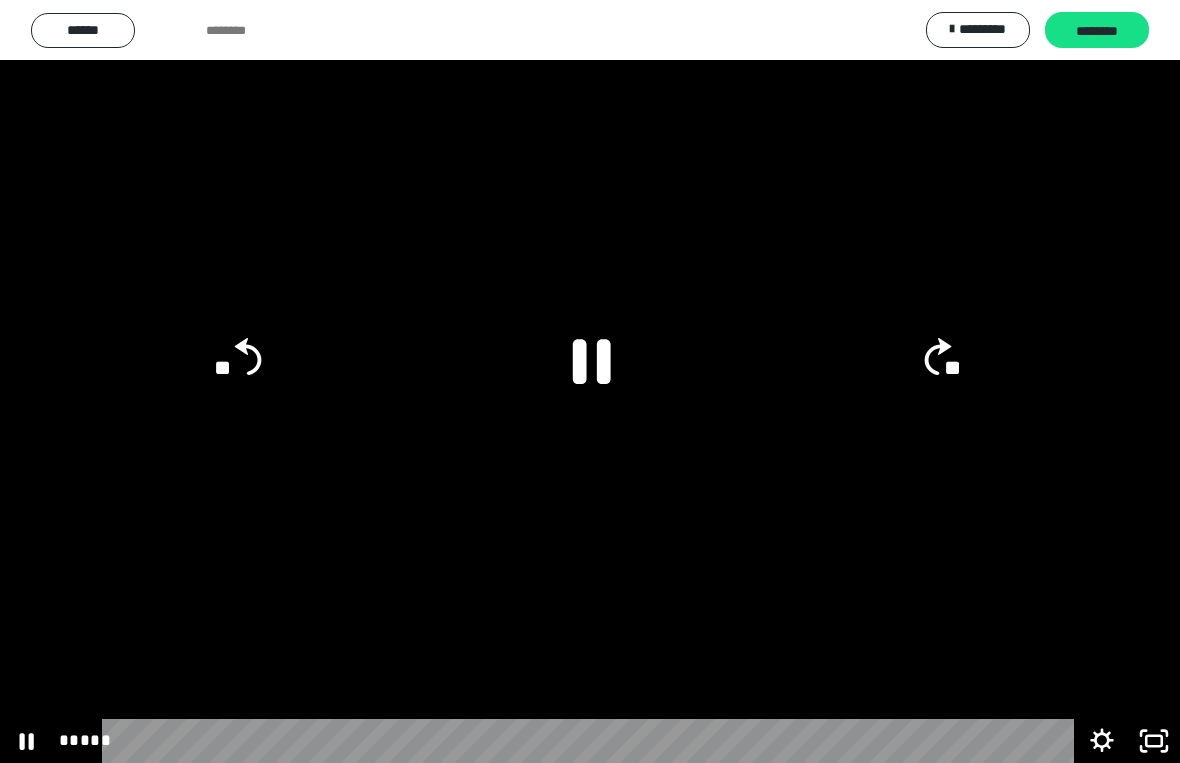 click on "**" 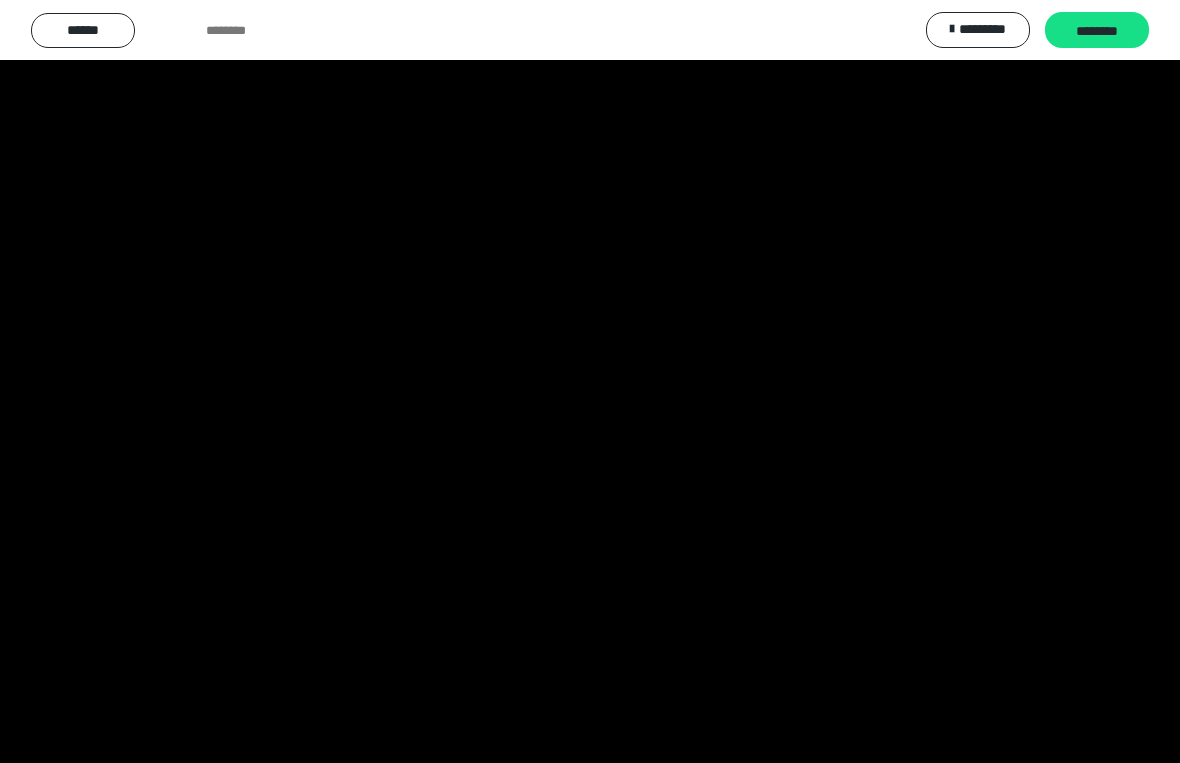 click at bounding box center (590, 381) 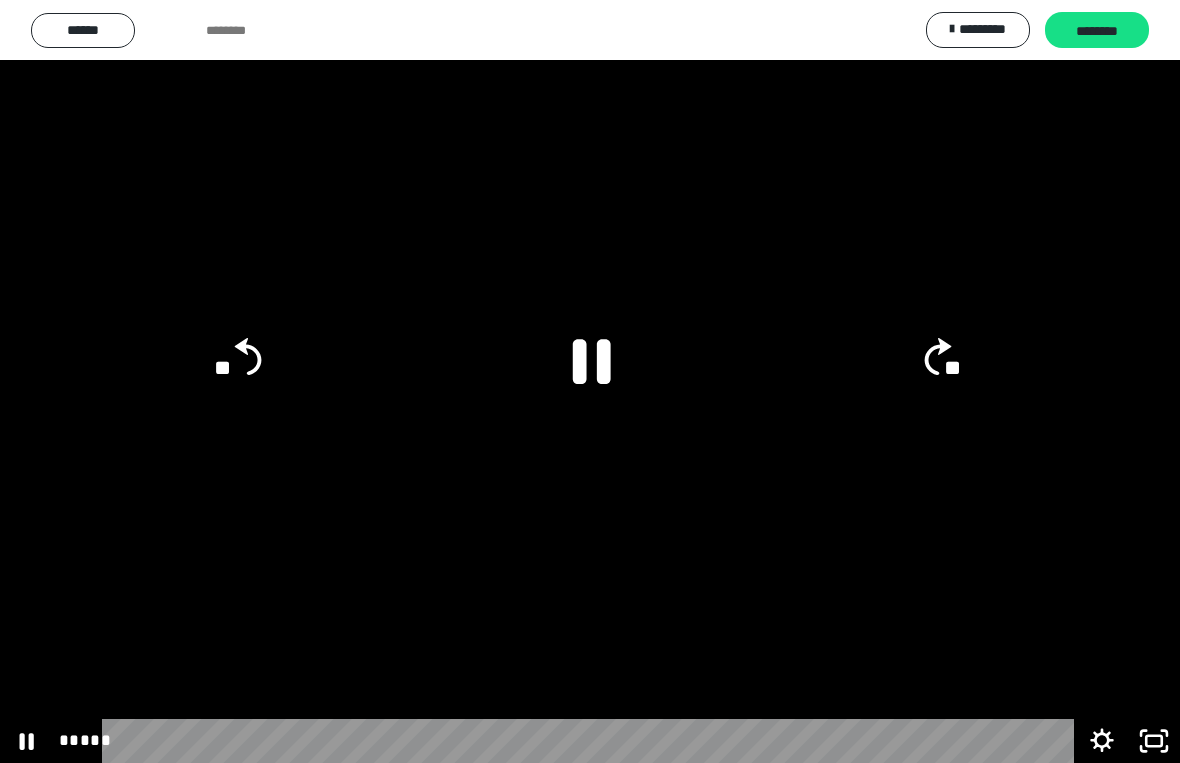 click on "**" 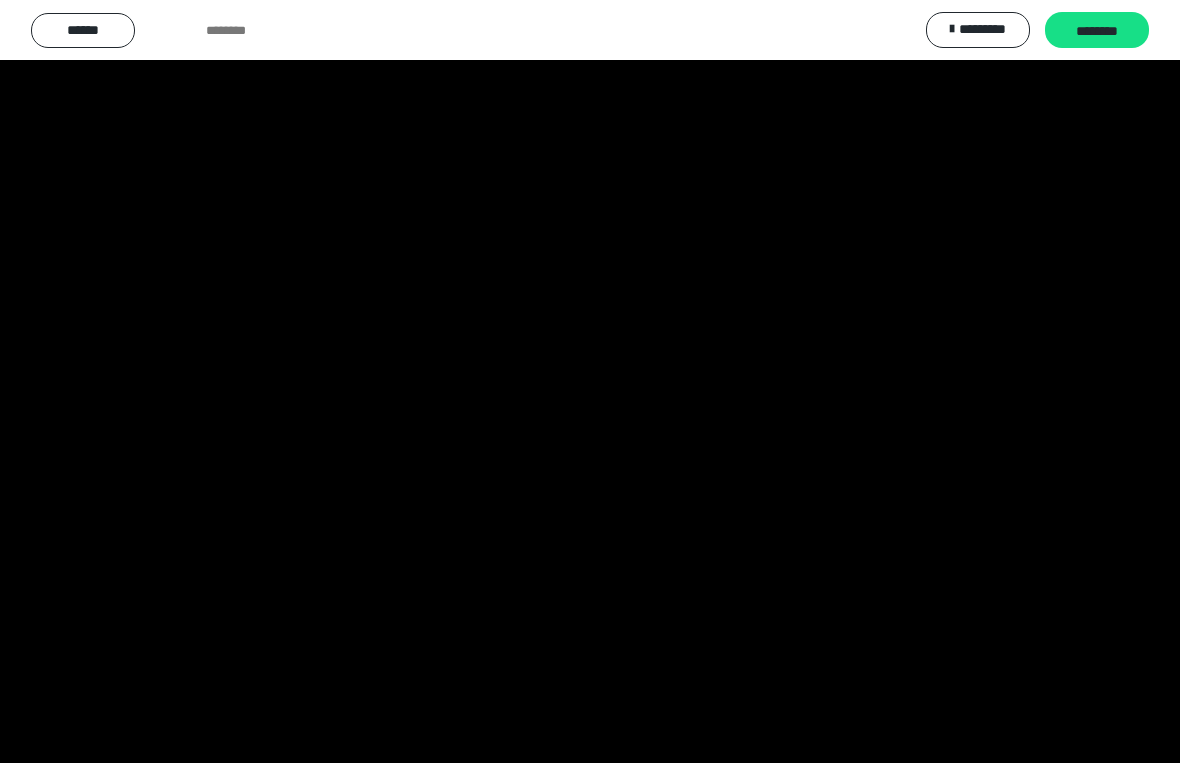 click at bounding box center (590, 381) 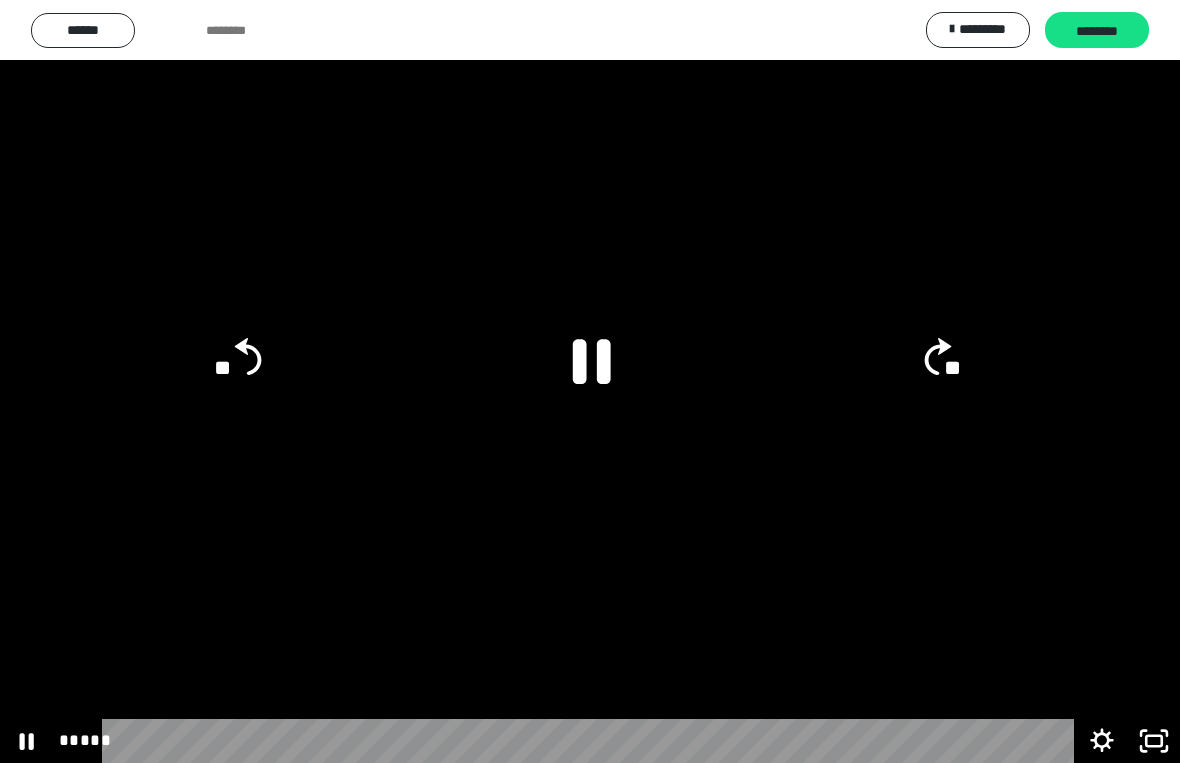 click on "**" 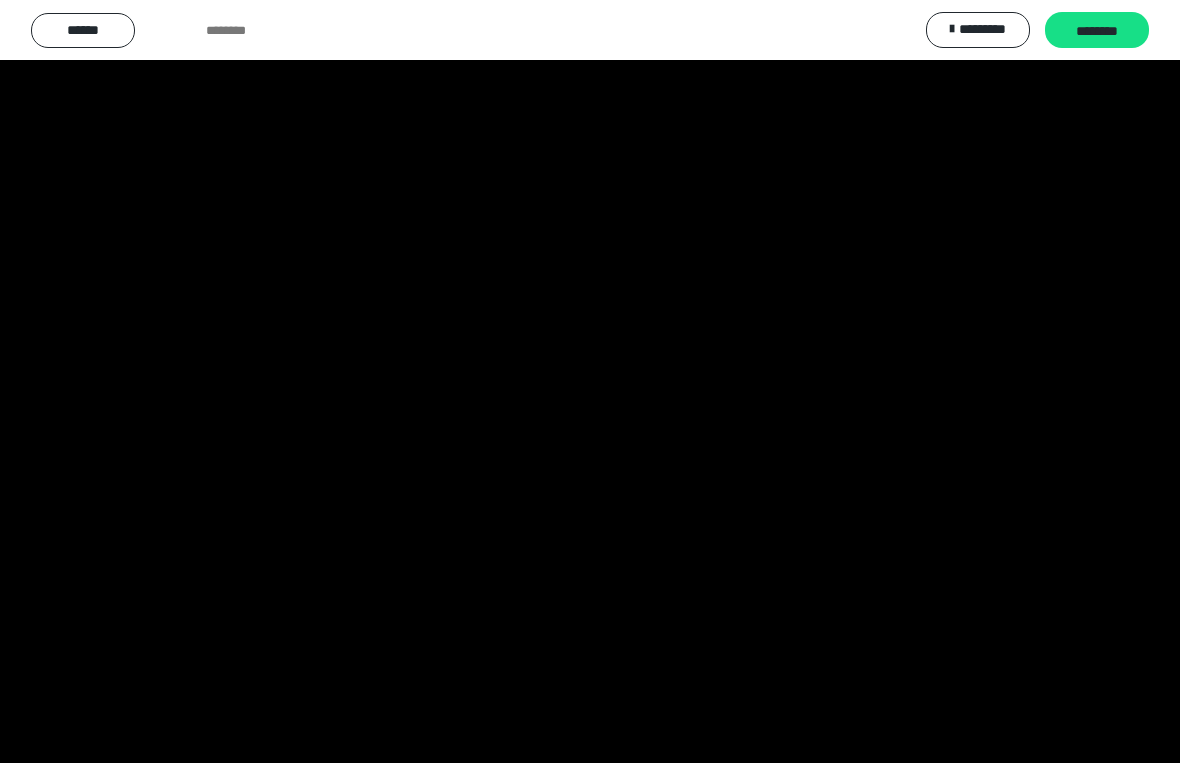 click at bounding box center [590, 381] 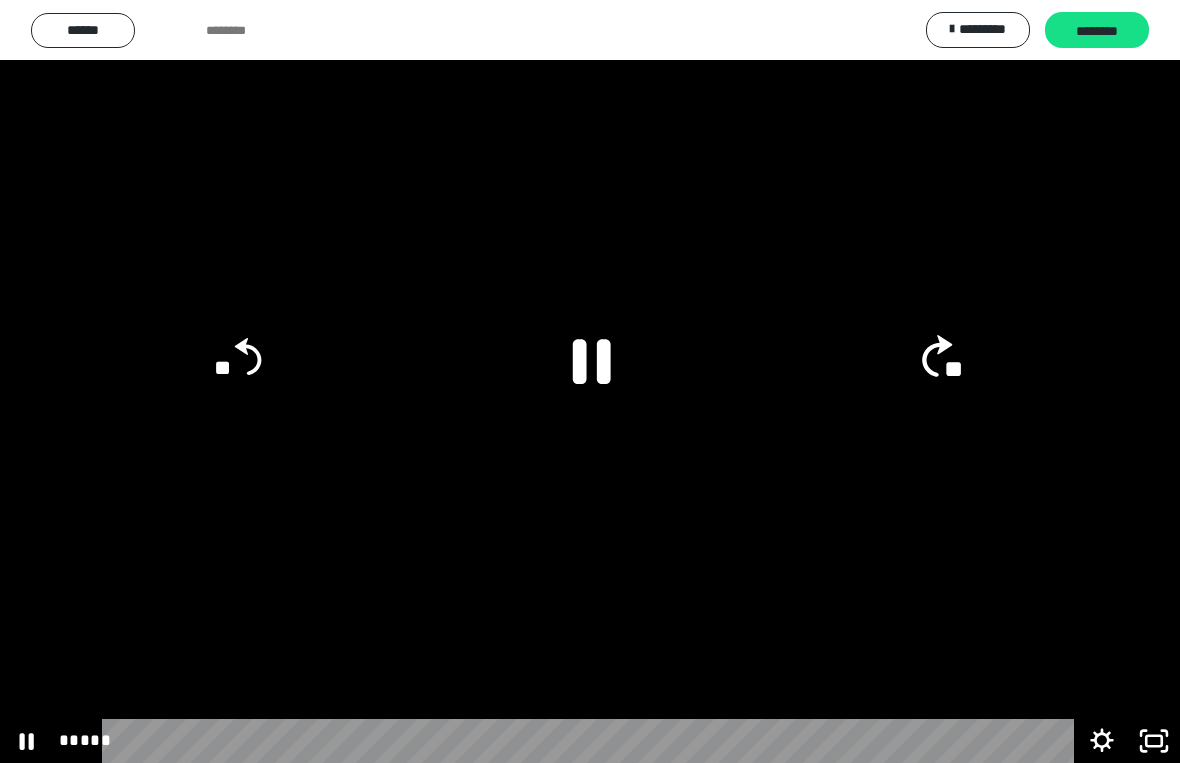 click on "**" 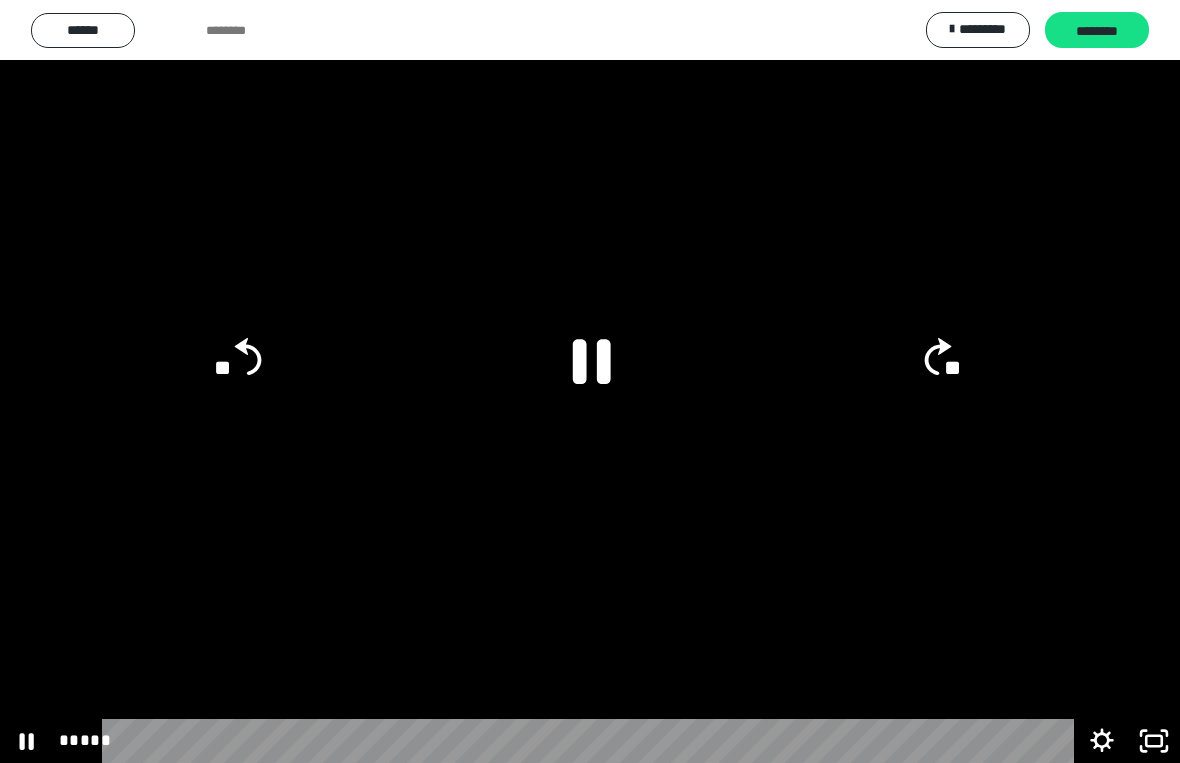 click at bounding box center (590, 381) 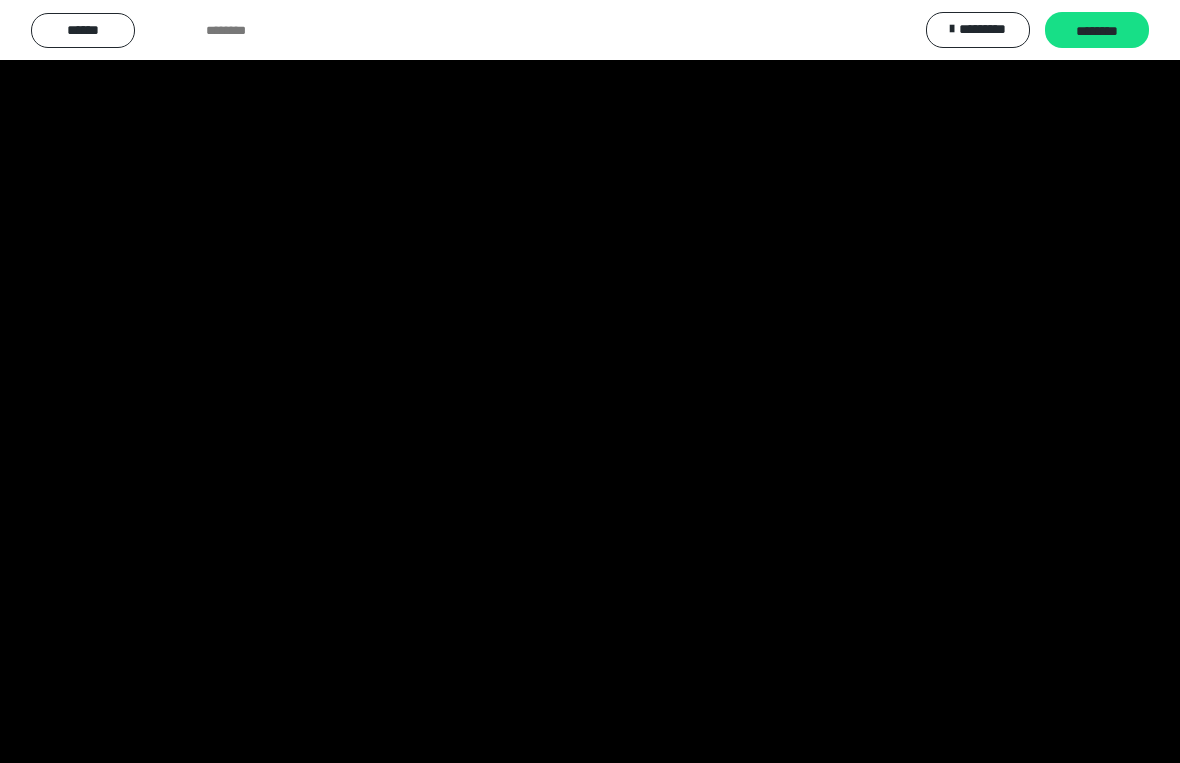 click at bounding box center [590, 381] 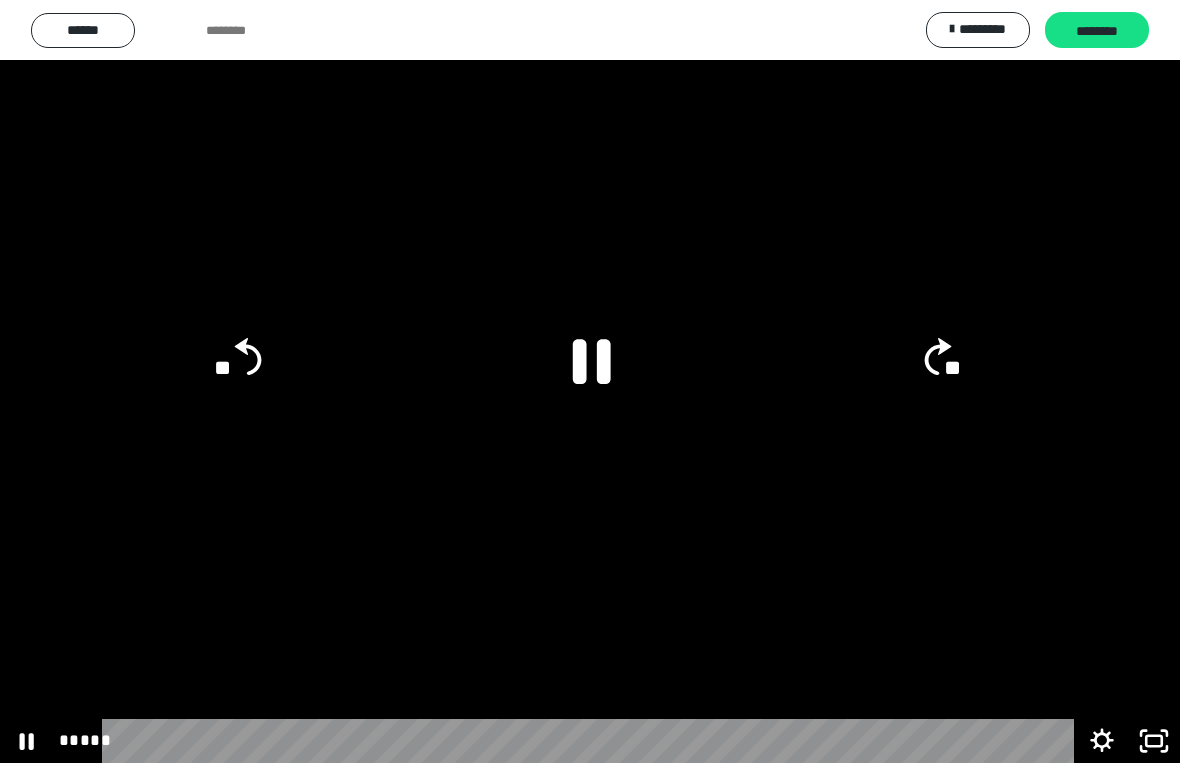 click at bounding box center (590, 381) 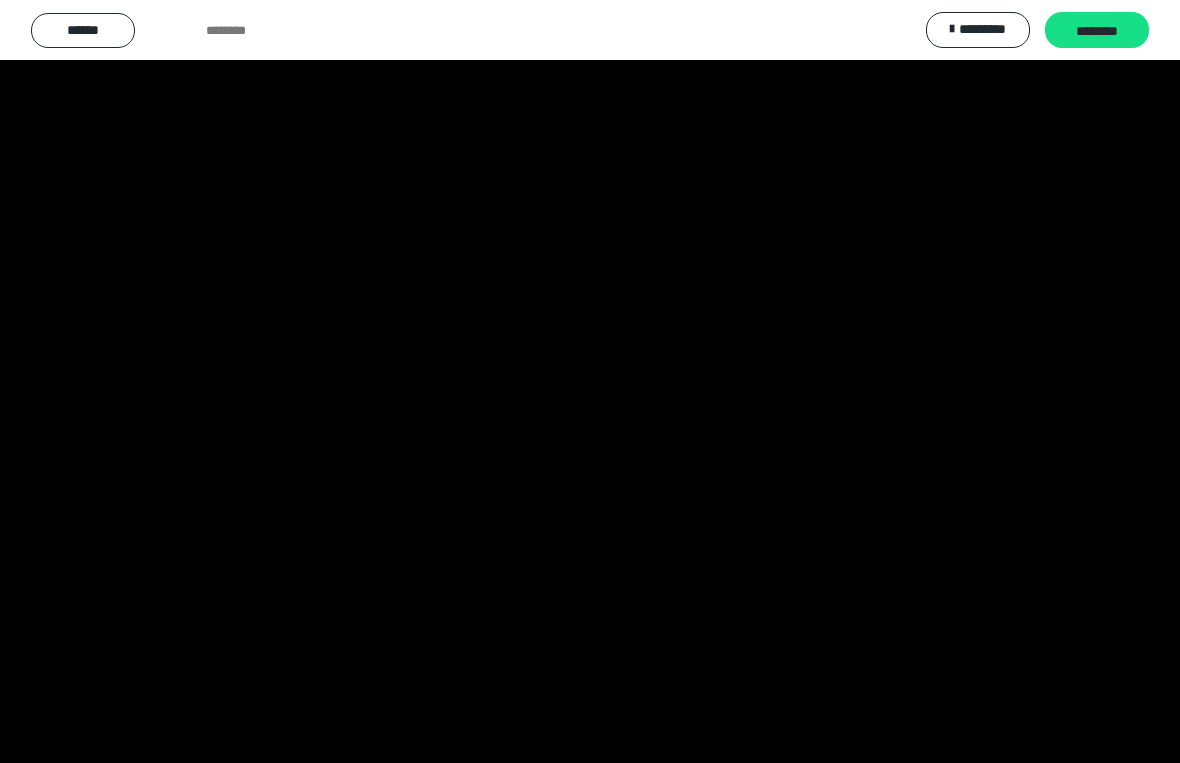 click at bounding box center [590, 381] 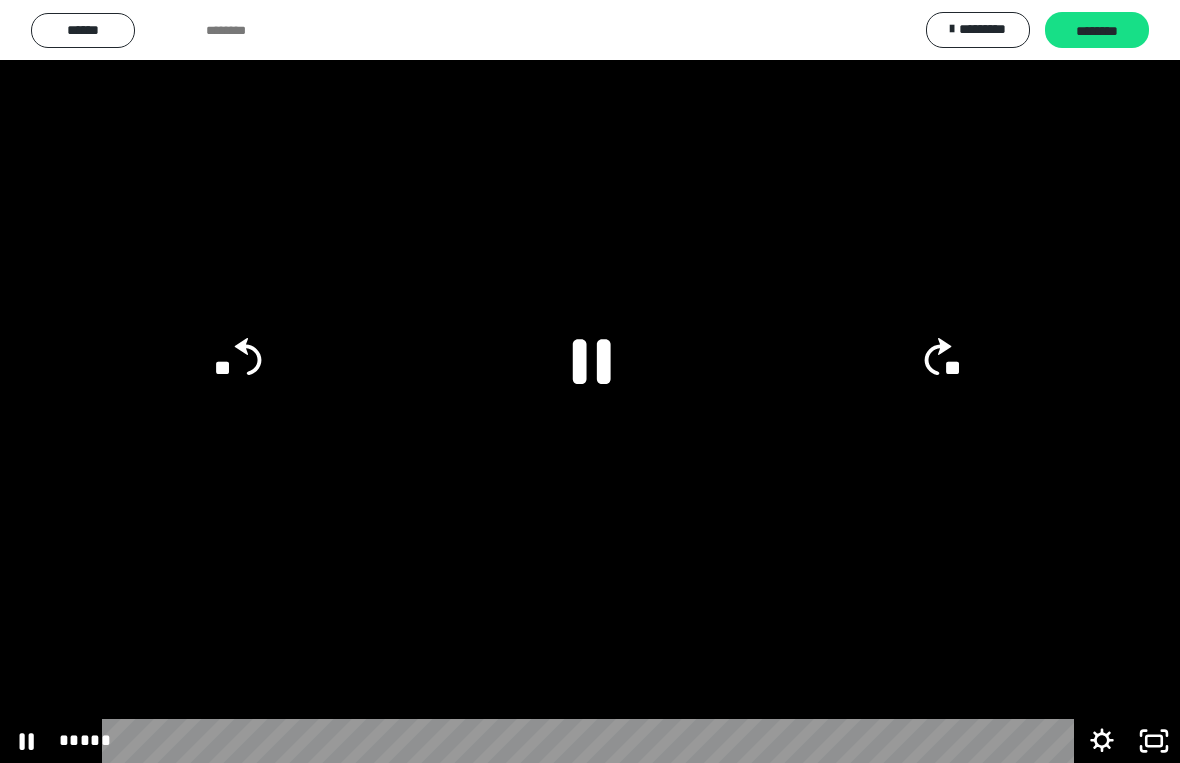 click on "**" 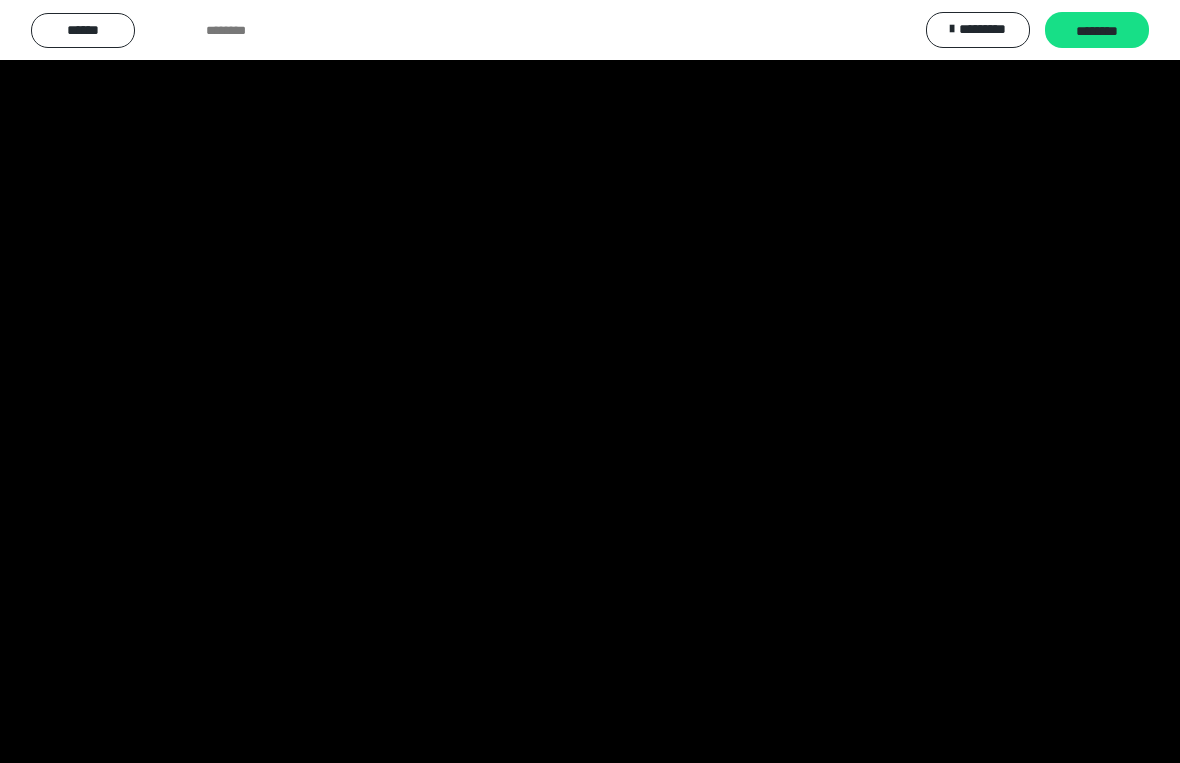 click at bounding box center (590, 381) 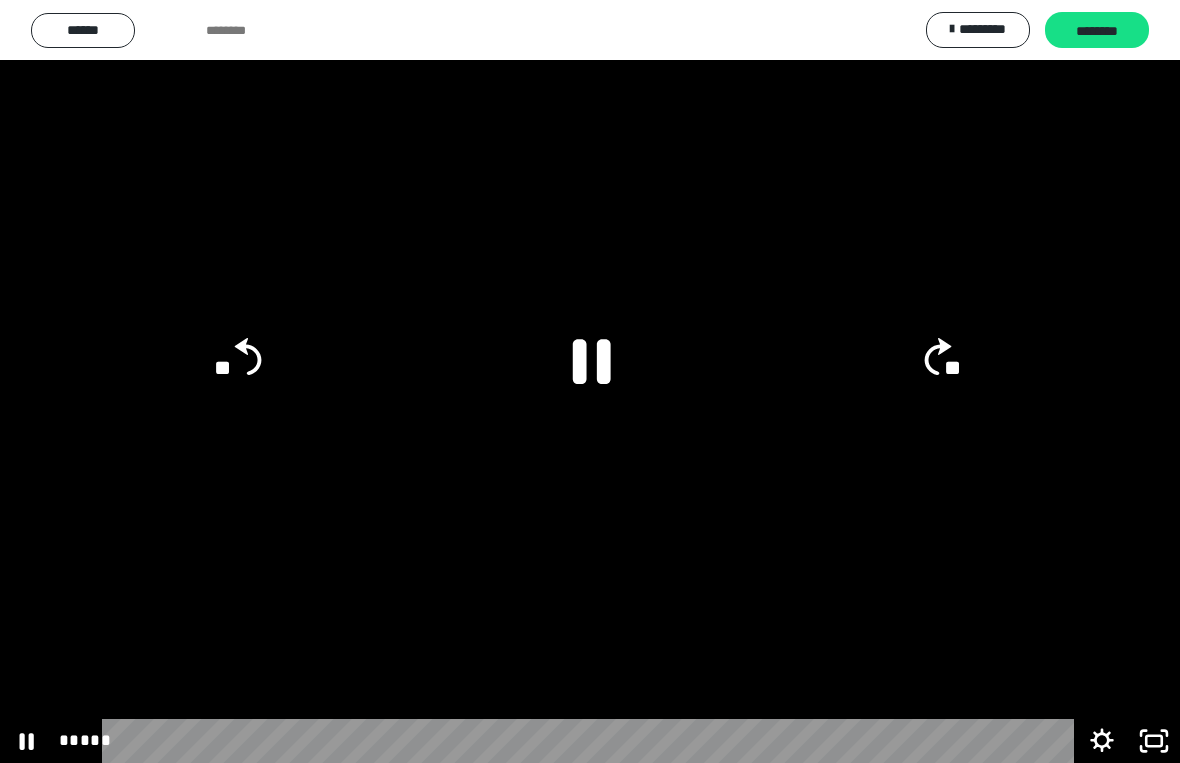 click on "**" 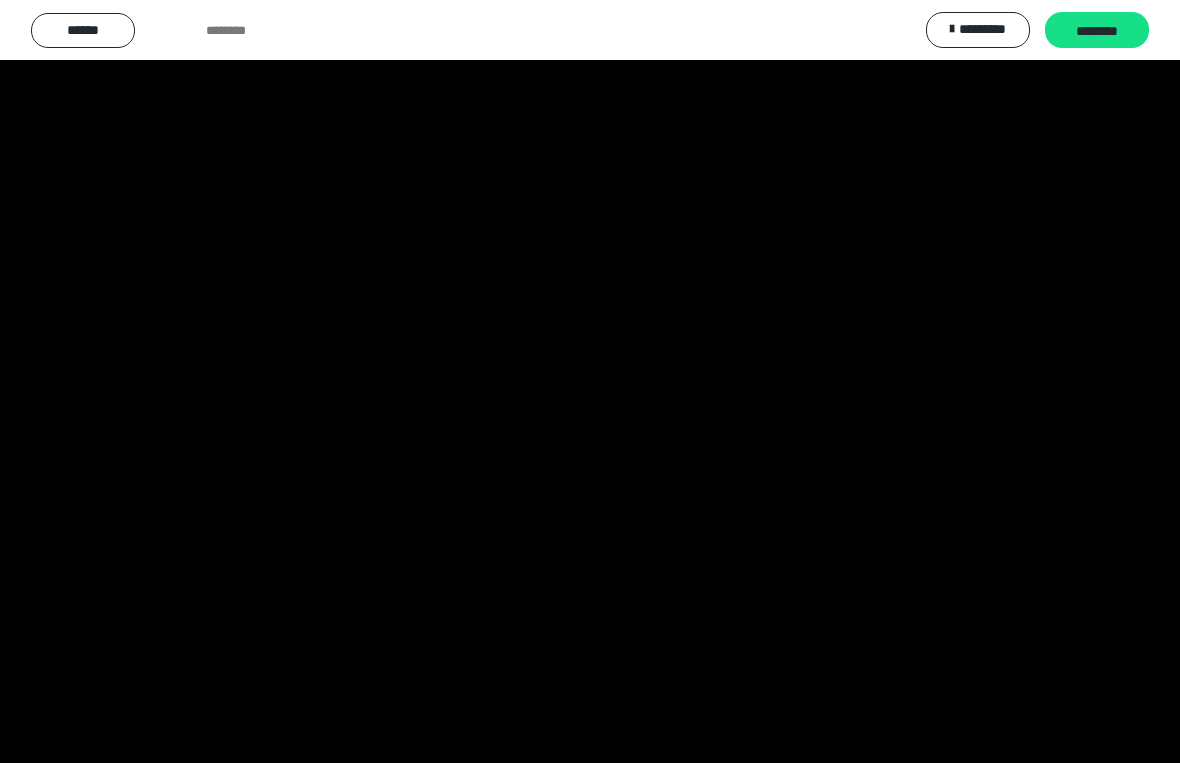 click at bounding box center [590, 381] 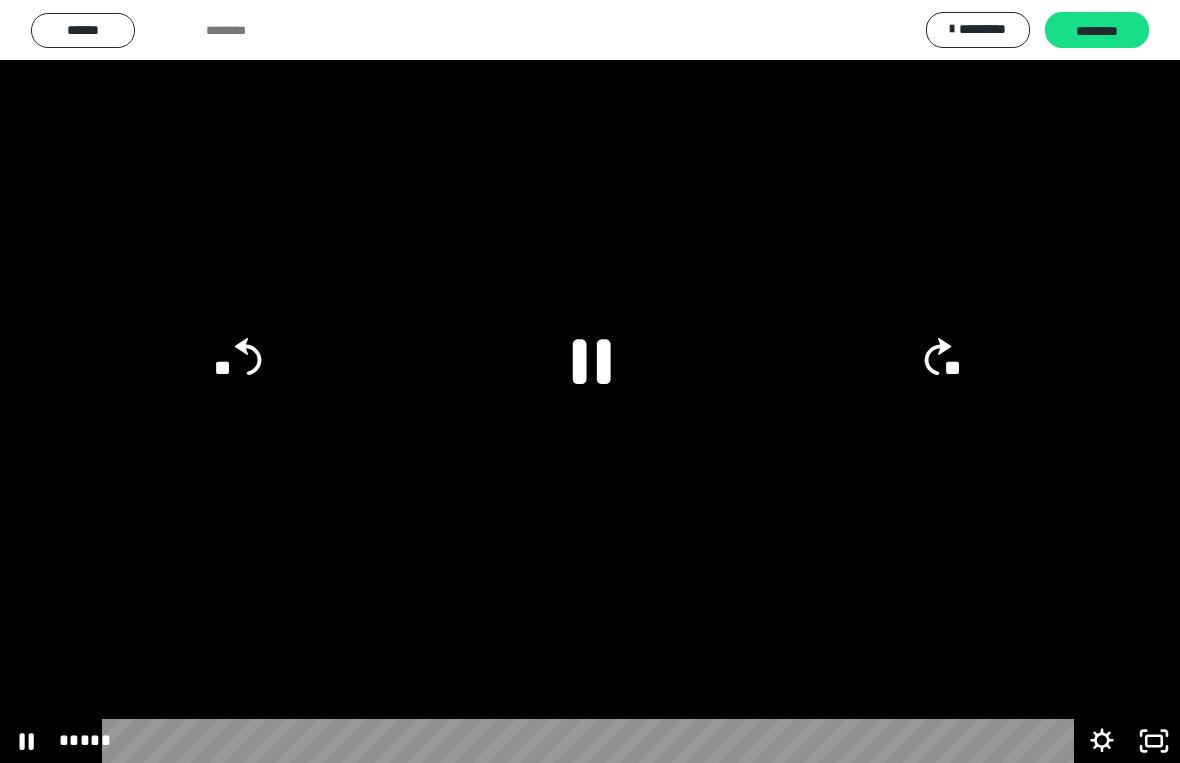 click at bounding box center (590, 381) 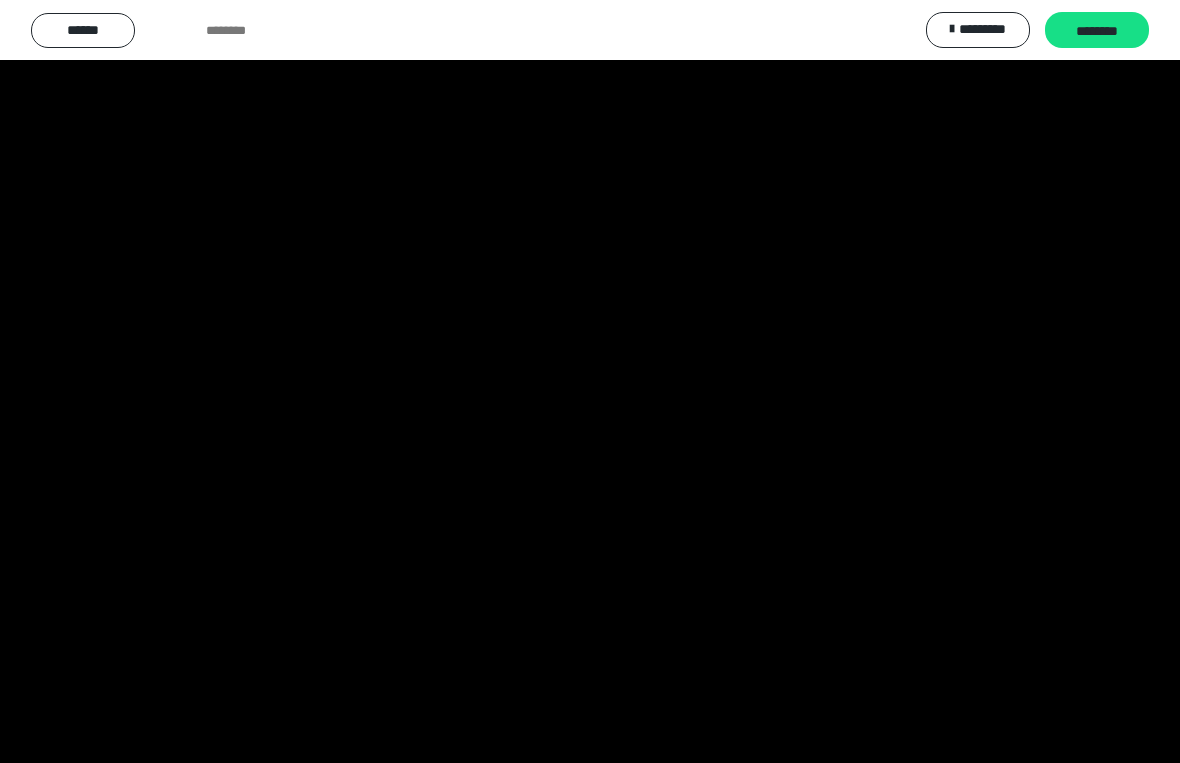 click at bounding box center (590, 381) 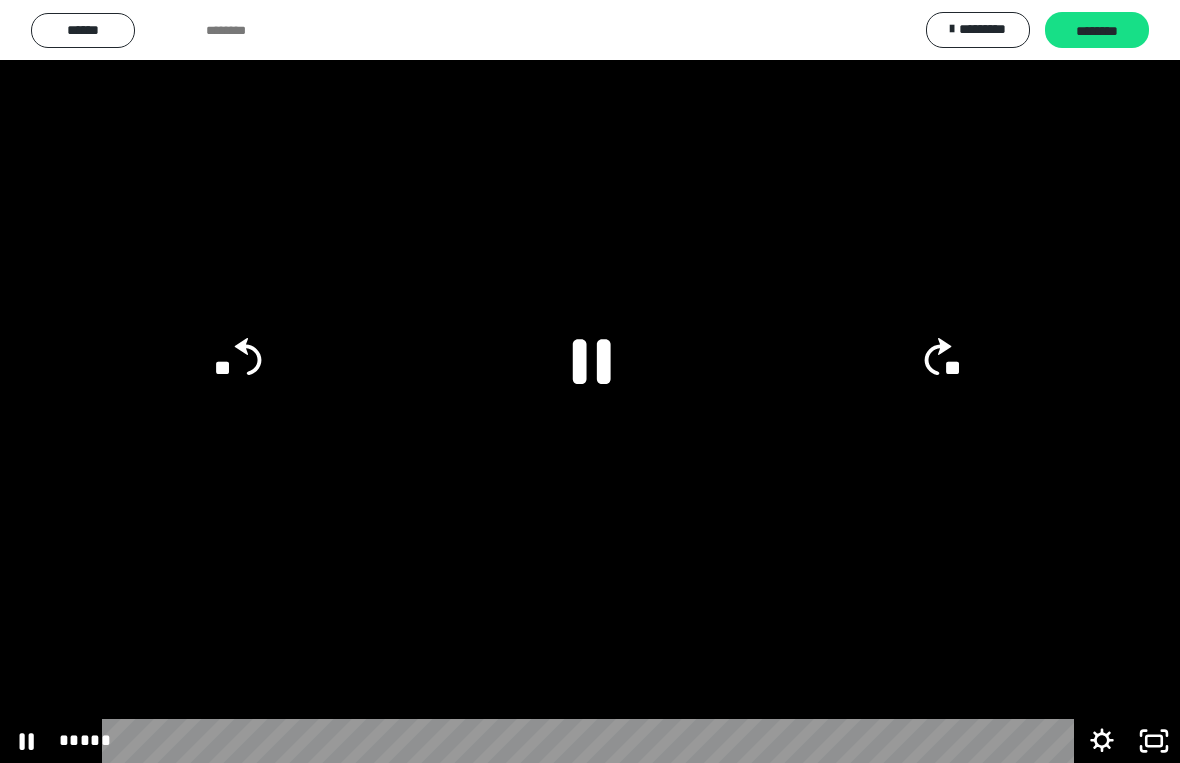 click 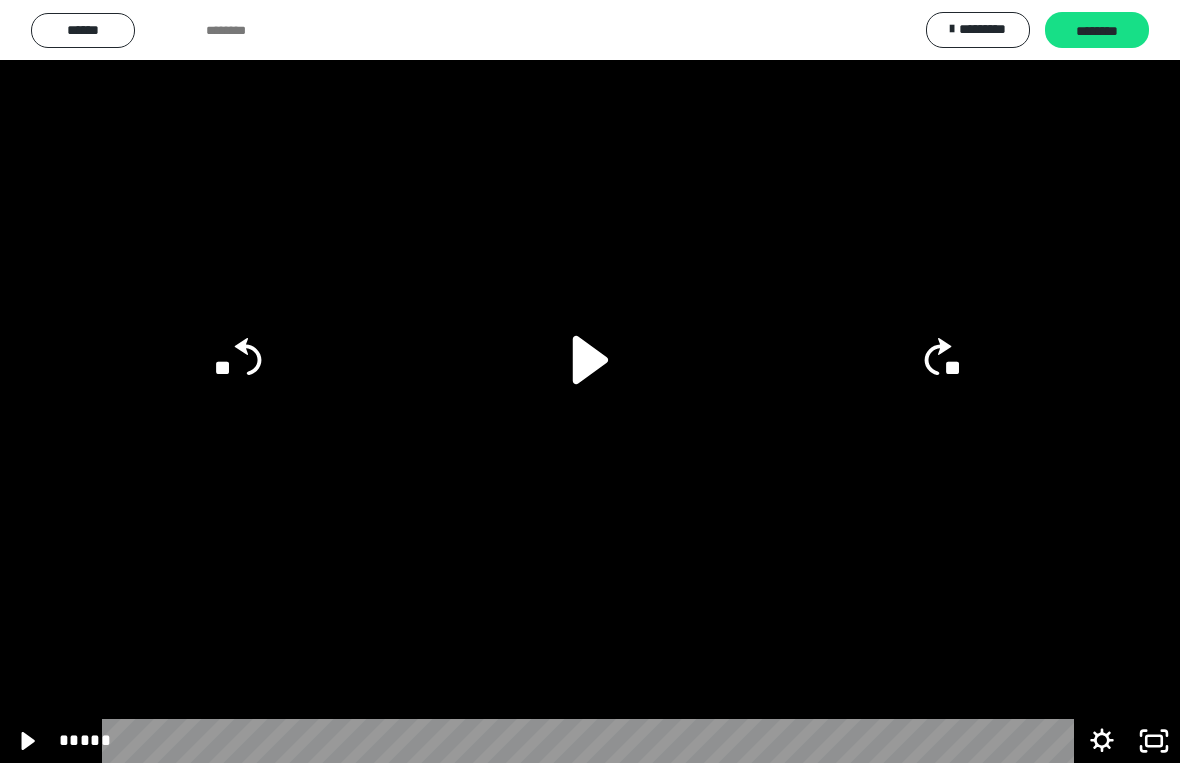 click 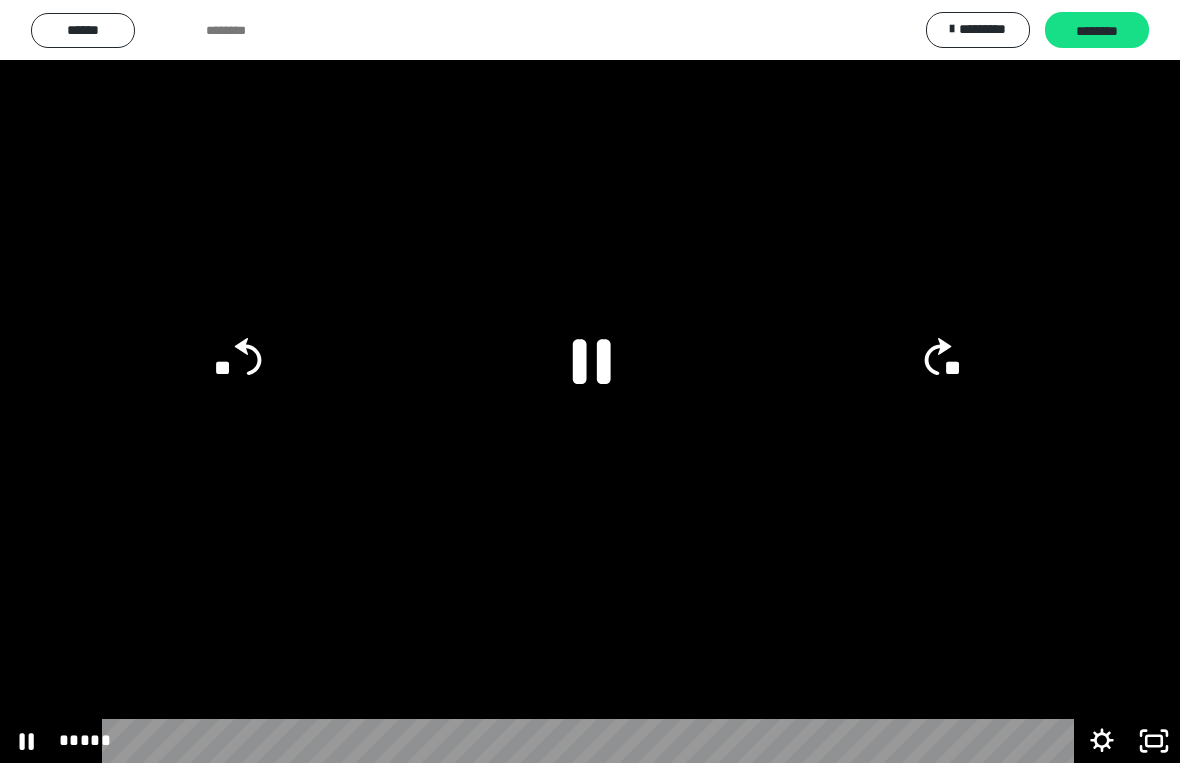 click at bounding box center [590, 381] 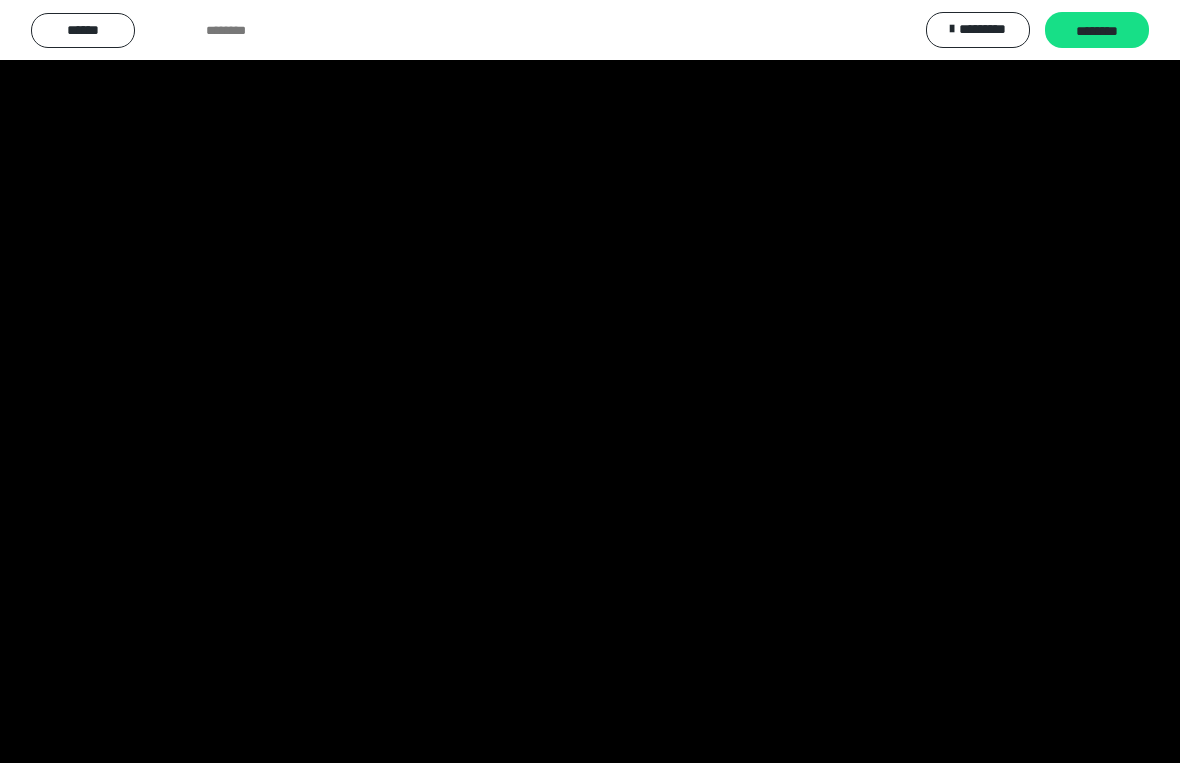 click at bounding box center (590, 381) 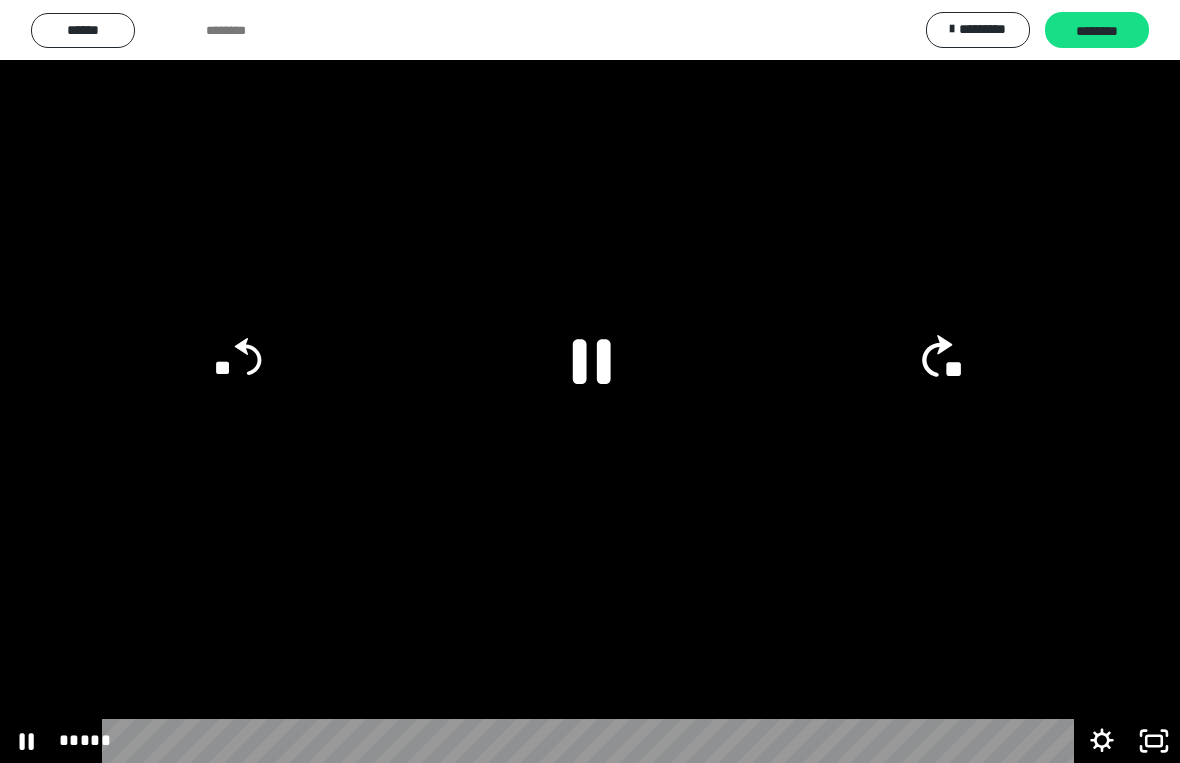 click on "**" 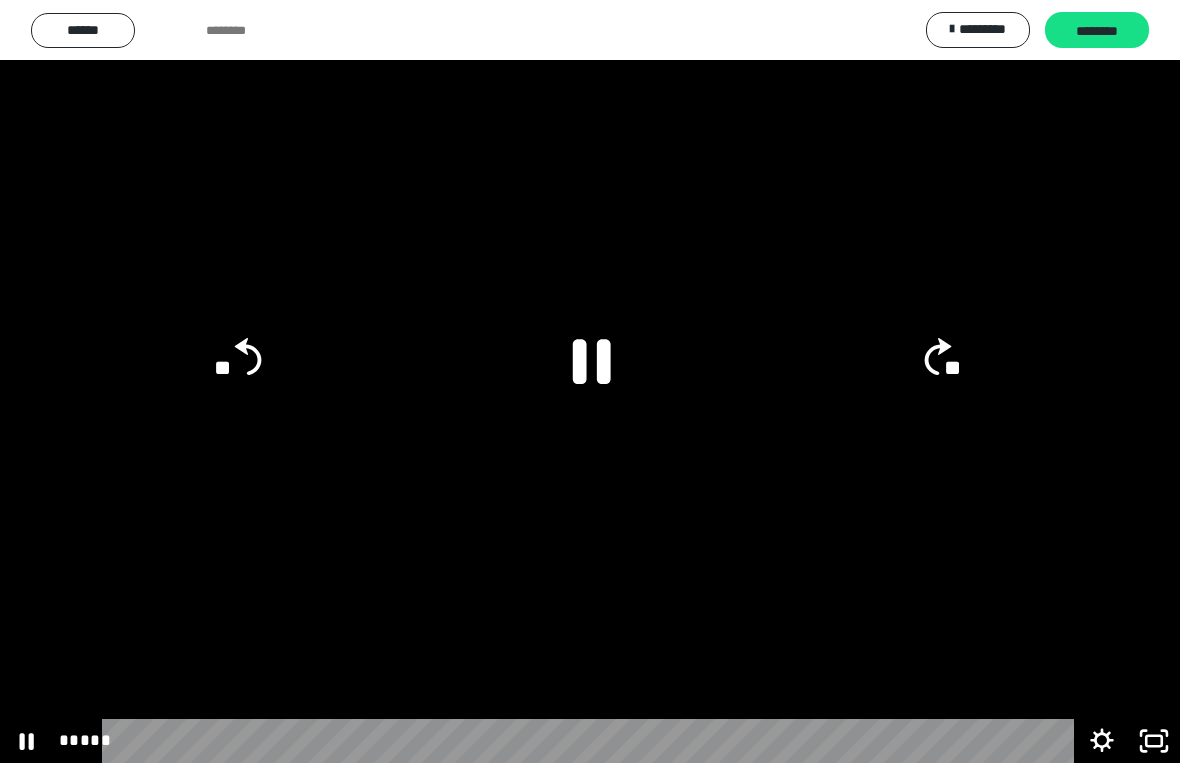 click at bounding box center (590, 381) 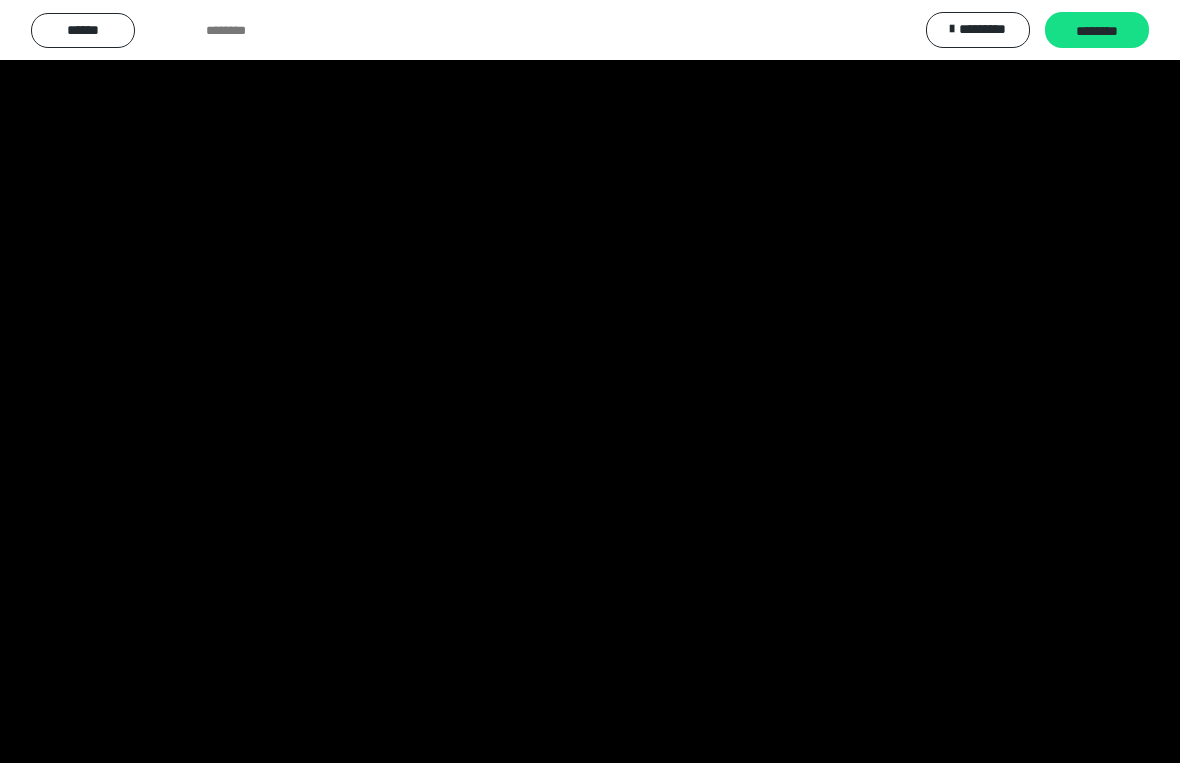 click at bounding box center (590, 381) 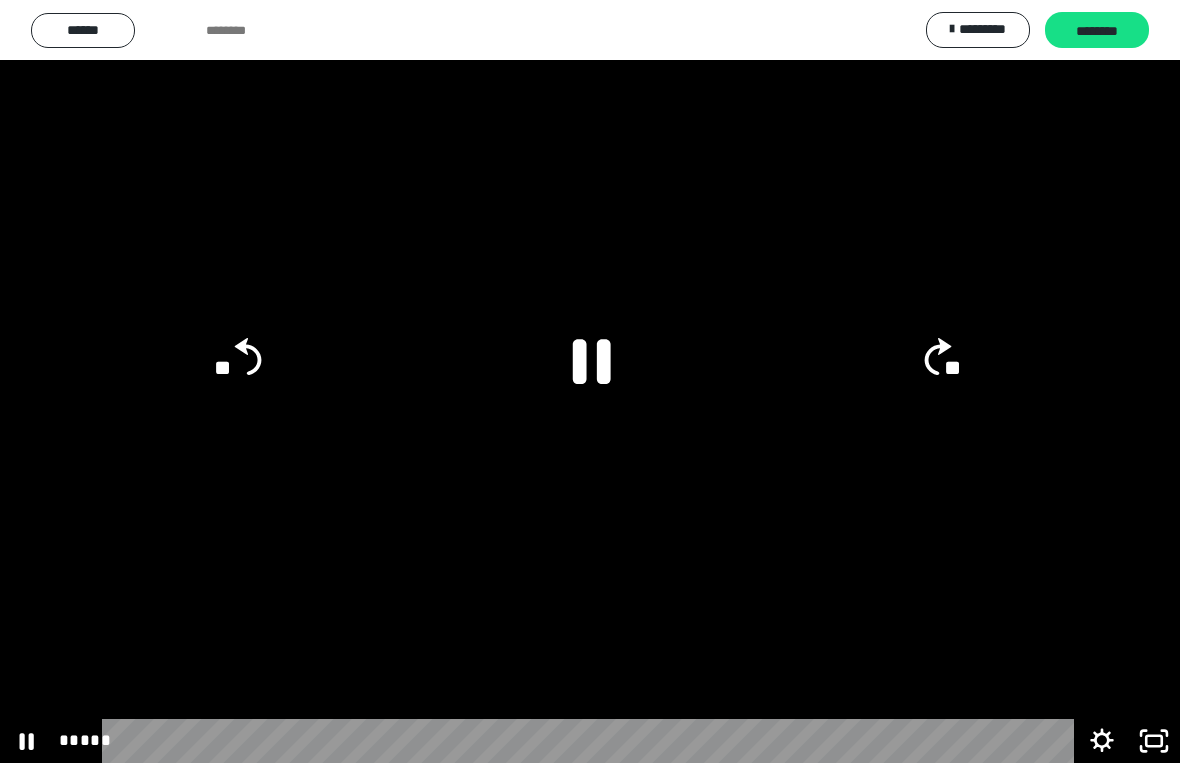 click on "**" 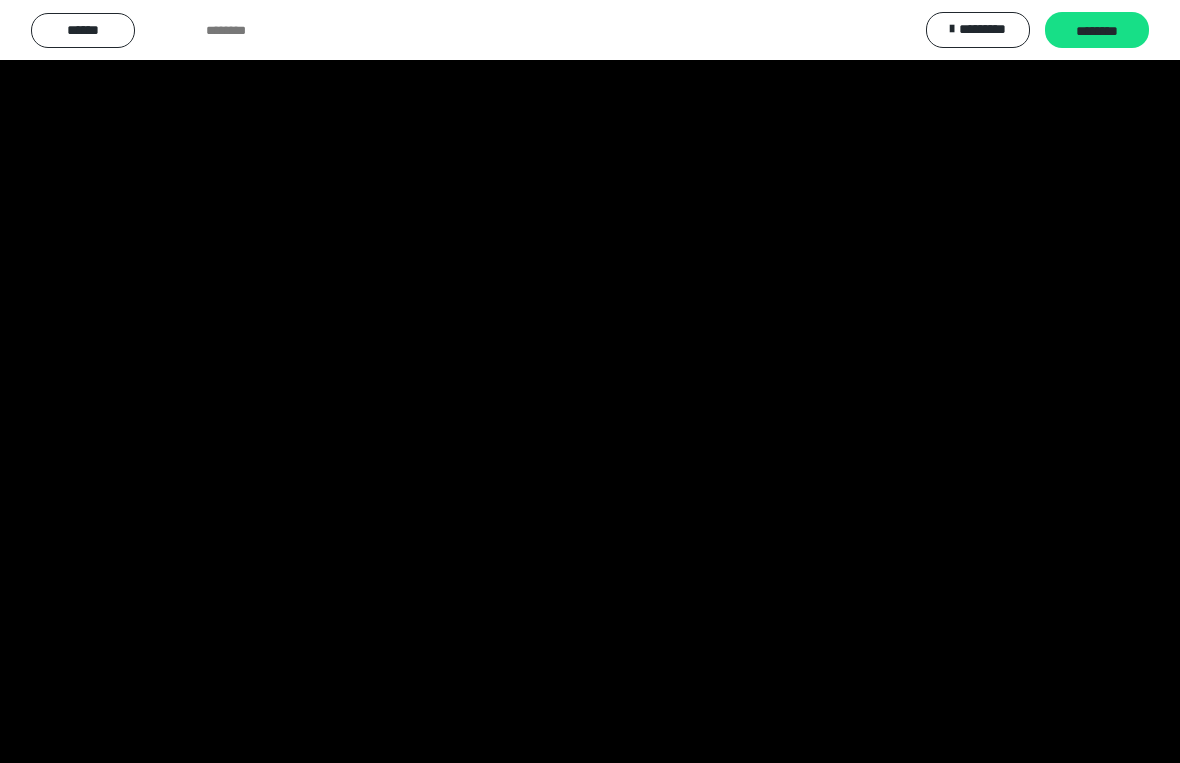 click at bounding box center (590, 381) 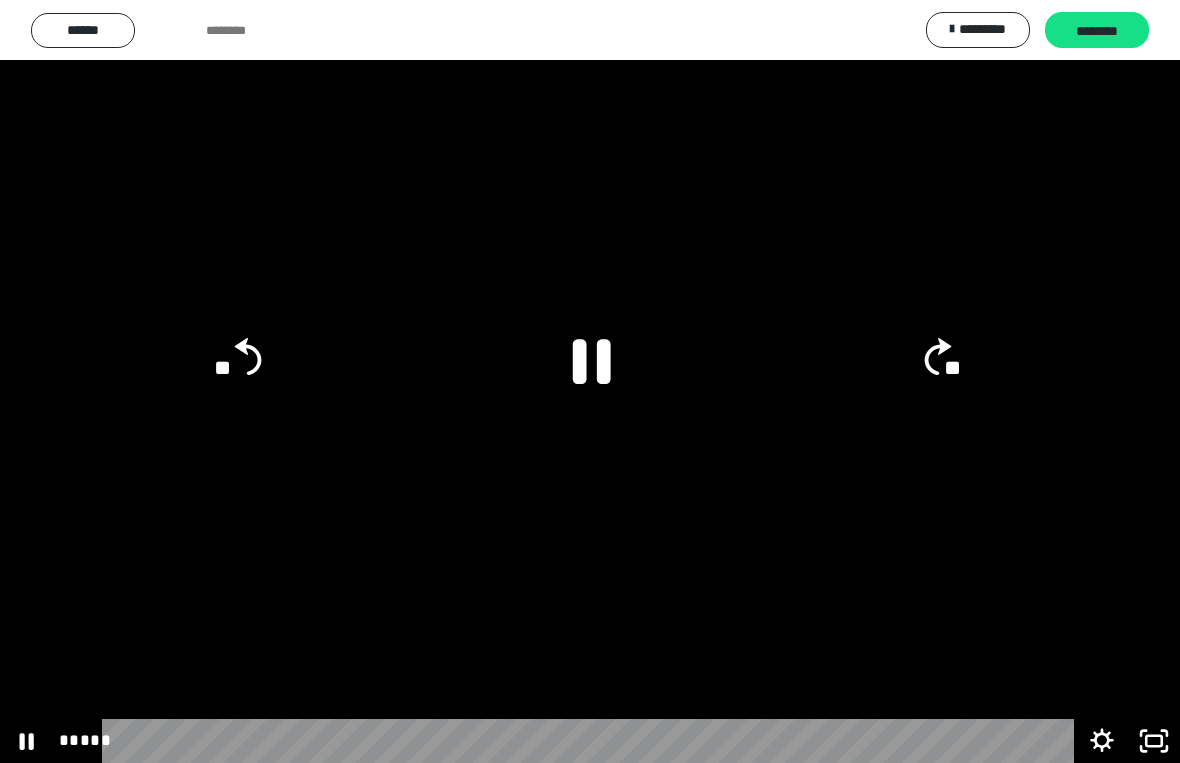 click on "**" 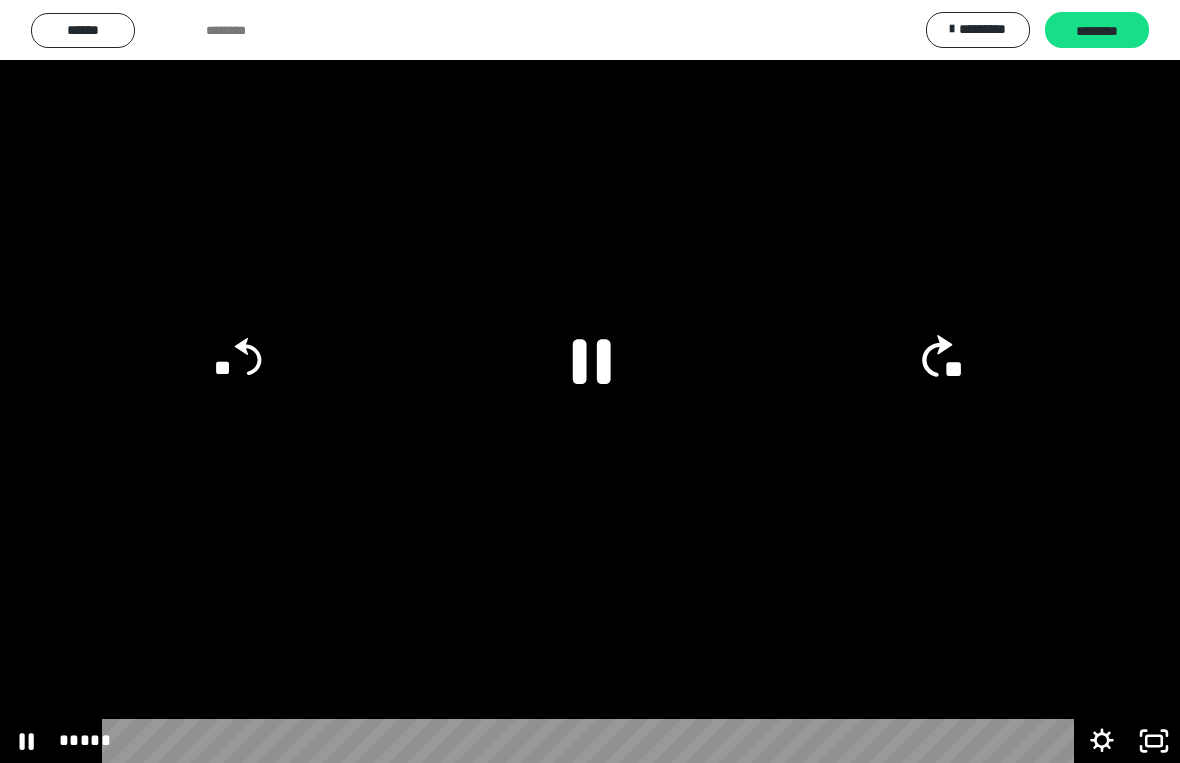 click on "**" 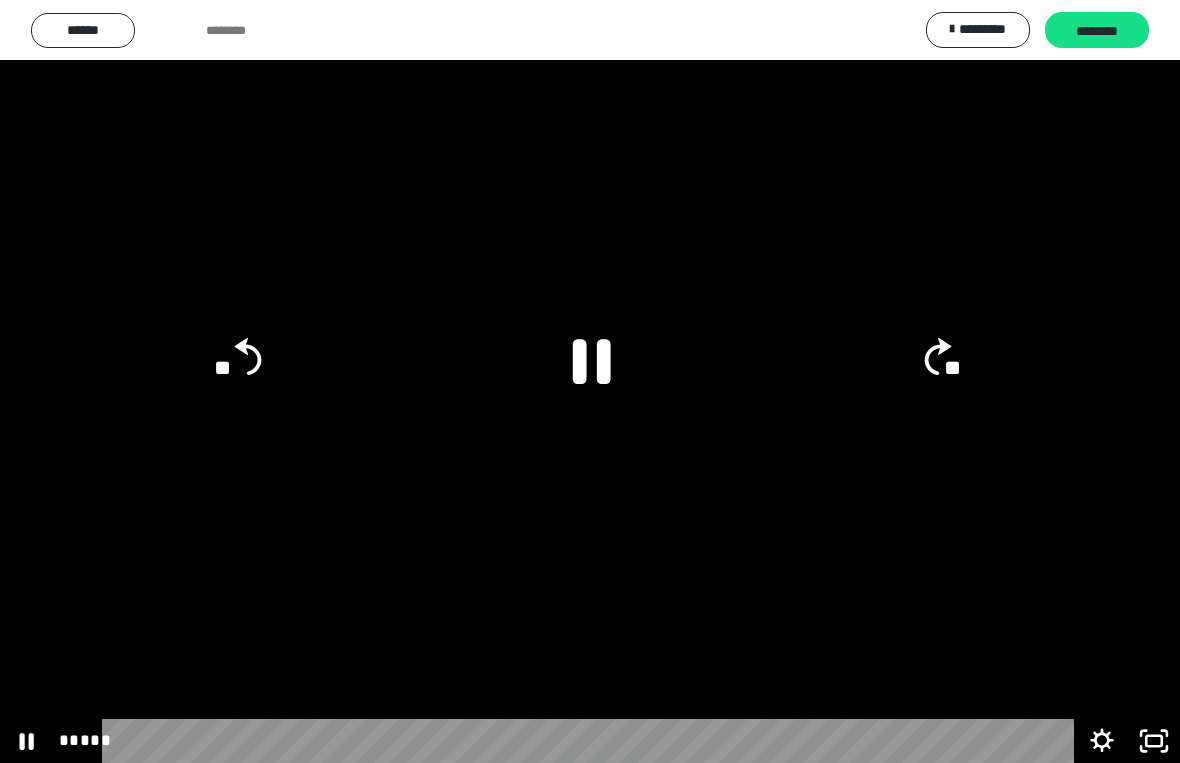 click at bounding box center (590, 381) 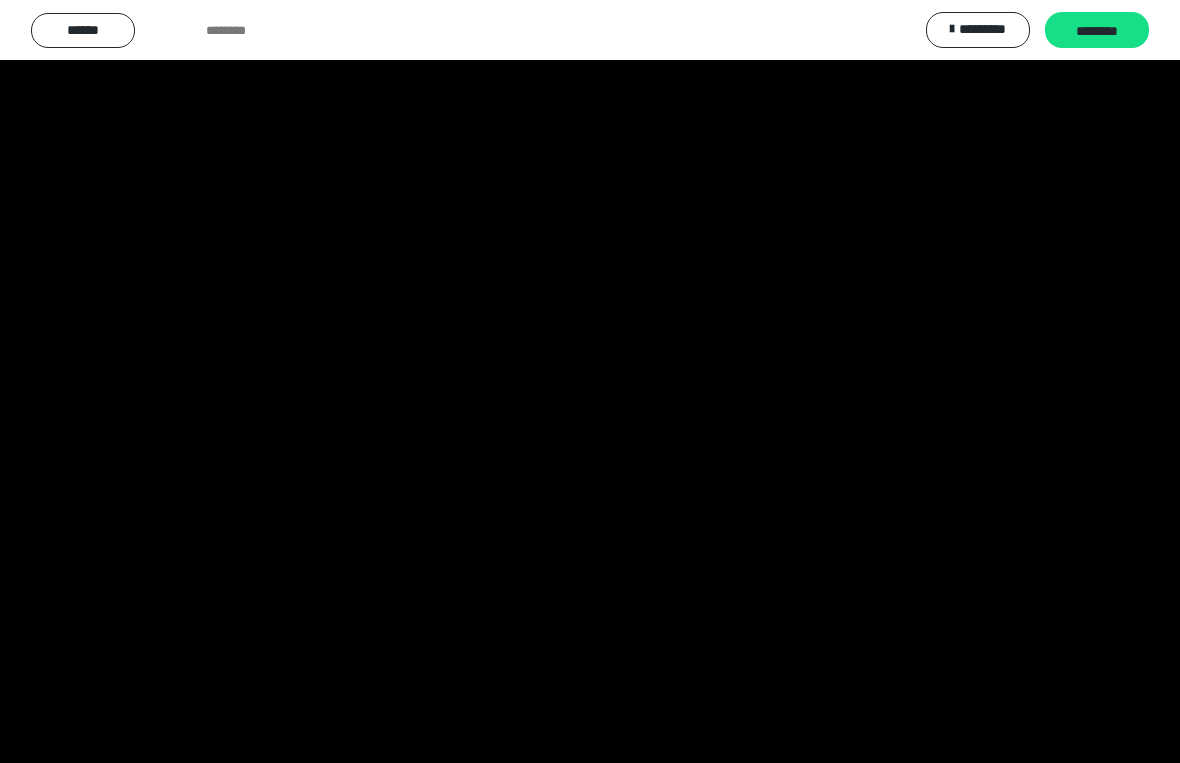 click at bounding box center (590, 381) 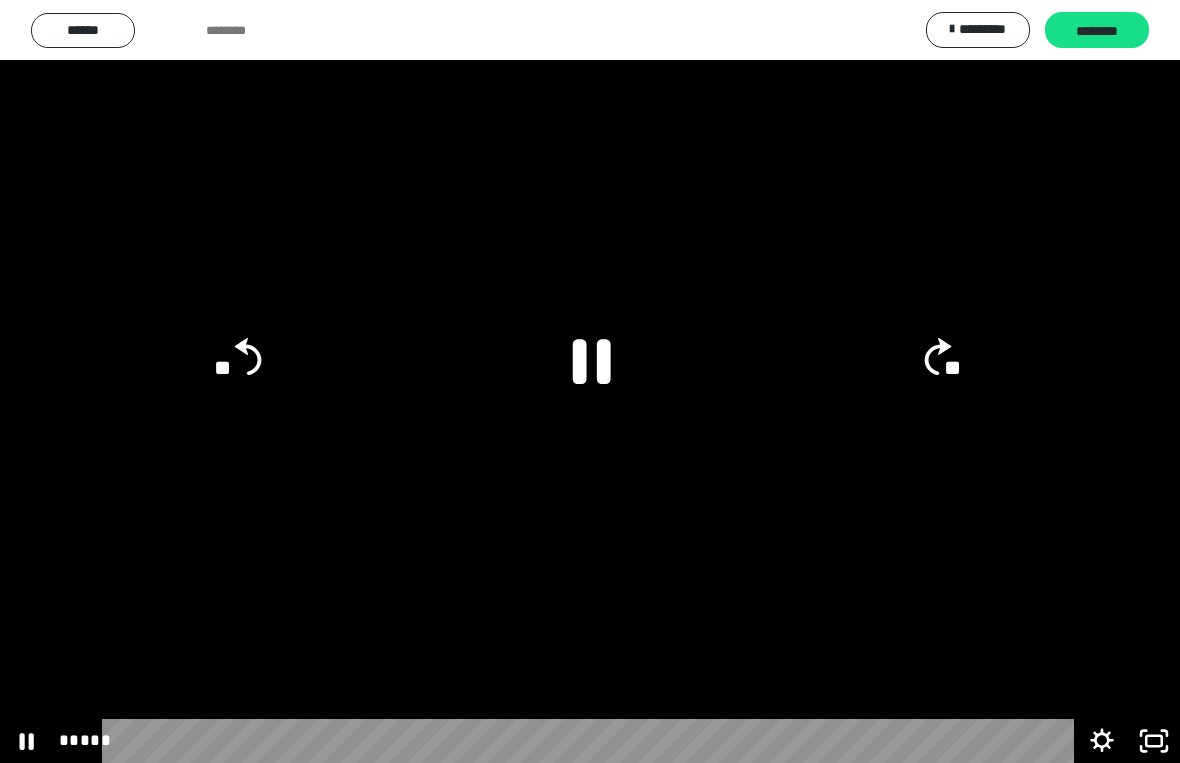 click on "**" 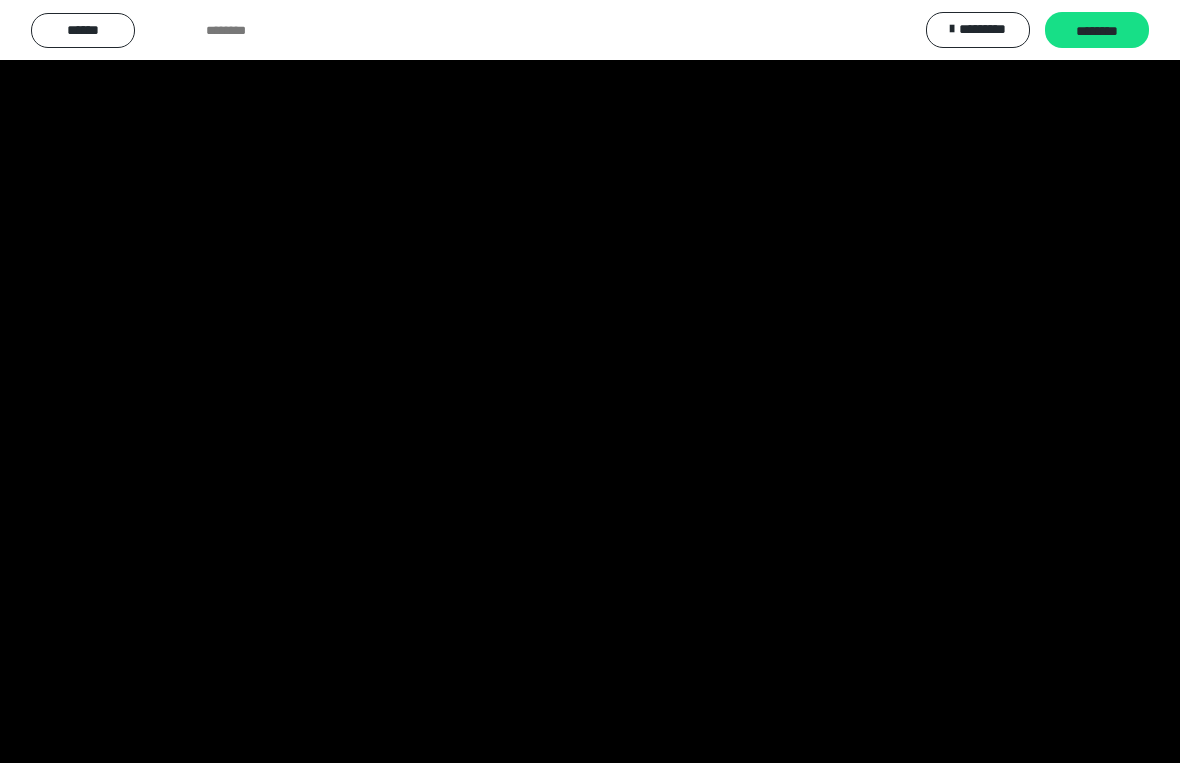 click at bounding box center [590, 381] 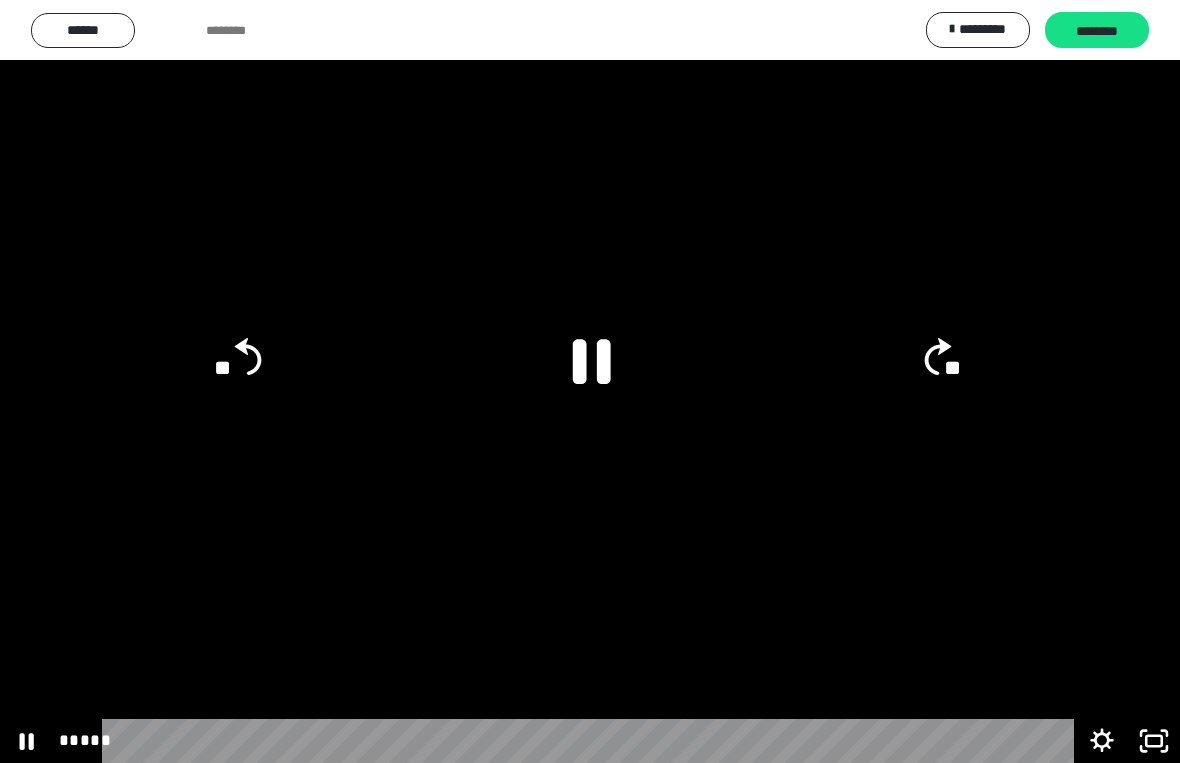click at bounding box center [590, 381] 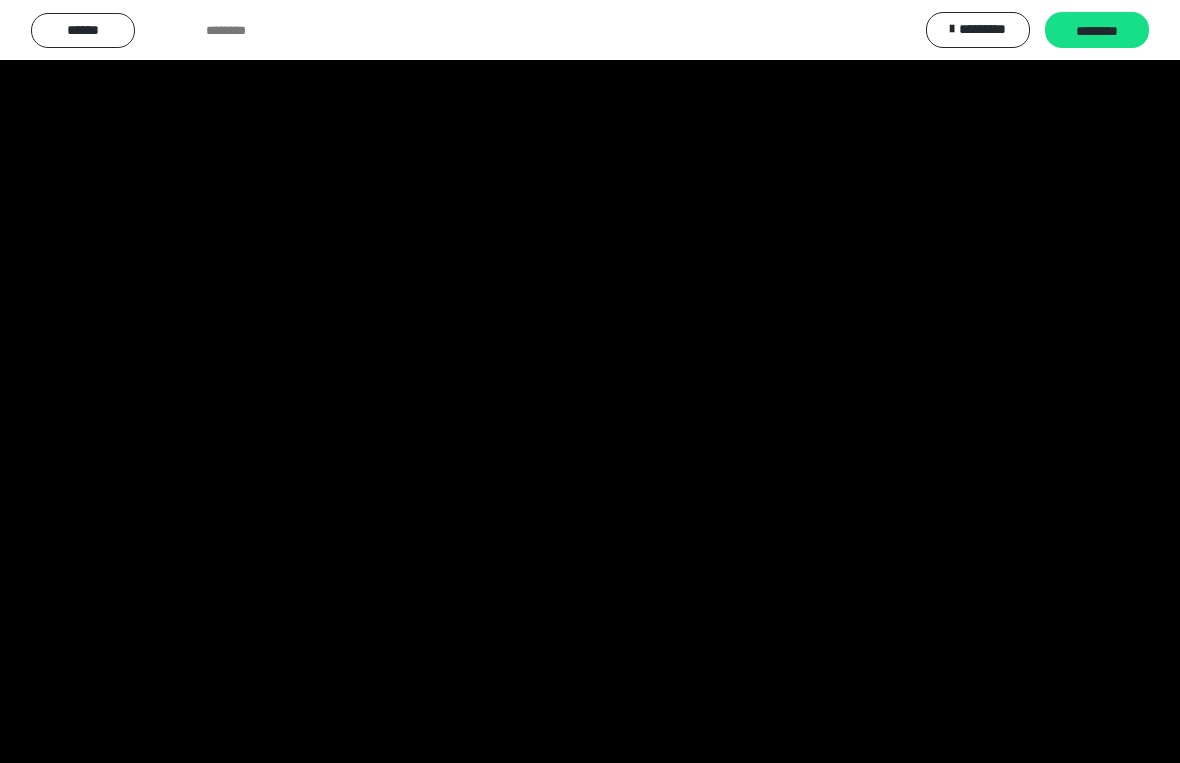 click at bounding box center [590, 381] 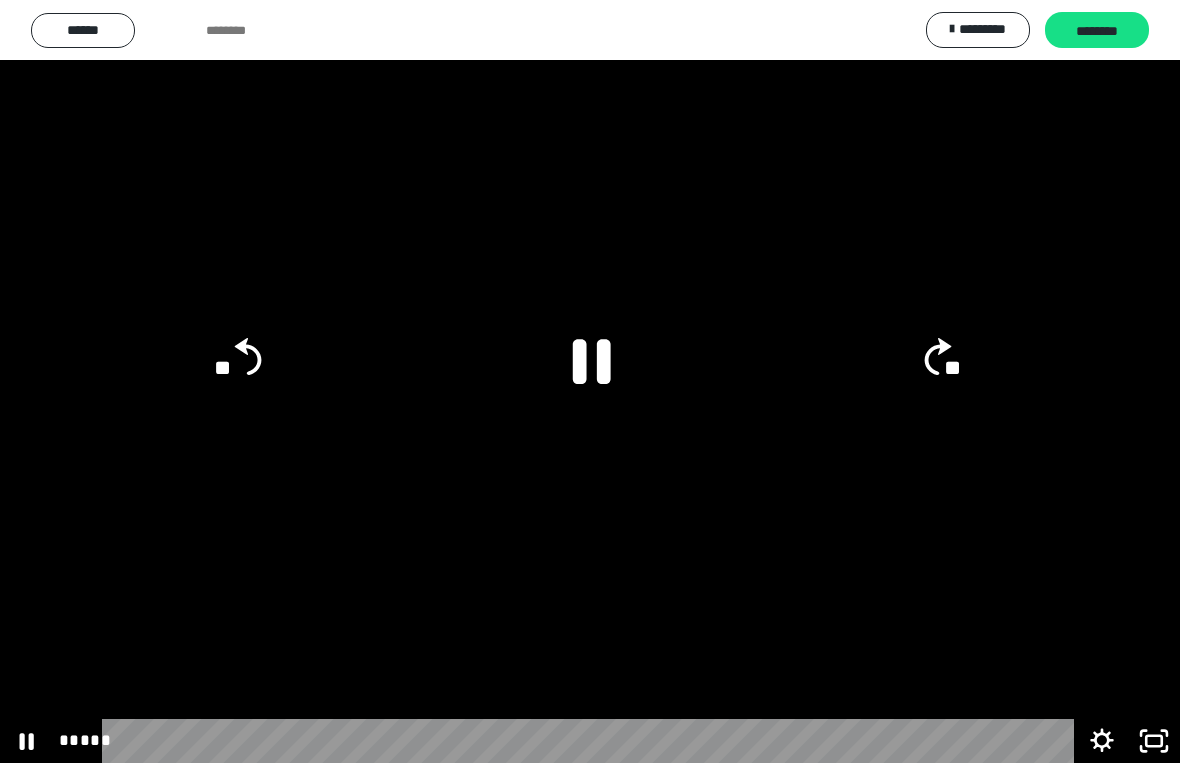 click on "**" 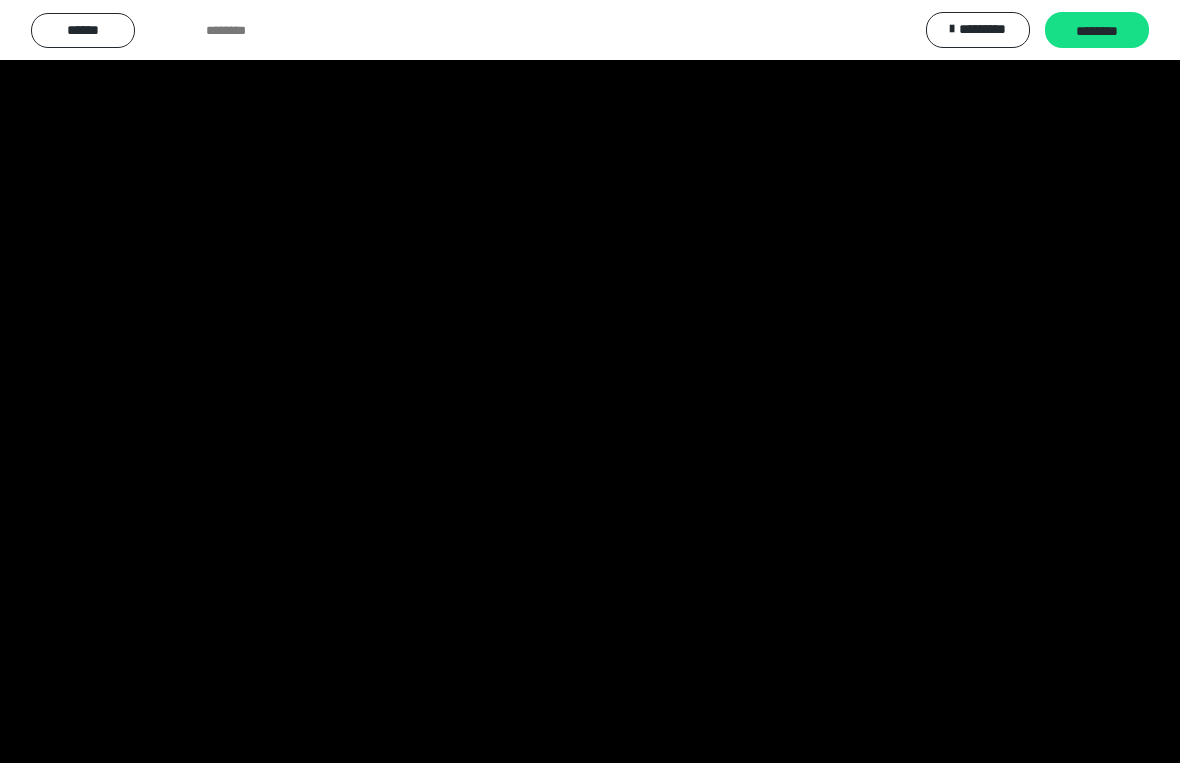 click at bounding box center (590, 381) 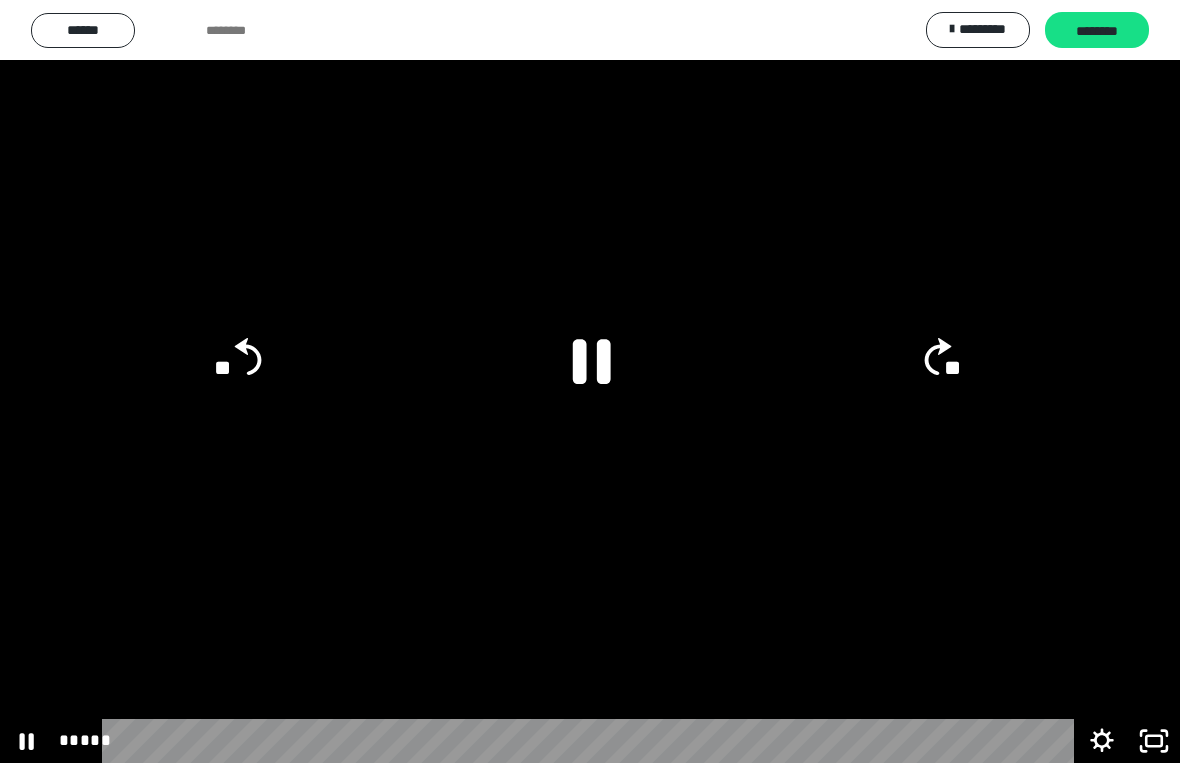 click on "**" 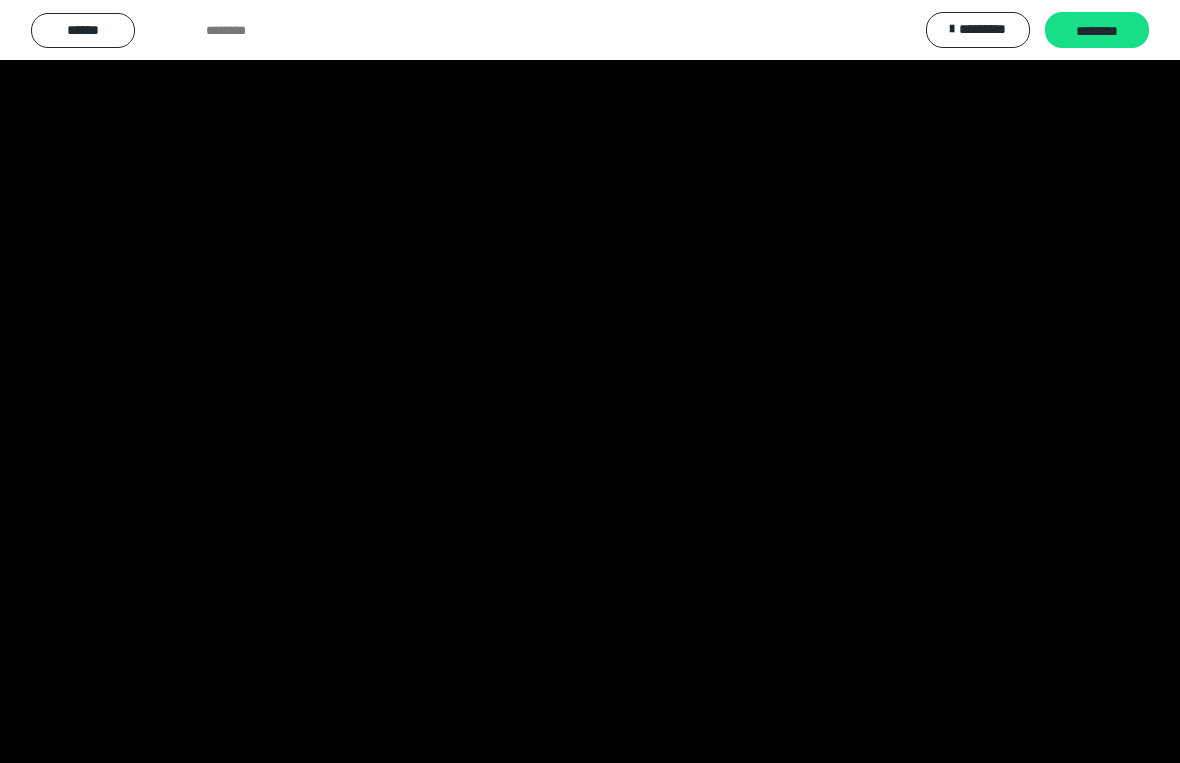 click at bounding box center (590, 381) 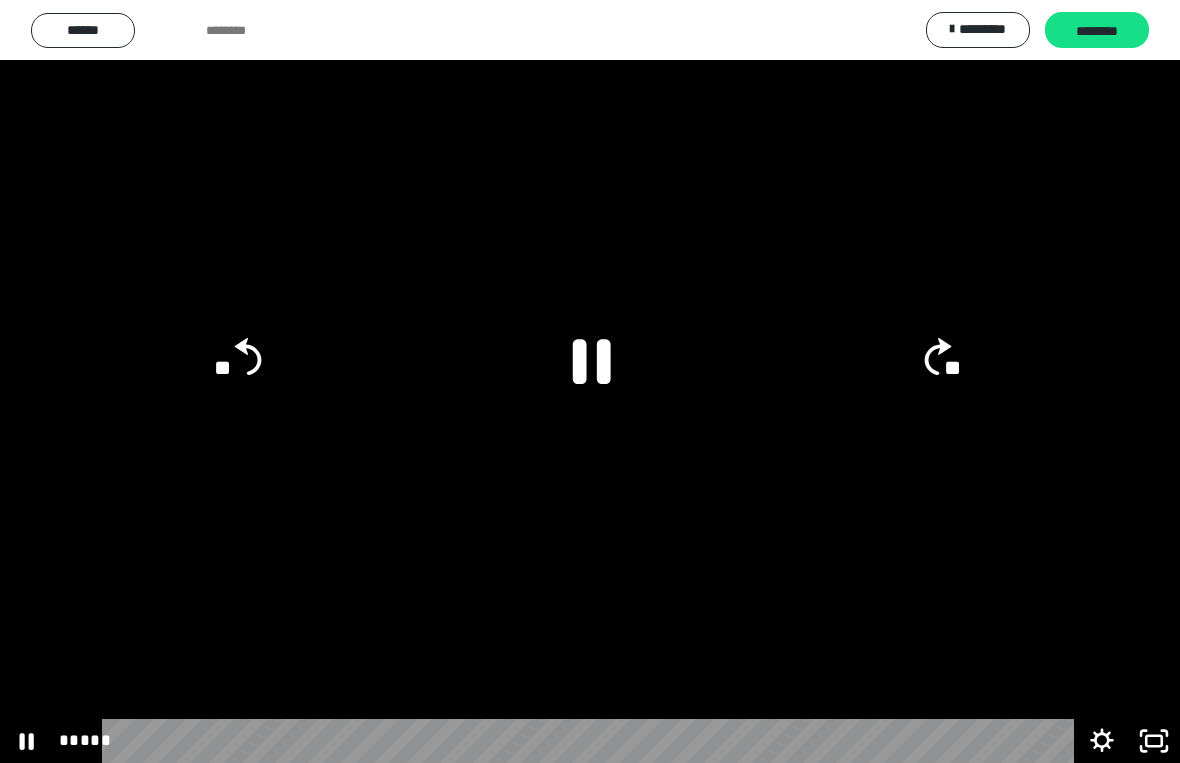 click at bounding box center (590, 381) 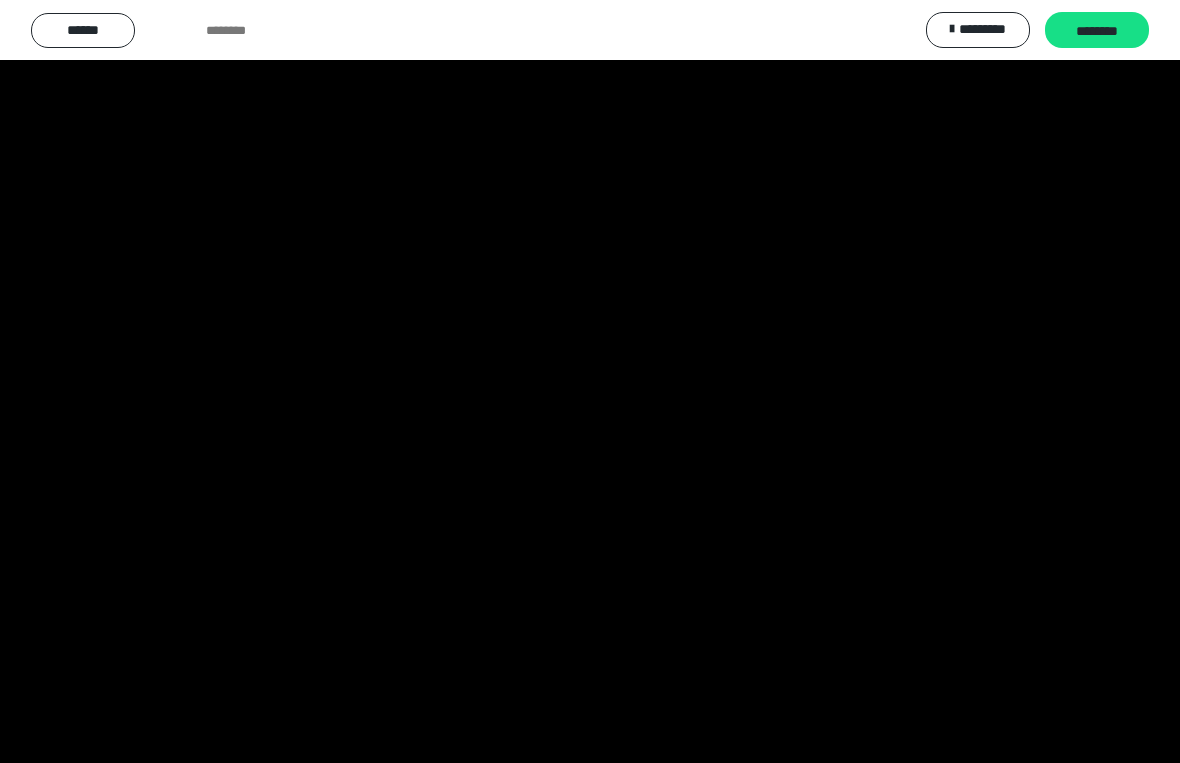 click at bounding box center (590, 381) 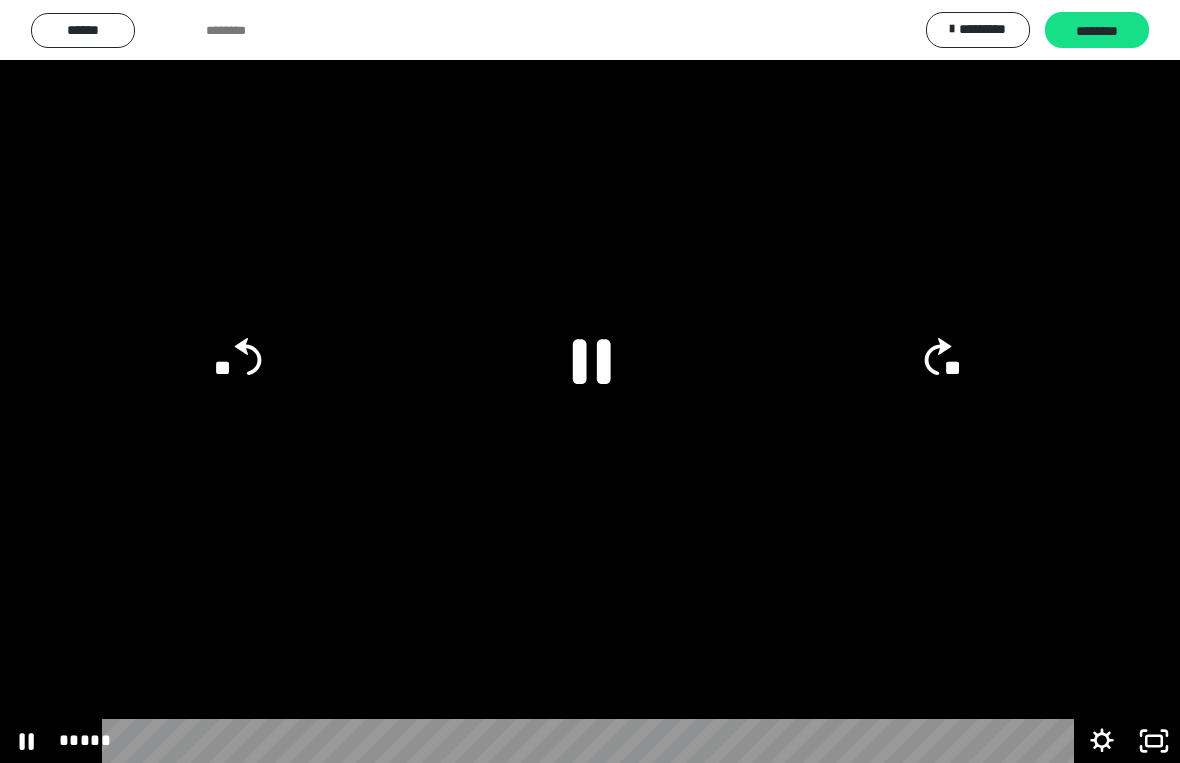 click at bounding box center (590, 381) 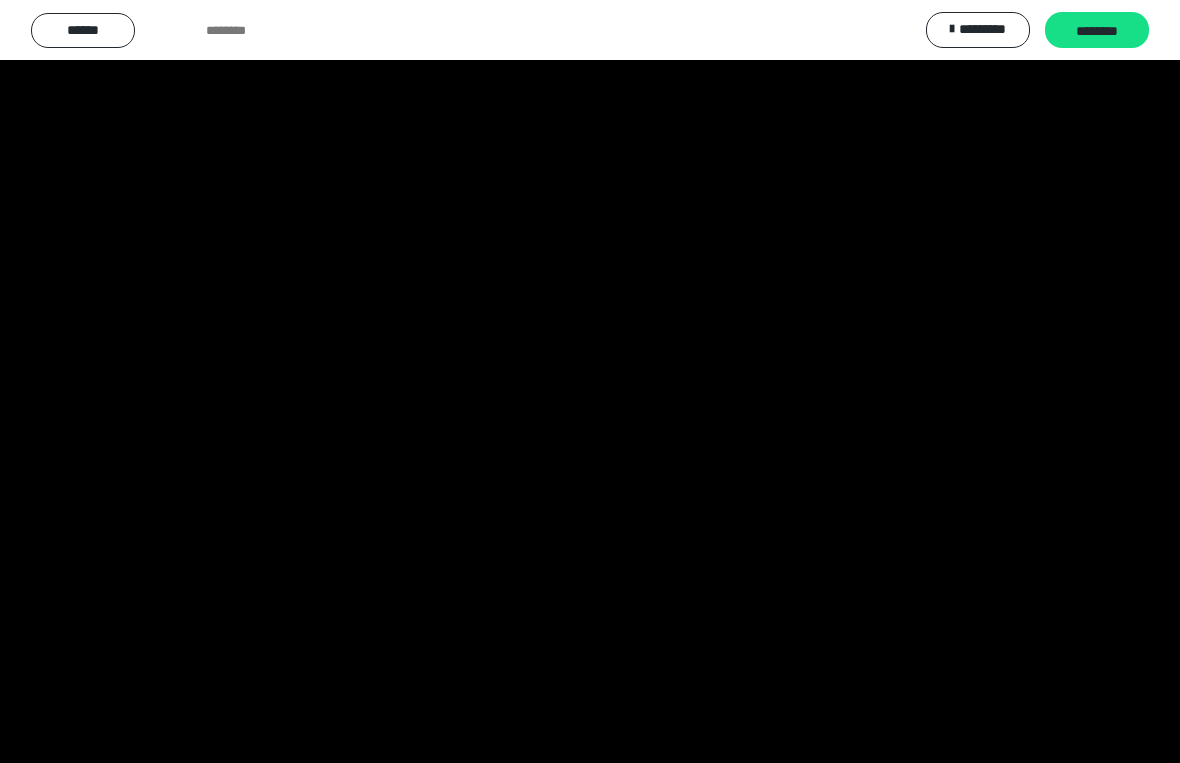 click at bounding box center (590, 381) 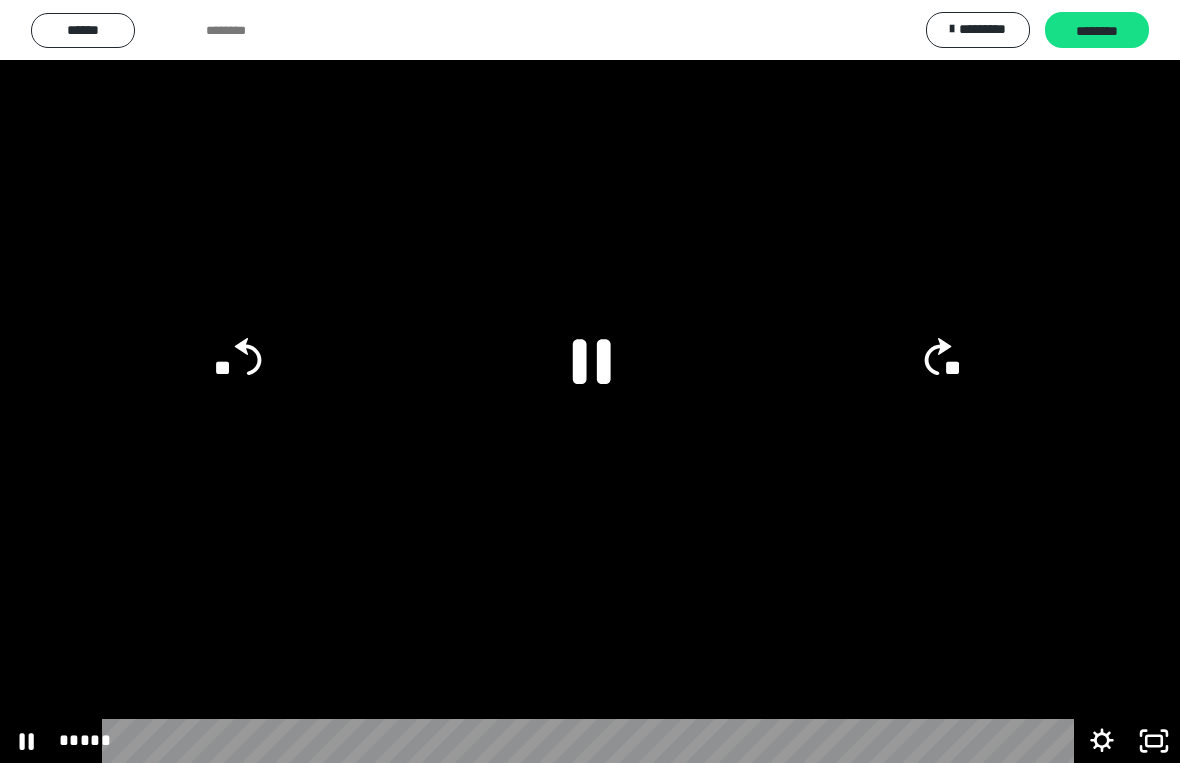 click at bounding box center [590, 381] 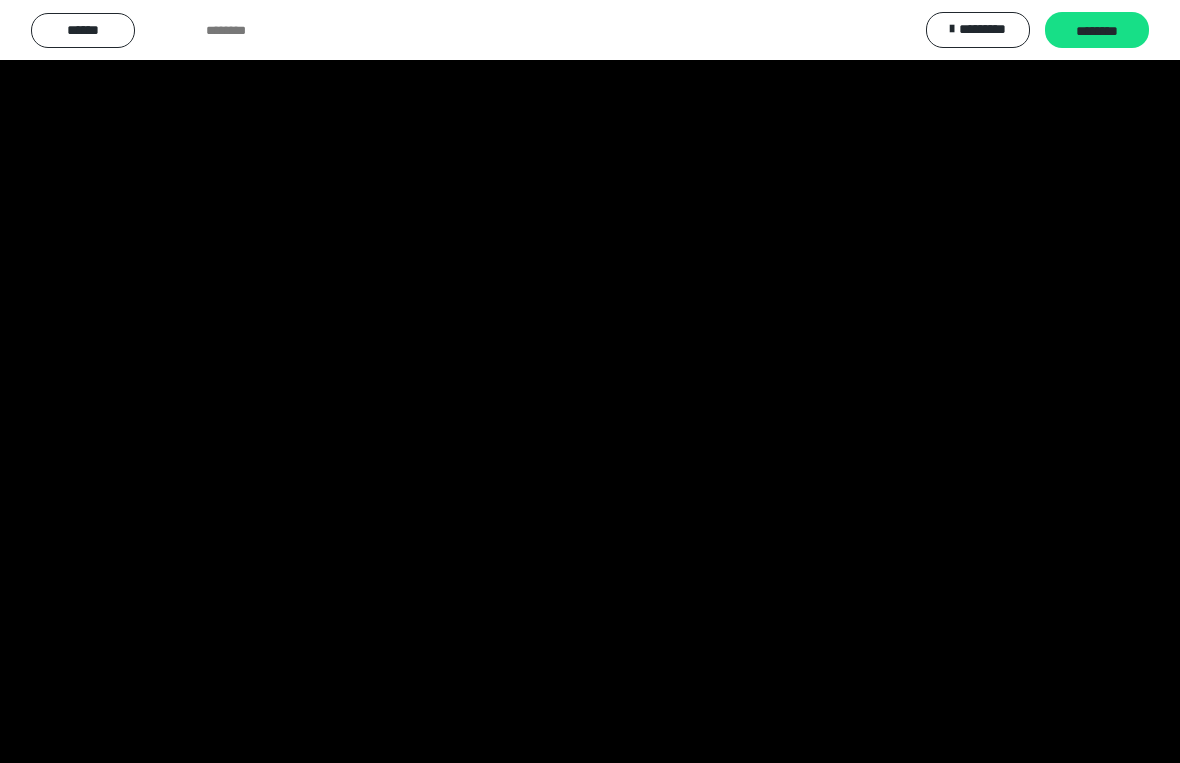 click at bounding box center (590, 381) 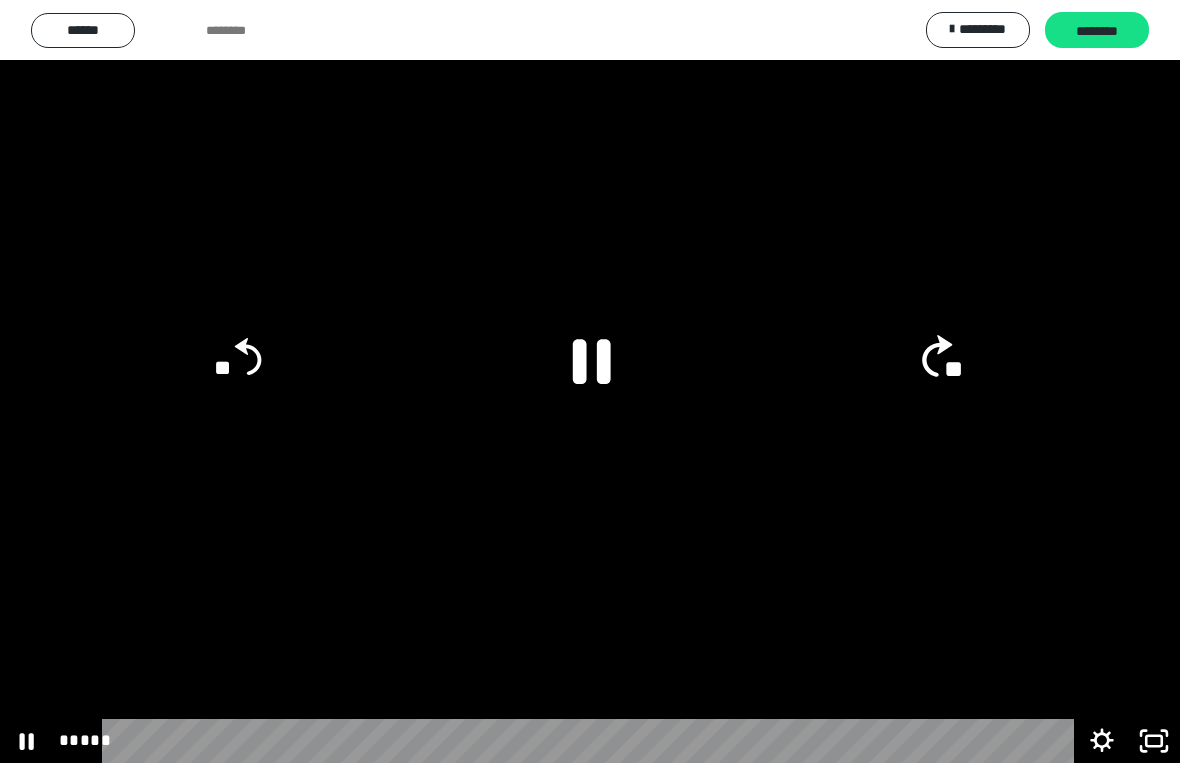 click on "**" 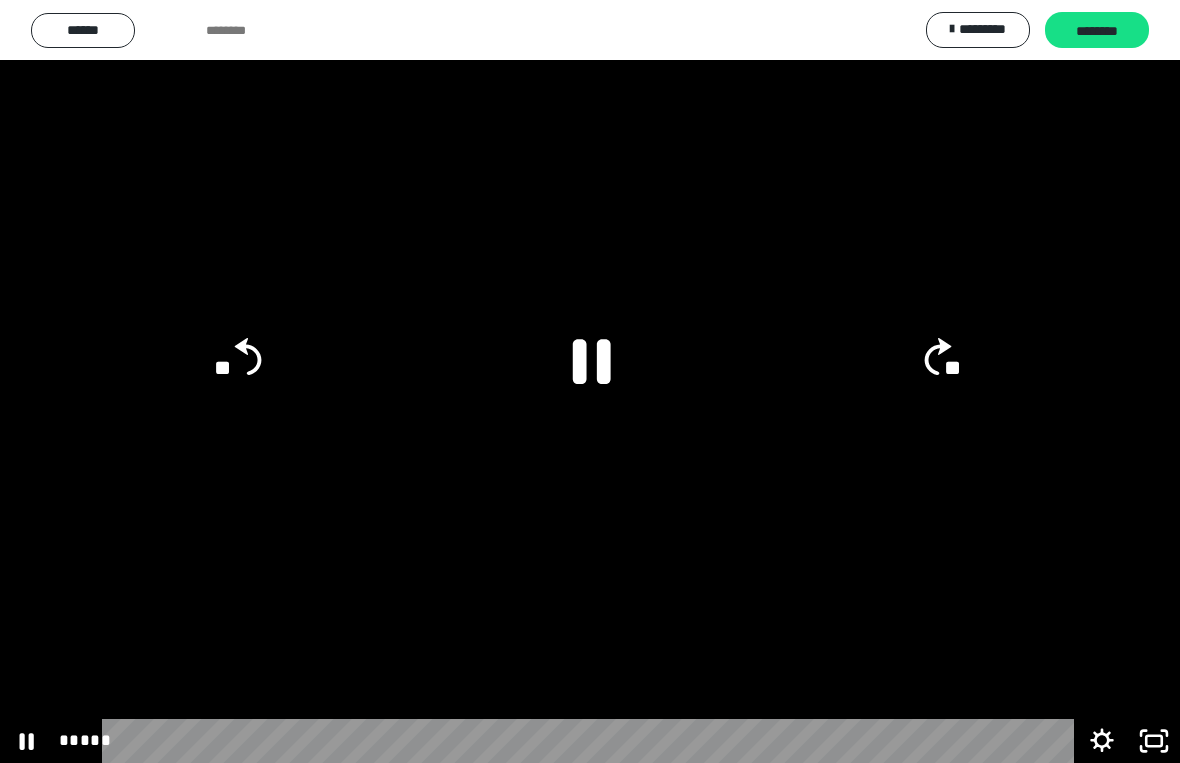 click at bounding box center (590, 381) 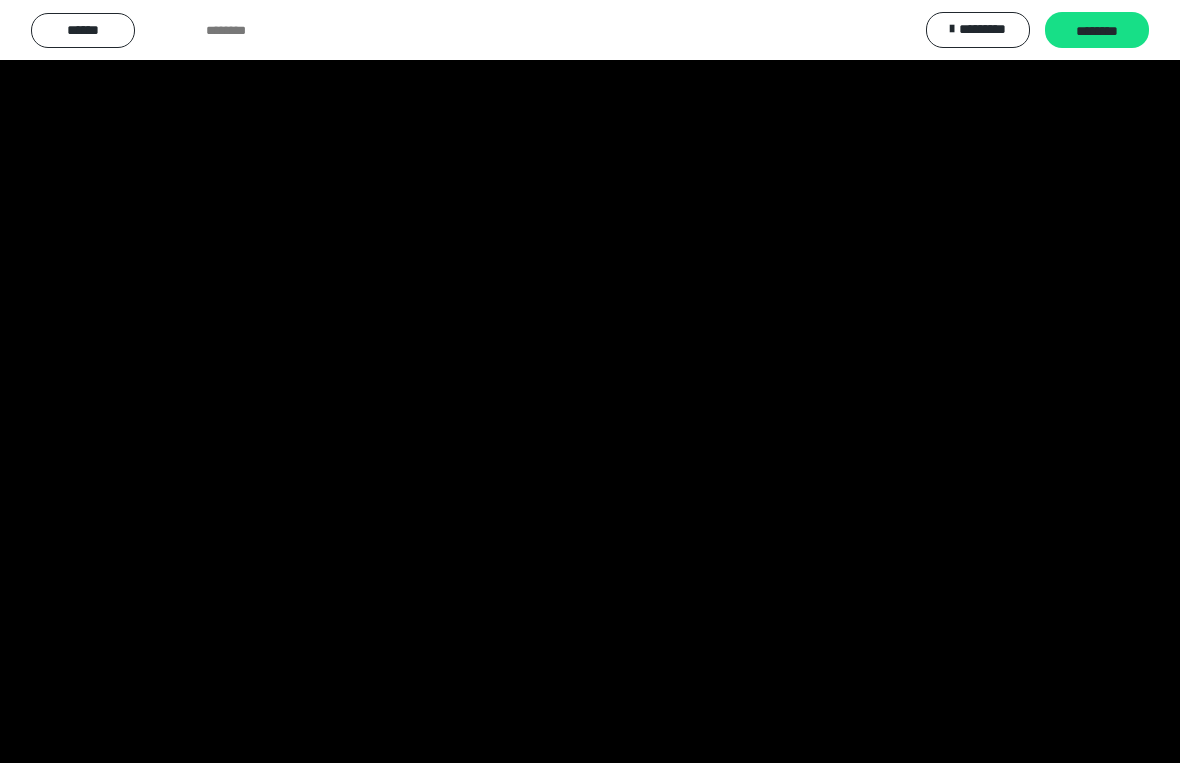 click at bounding box center (590, 381) 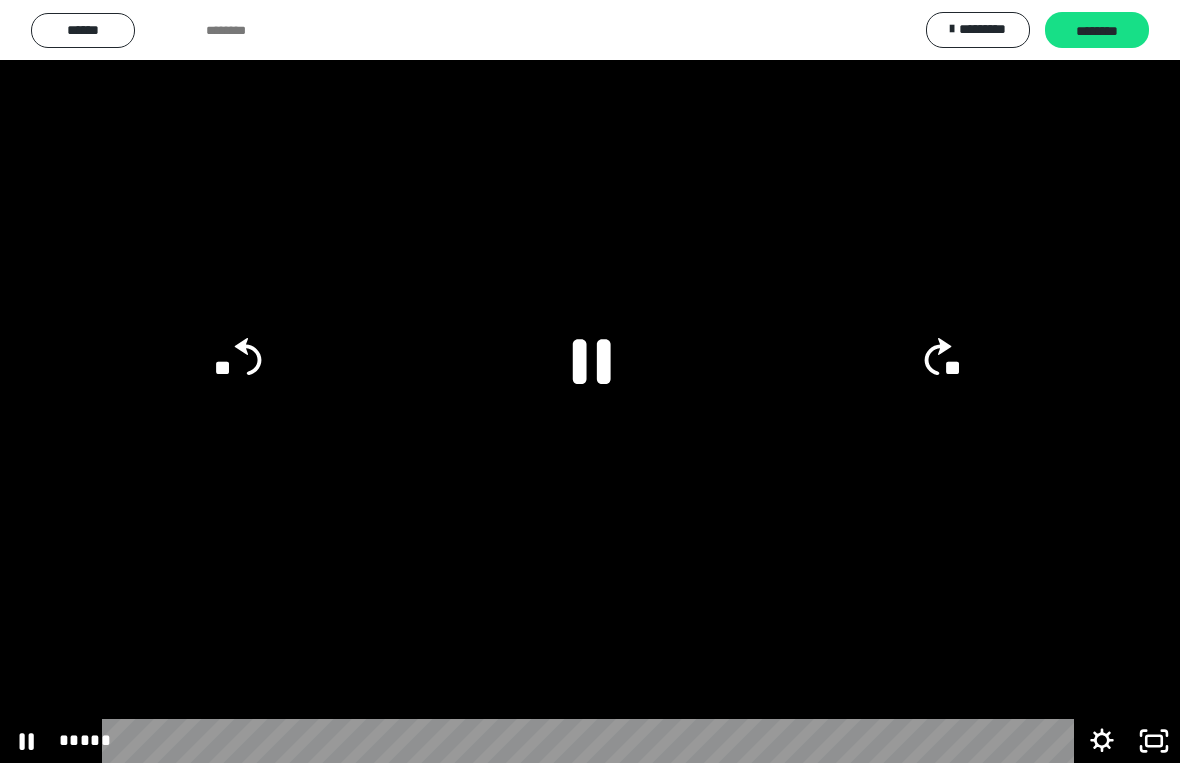 click at bounding box center [590, 381] 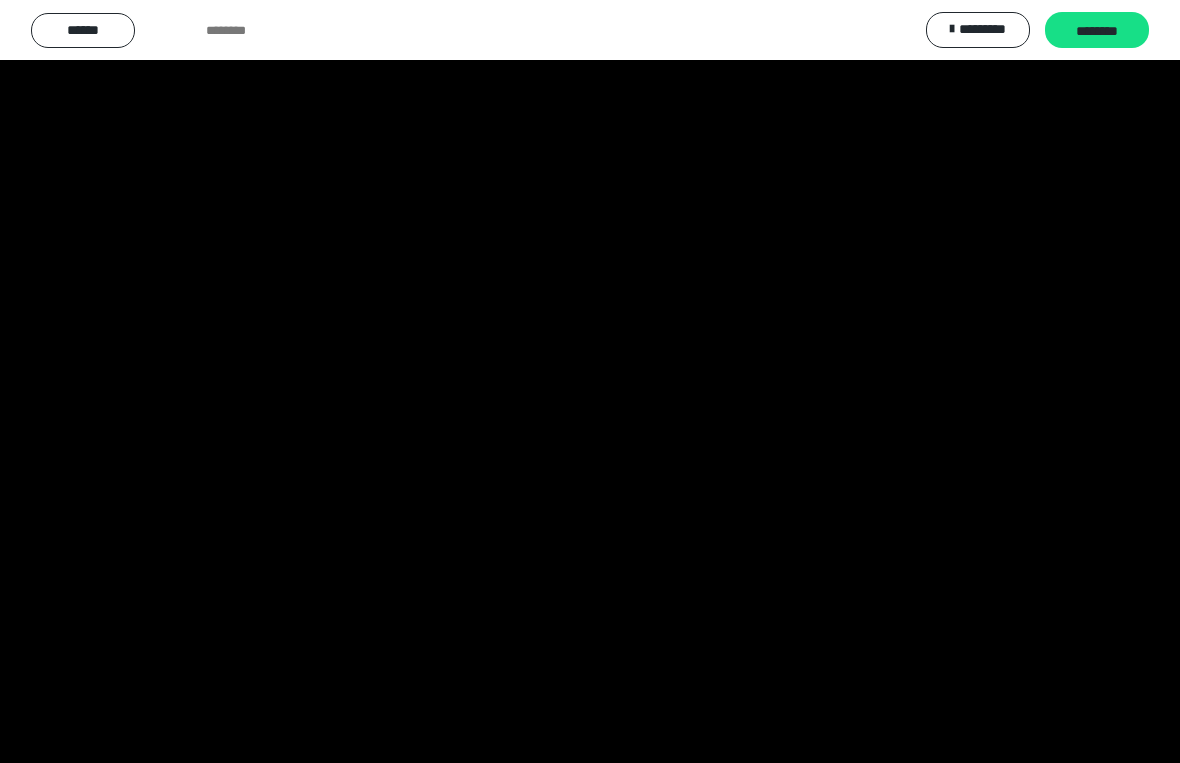 click at bounding box center [590, 381] 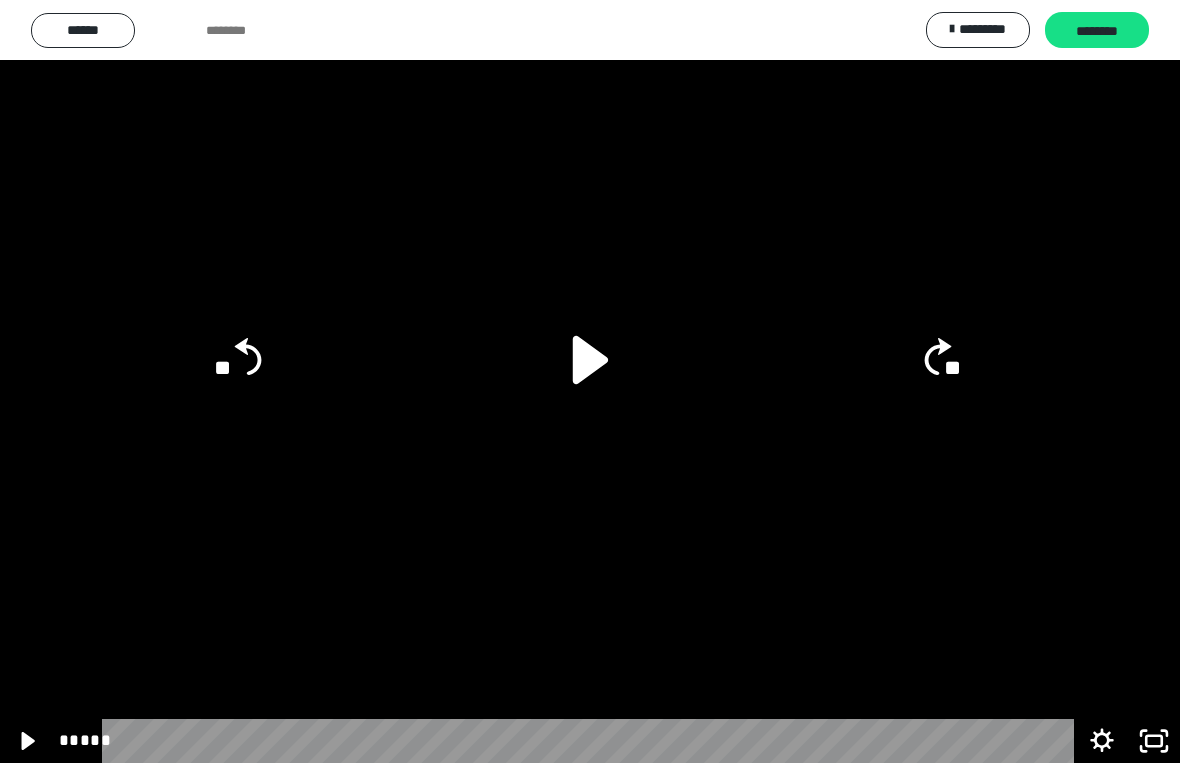 click 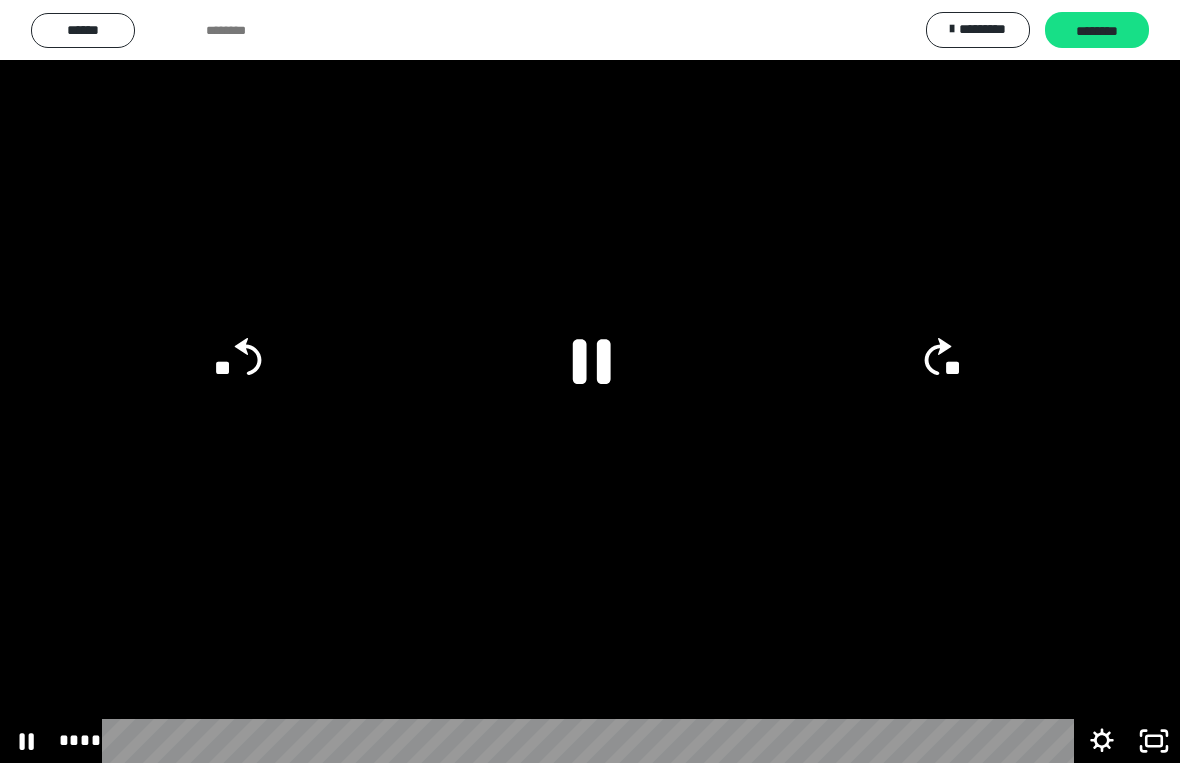 click 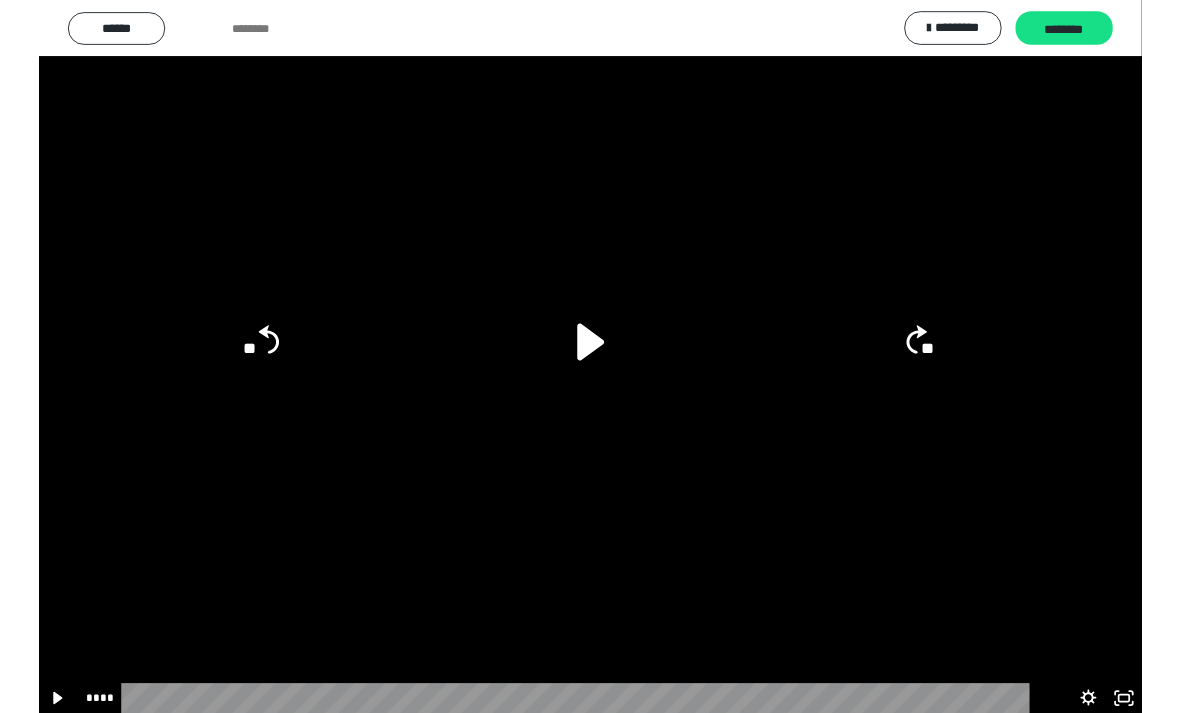 scroll, scrollTop: 1605, scrollLeft: 0, axis: vertical 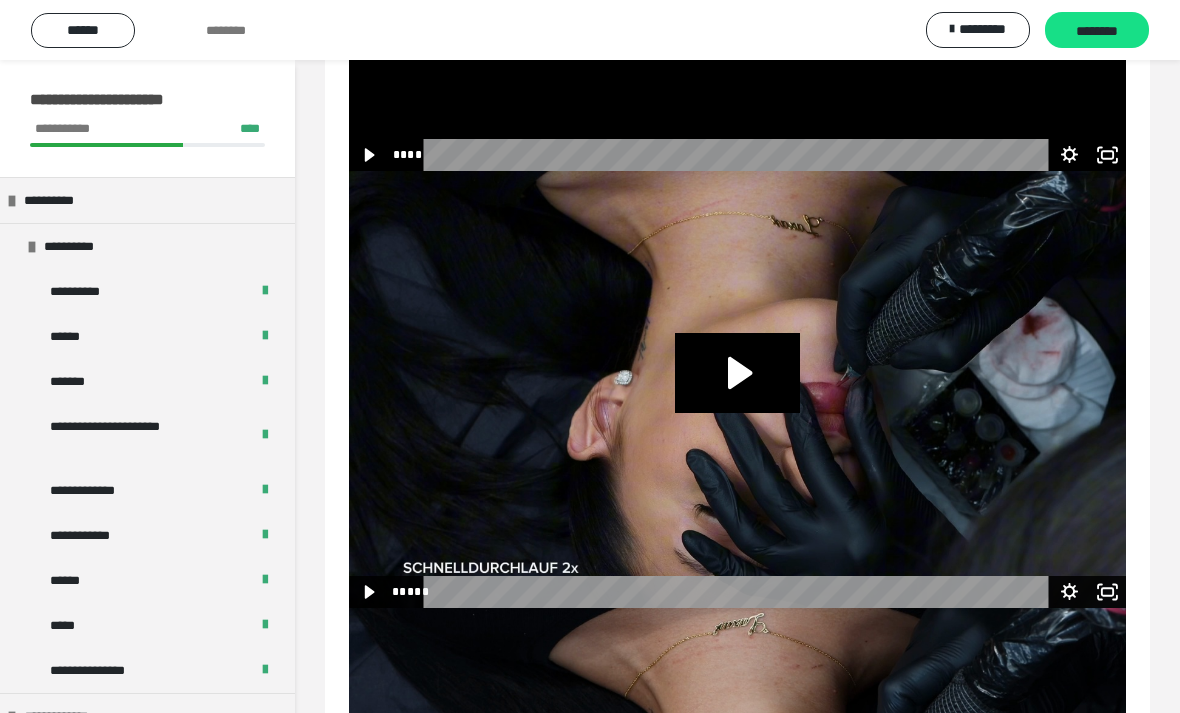 click 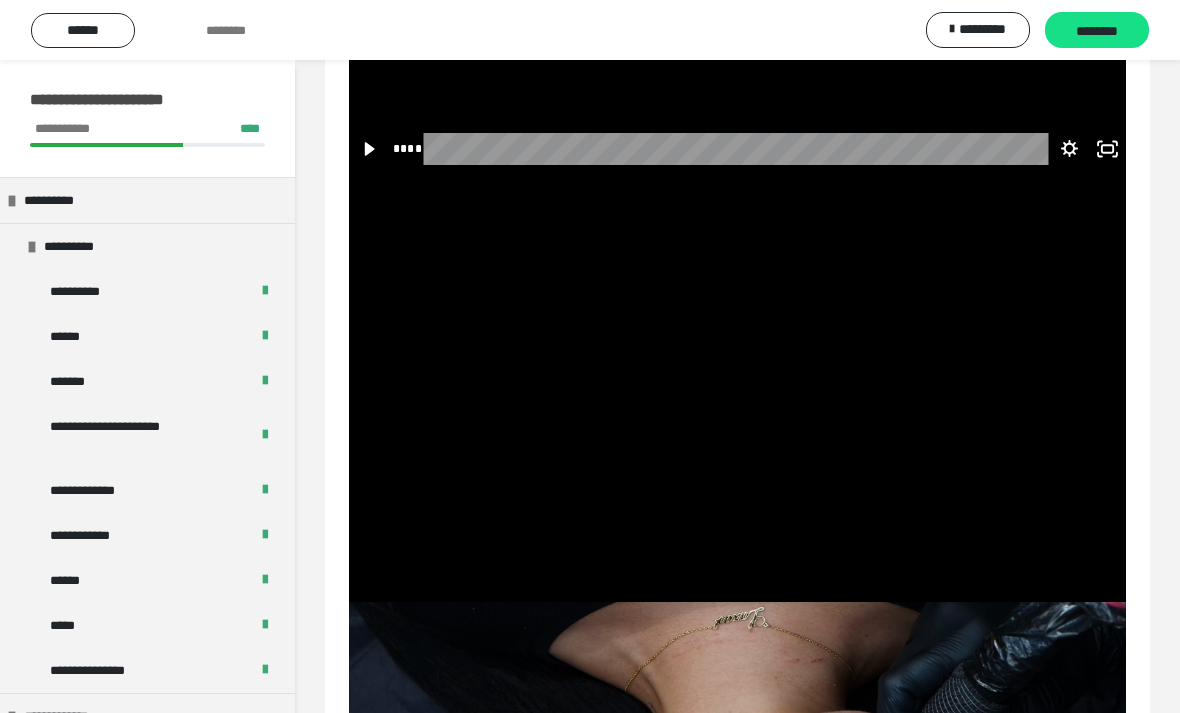scroll, scrollTop: 2016, scrollLeft: 0, axis: vertical 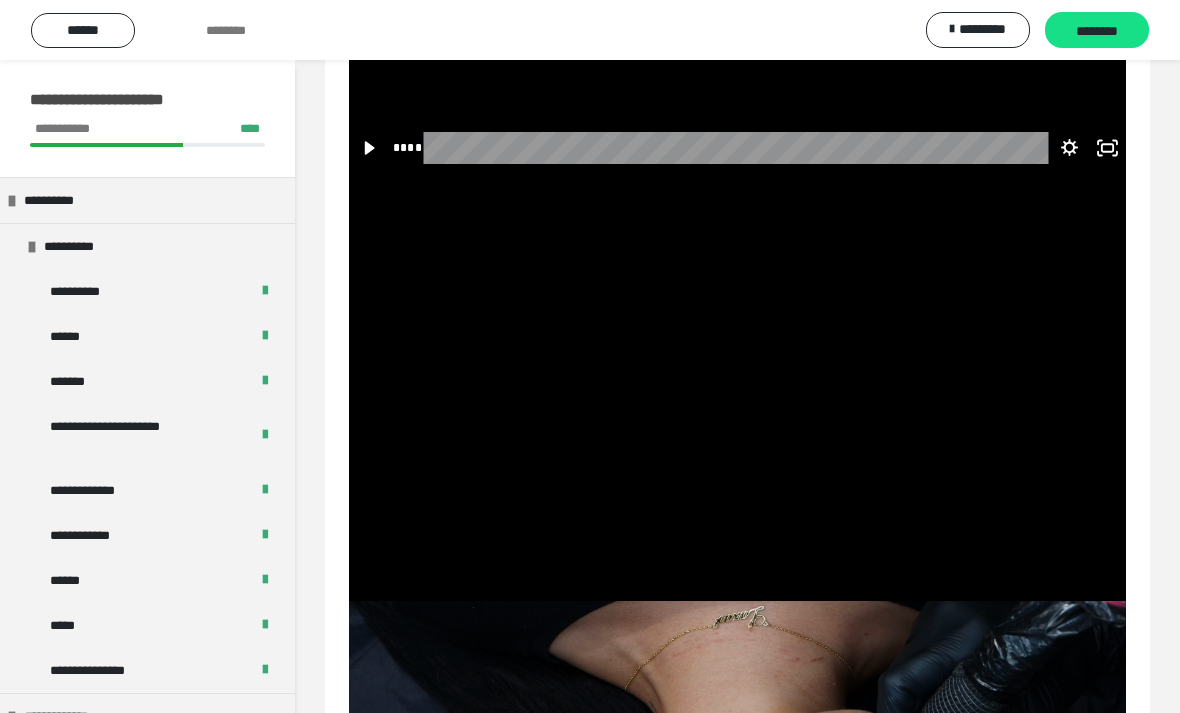 click at bounding box center (737, 382) 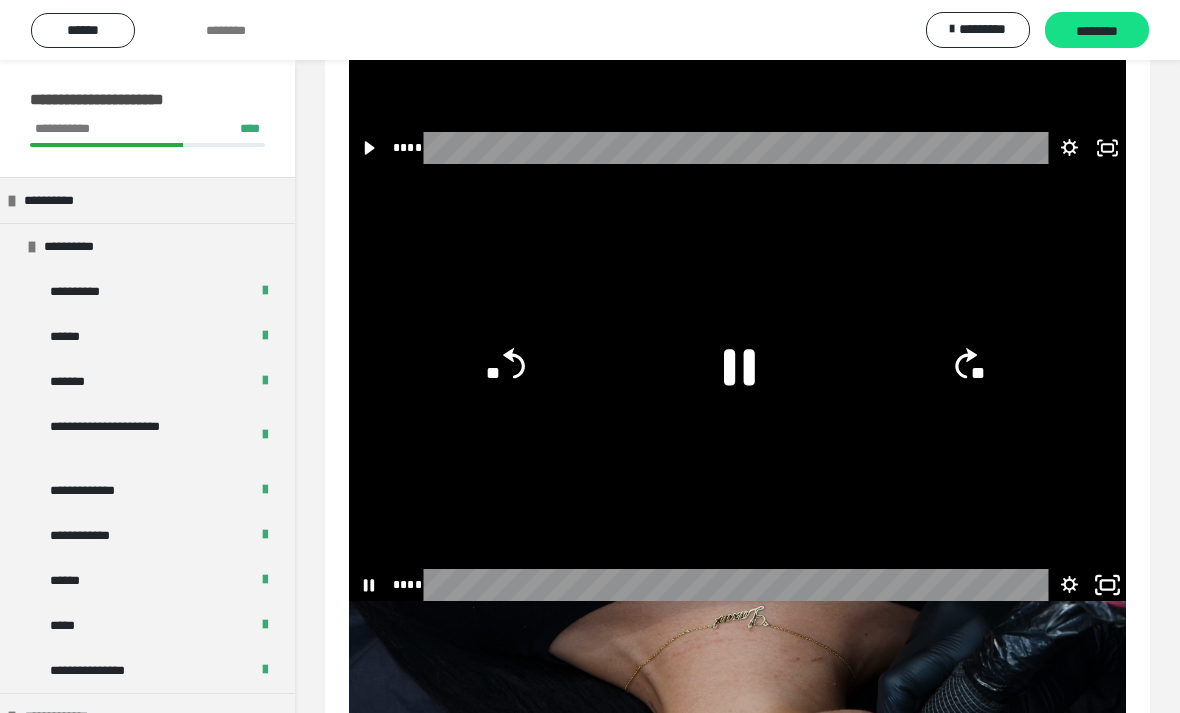click 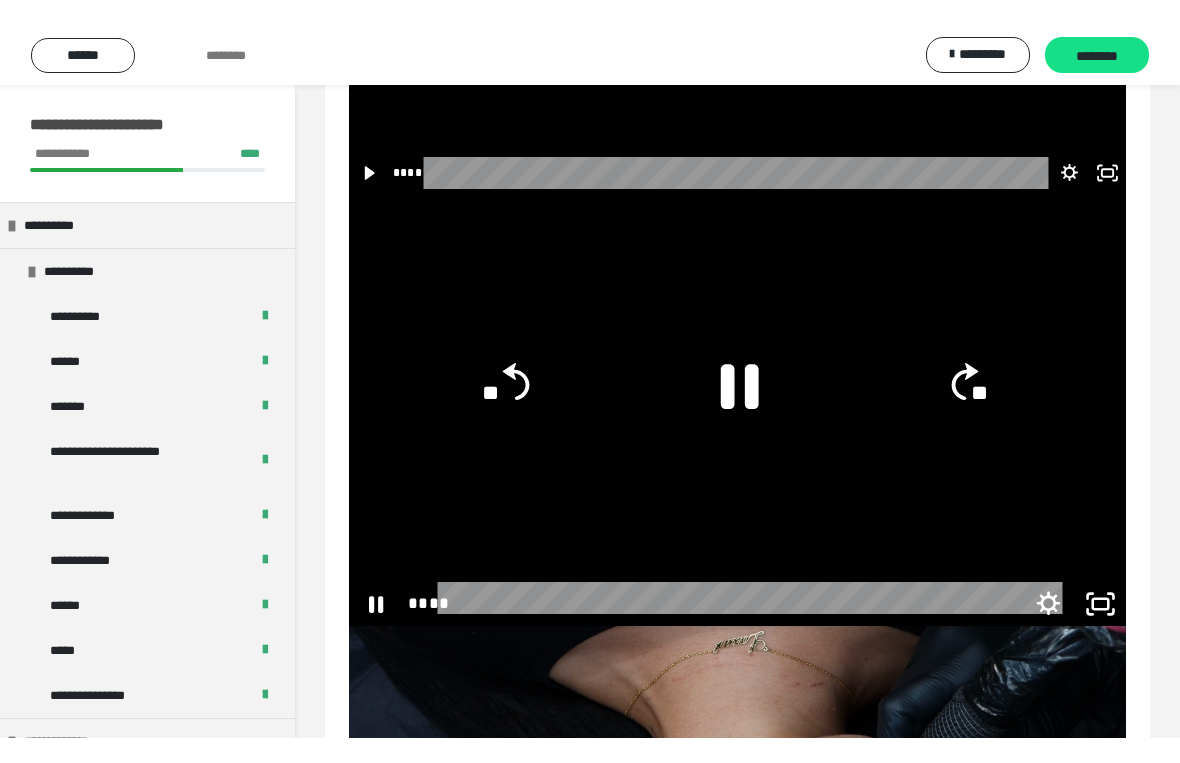 scroll, scrollTop: 24, scrollLeft: 0, axis: vertical 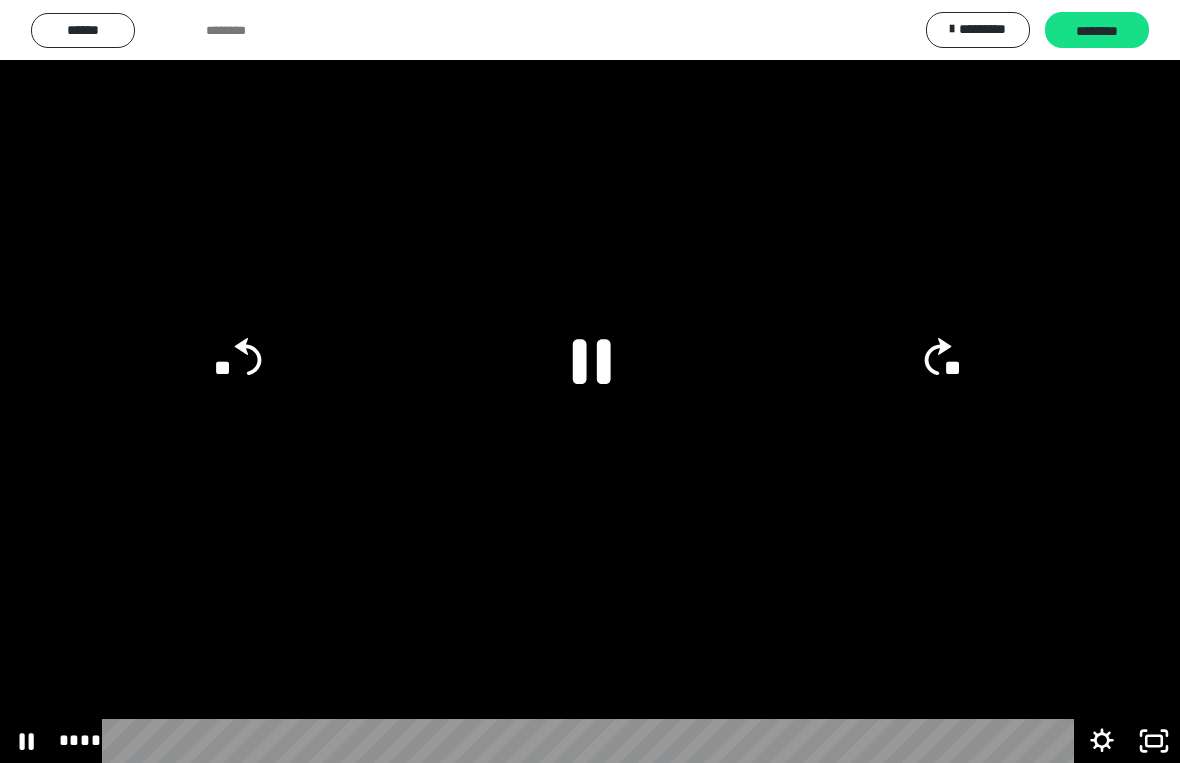 click at bounding box center (590, 381) 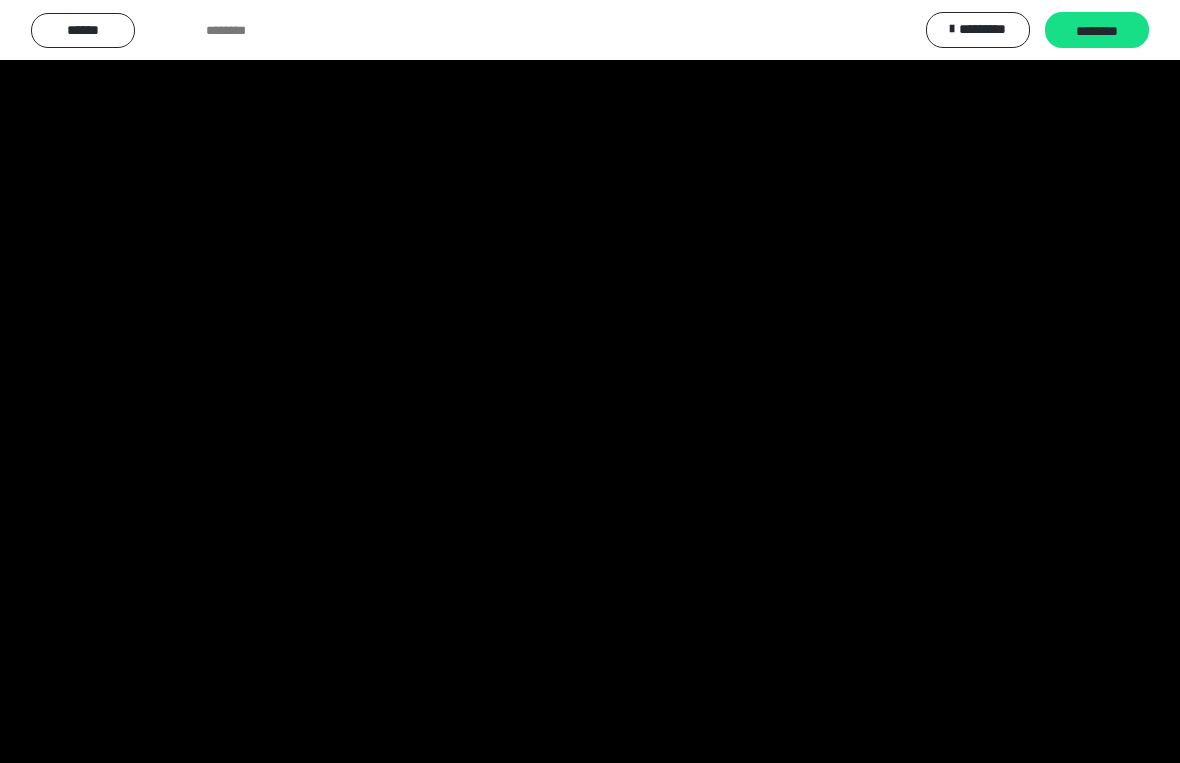 click at bounding box center [590, 381] 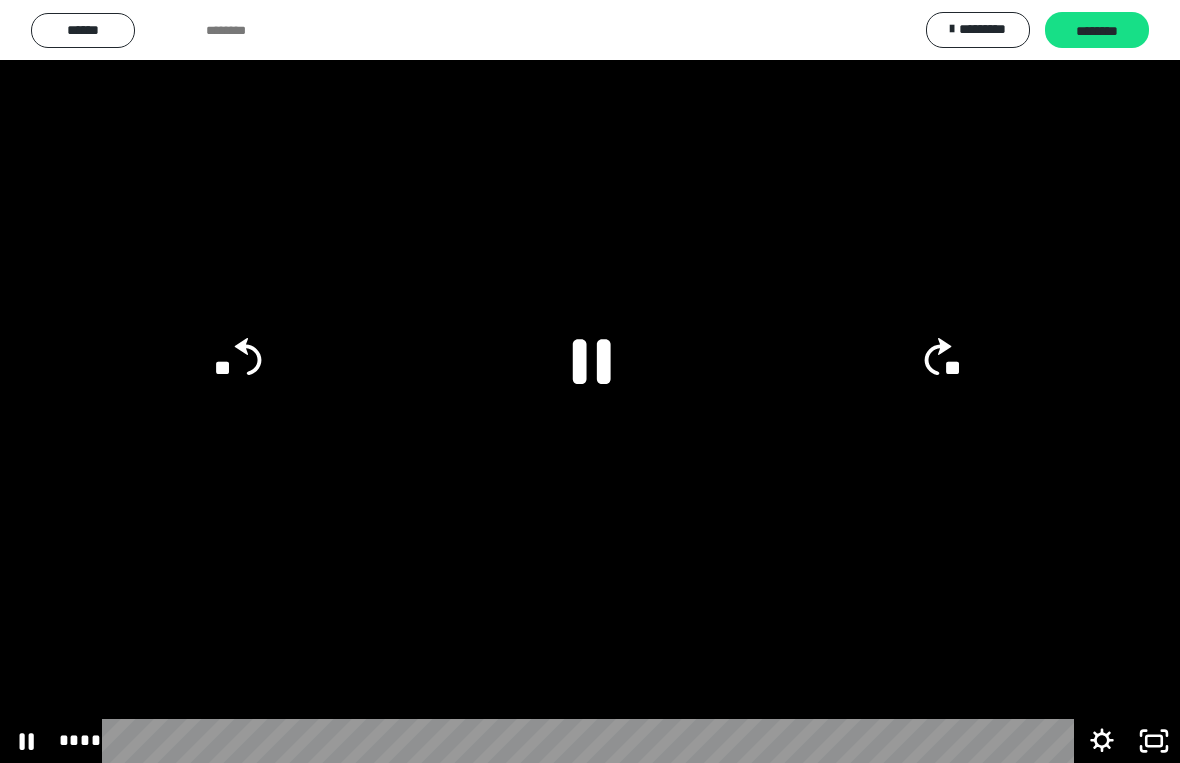 click 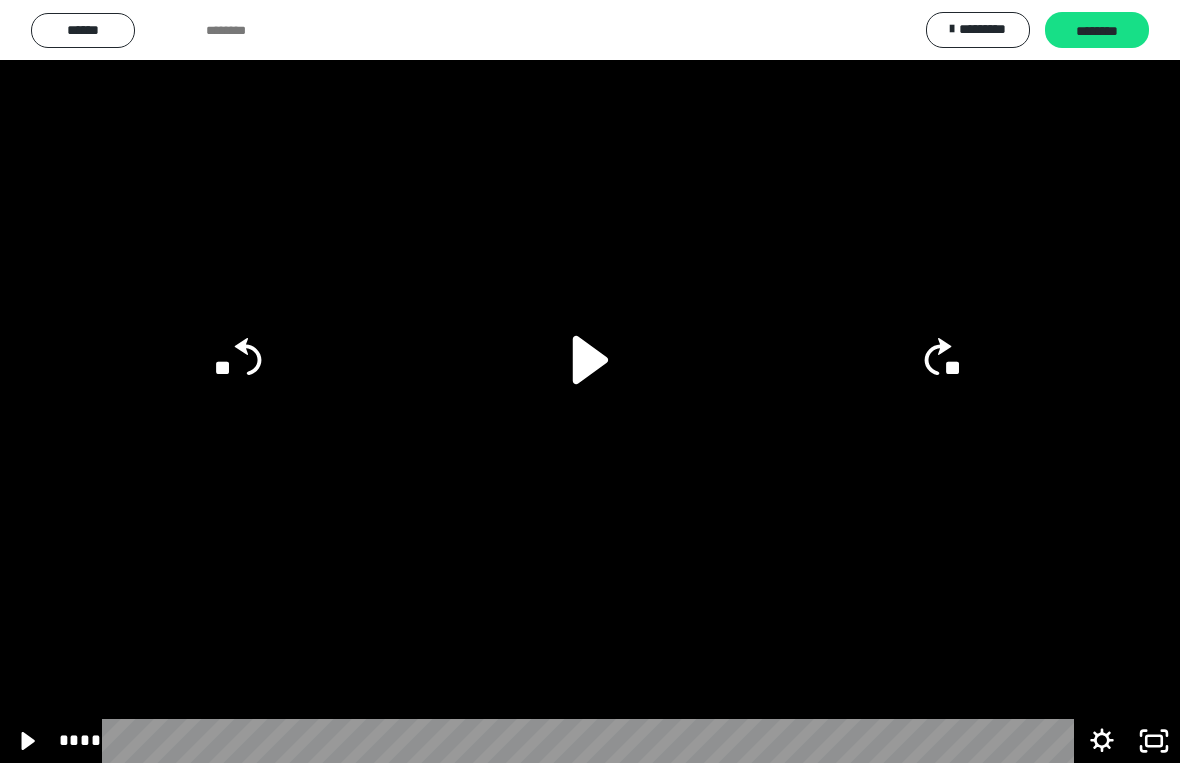 click 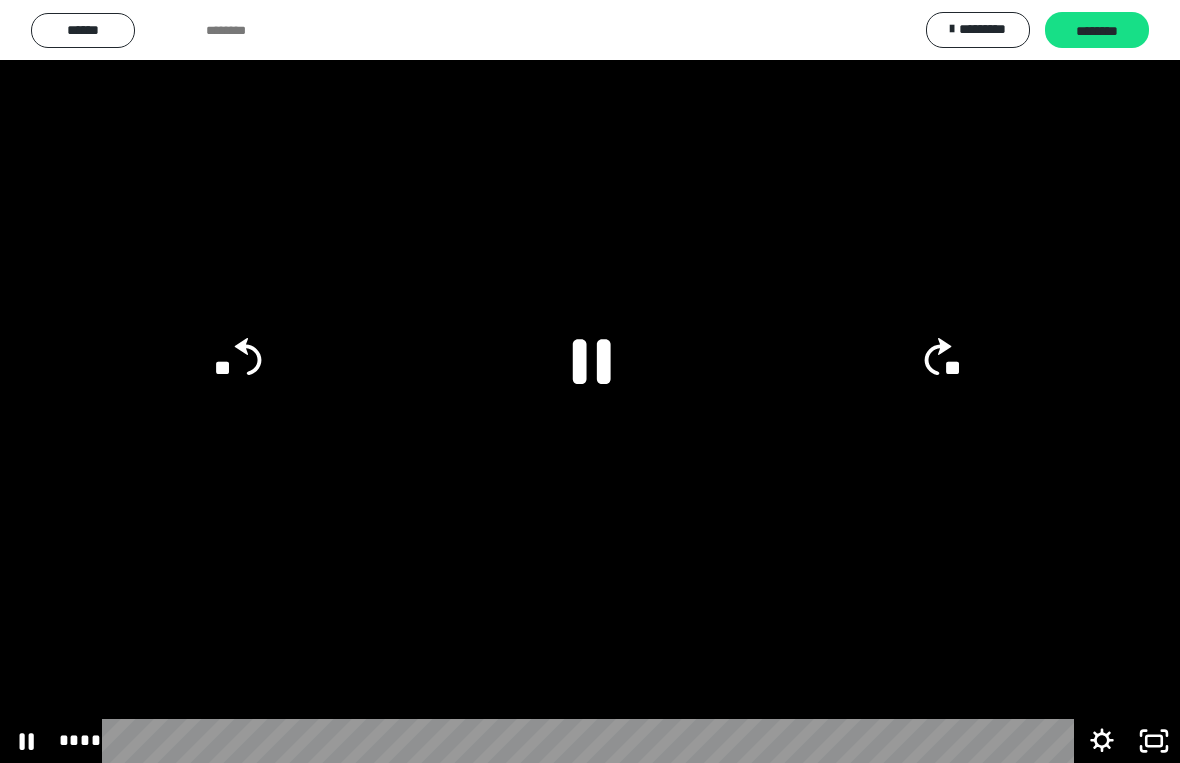 click at bounding box center [590, 381] 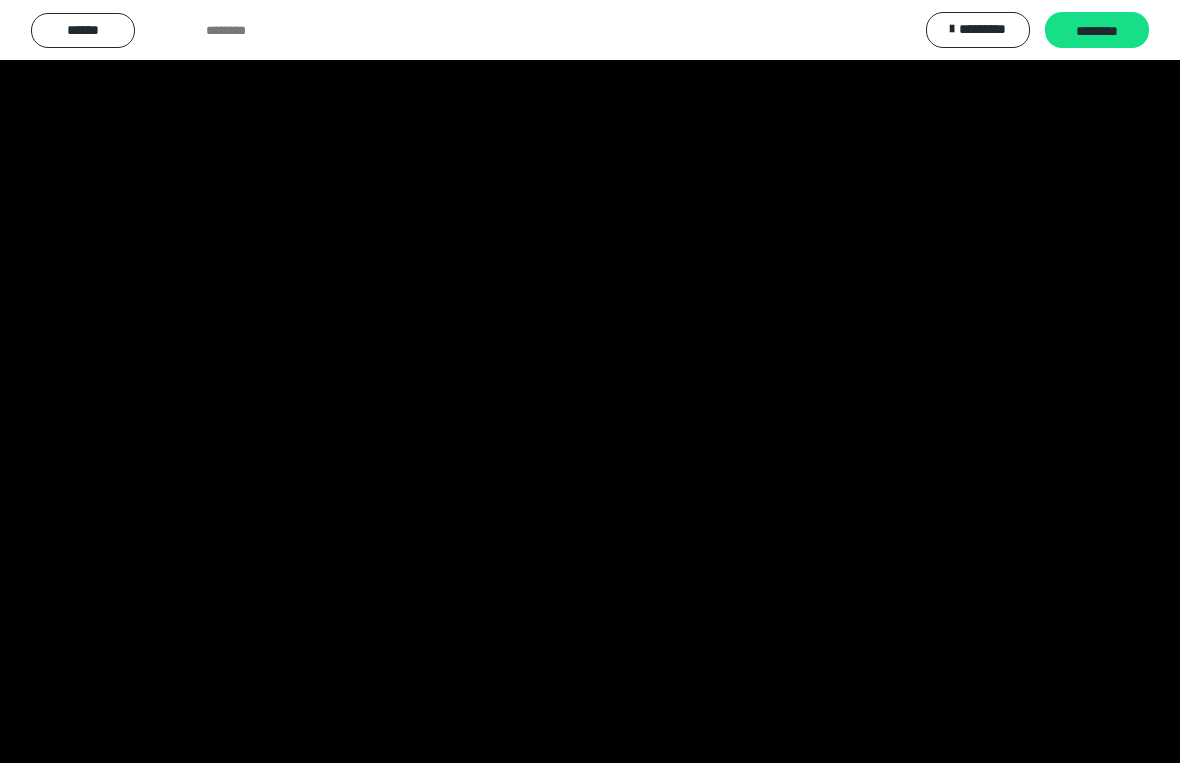 click at bounding box center (590, 381) 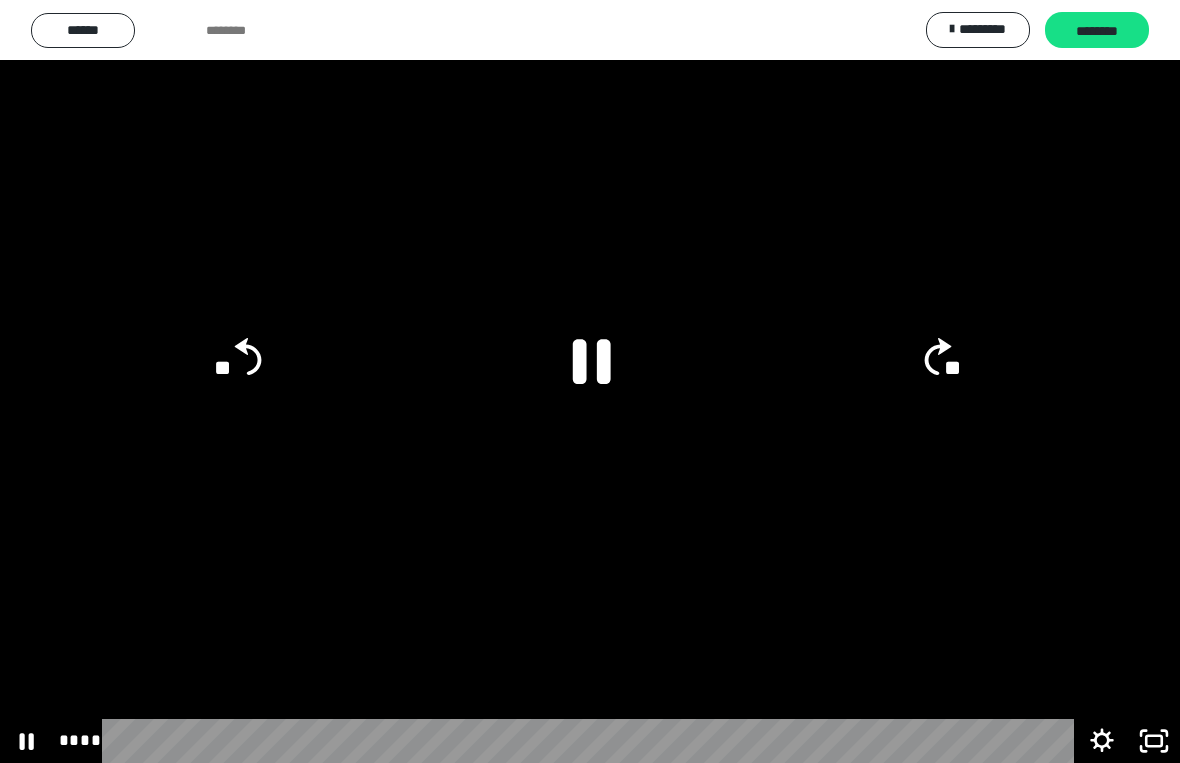 click 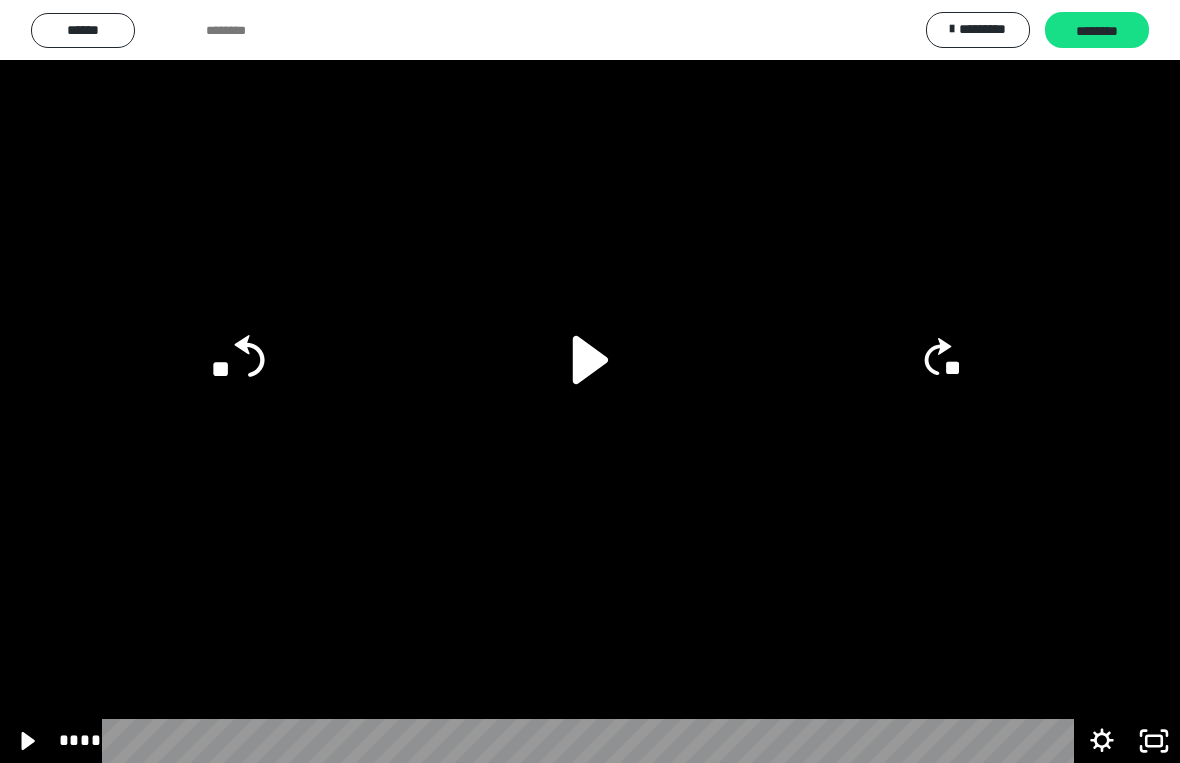 click 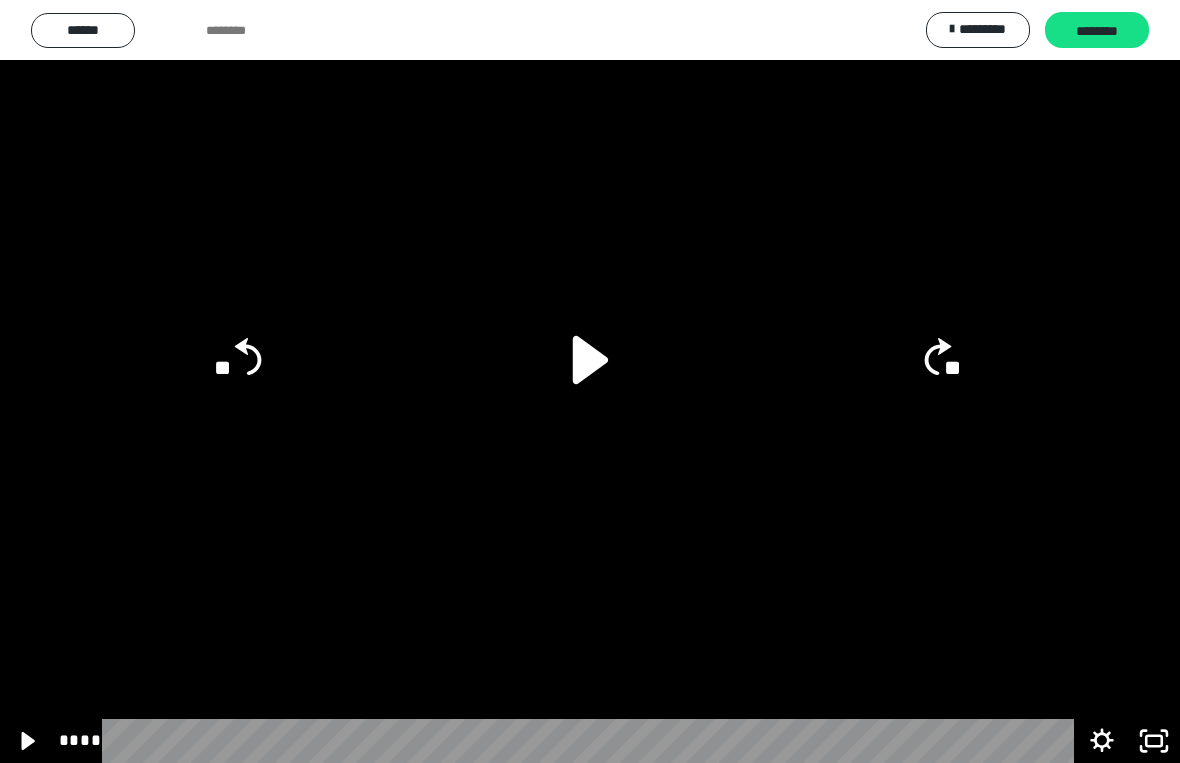 click on "**" 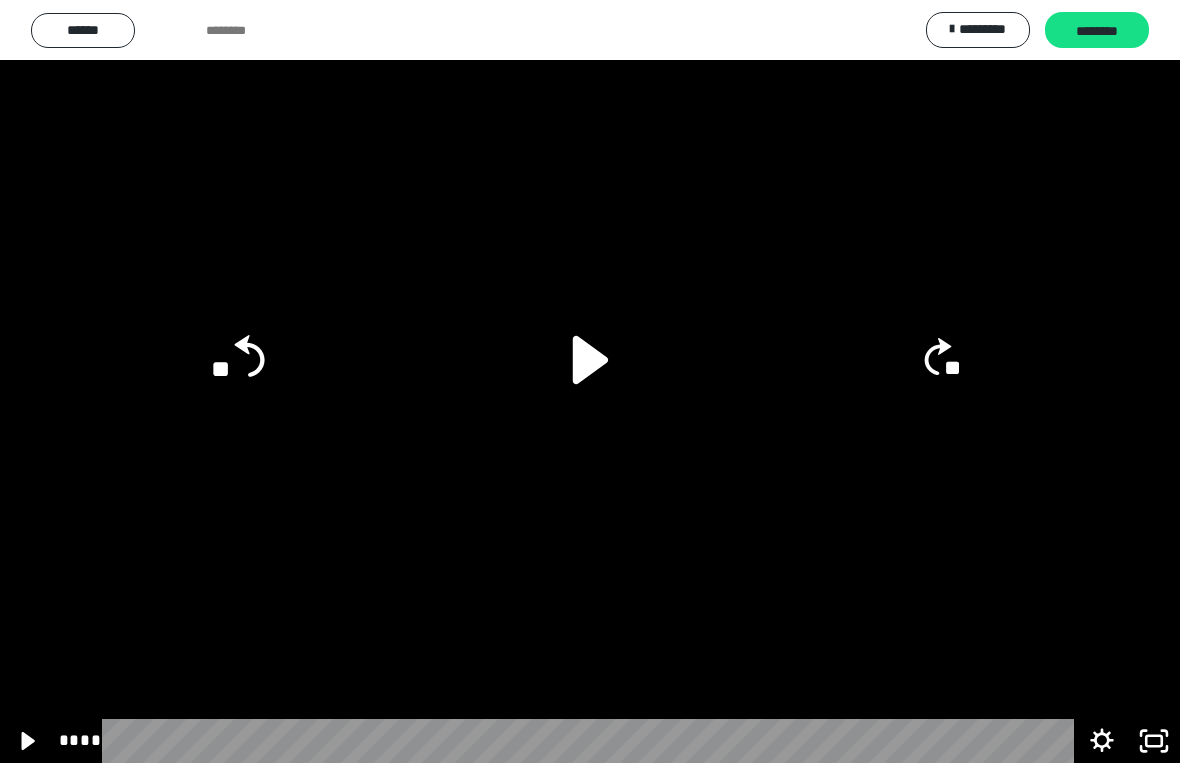 click on "**" 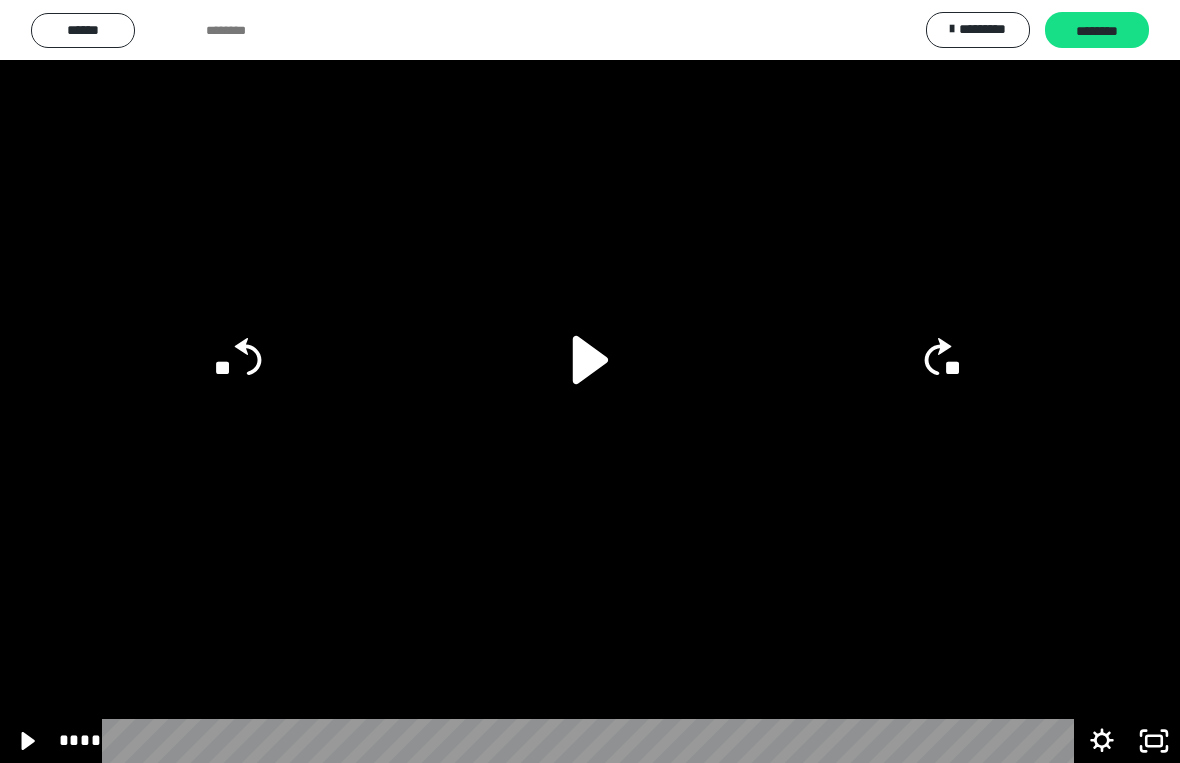 click 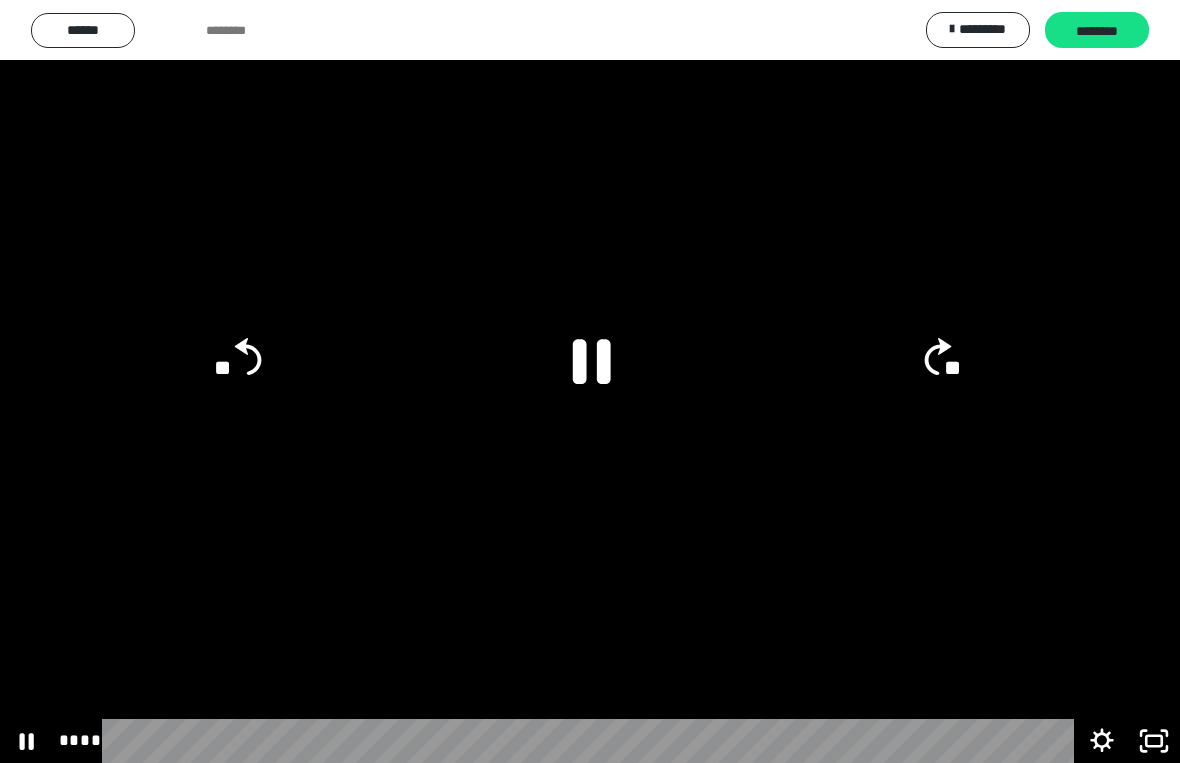 click at bounding box center [590, 381] 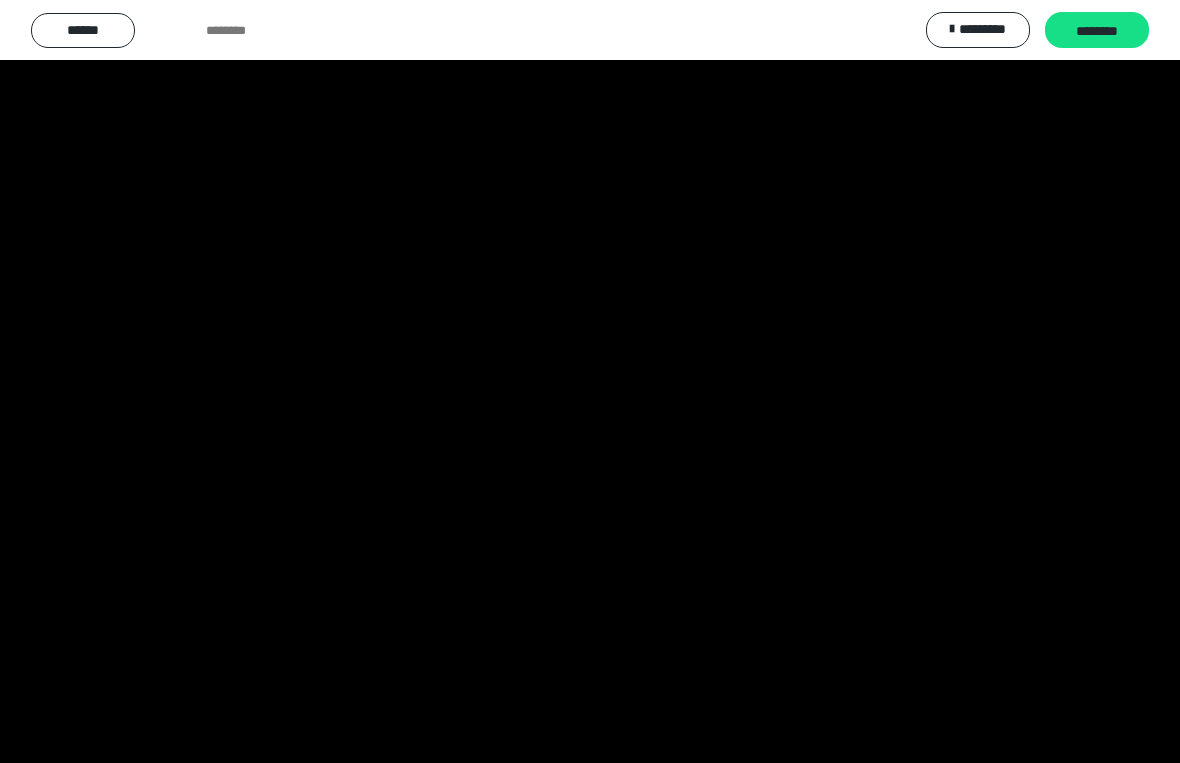 click at bounding box center [590, 381] 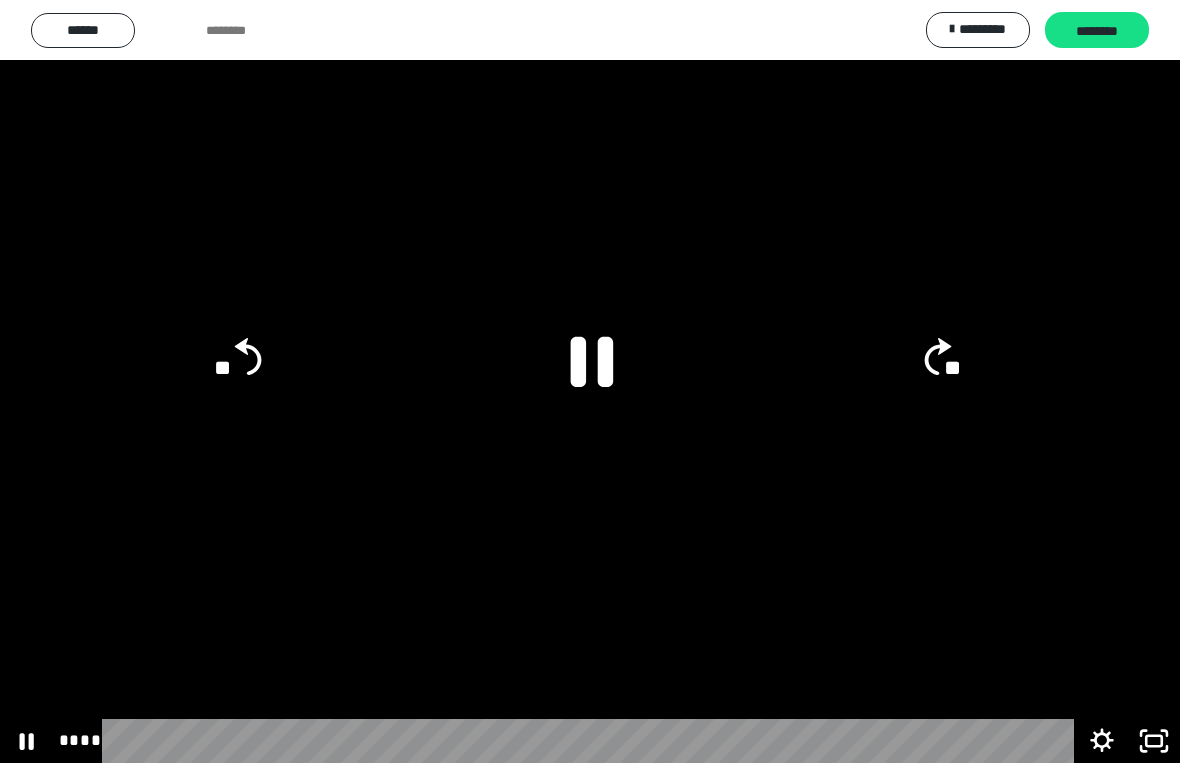 click 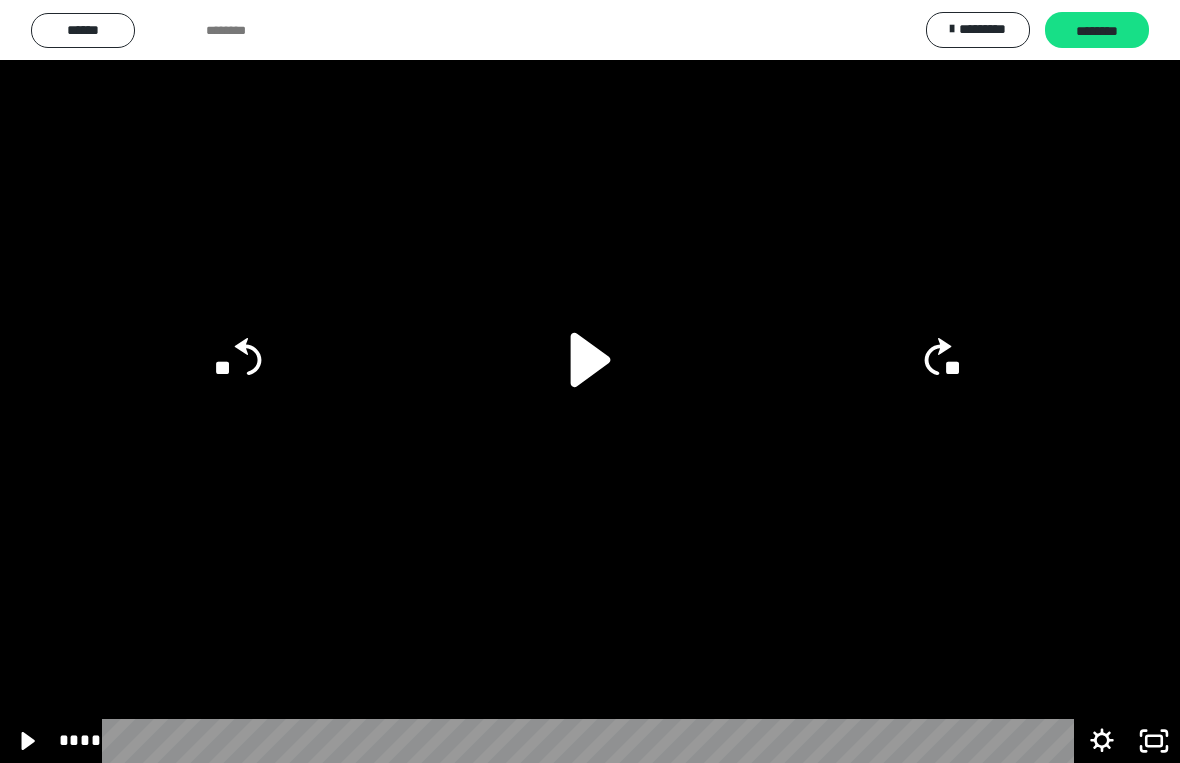 click 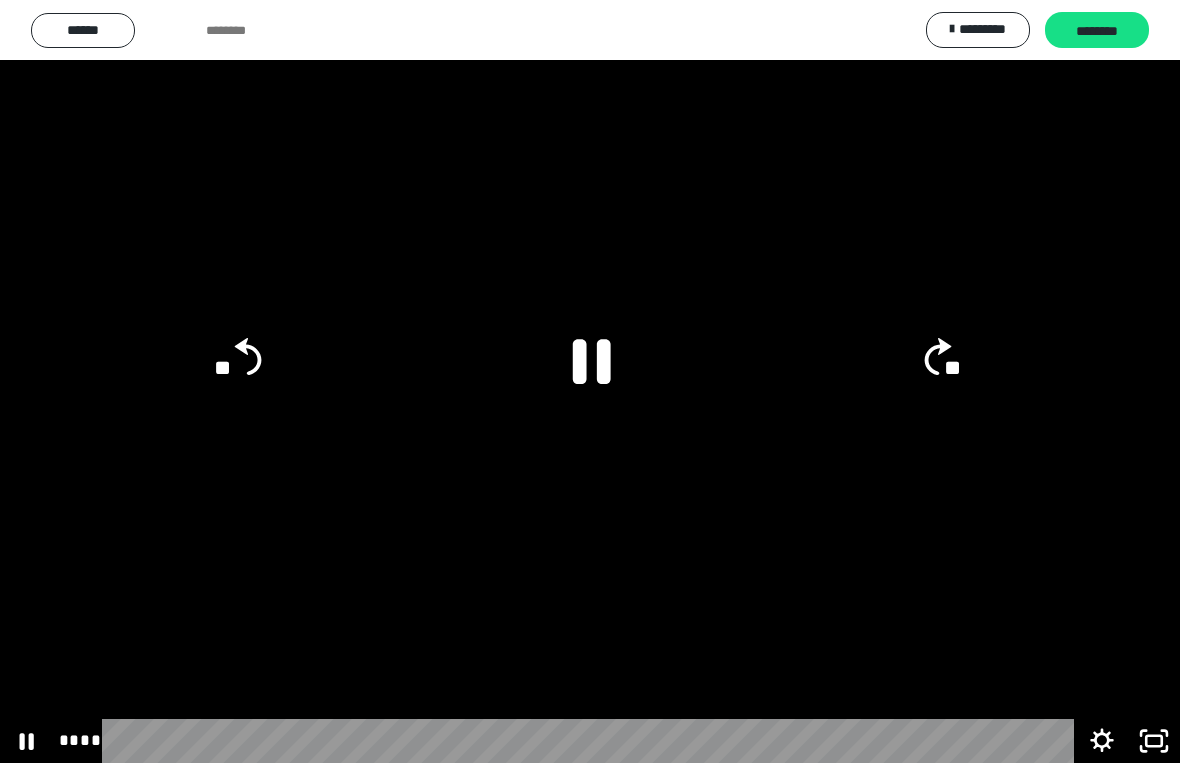 click at bounding box center [590, 381] 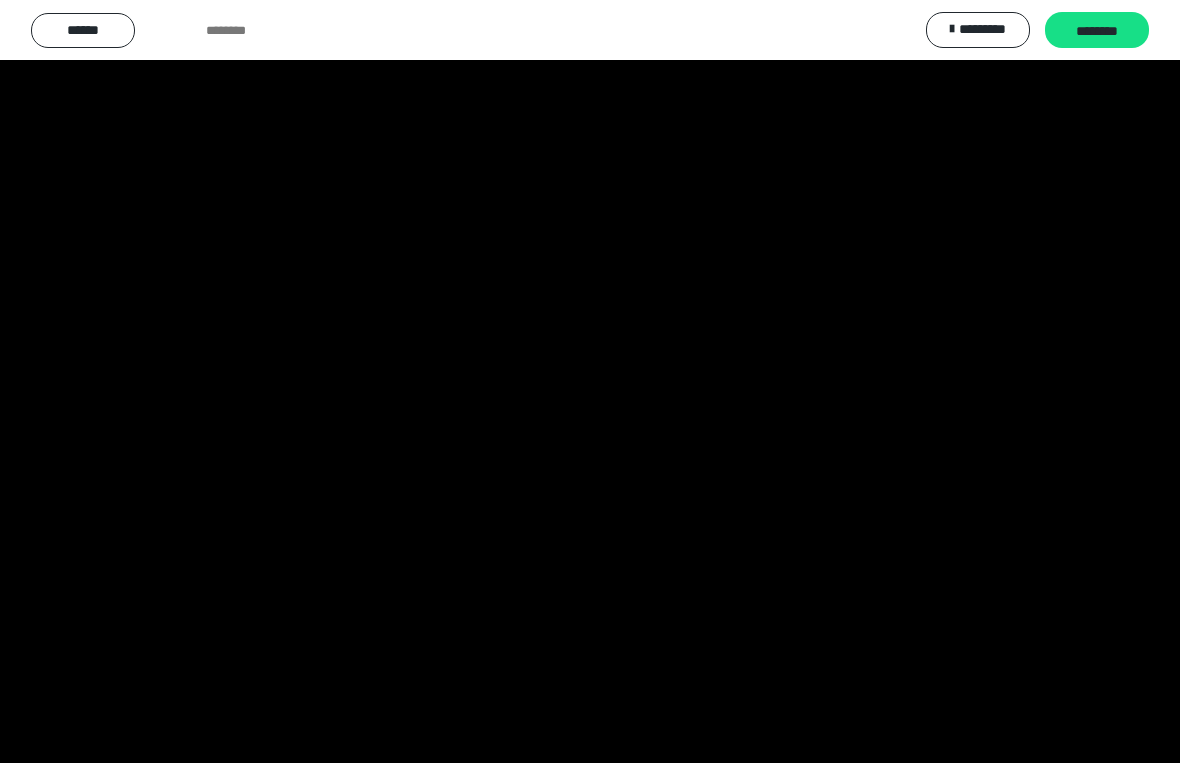 click at bounding box center (590, 381) 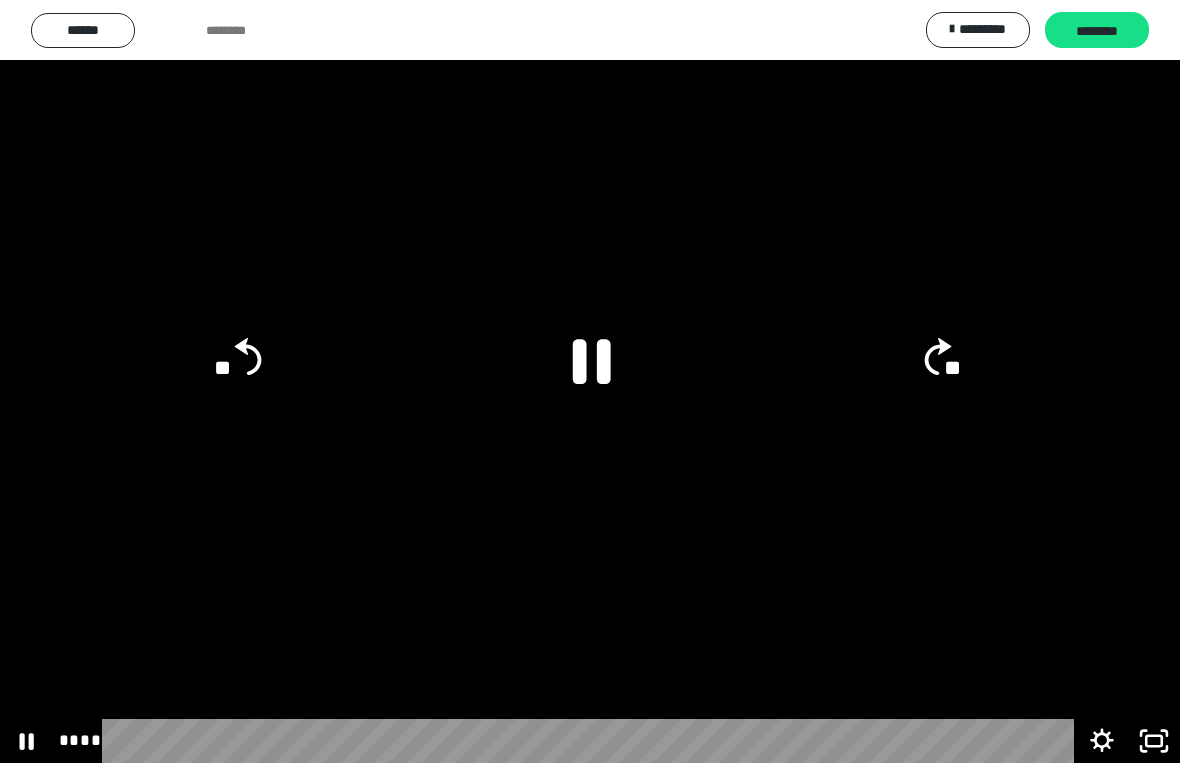 click at bounding box center (590, 381) 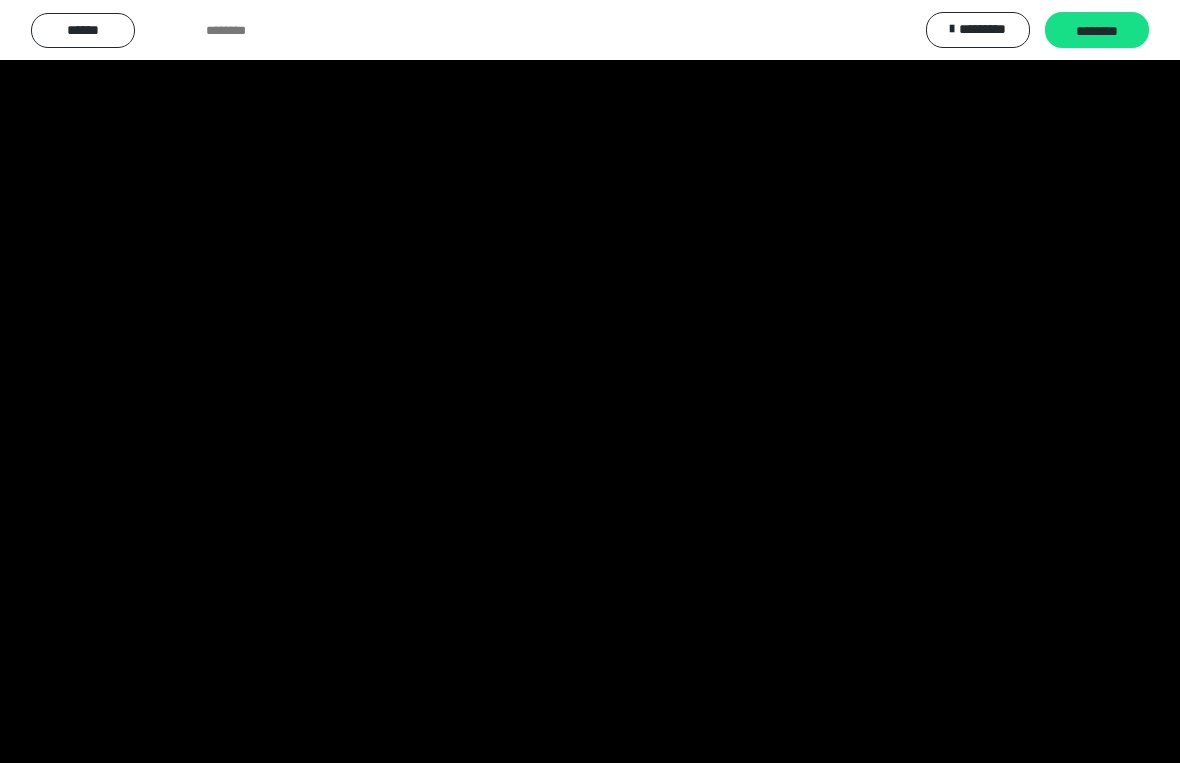 click at bounding box center [590, 381] 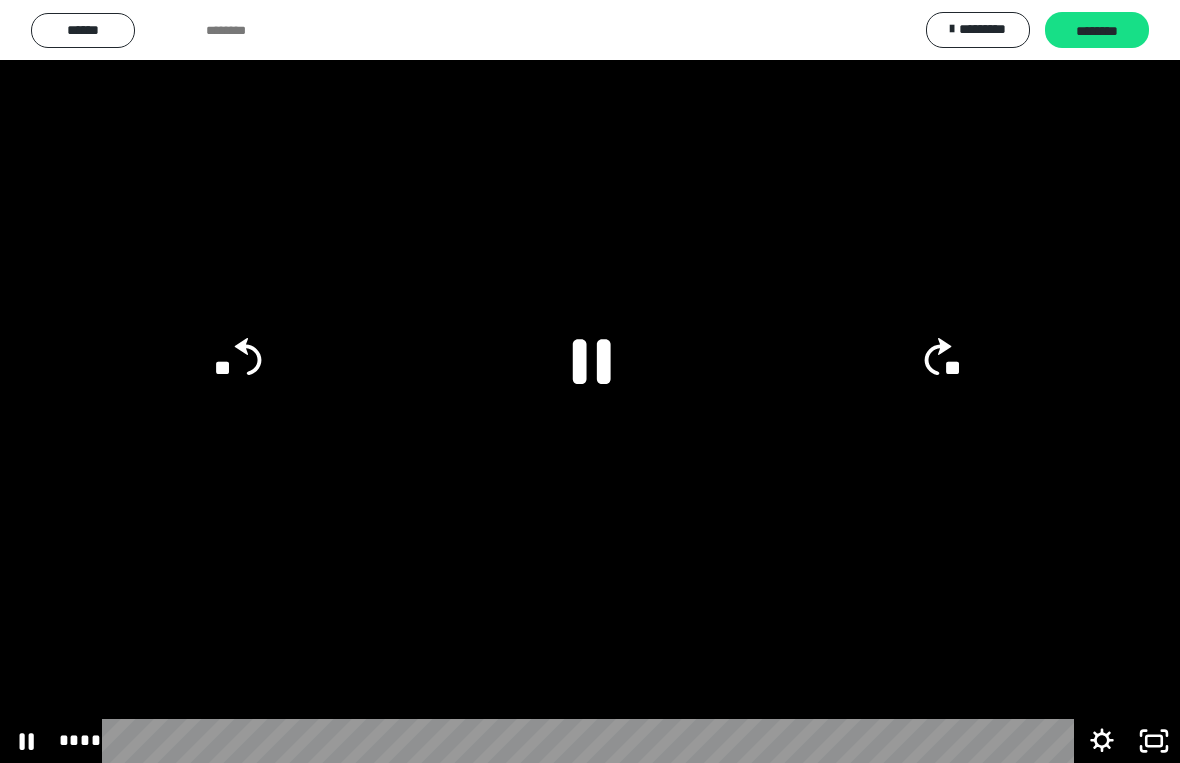 click 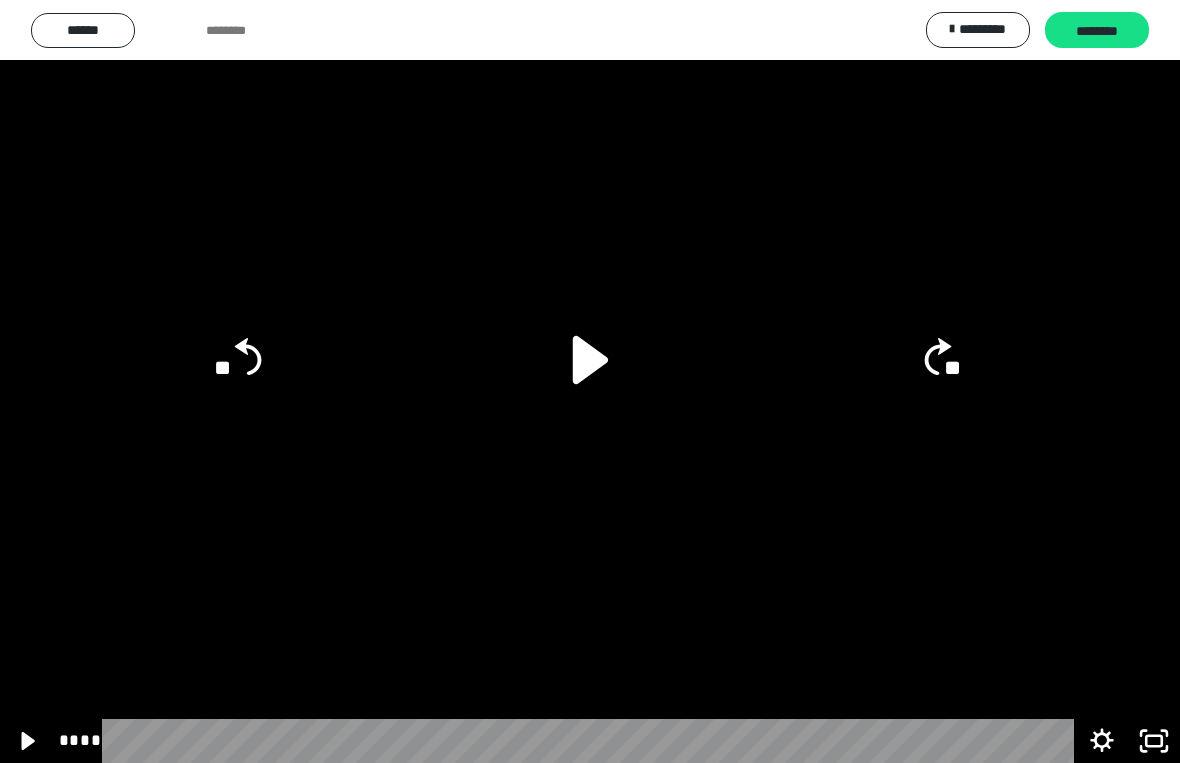 click 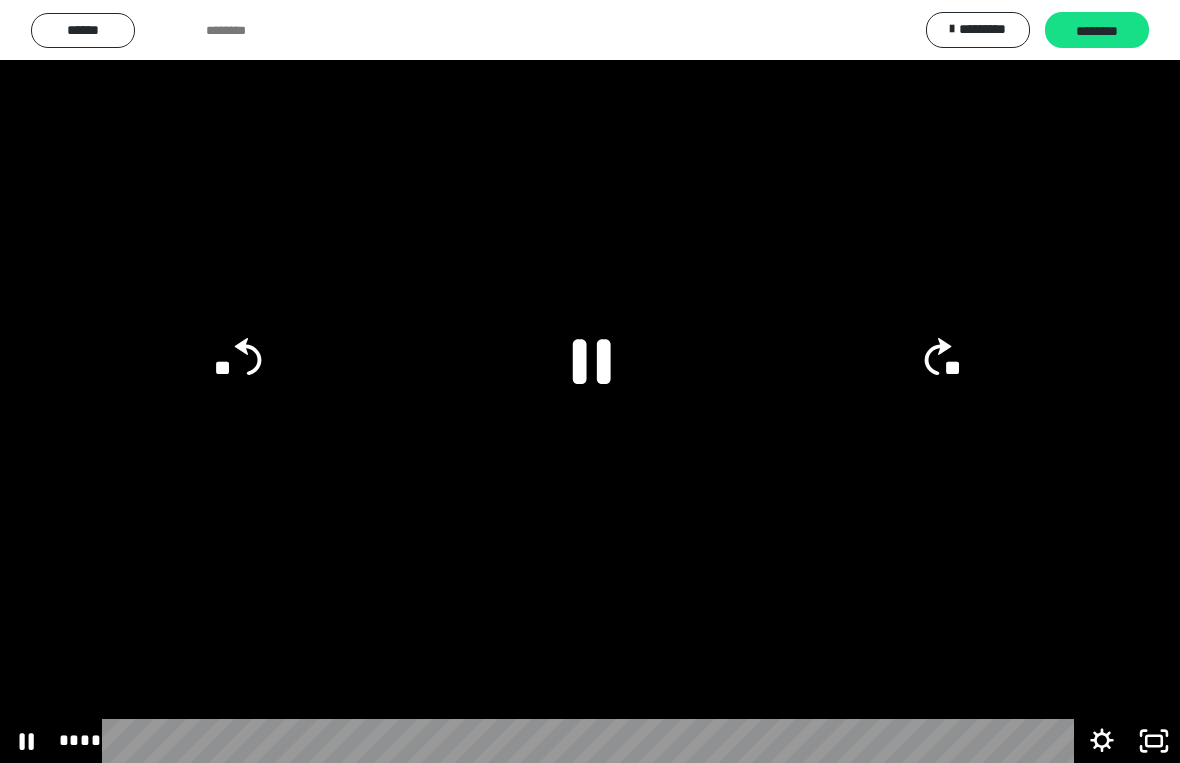 click at bounding box center [590, 381] 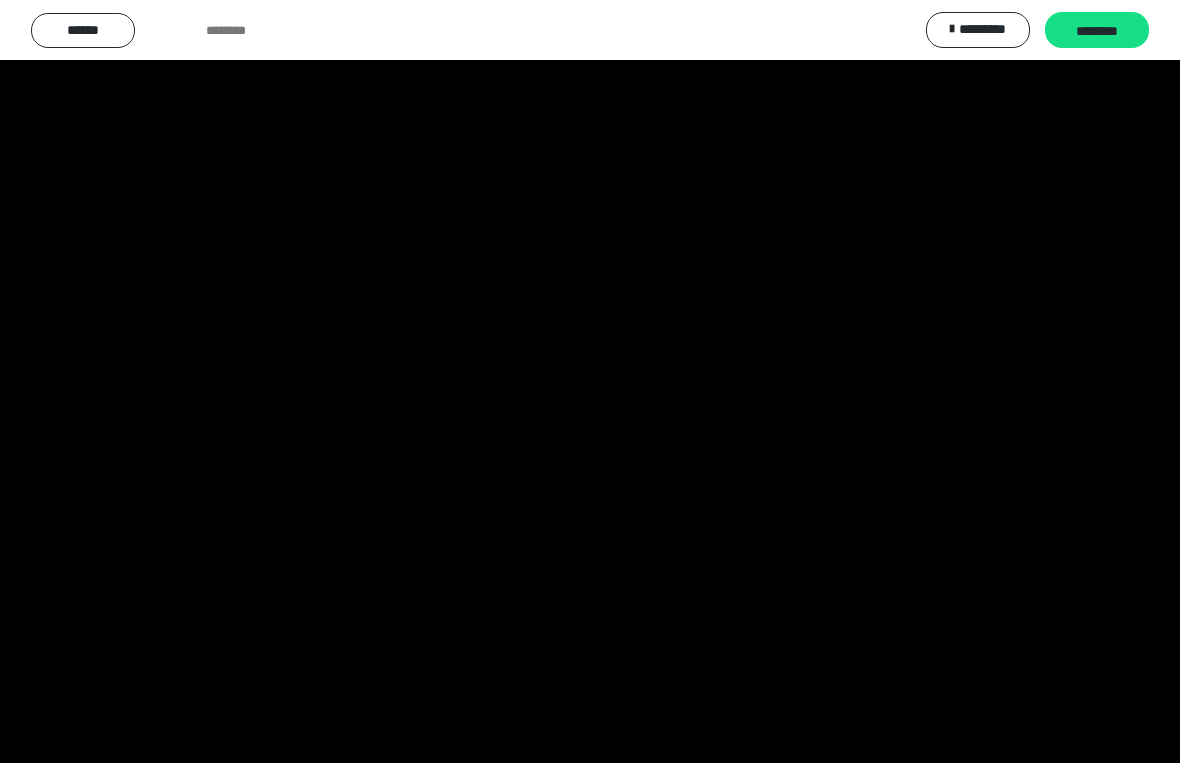 click at bounding box center [590, 381] 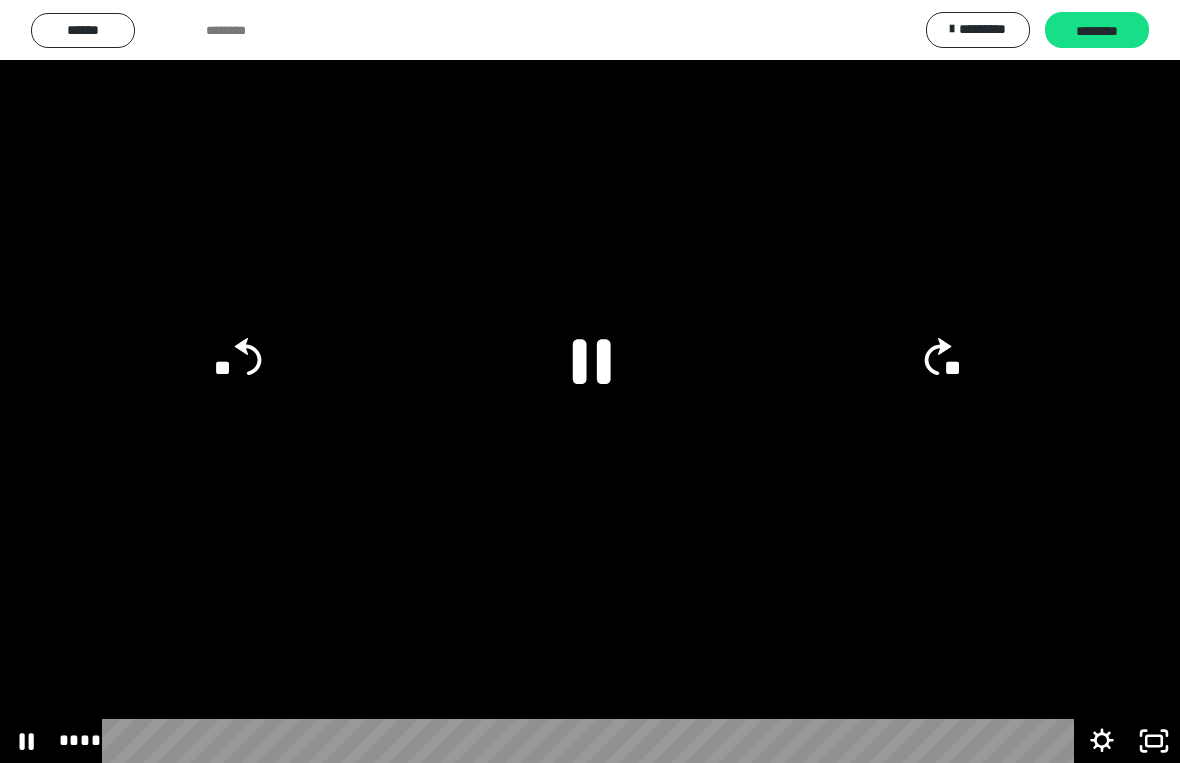 click 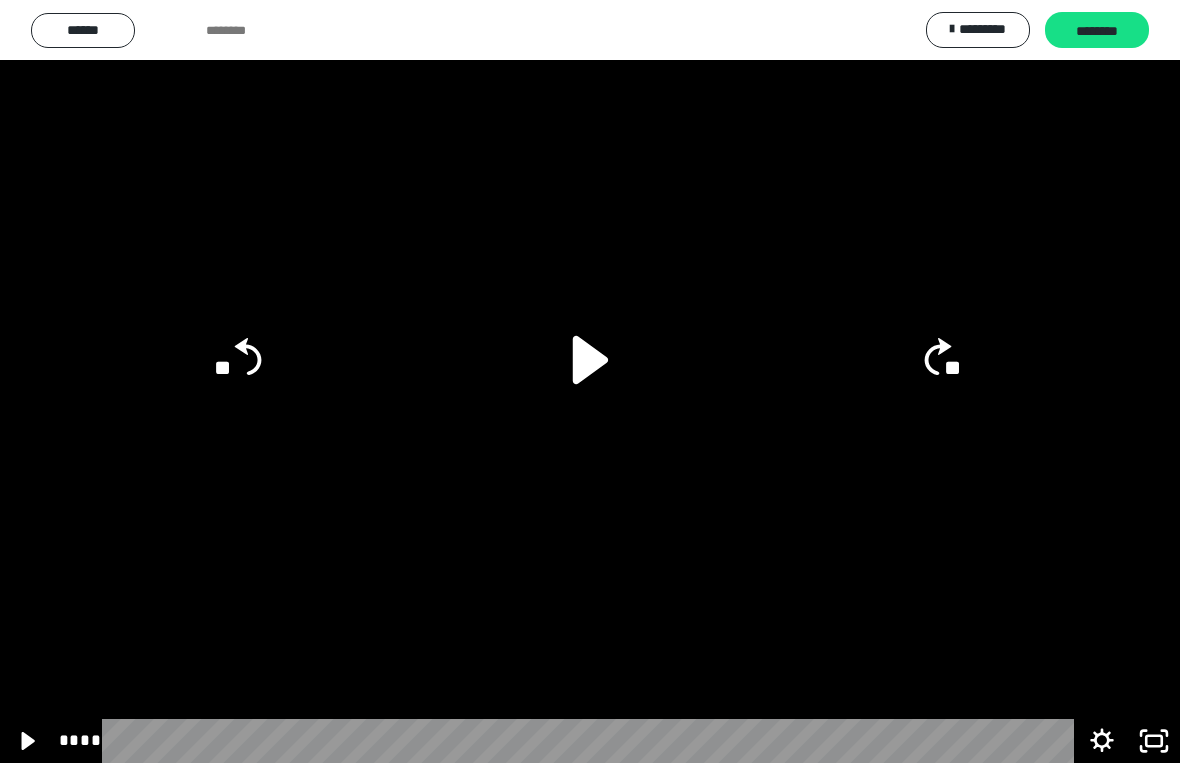 click at bounding box center [590, 381] 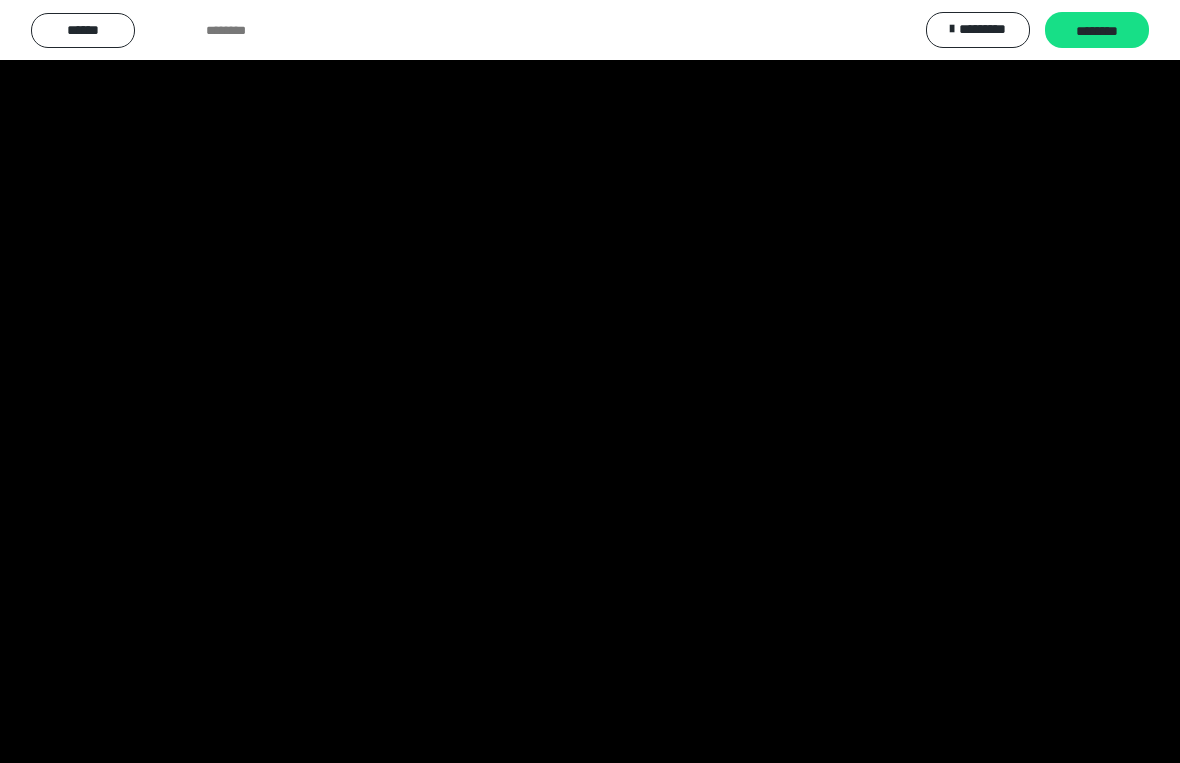 click at bounding box center [590, 381] 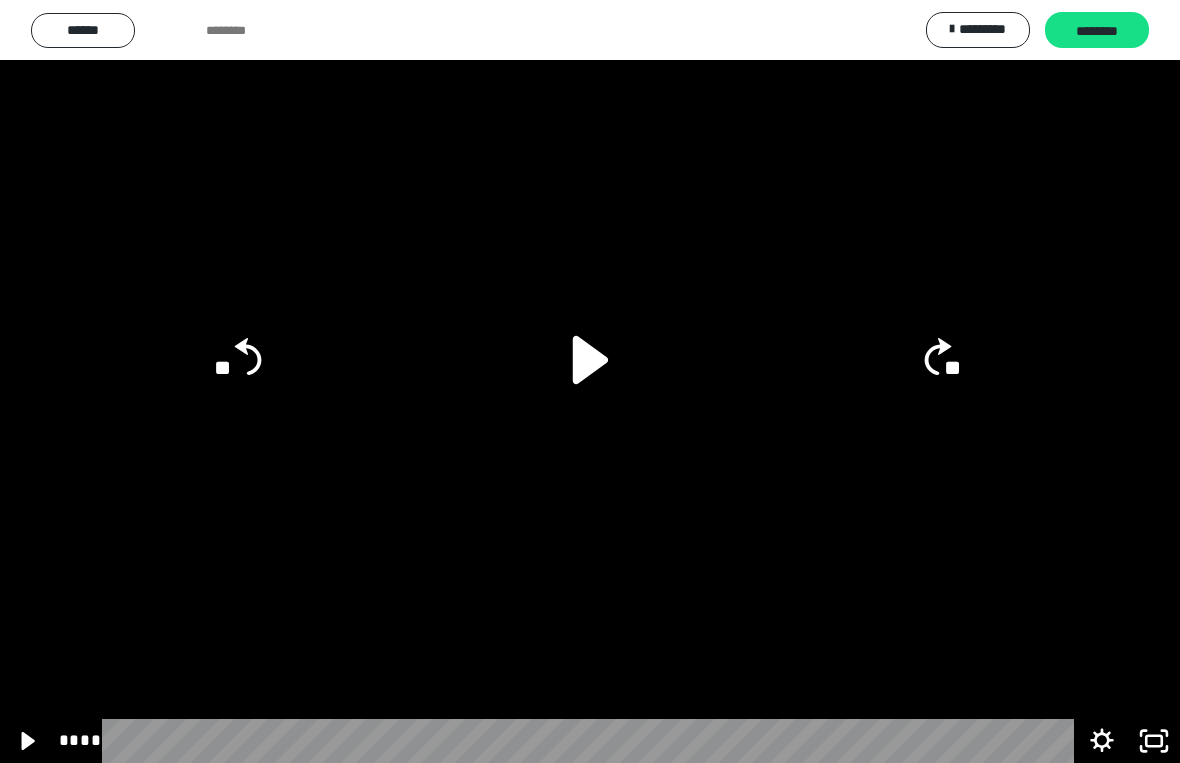 click at bounding box center (590, 381) 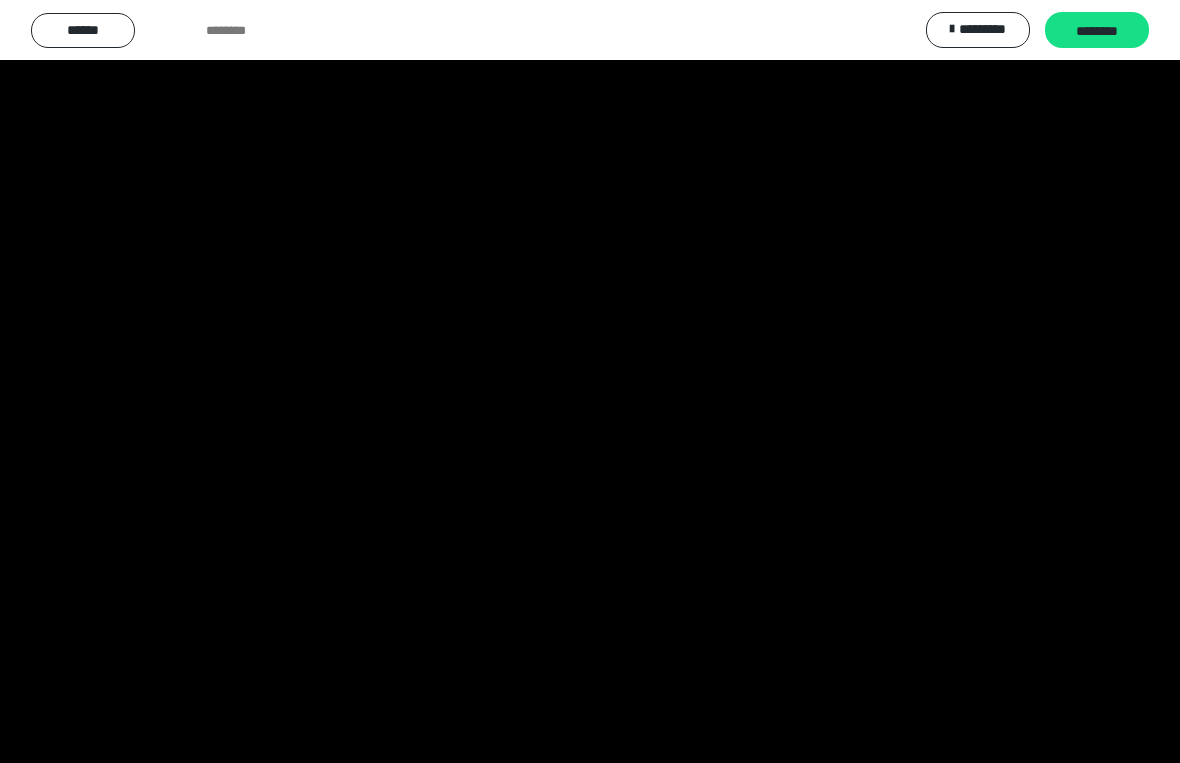 click at bounding box center (590, 381) 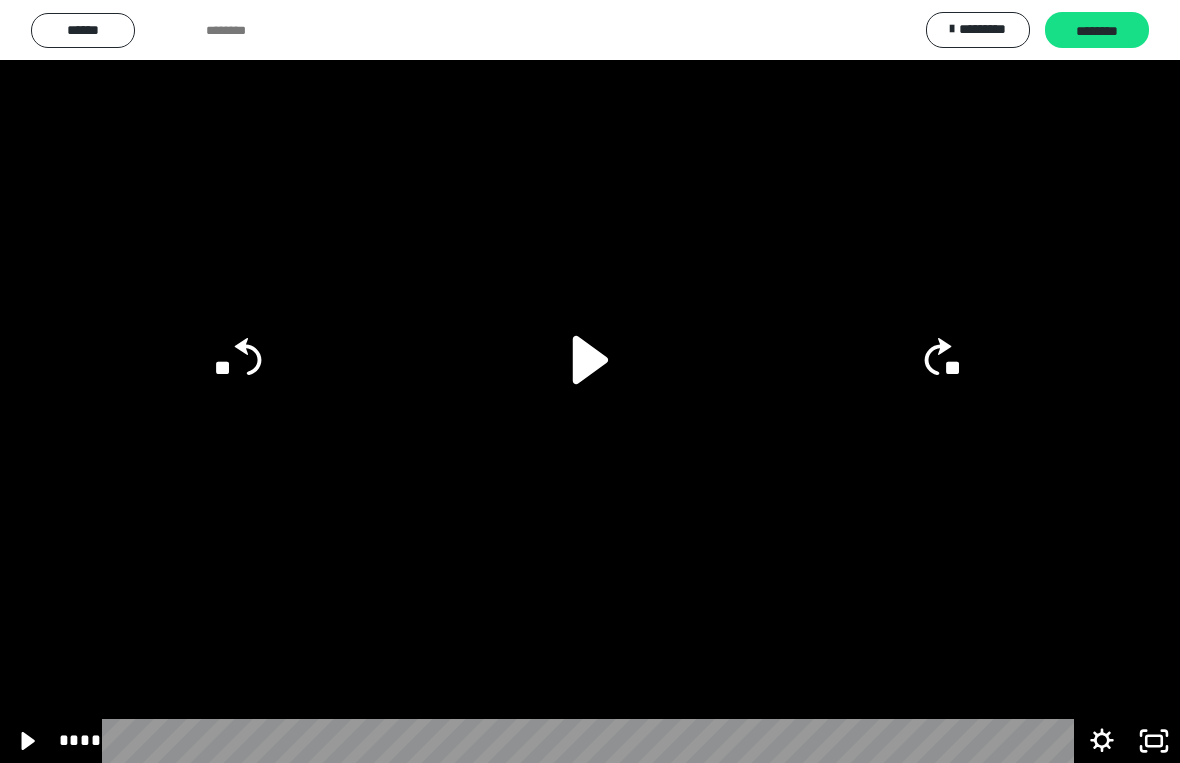 click at bounding box center (590, 381) 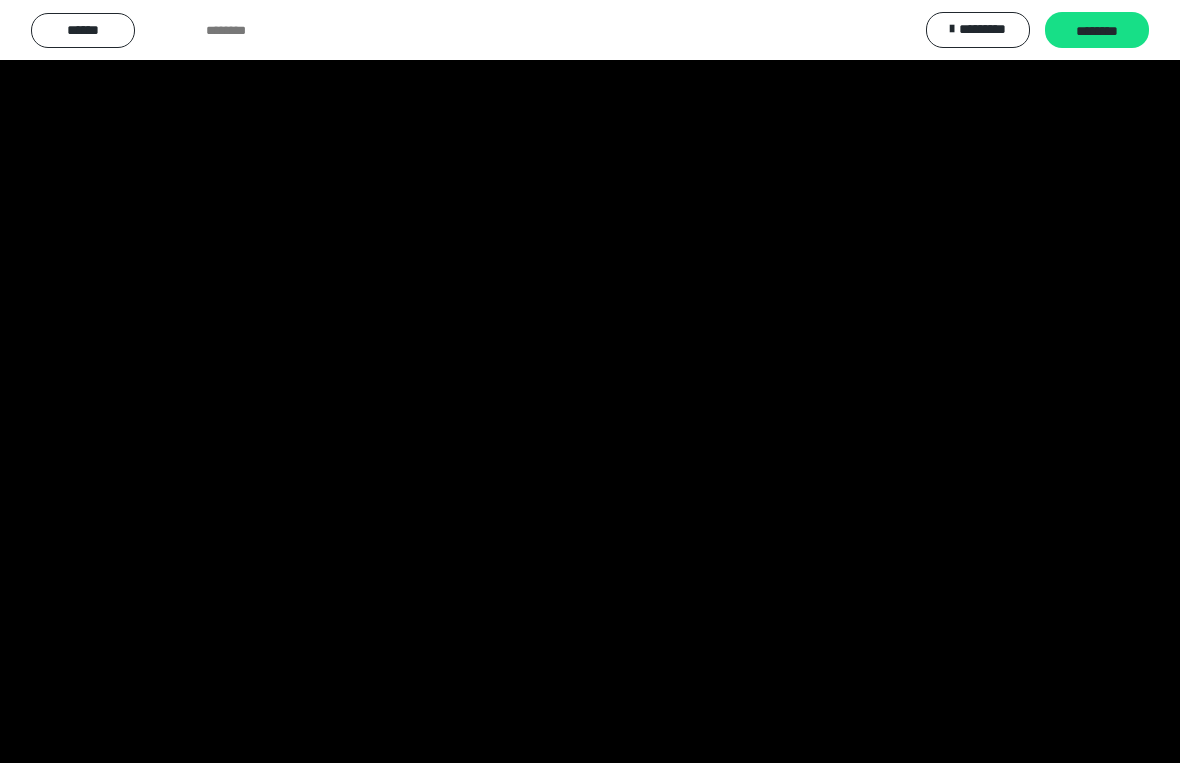 click at bounding box center [590, 381] 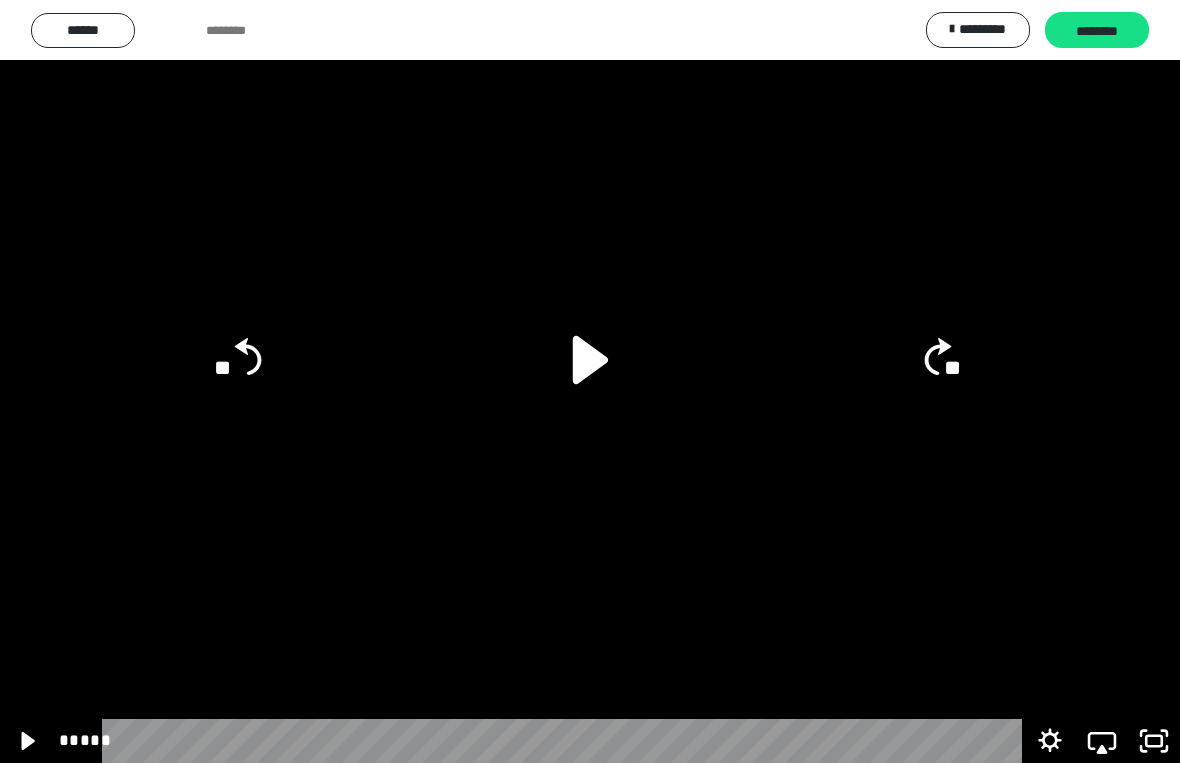 click 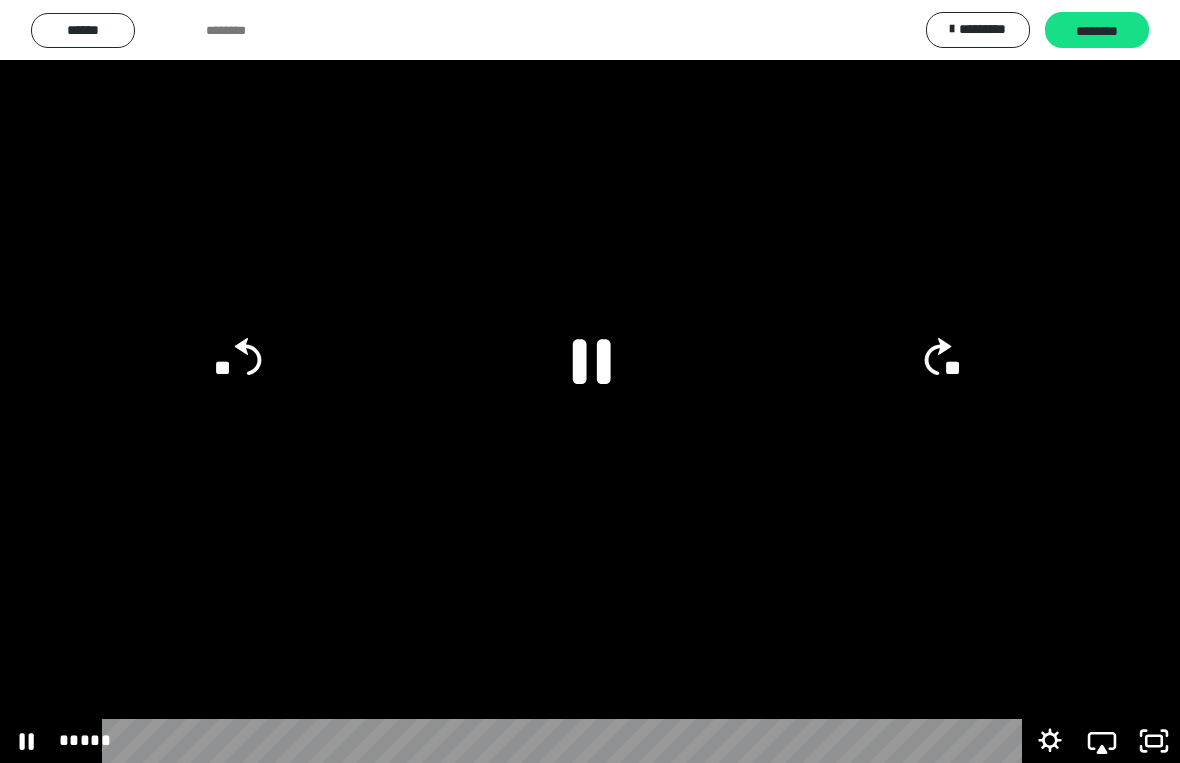 click at bounding box center (590, 381) 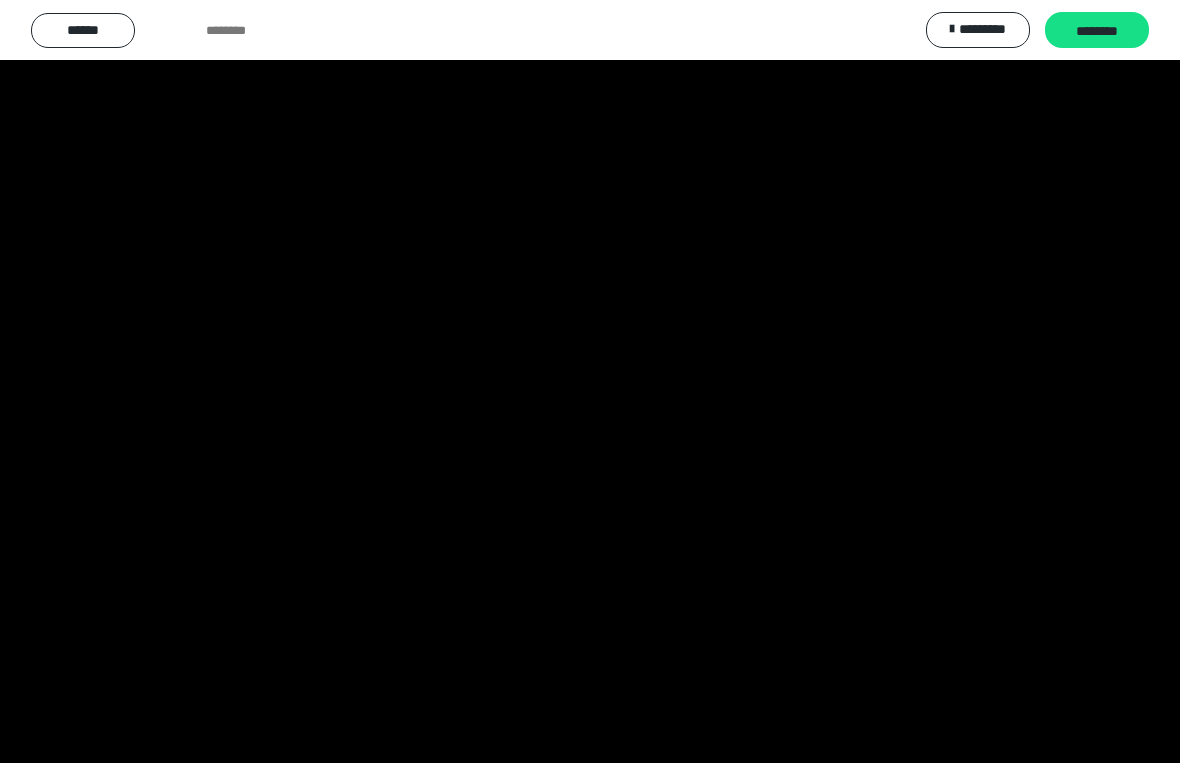 click at bounding box center (590, 381) 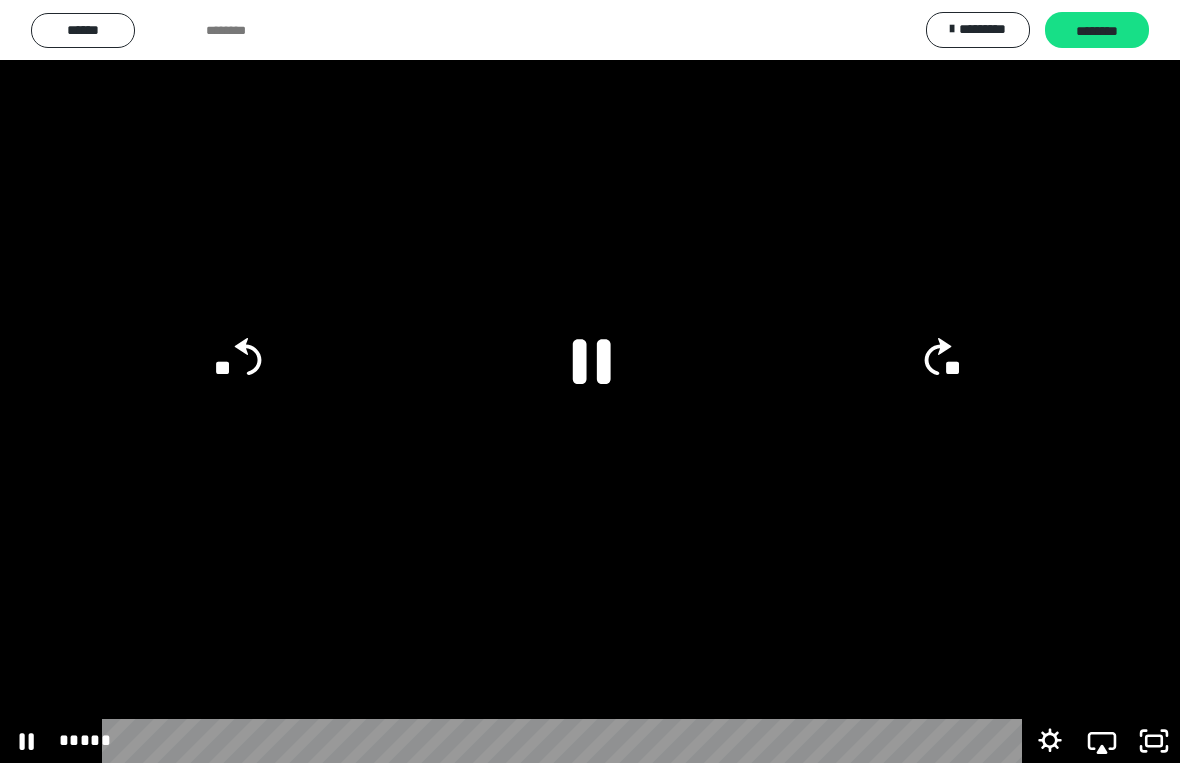 click 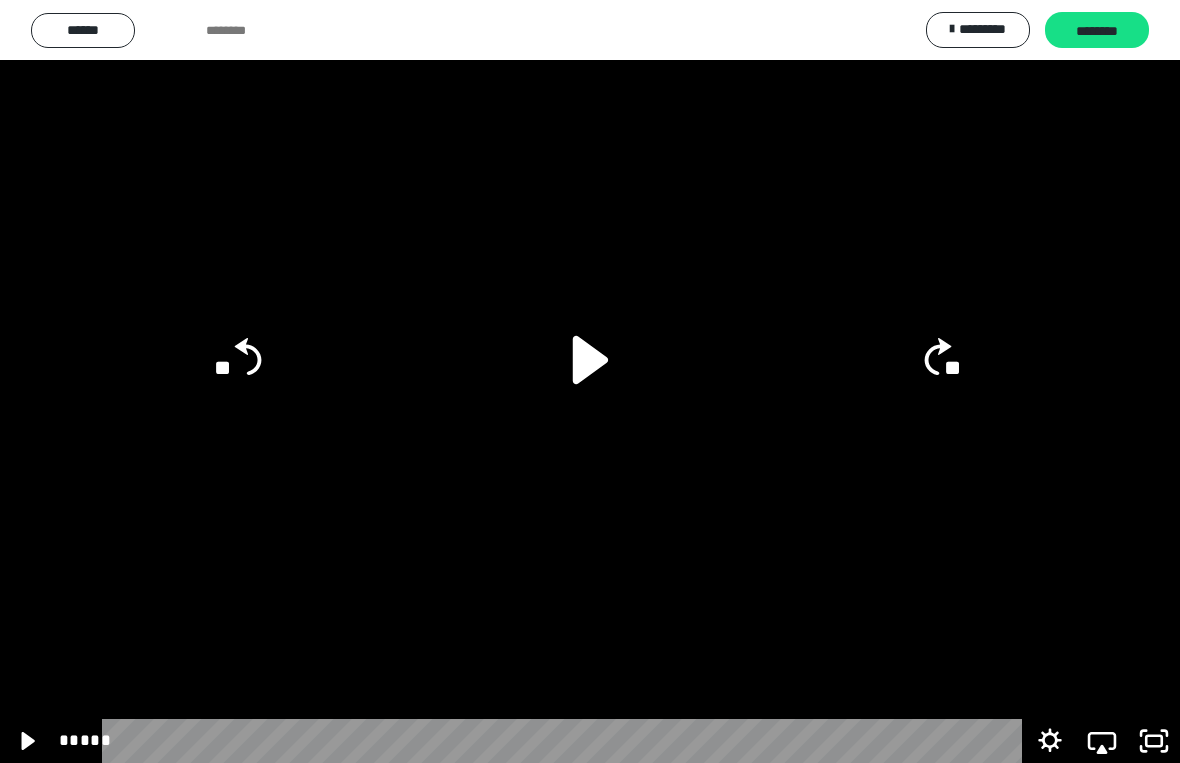 click 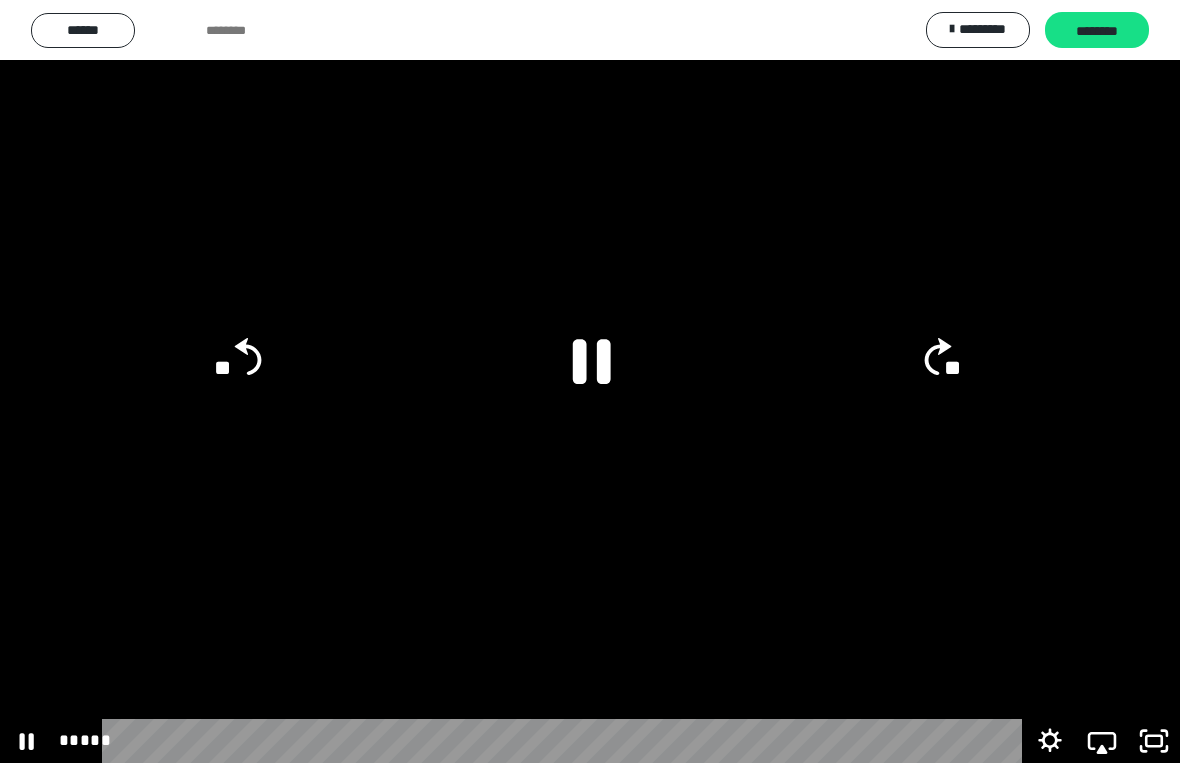 click at bounding box center [590, 381] 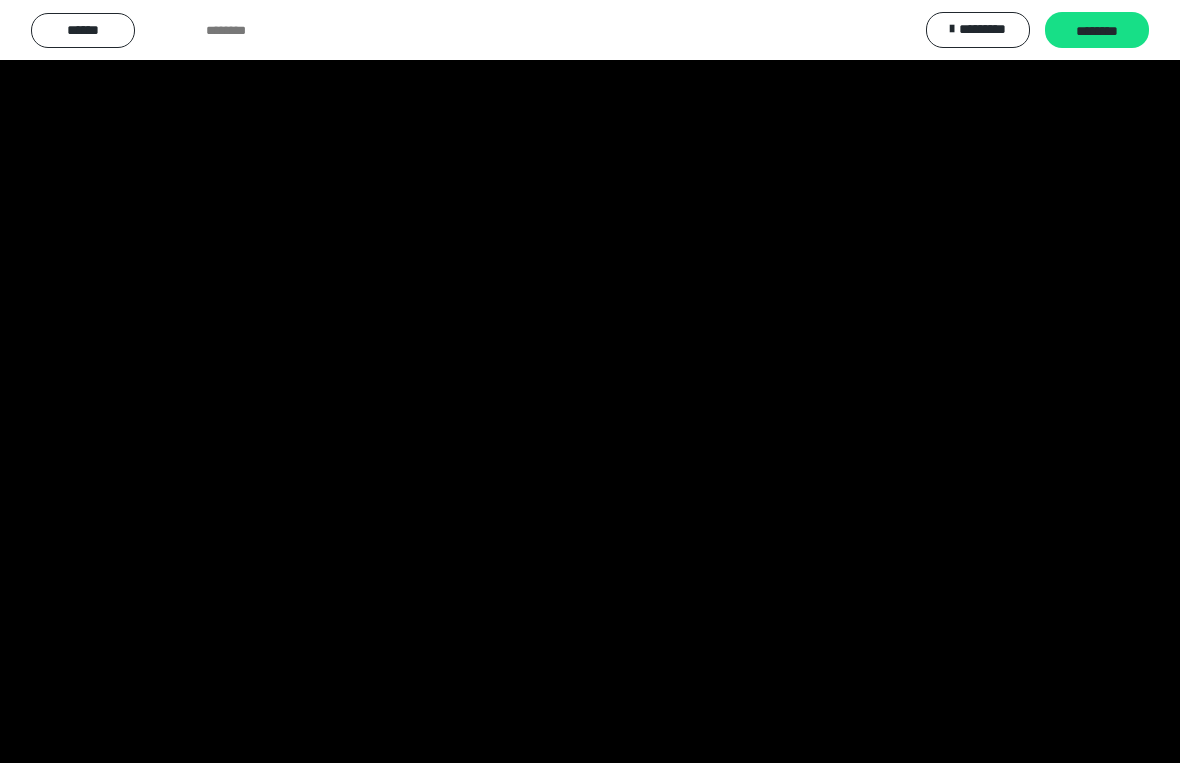 click at bounding box center (590, 381) 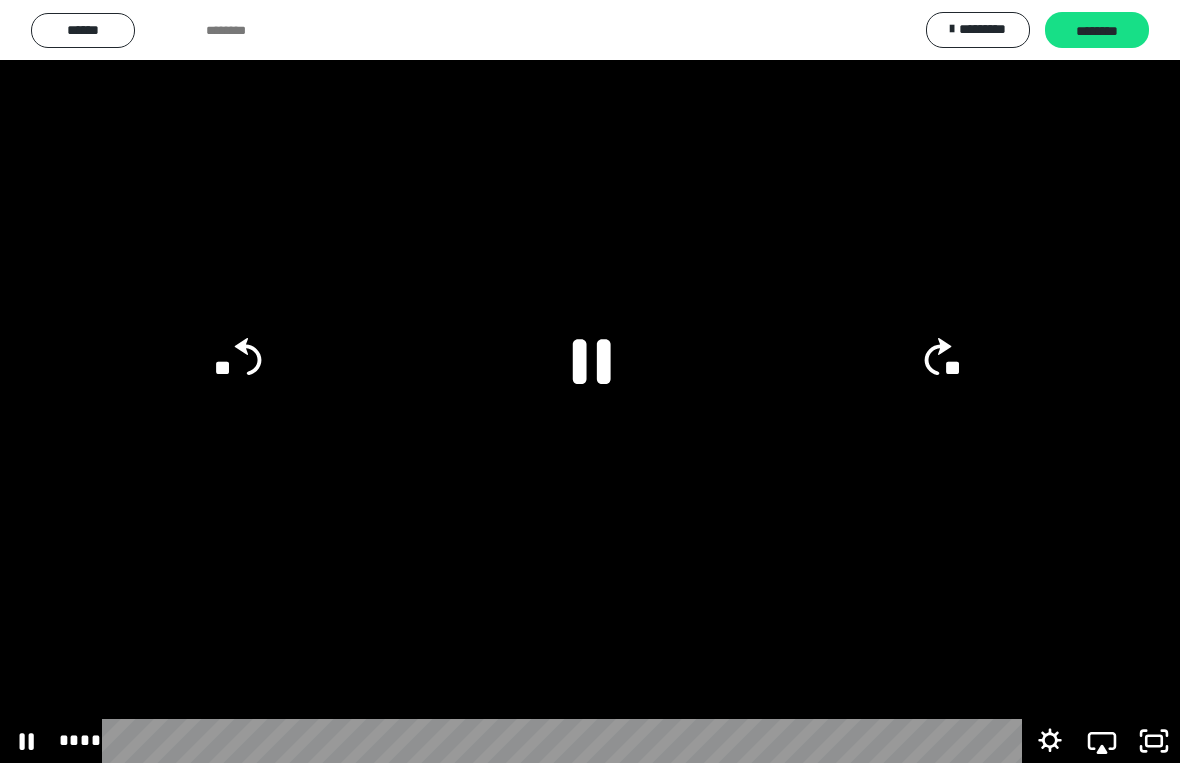 click at bounding box center (590, 381) 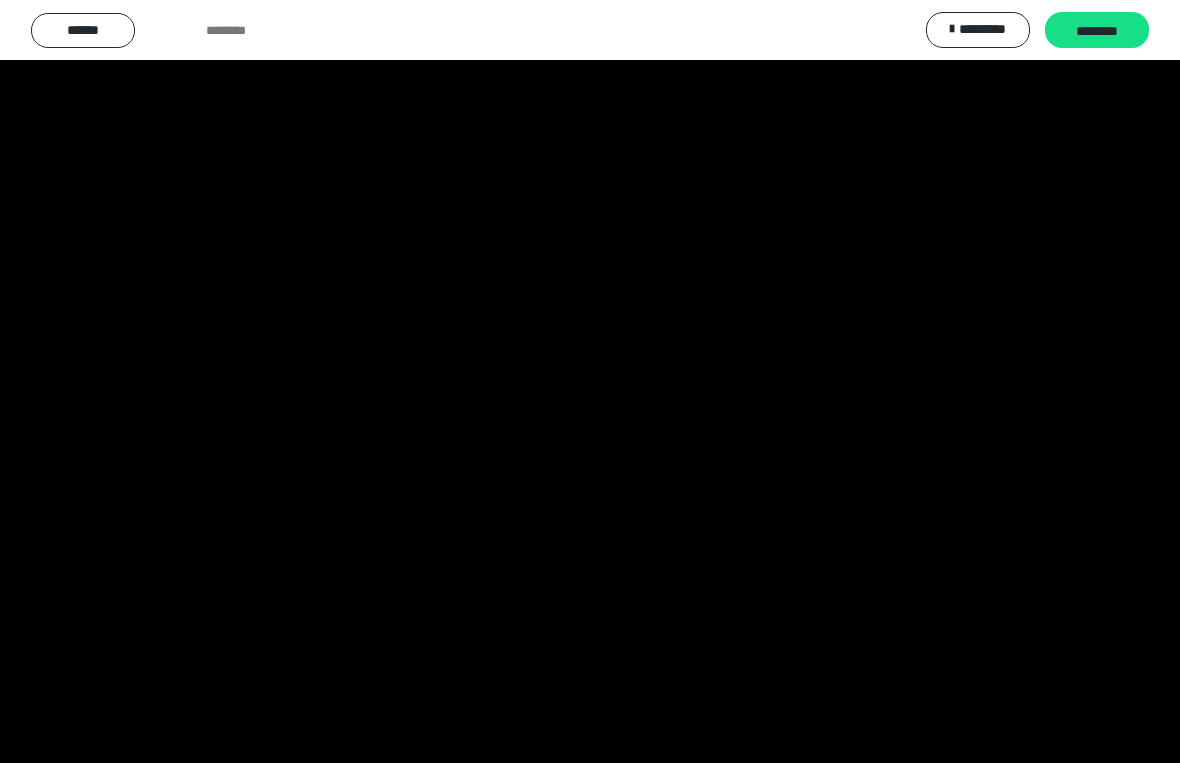 click at bounding box center [590, 381] 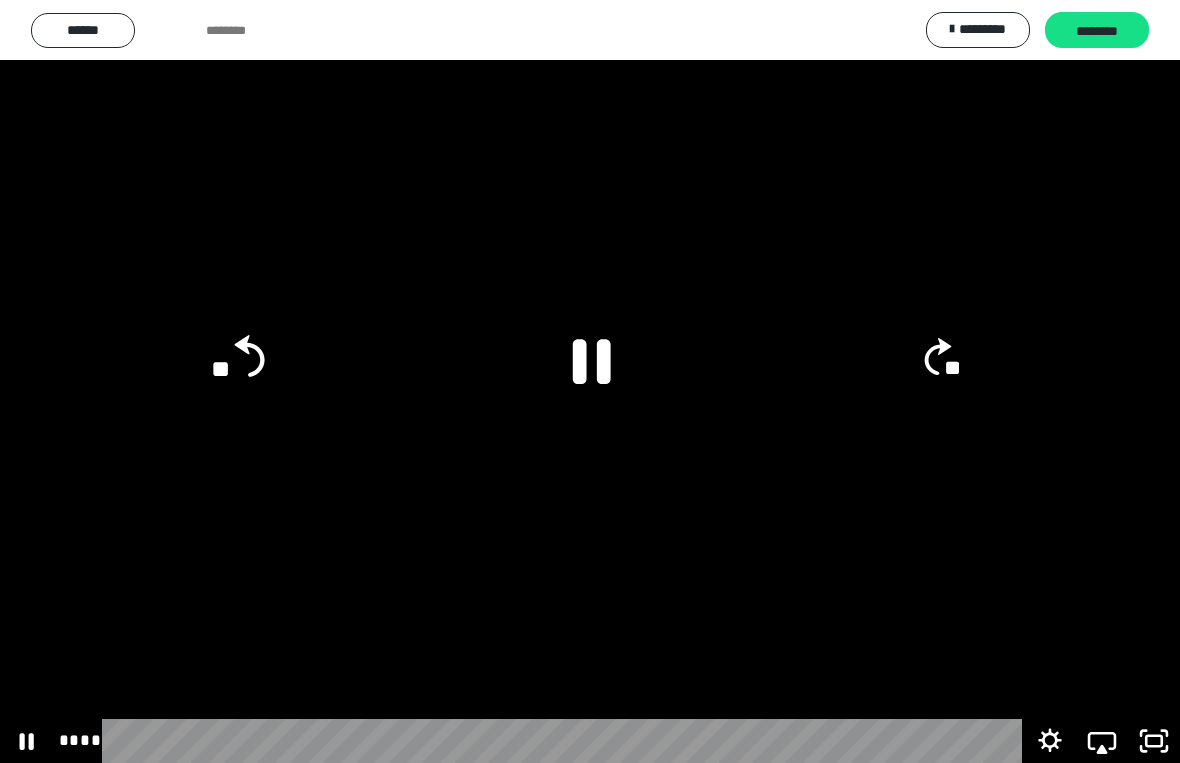 click on "**" 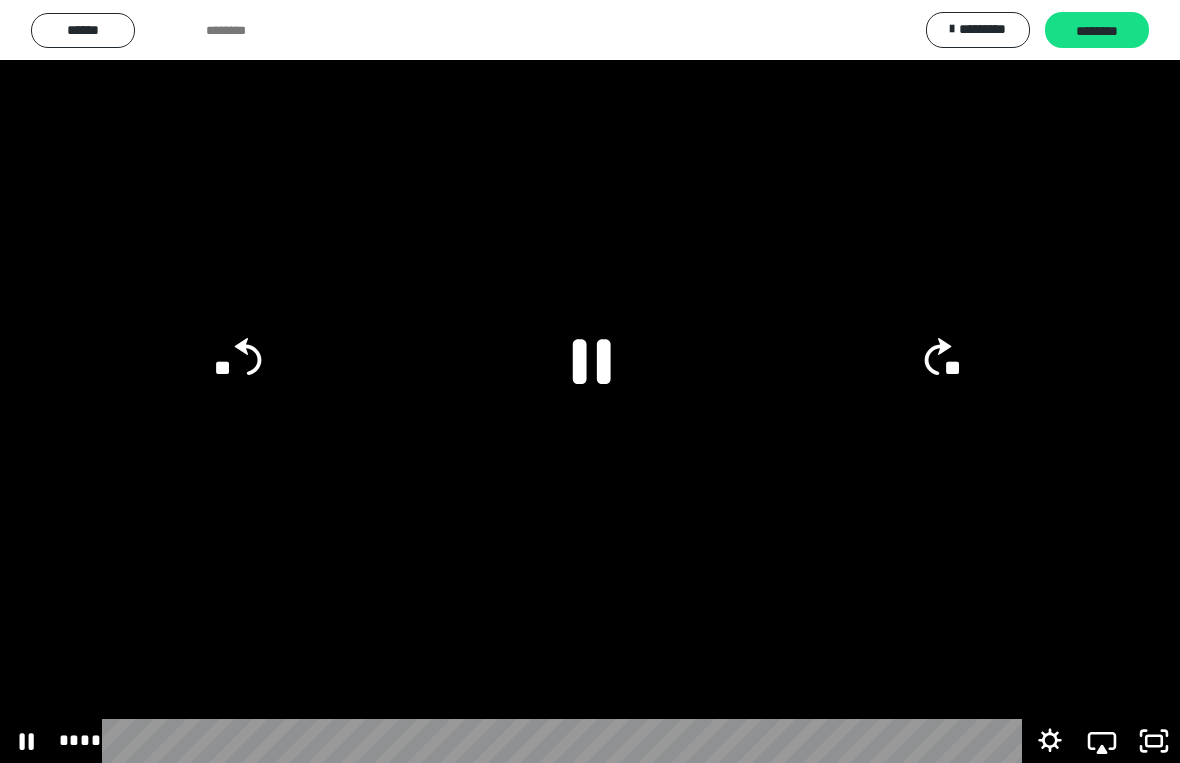click on "**" 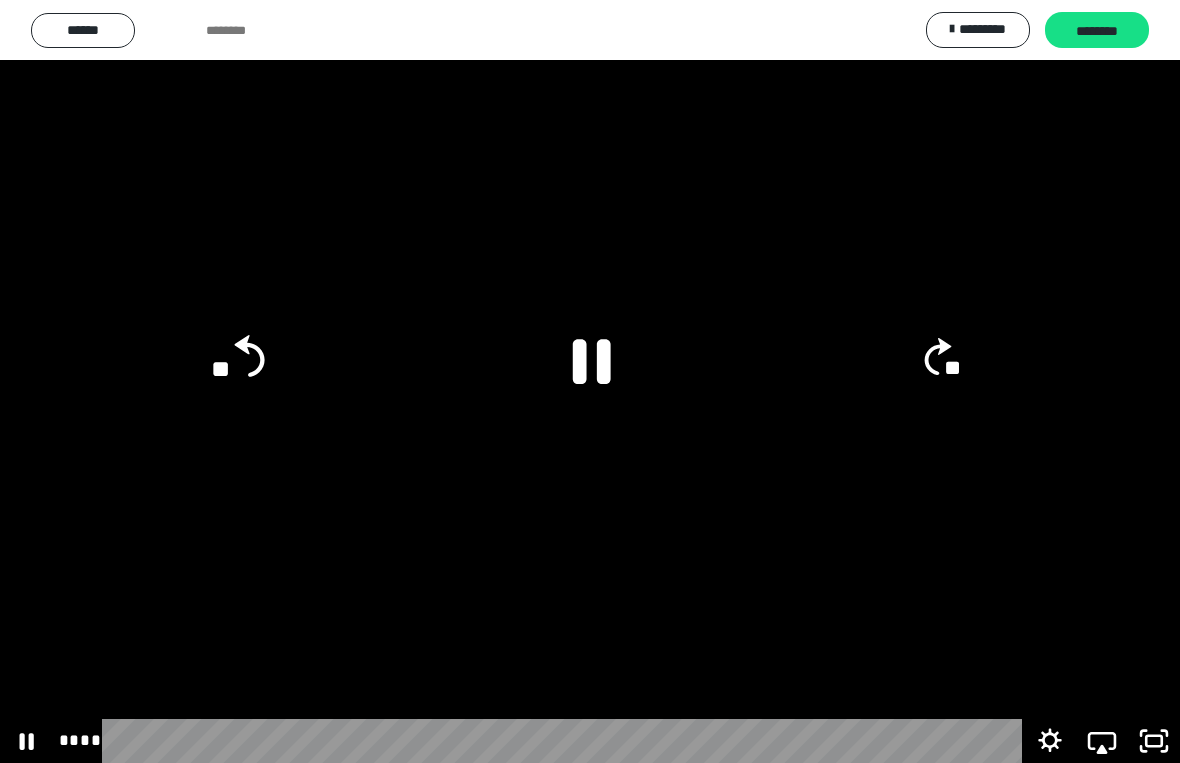 click on "**" 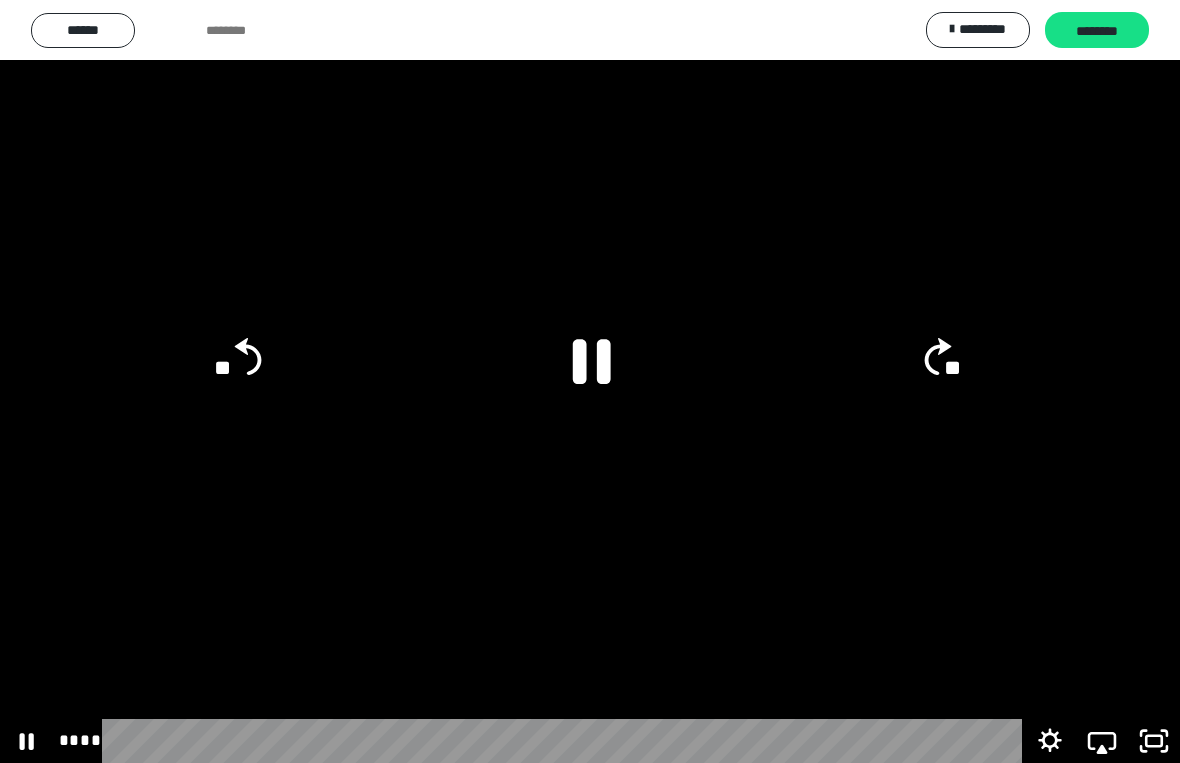 click at bounding box center (590, 381) 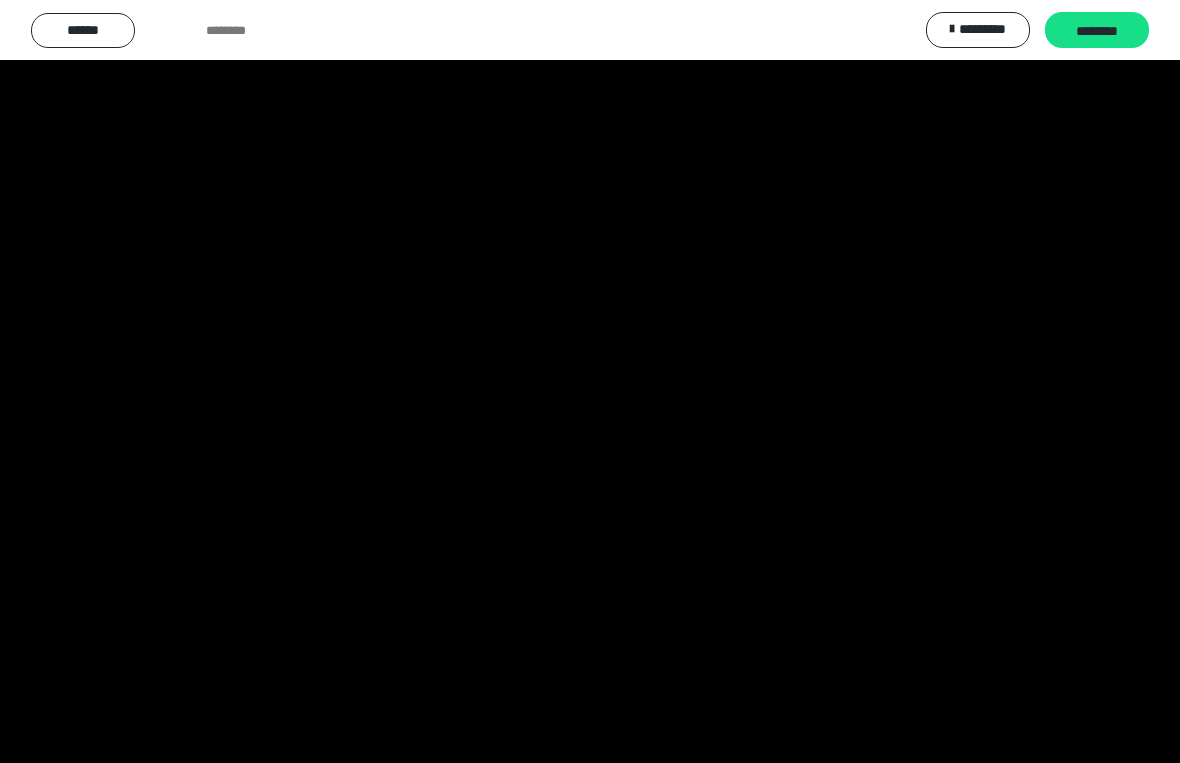click at bounding box center [590, 381] 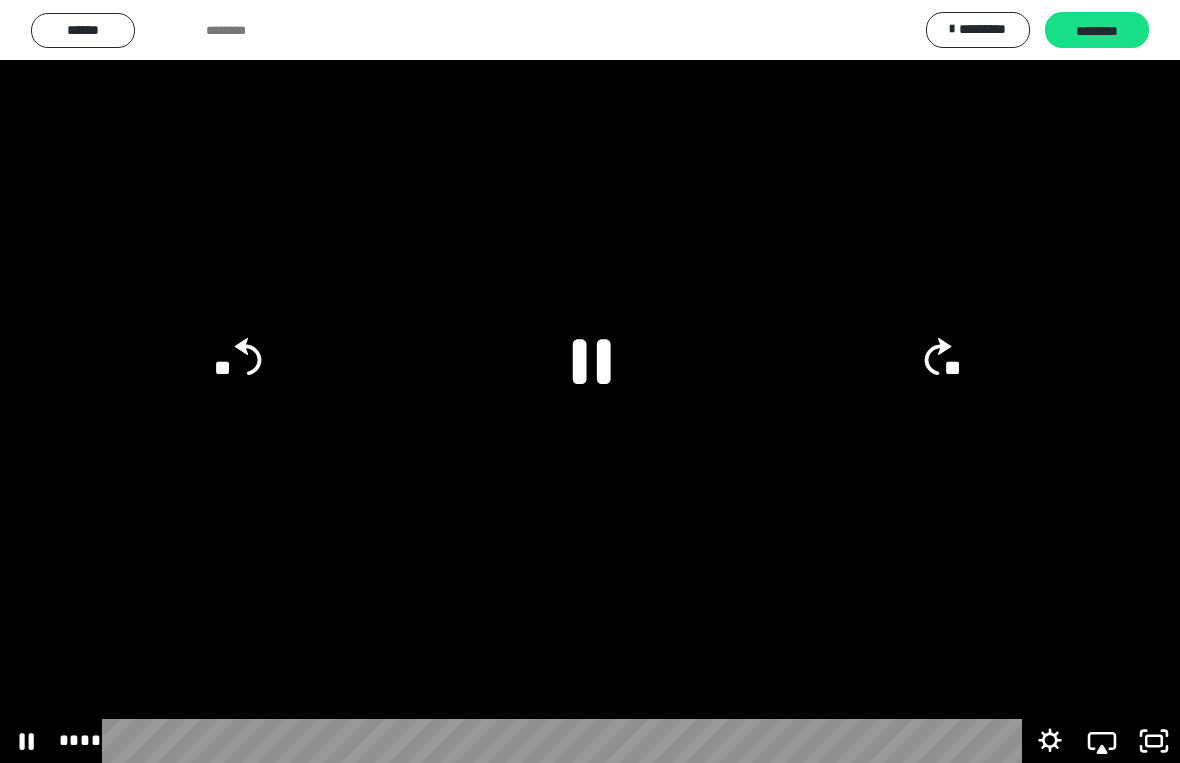 click at bounding box center [590, 381] 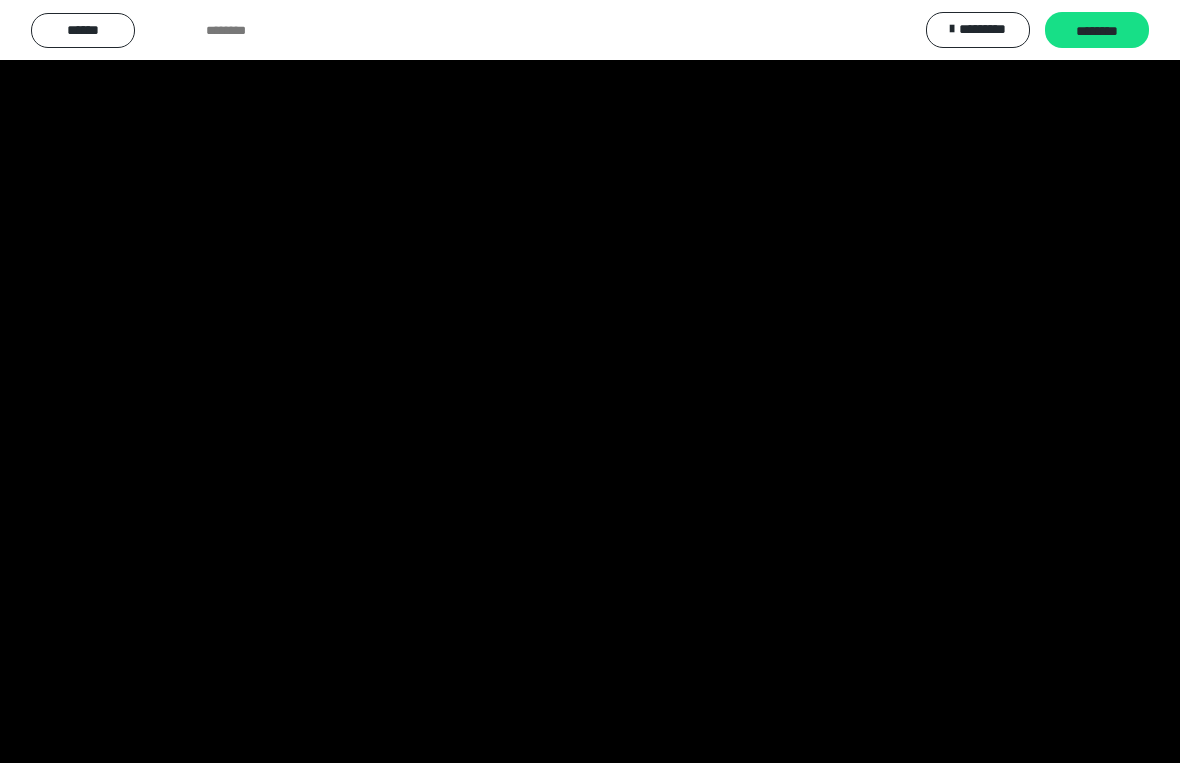 click at bounding box center (590, 381) 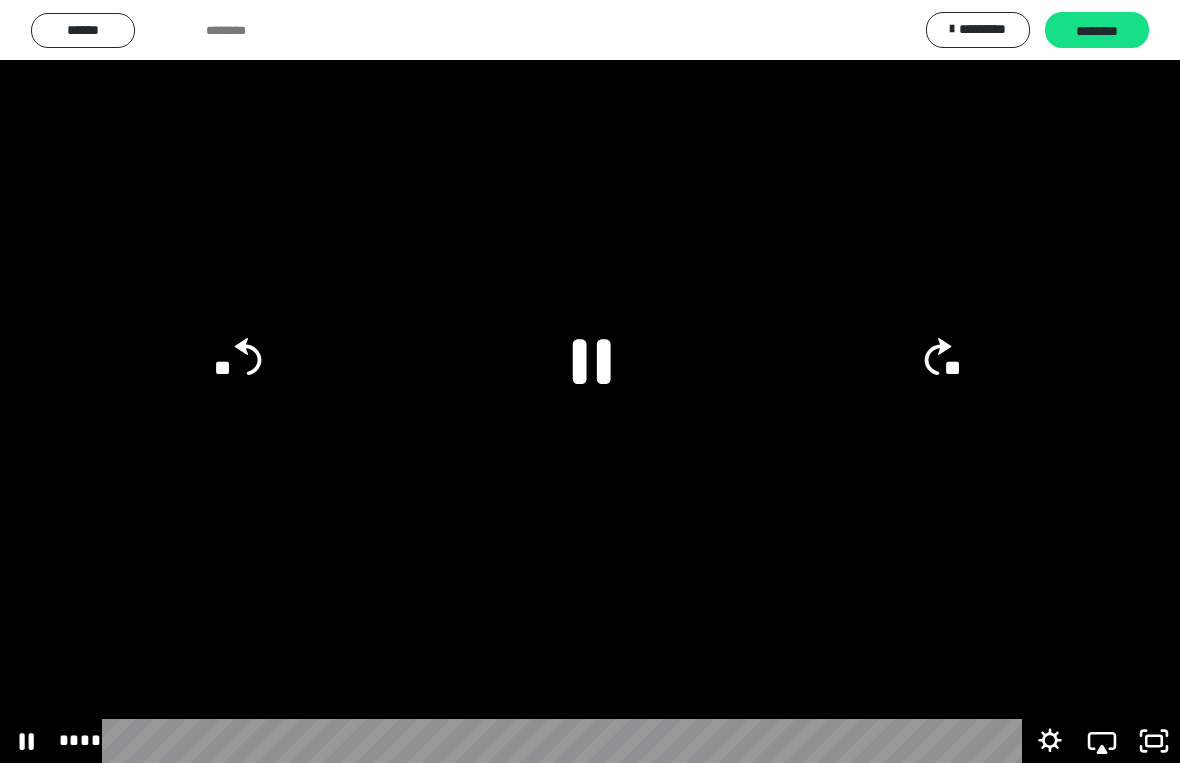 click at bounding box center (590, 381) 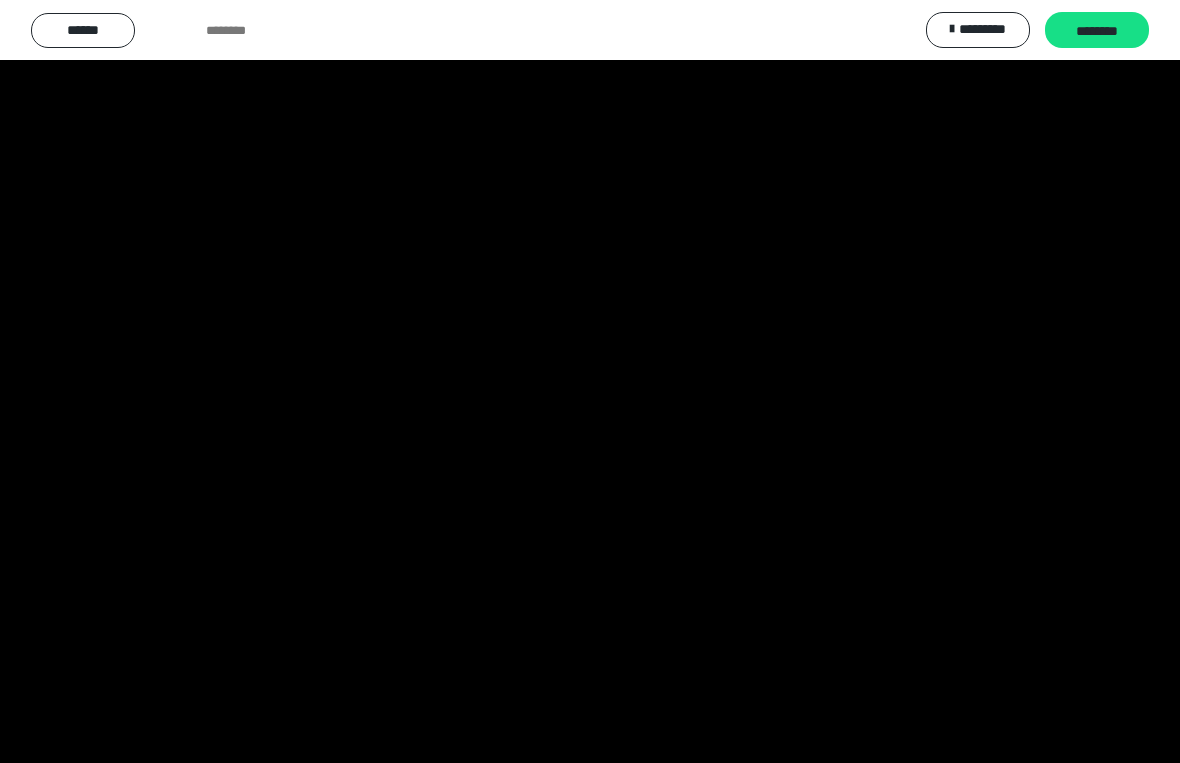click at bounding box center [590, 381] 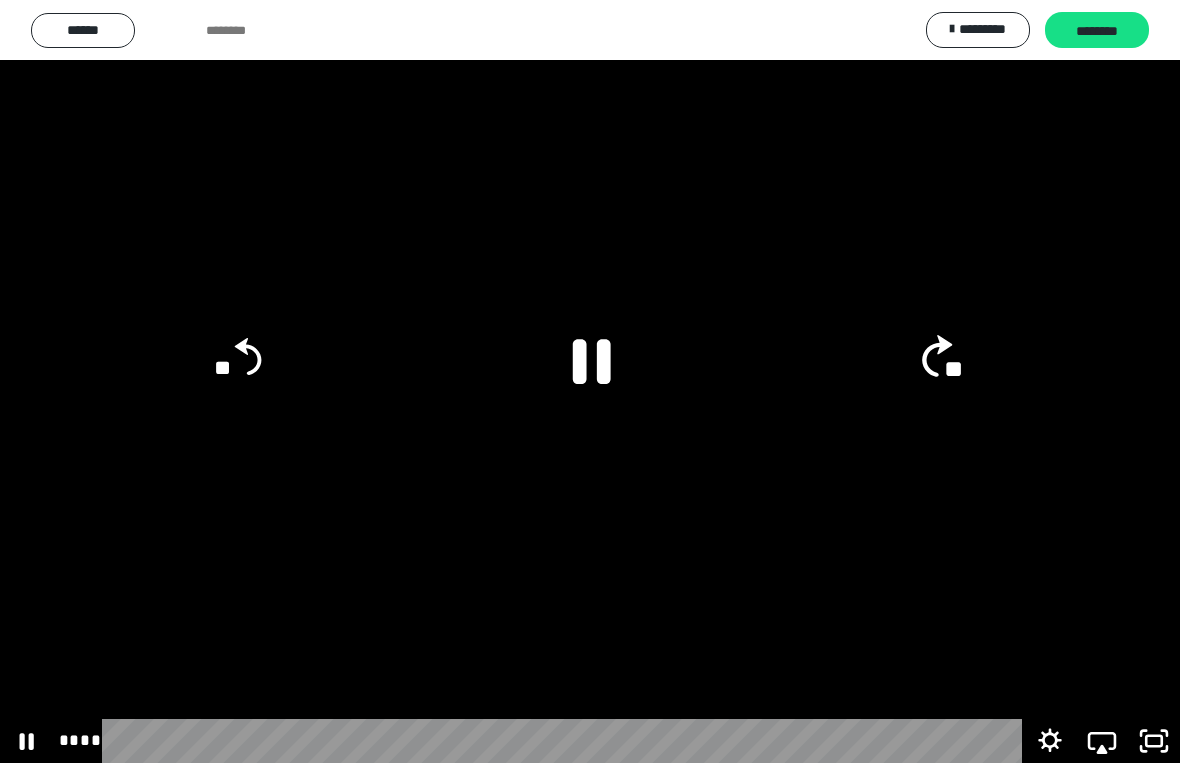 click on "**" 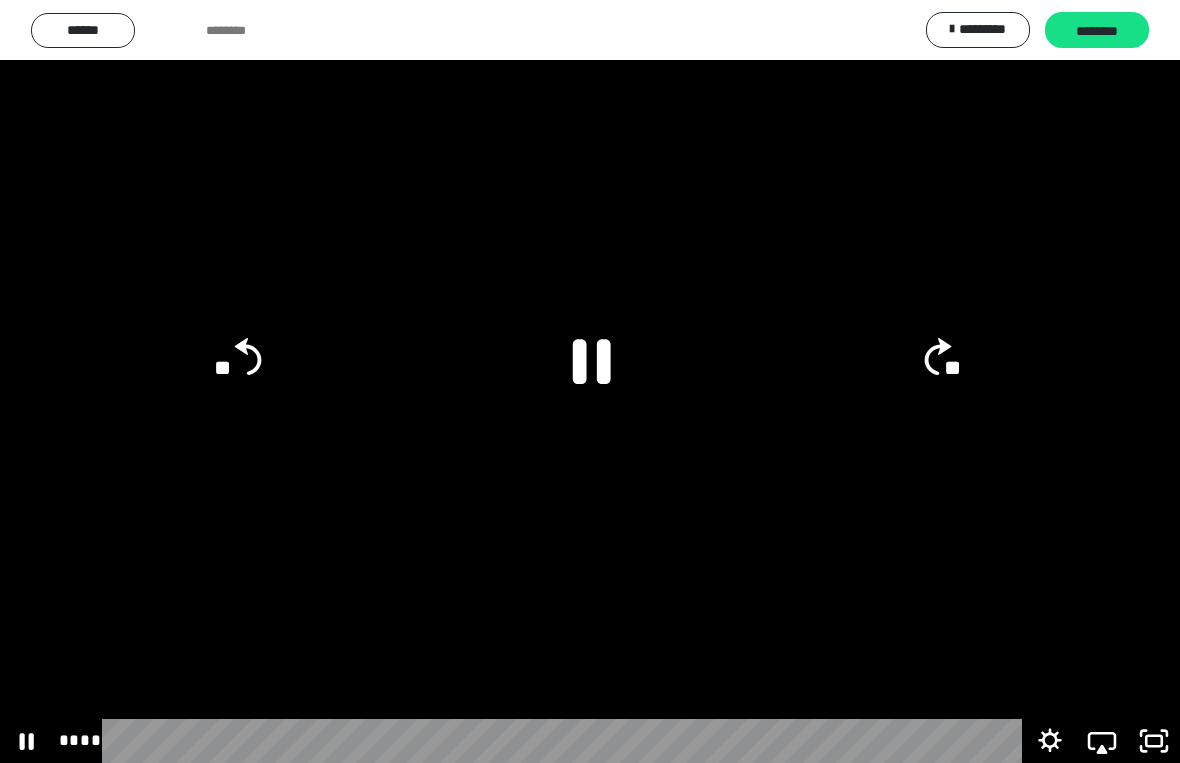 click at bounding box center [590, 381] 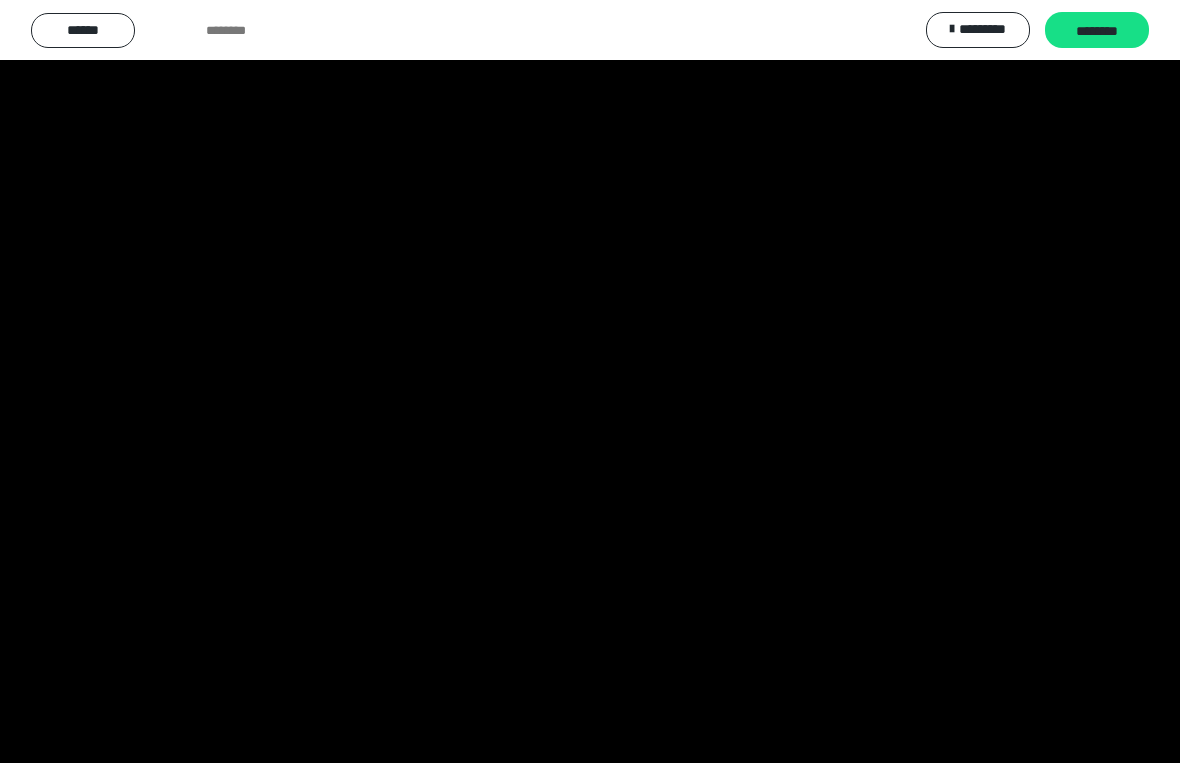 click at bounding box center [590, 381] 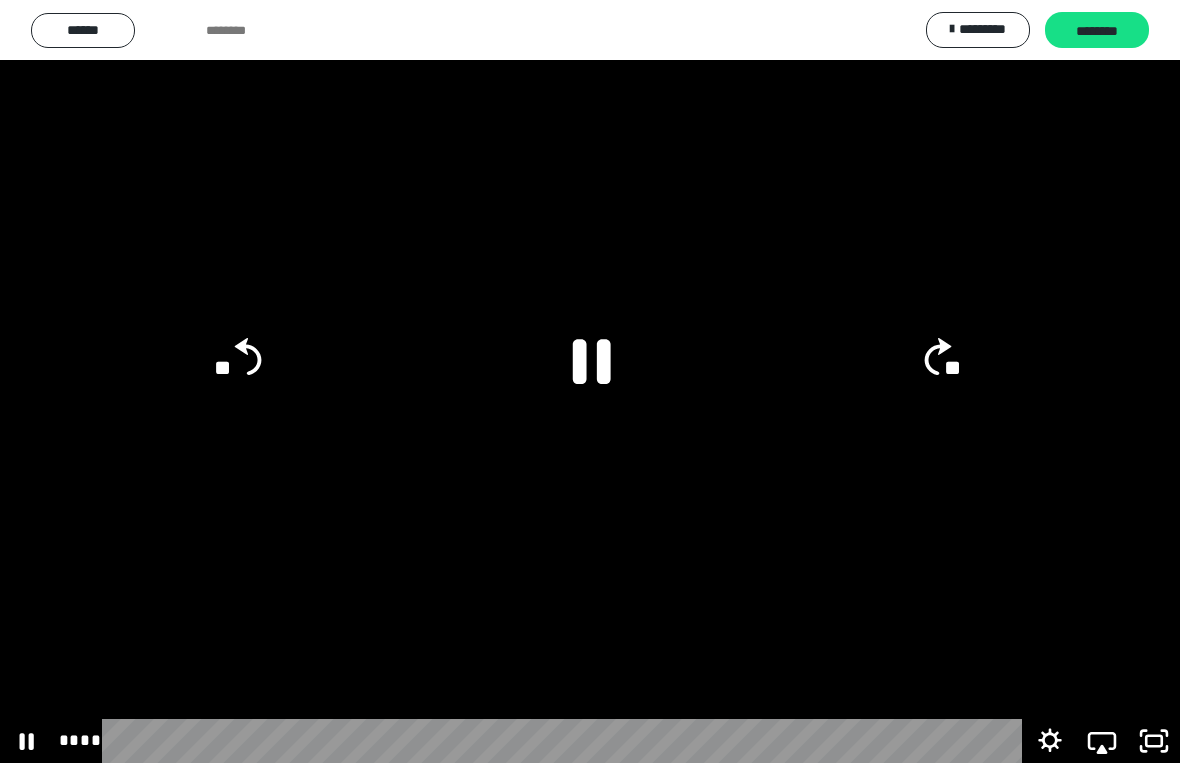 click at bounding box center [590, 381] 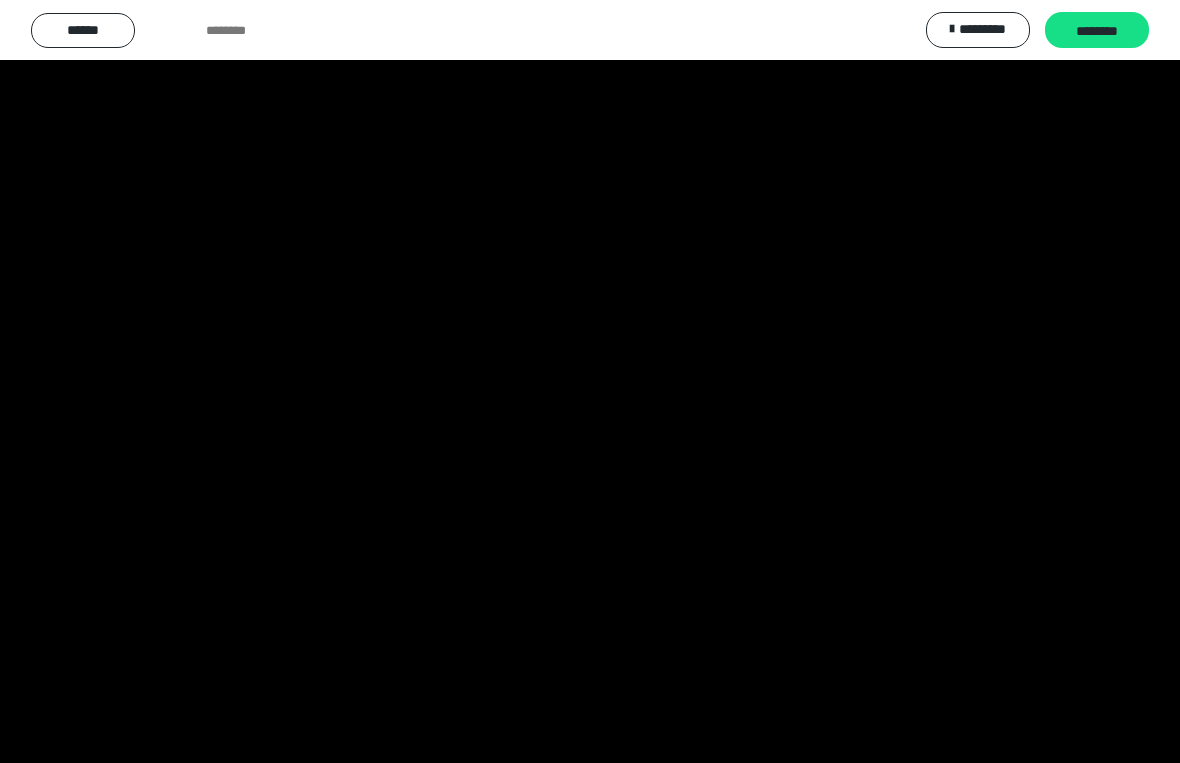 click at bounding box center (590, 381) 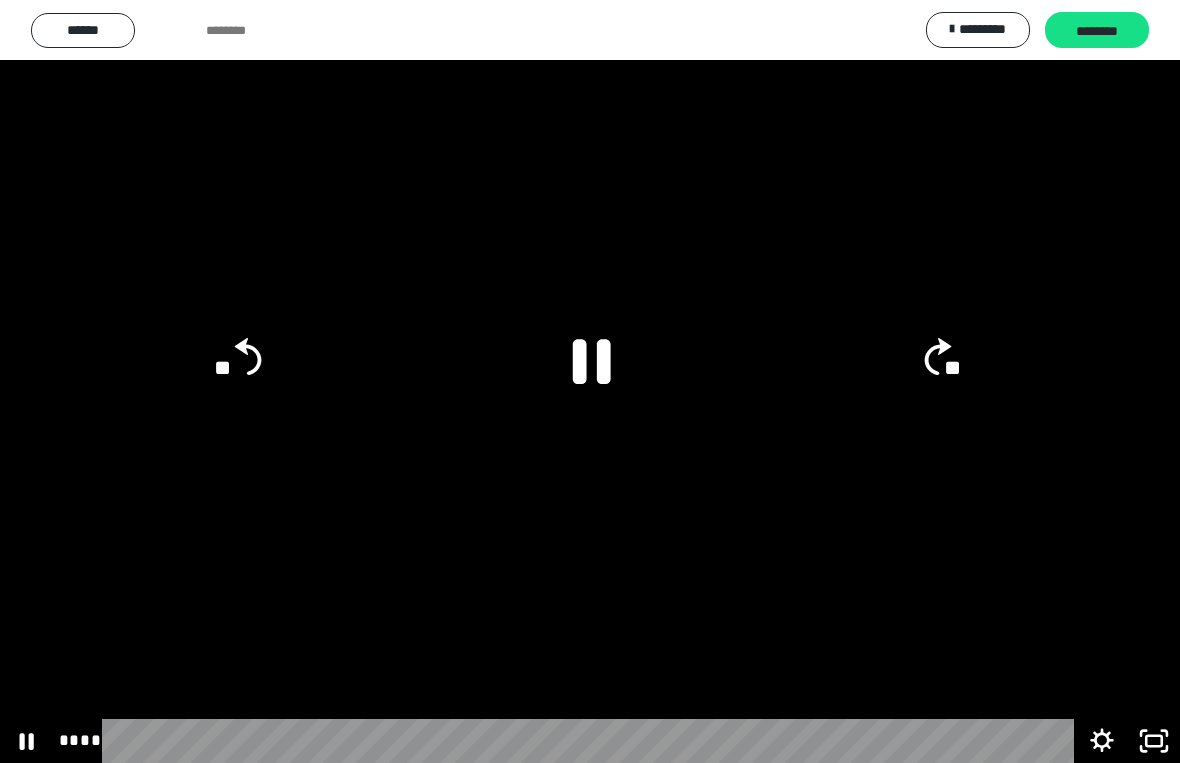 click at bounding box center [590, 381] 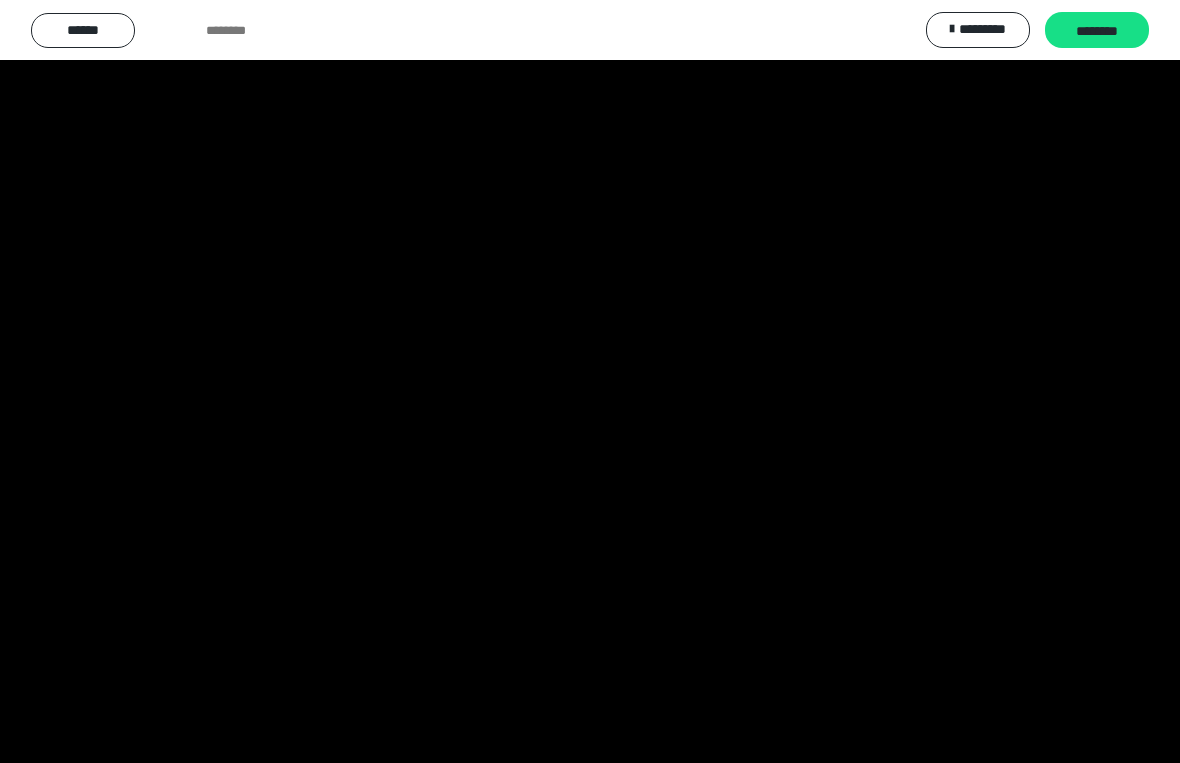 click at bounding box center (590, 381) 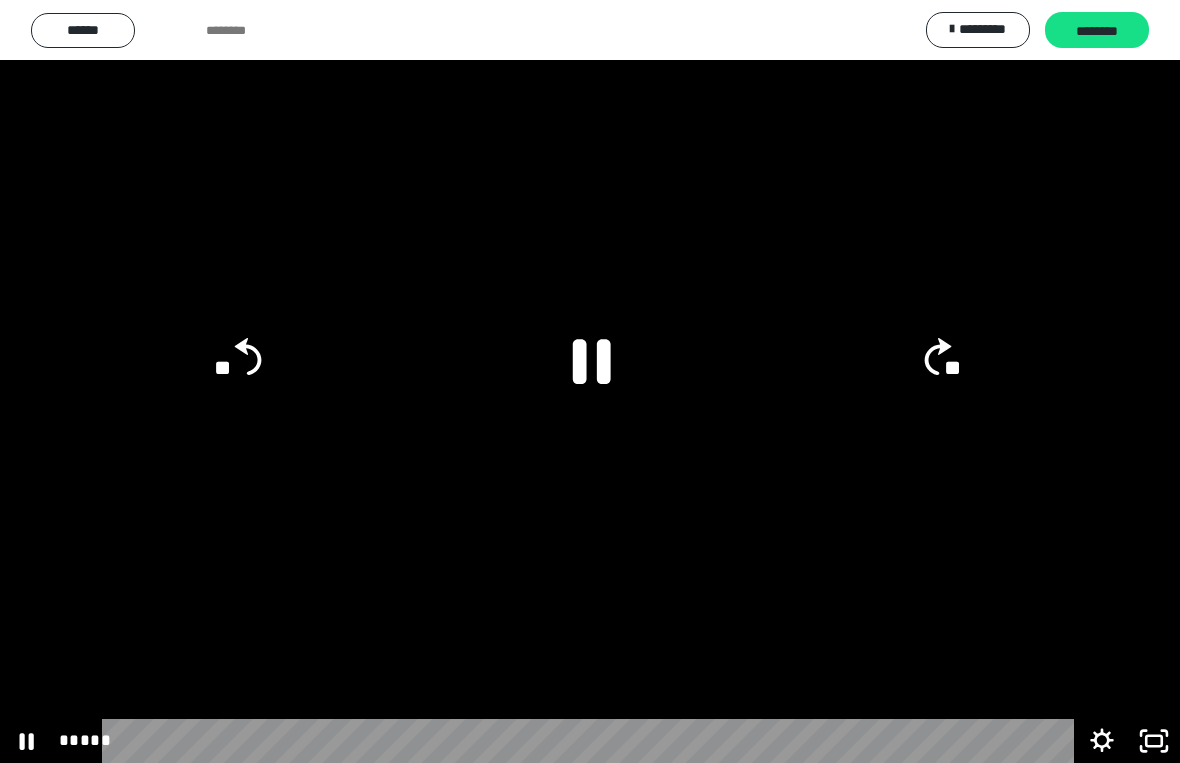 click on "**" 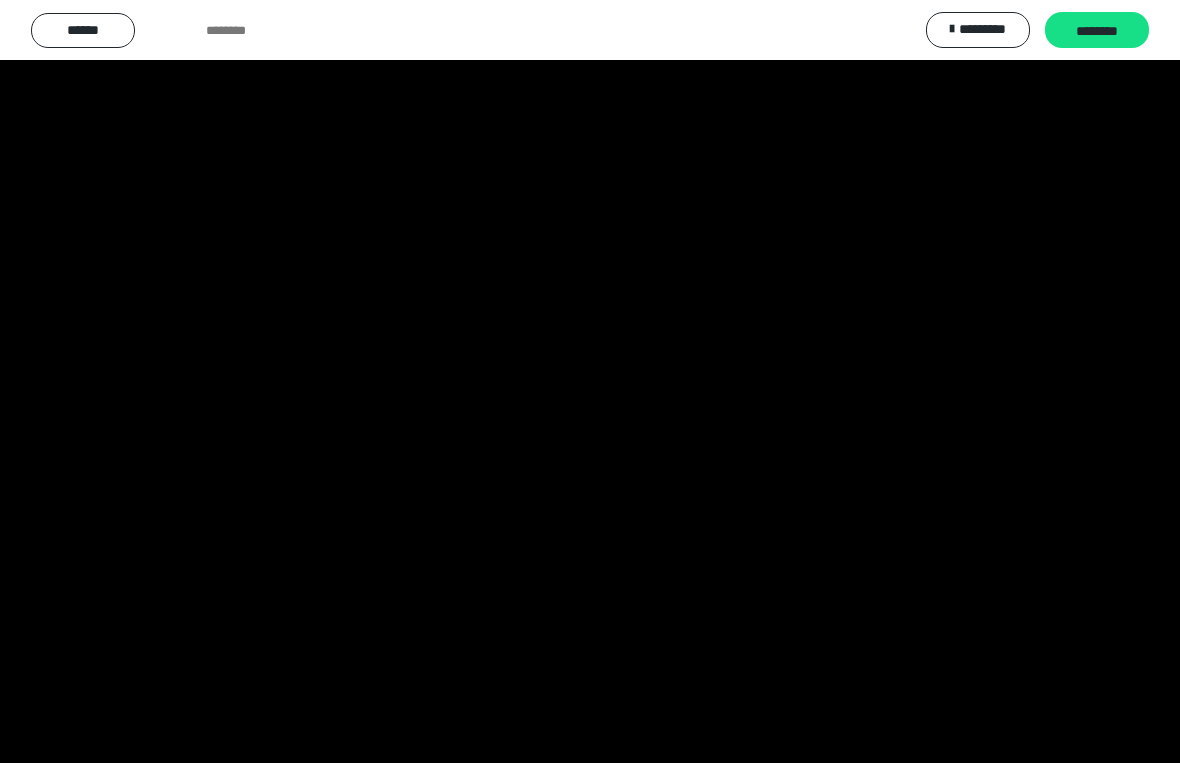 click at bounding box center [590, 381] 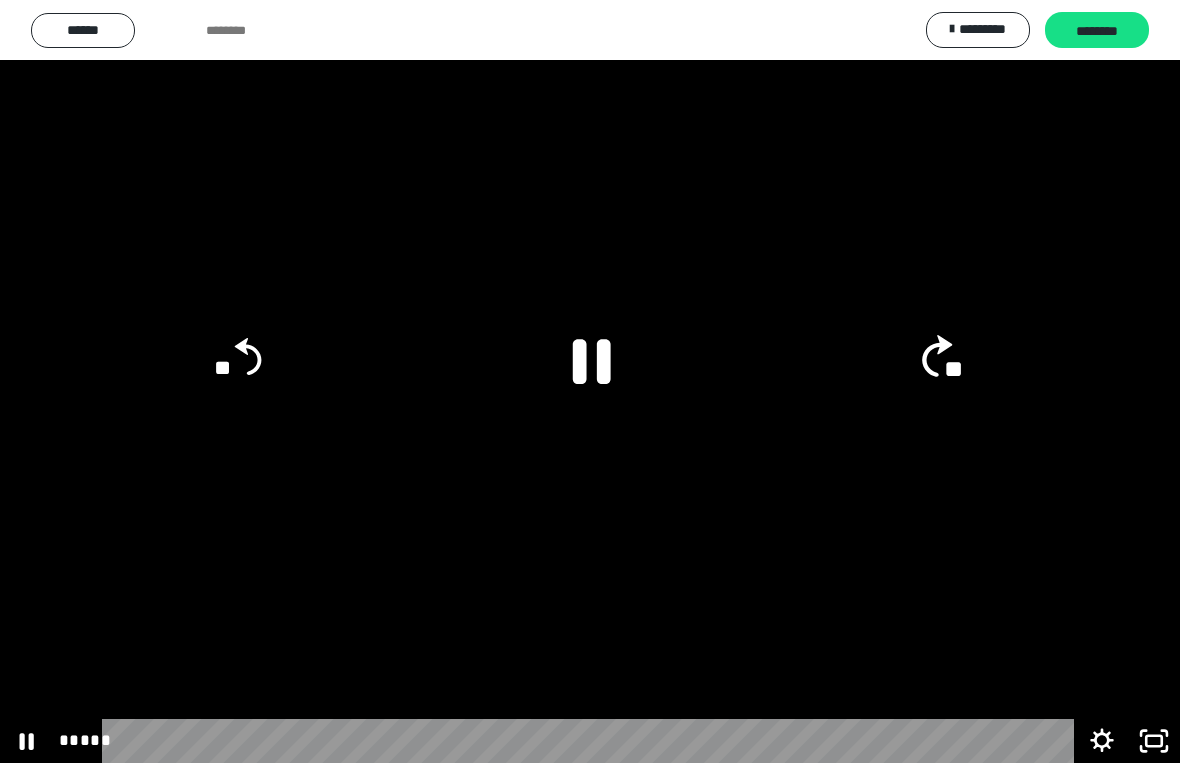 click on "**" 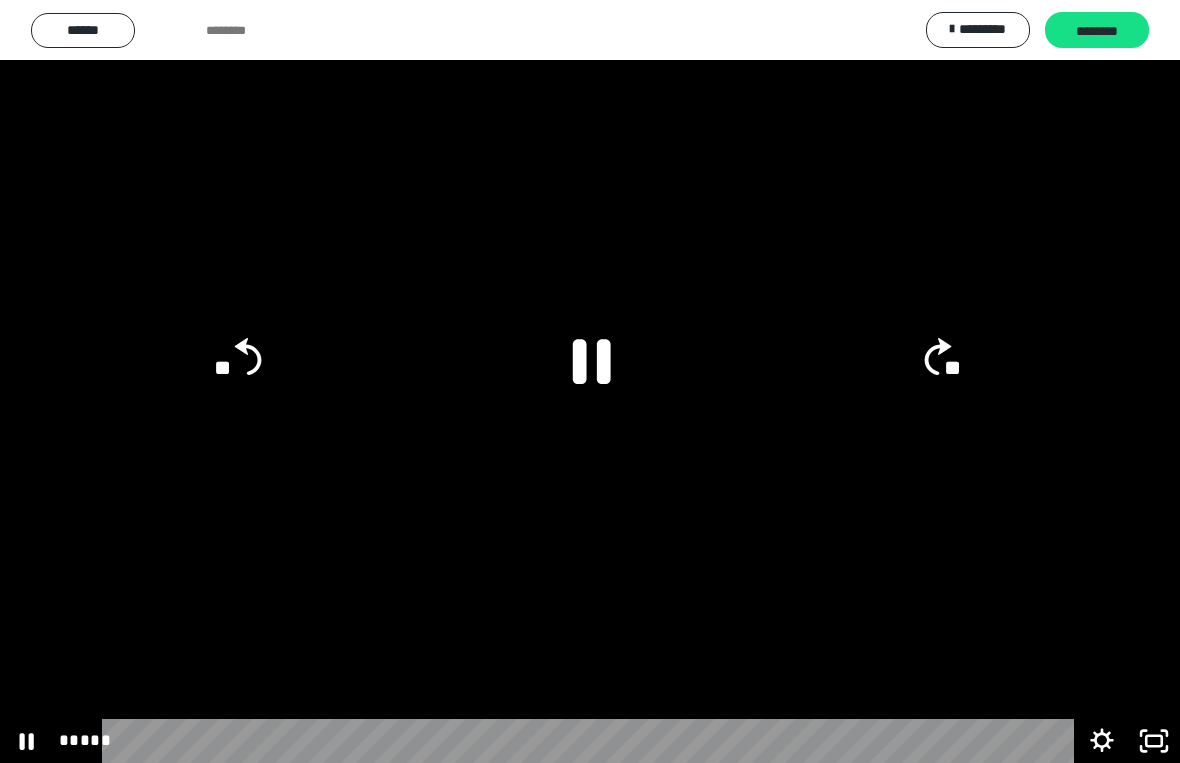 click at bounding box center (590, 381) 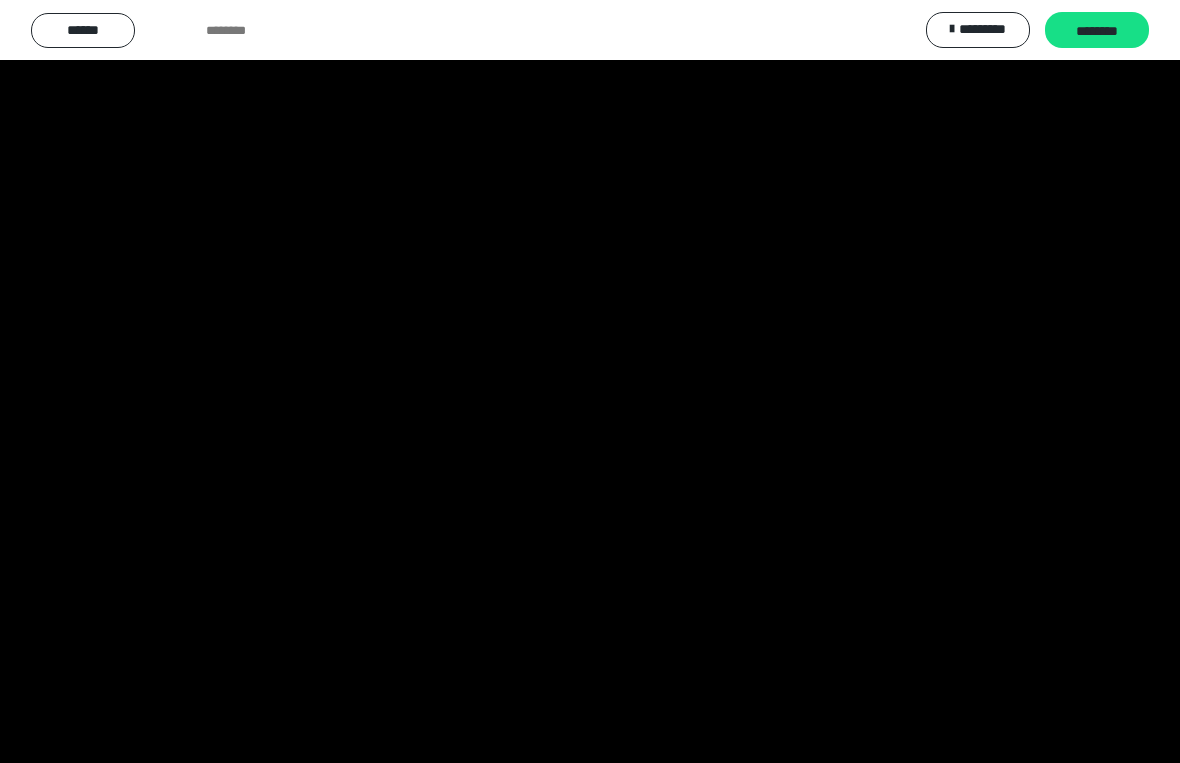 click at bounding box center (590, 381) 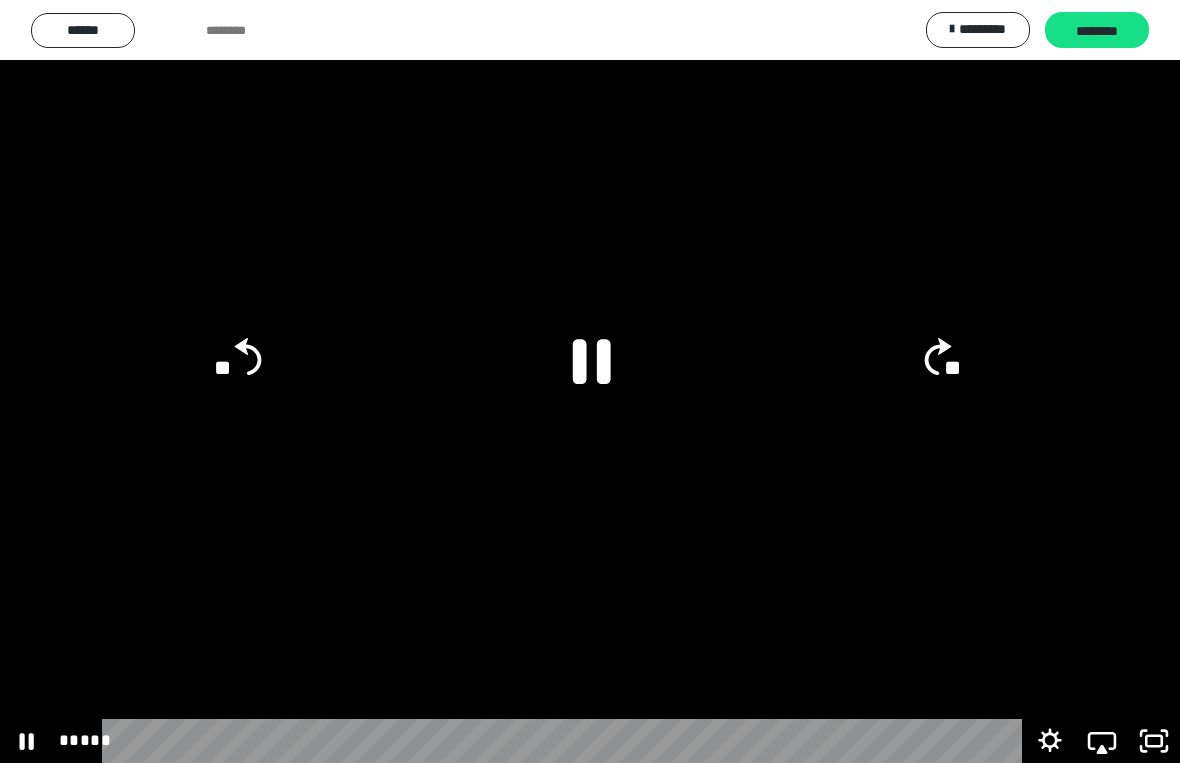 click on "**" 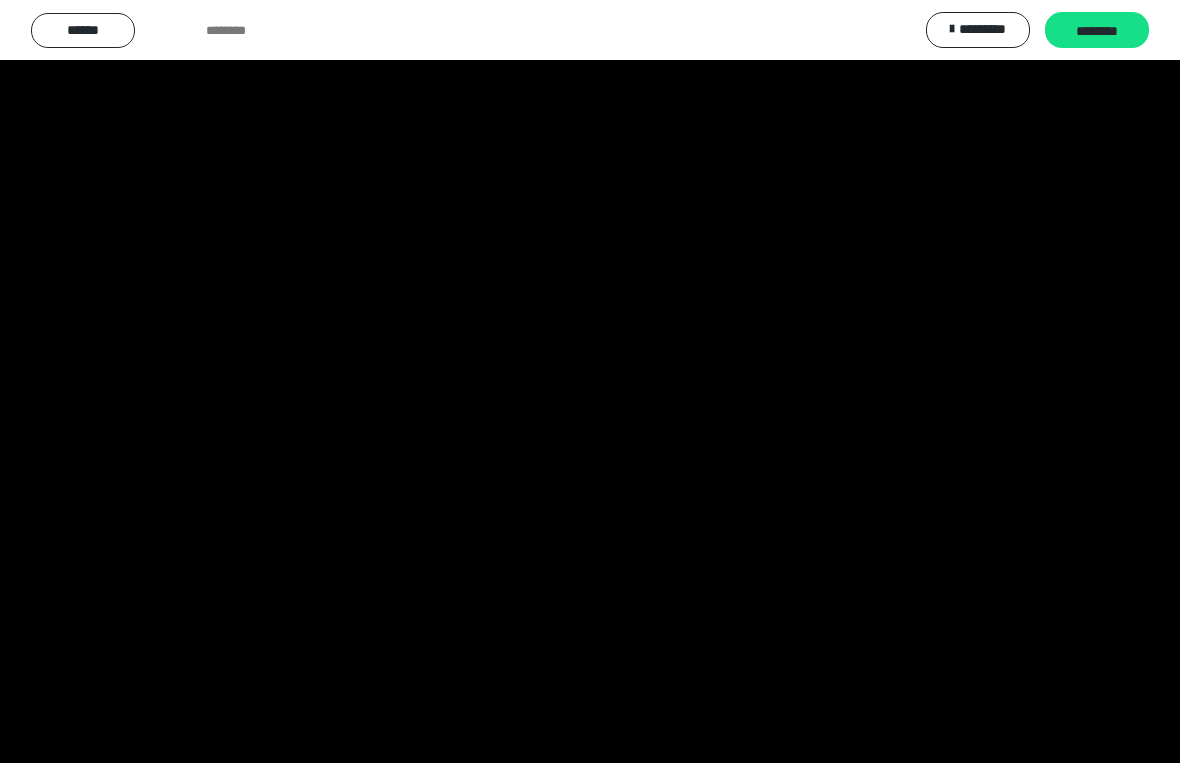 click at bounding box center (590, 381) 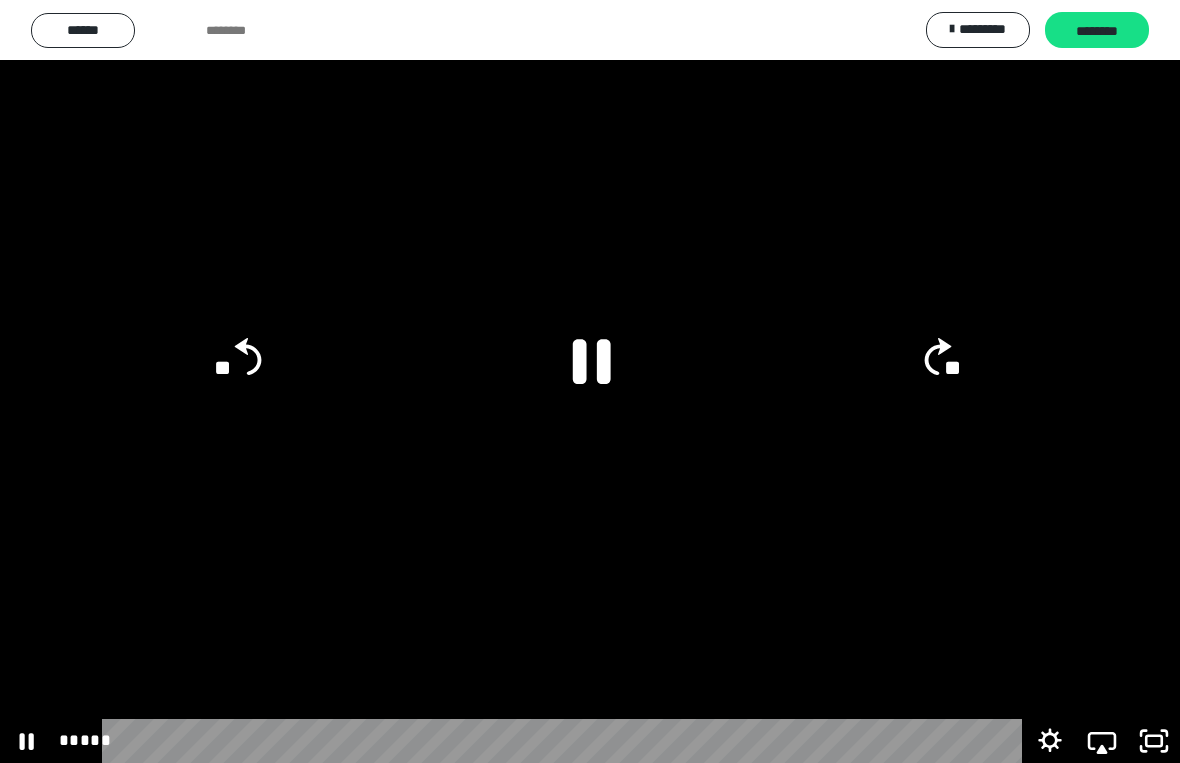 click at bounding box center (590, 381) 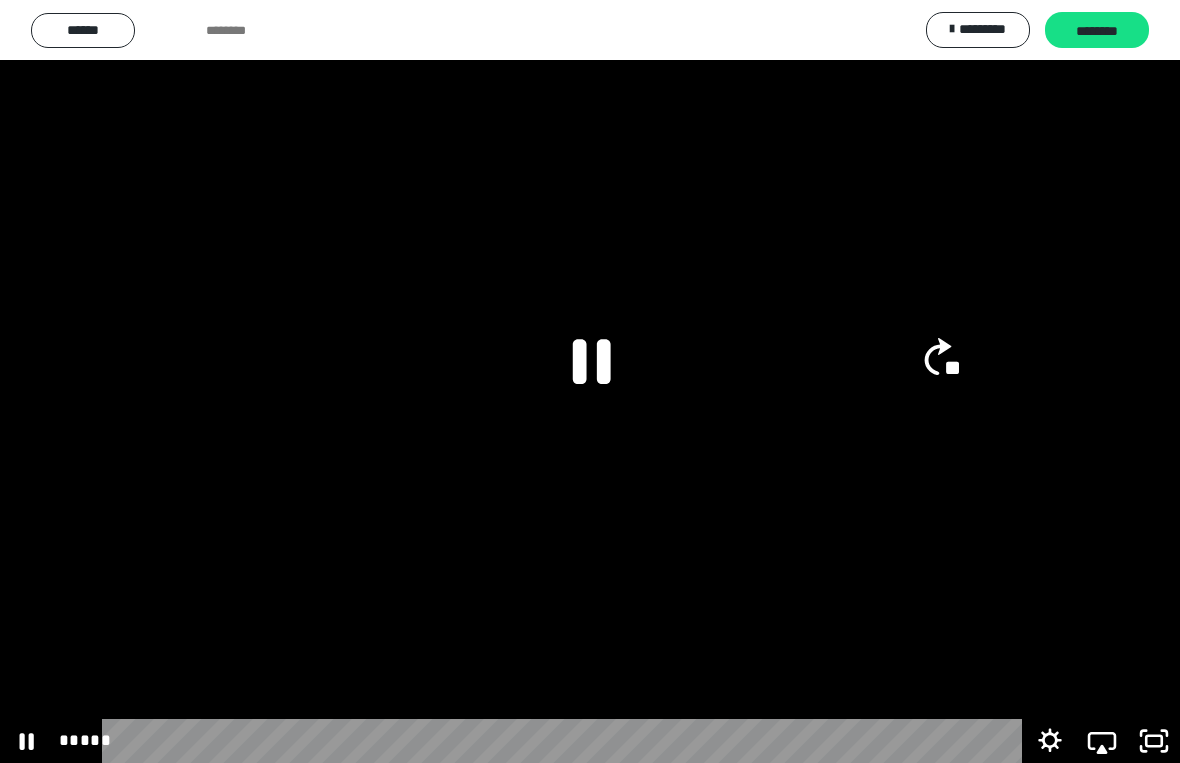 click at bounding box center (590, 381) 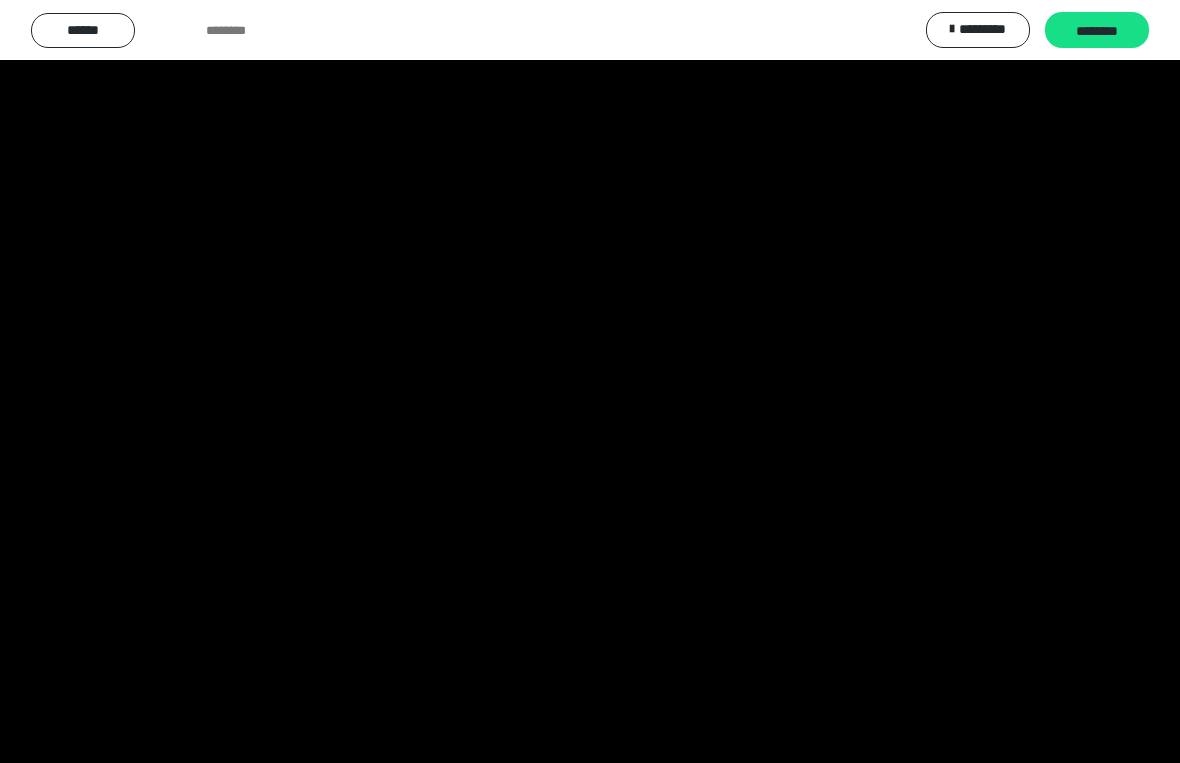 click at bounding box center (590, 381) 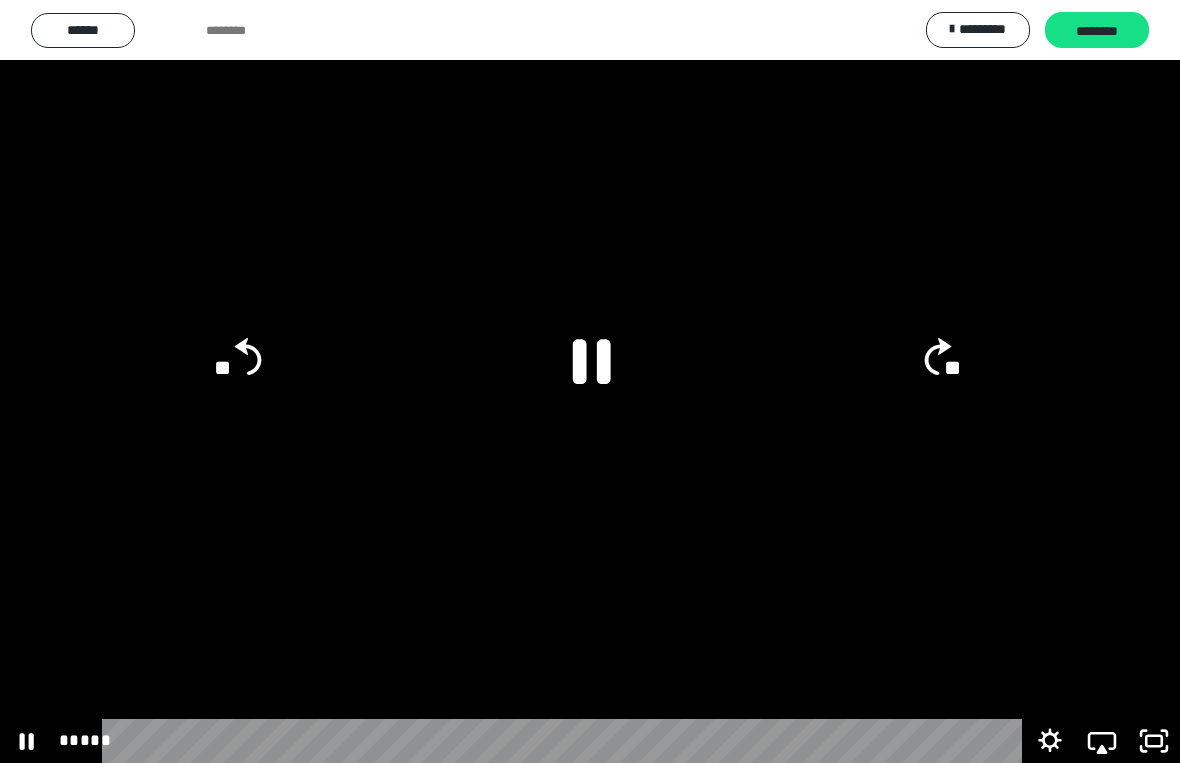 click at bounding box center [590, 381] 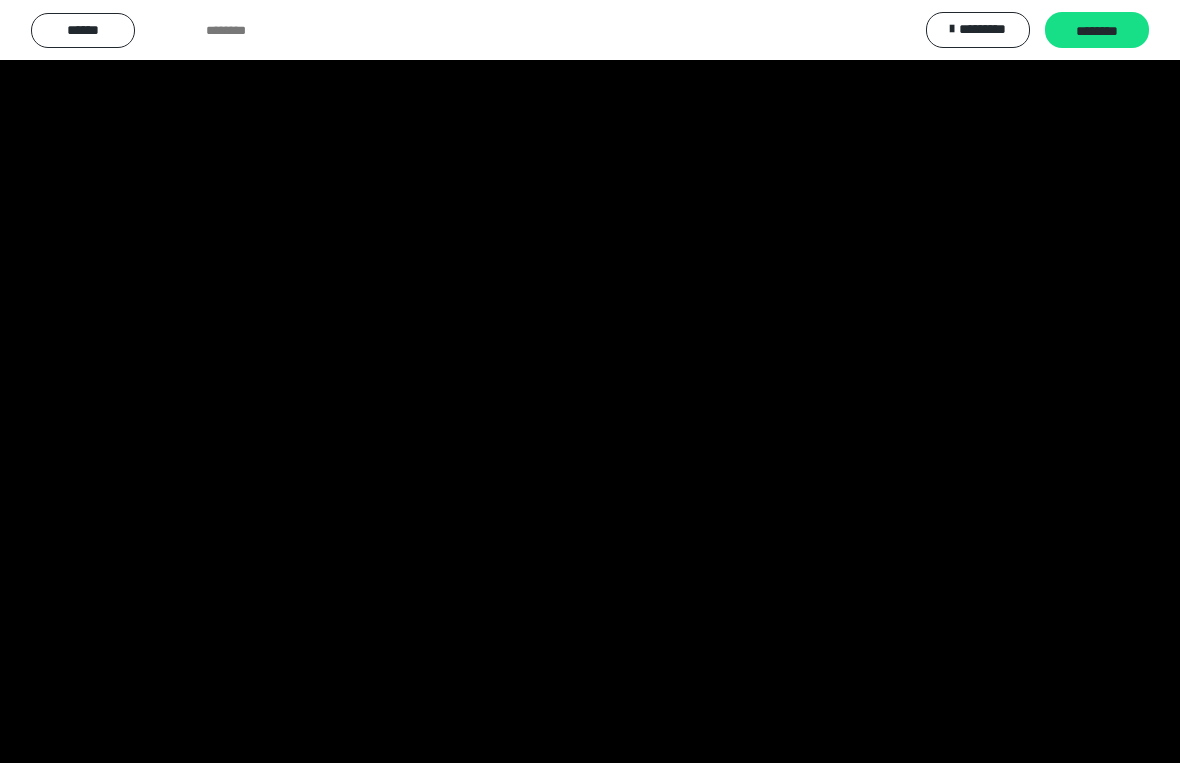 click at bounding box center [590, 381] 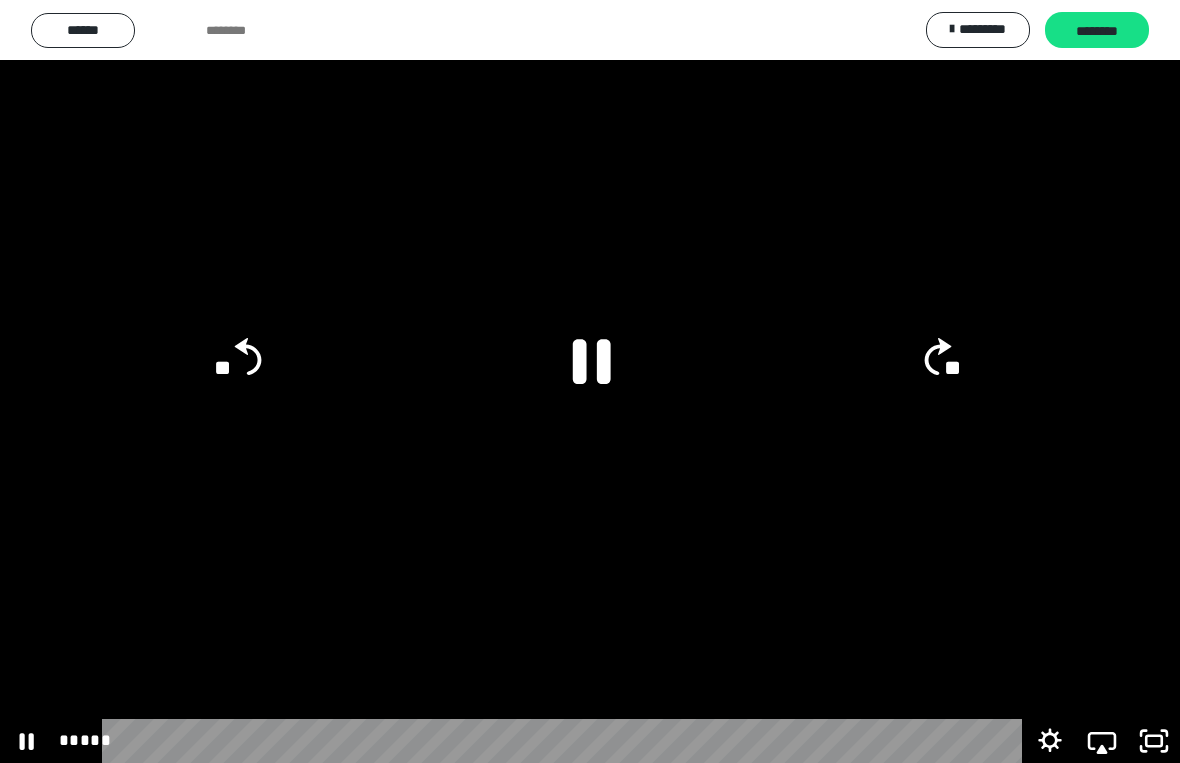 click at bounding box center [590, 381] 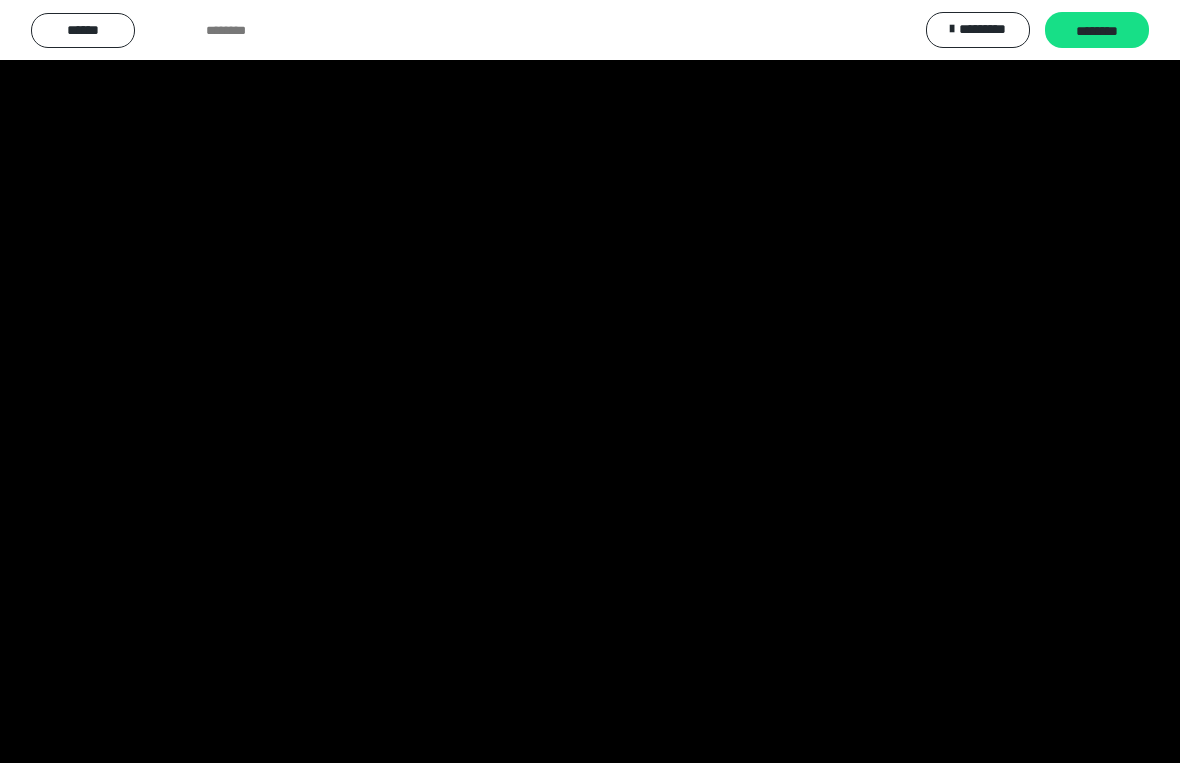 click at bounding box center (590, 381) 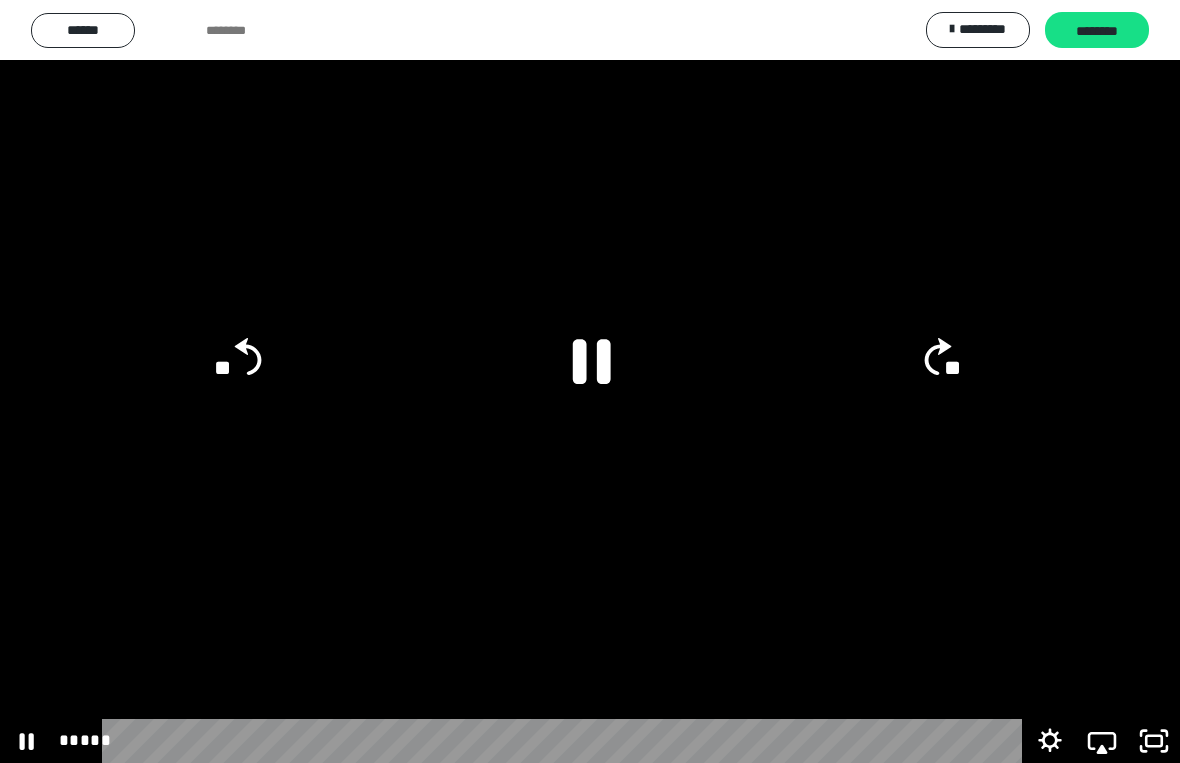 click on "**" 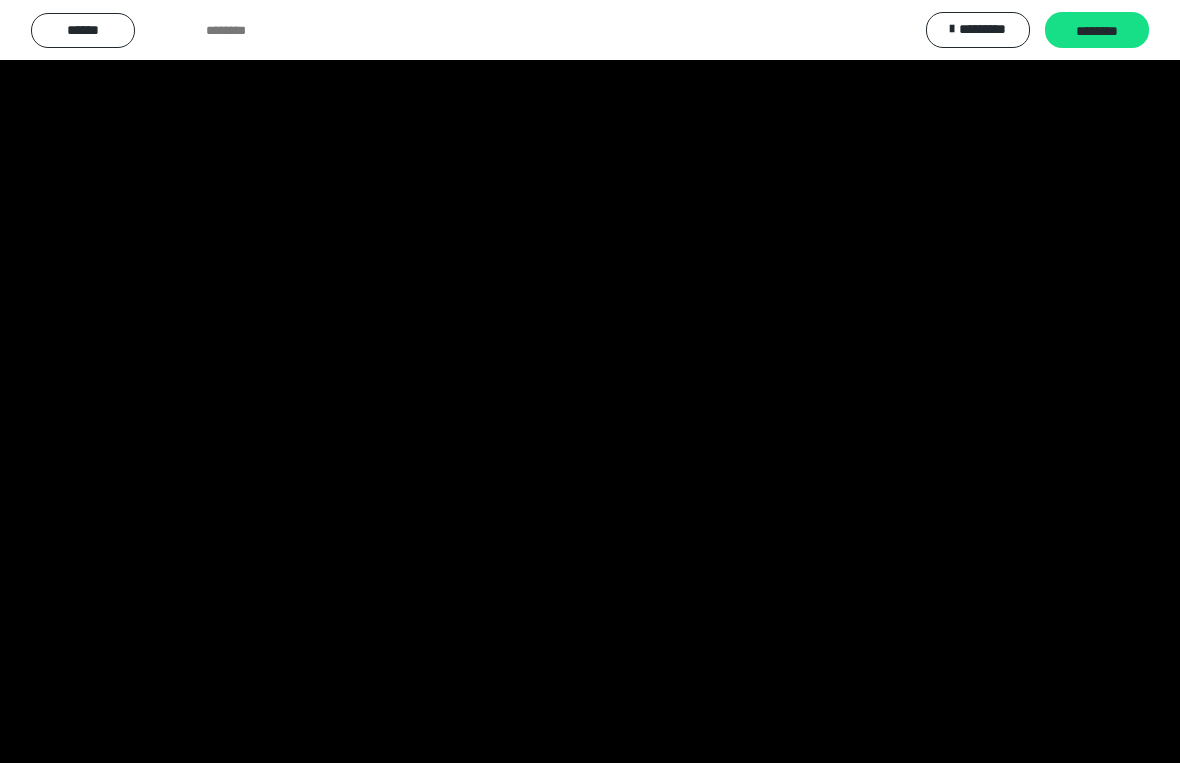 click at bounding box center [590, 381] 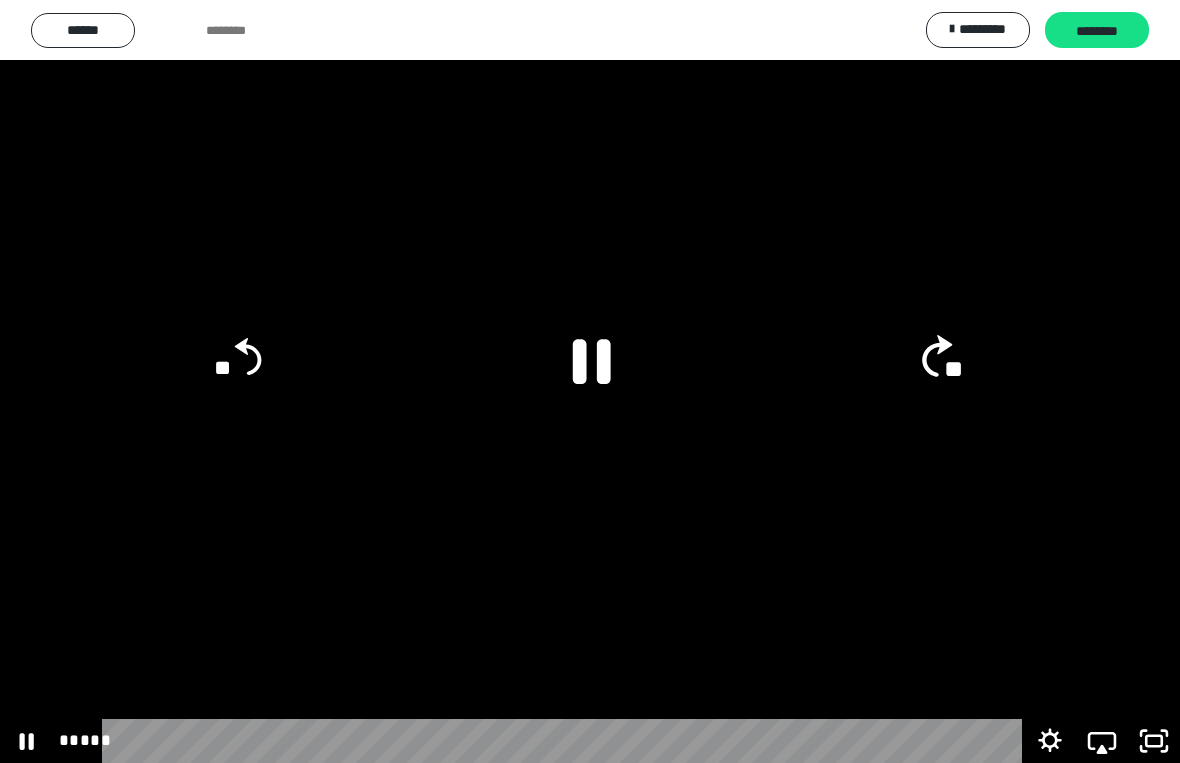 click on "**" 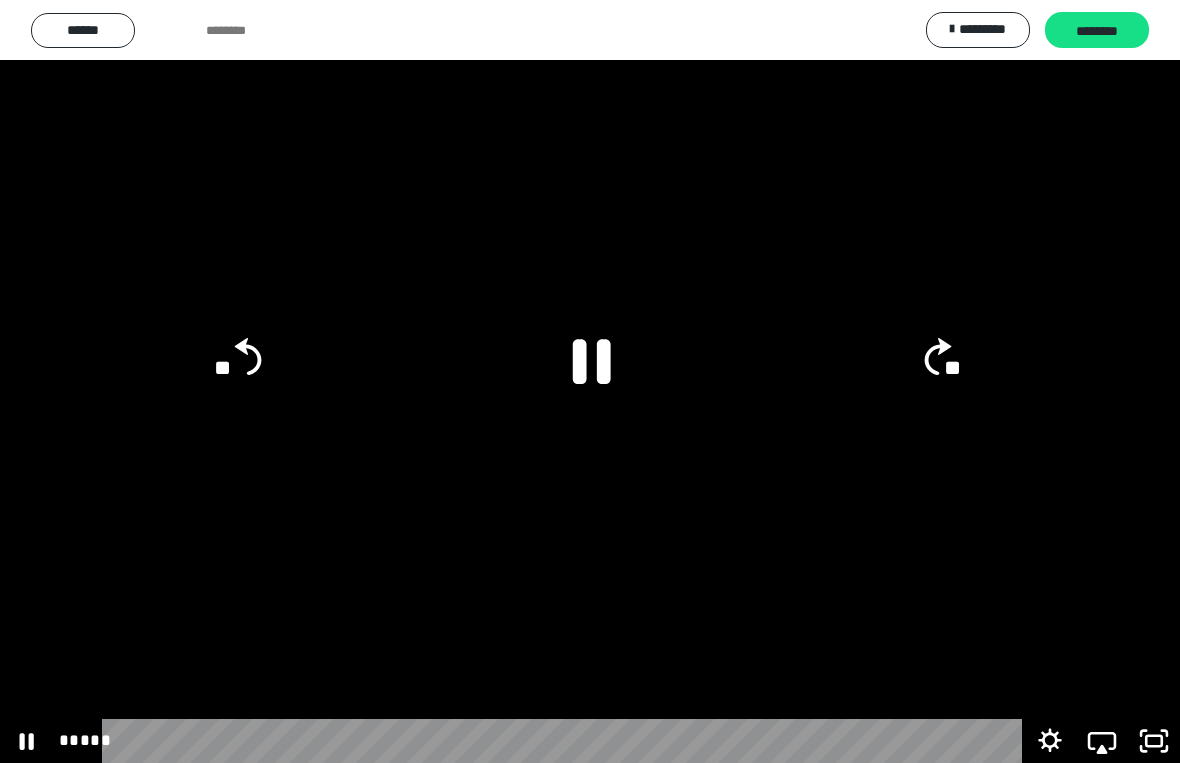 click at bounding box center (590, 381) 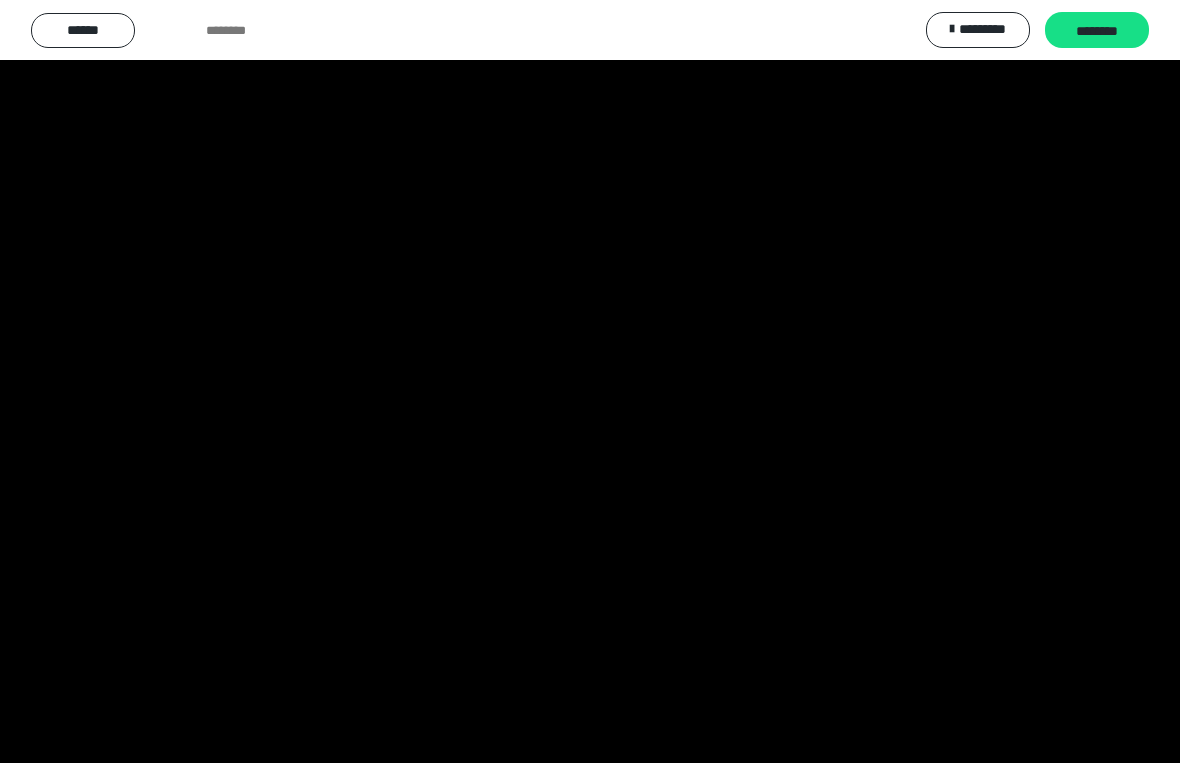 click at bounding box center (590, 381) 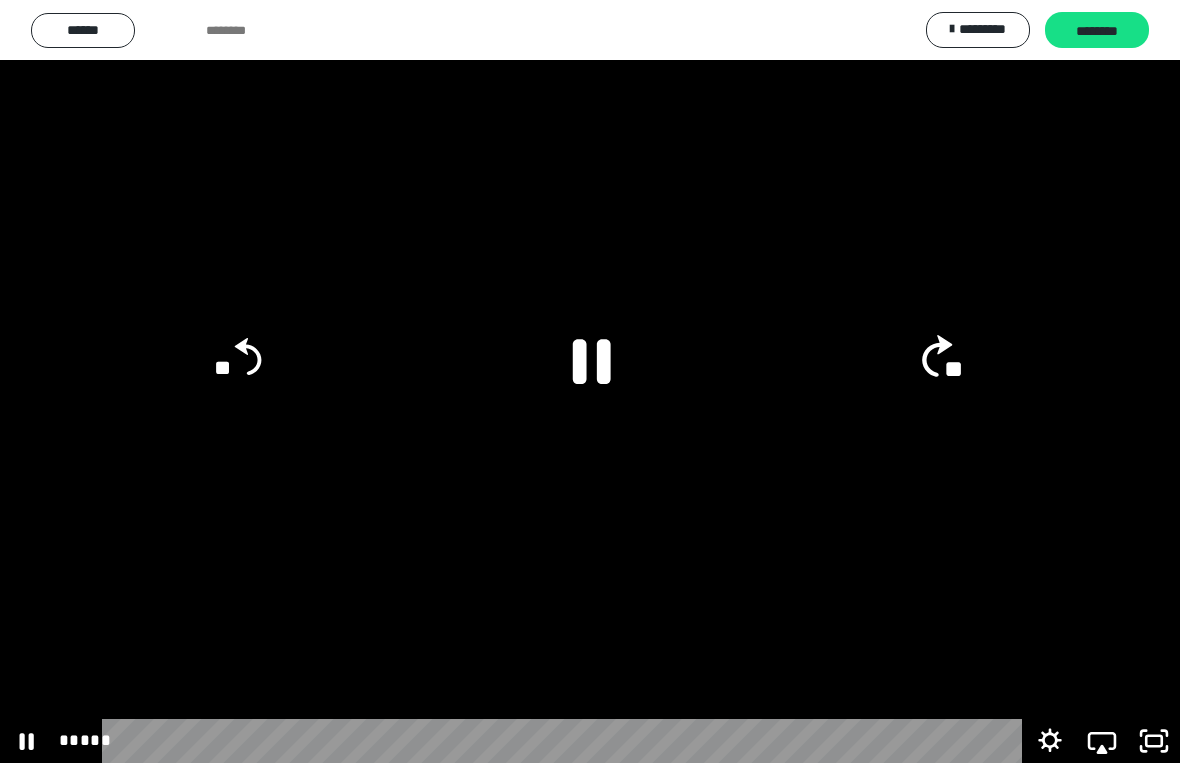click on "**" 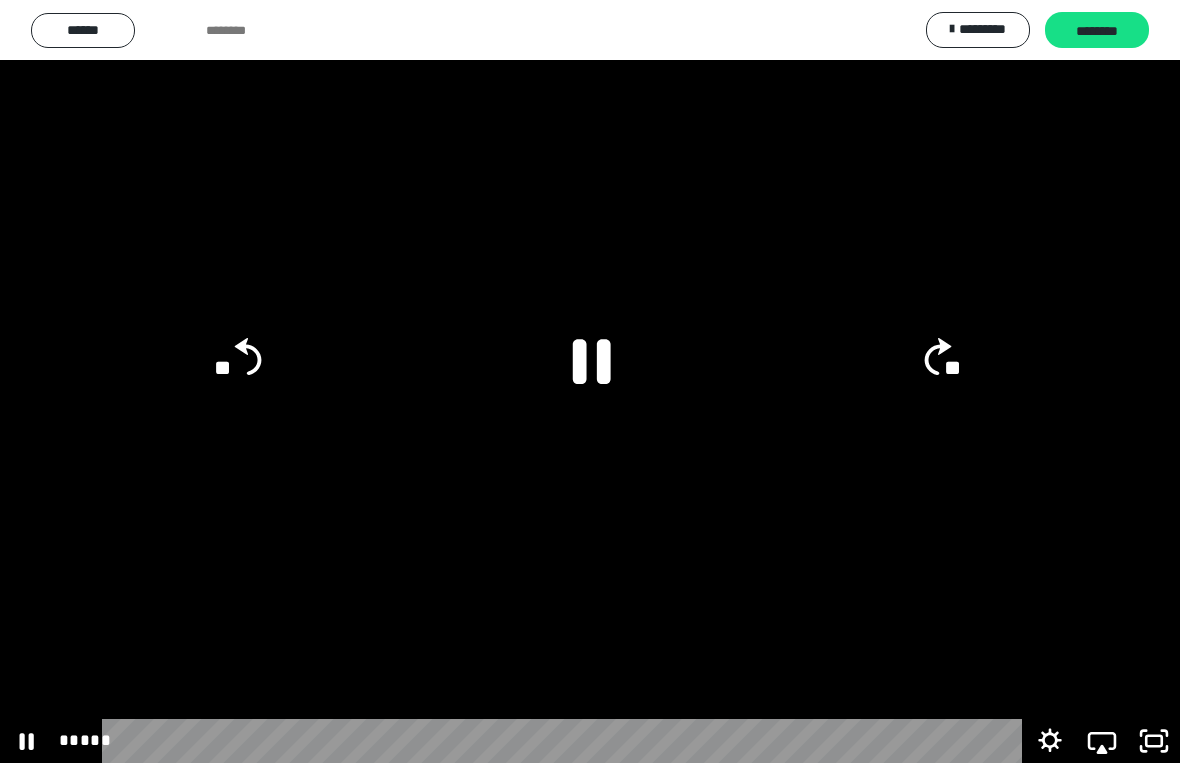 click on "**" 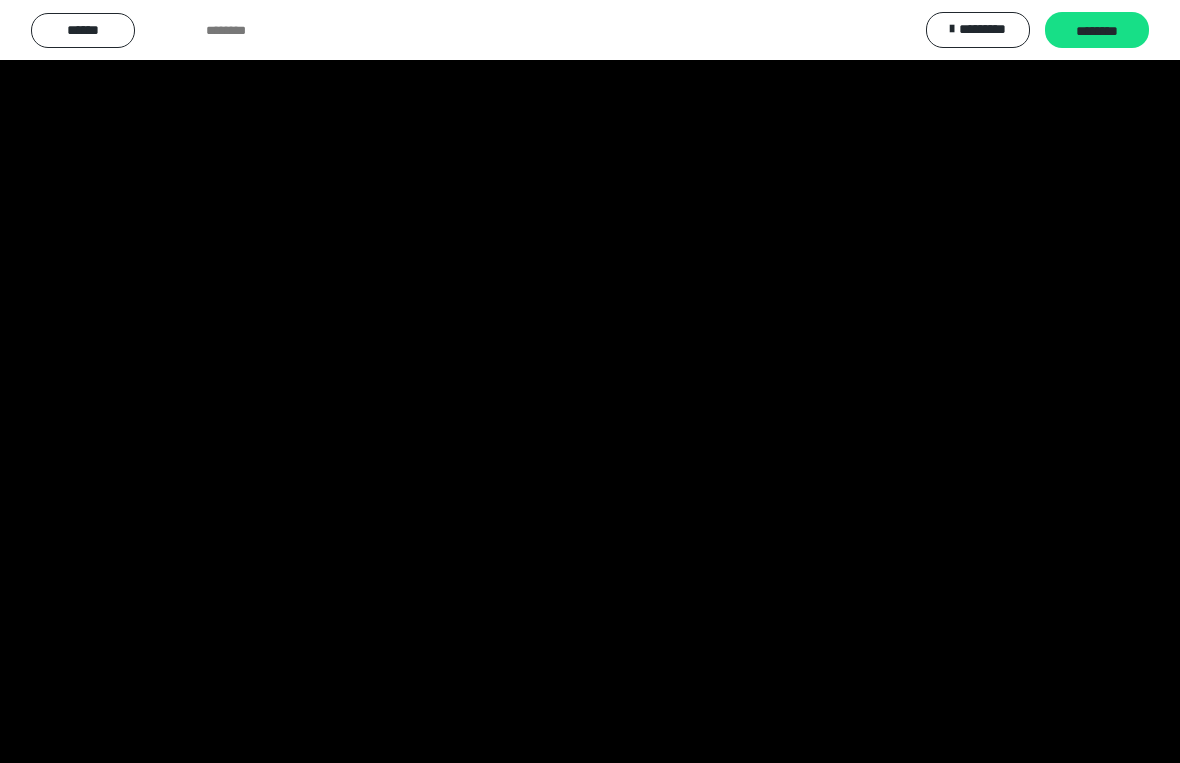 click at bounding box center [590, 381] 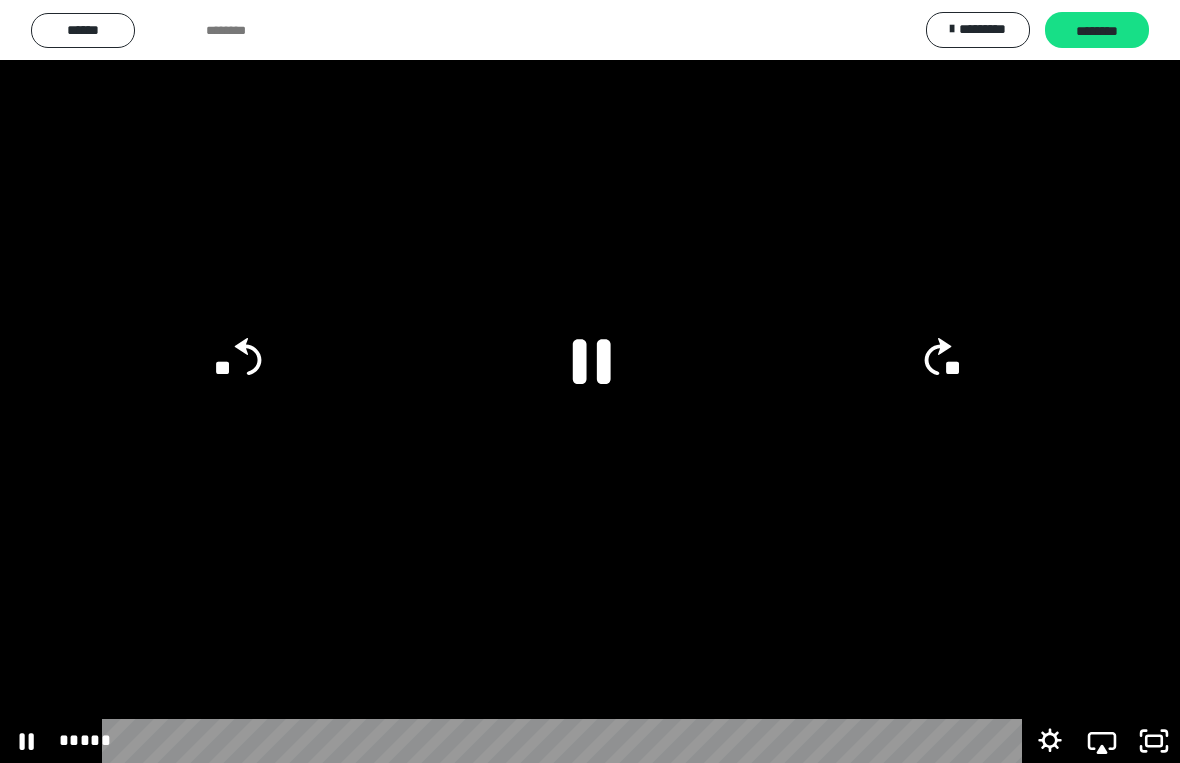 click at bounding box center (590, 381) 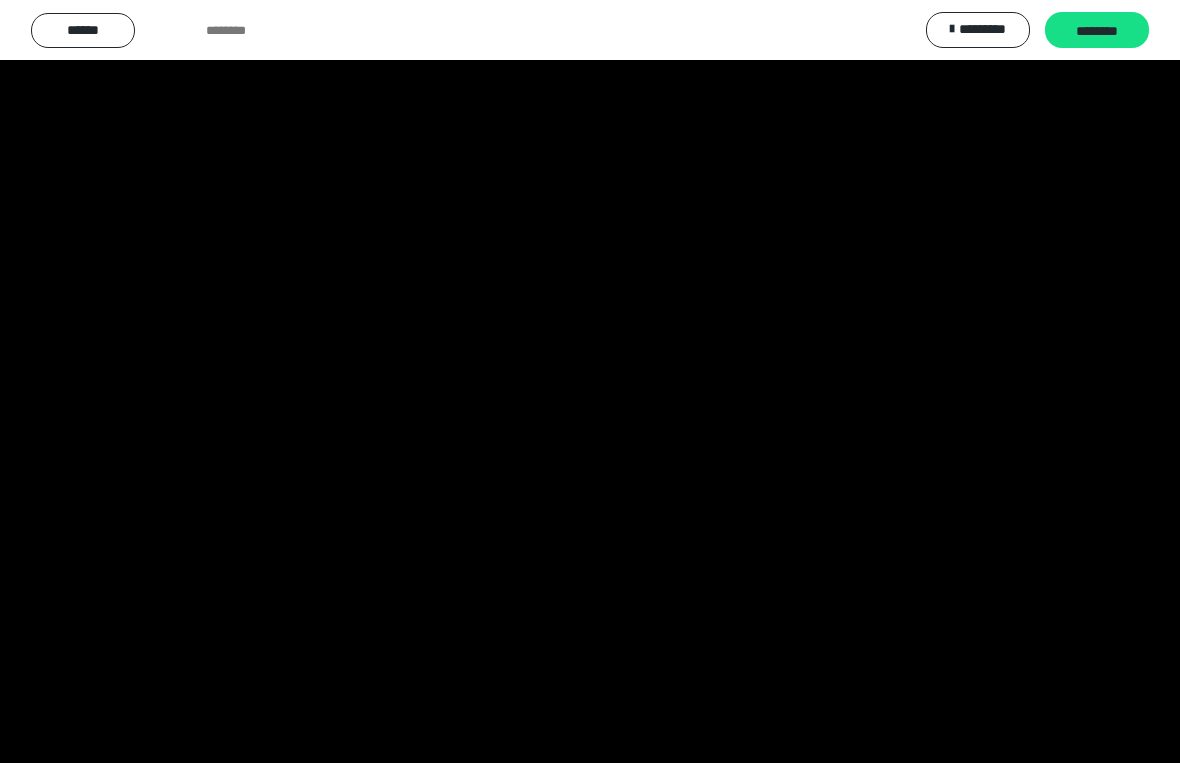click at bounding box center (590, 381) 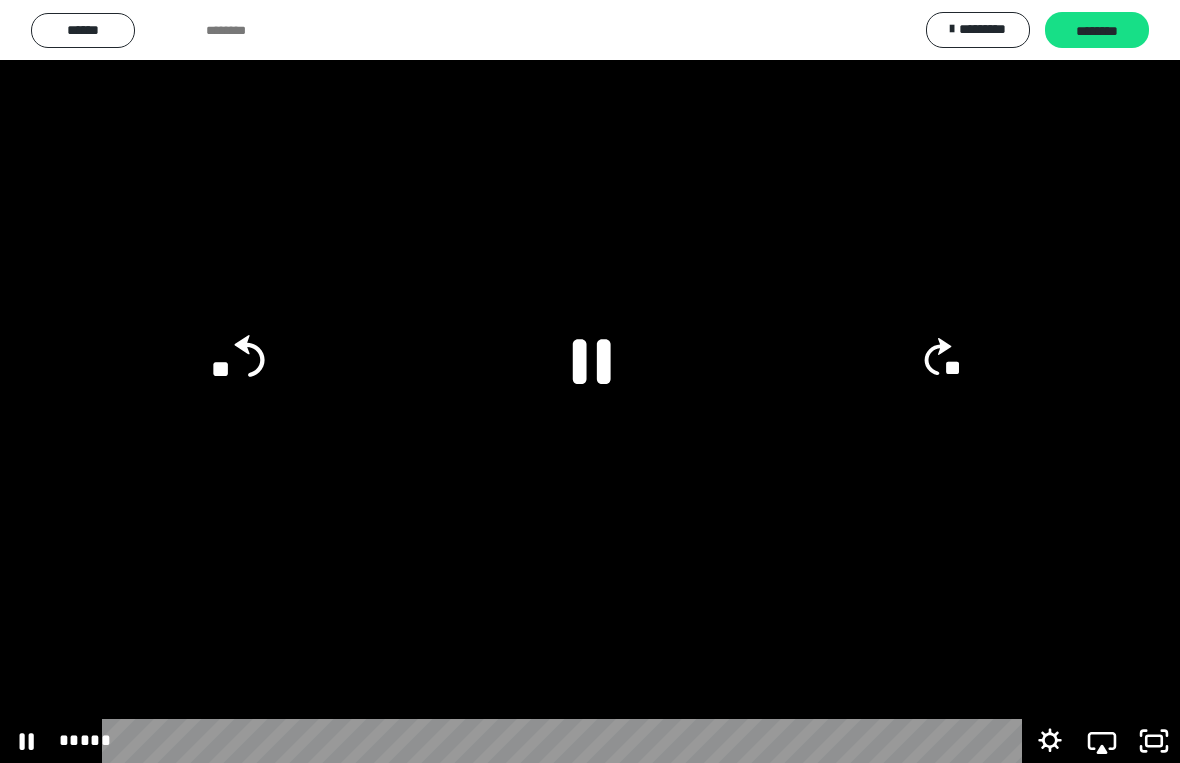 click on "**" 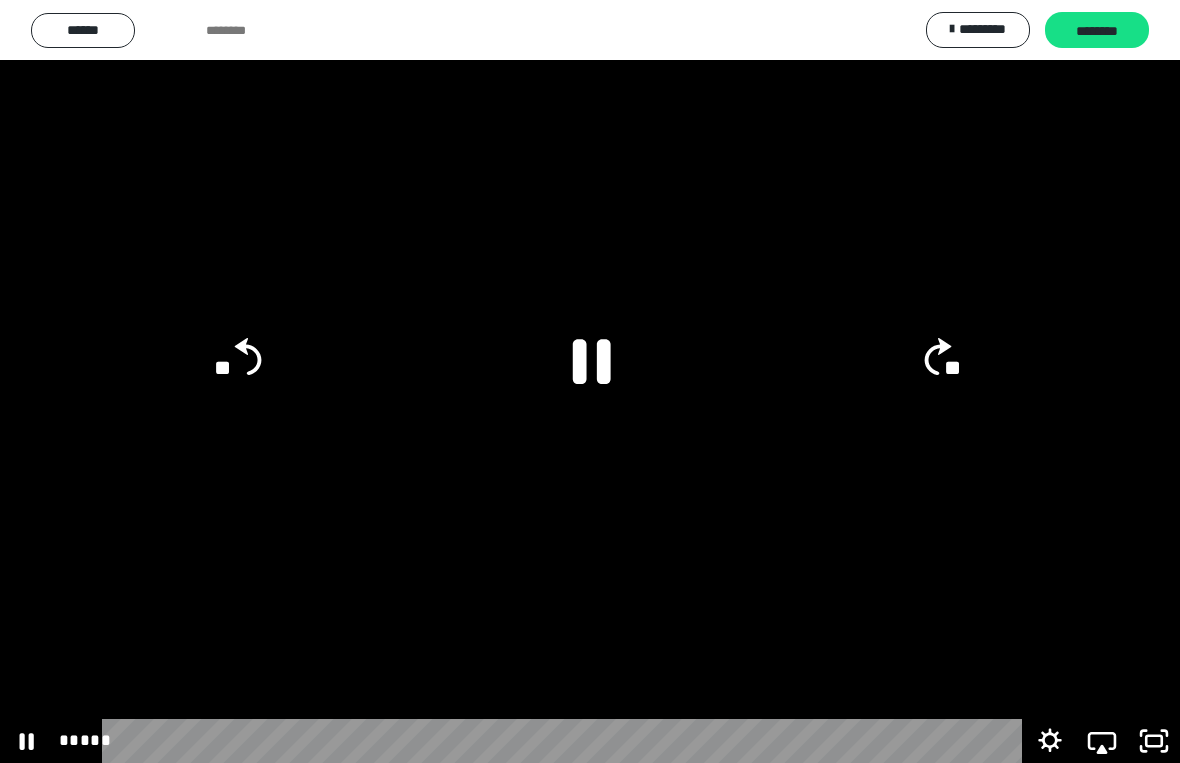 click at bounding box center (590, 381) 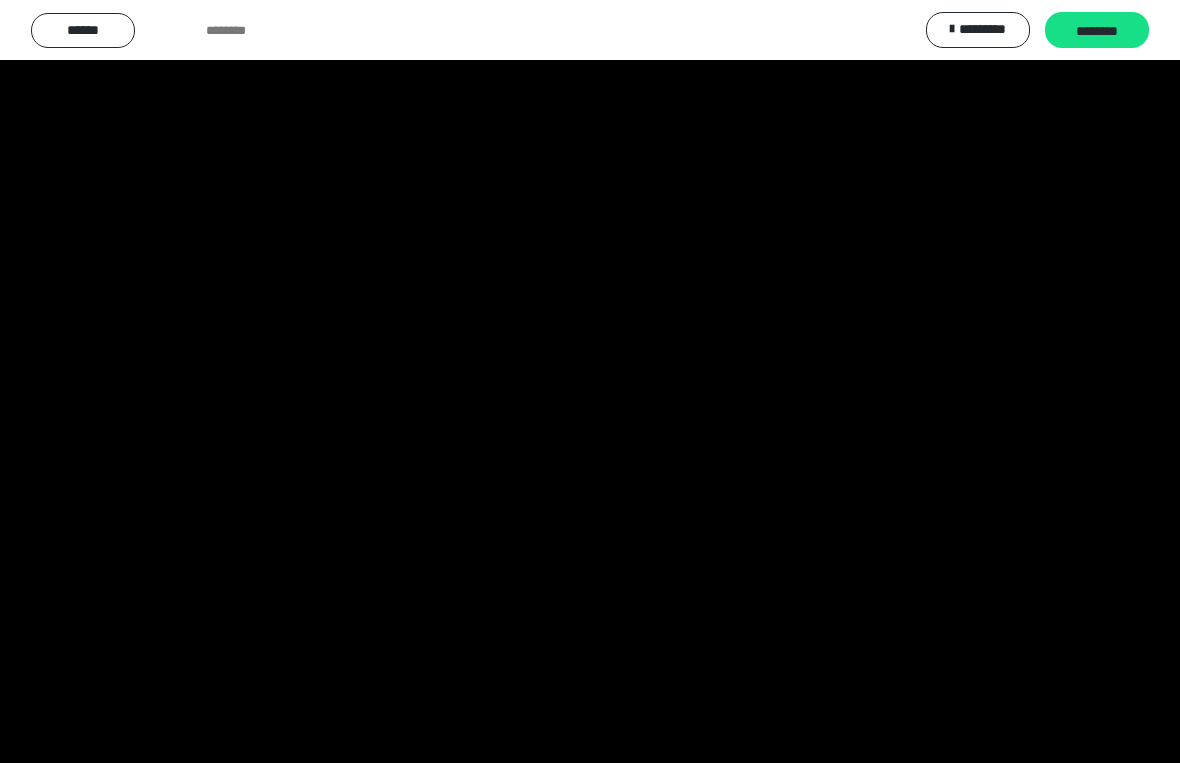 click at bounding box center [590, 381] 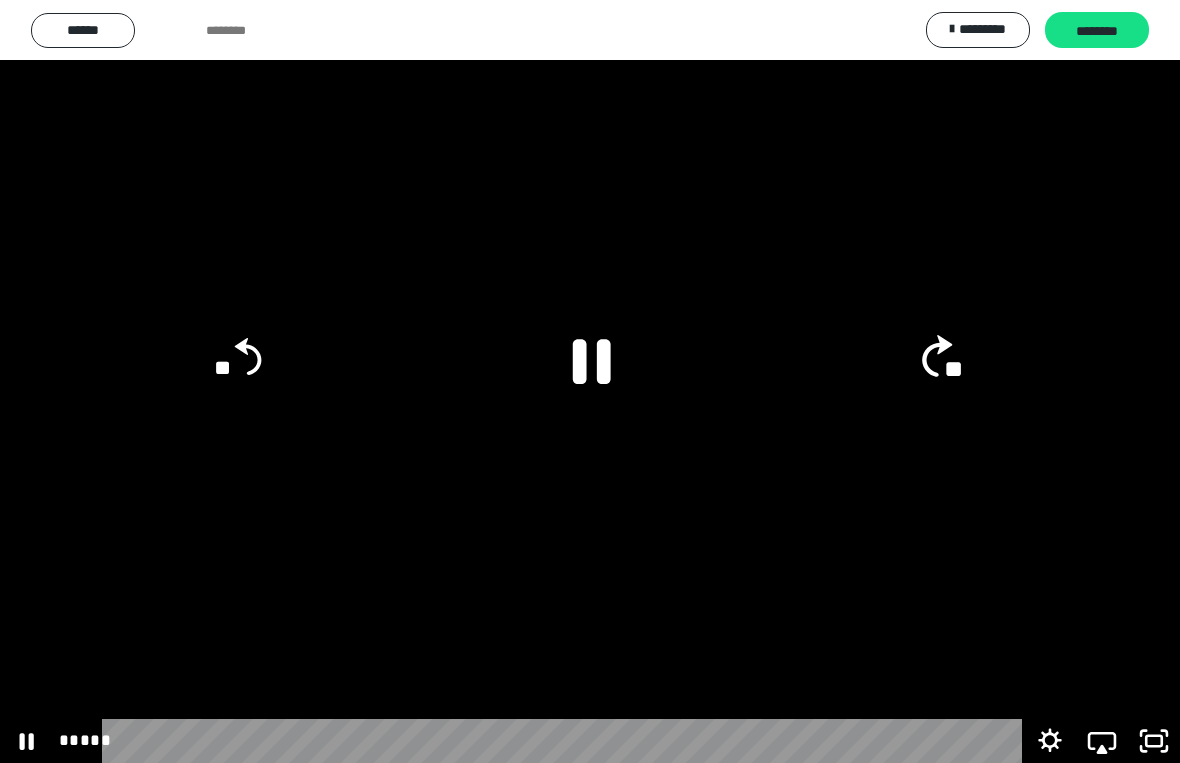 click 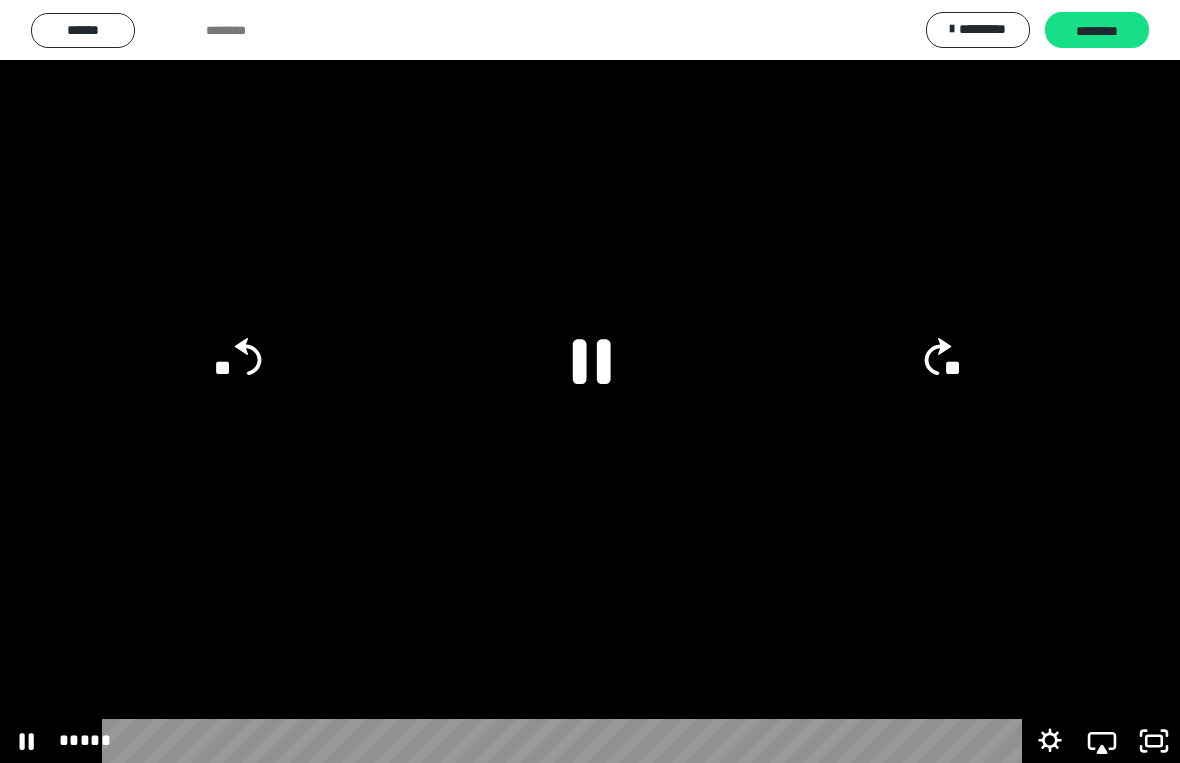 click on "**" 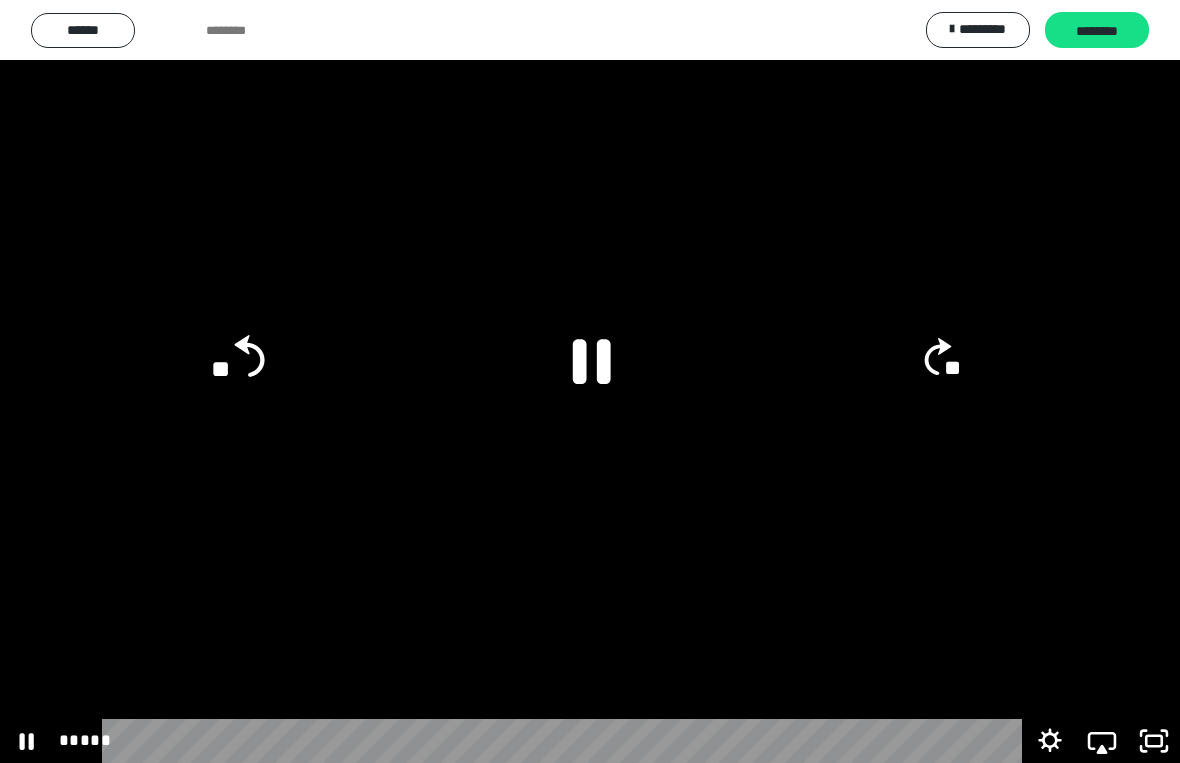 click on "**" 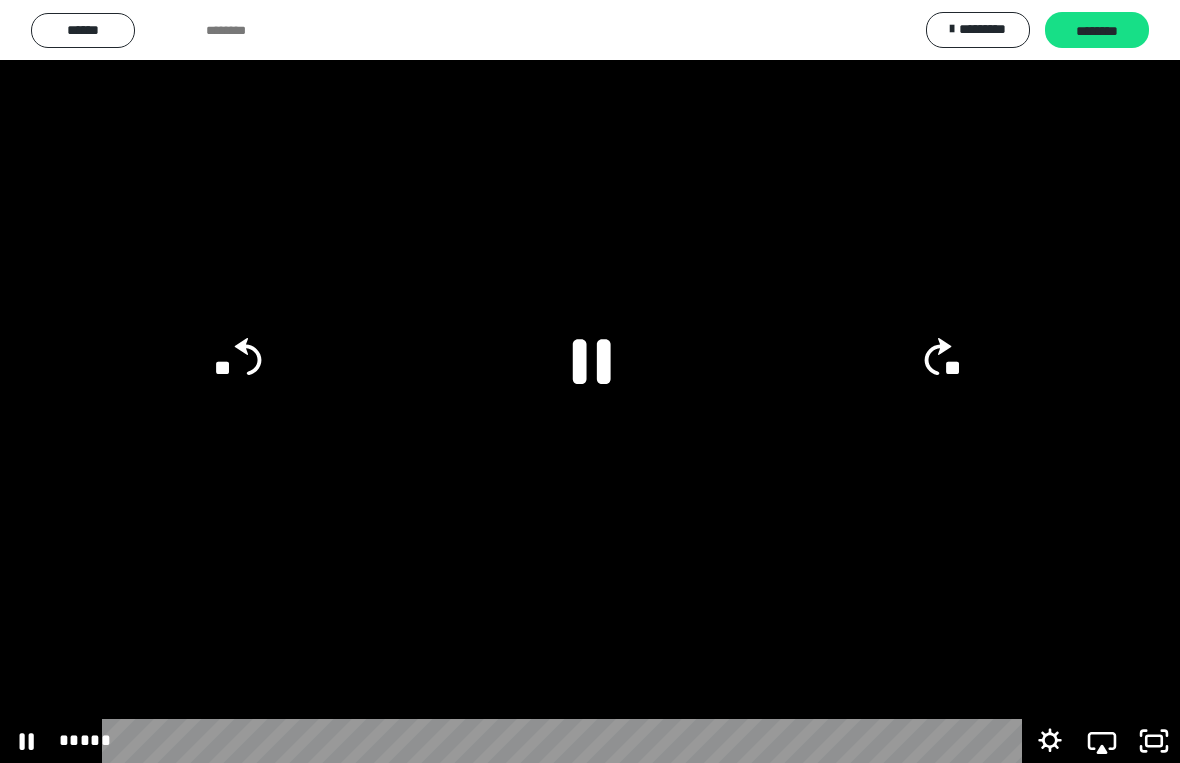 click at bounding box center (590, 381) 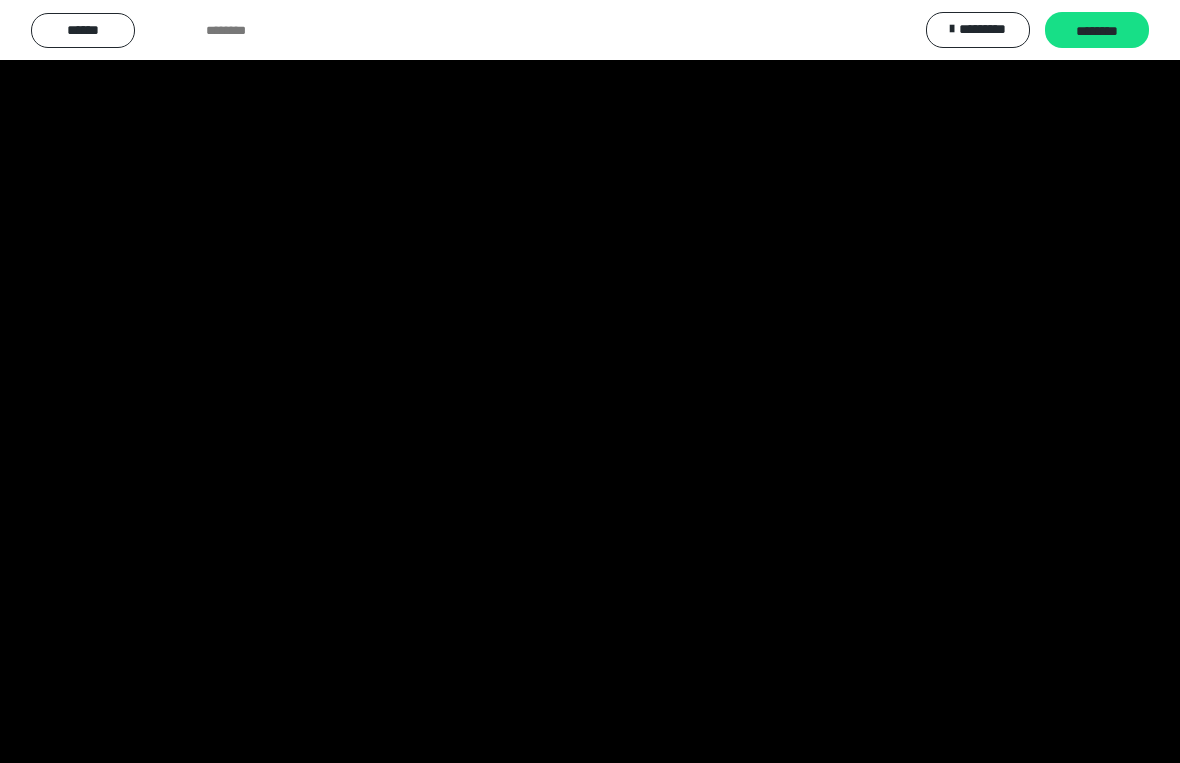 click at bounding box center [590, 381] 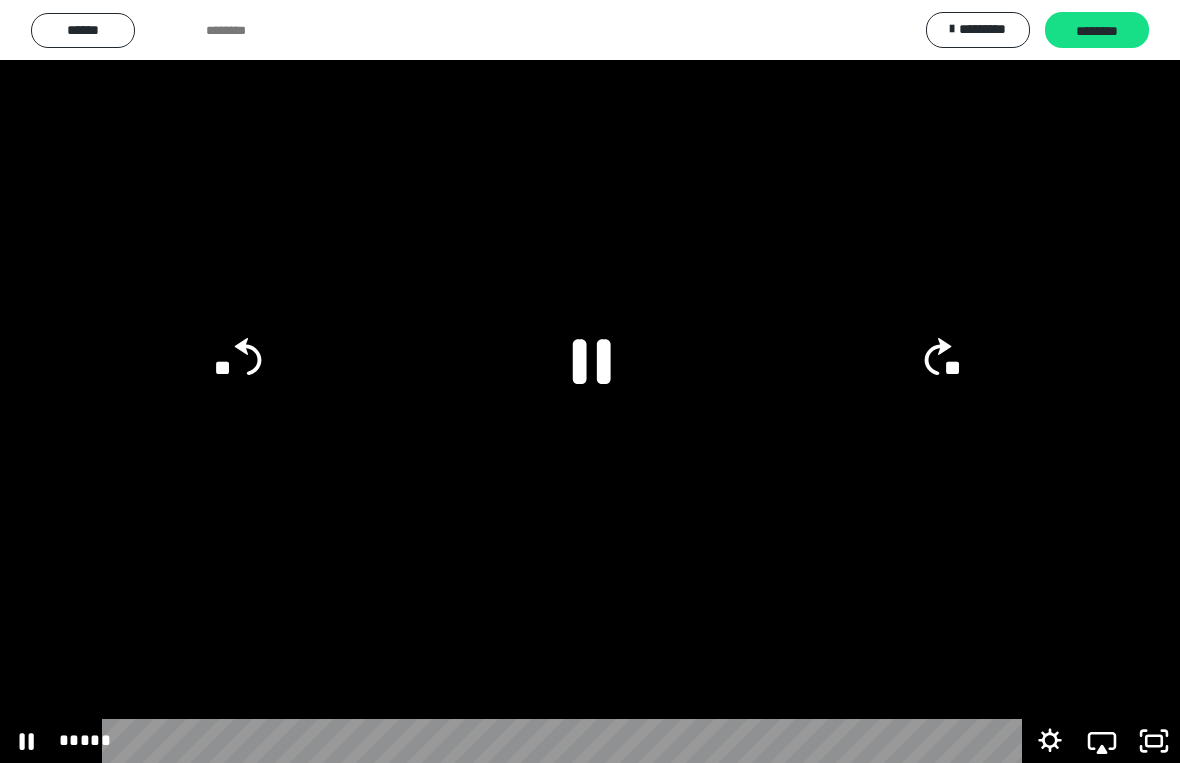 click on "**" 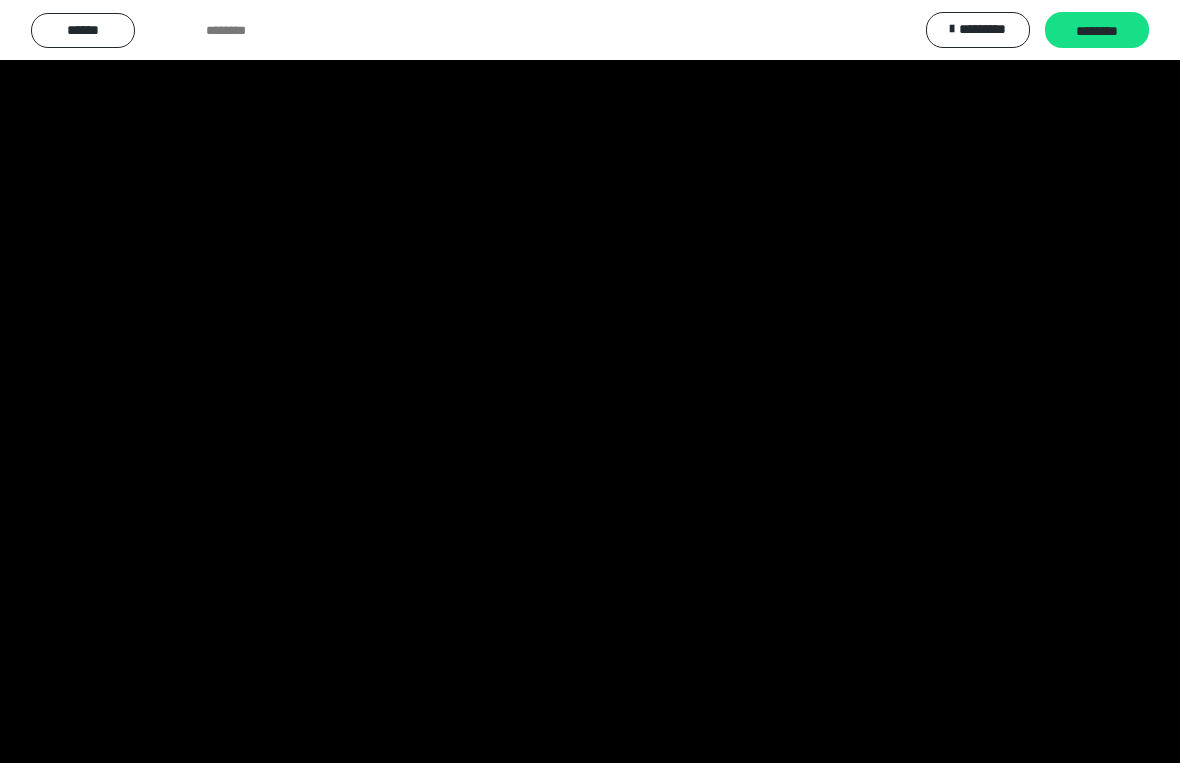 click at bounding box center [590, 381] 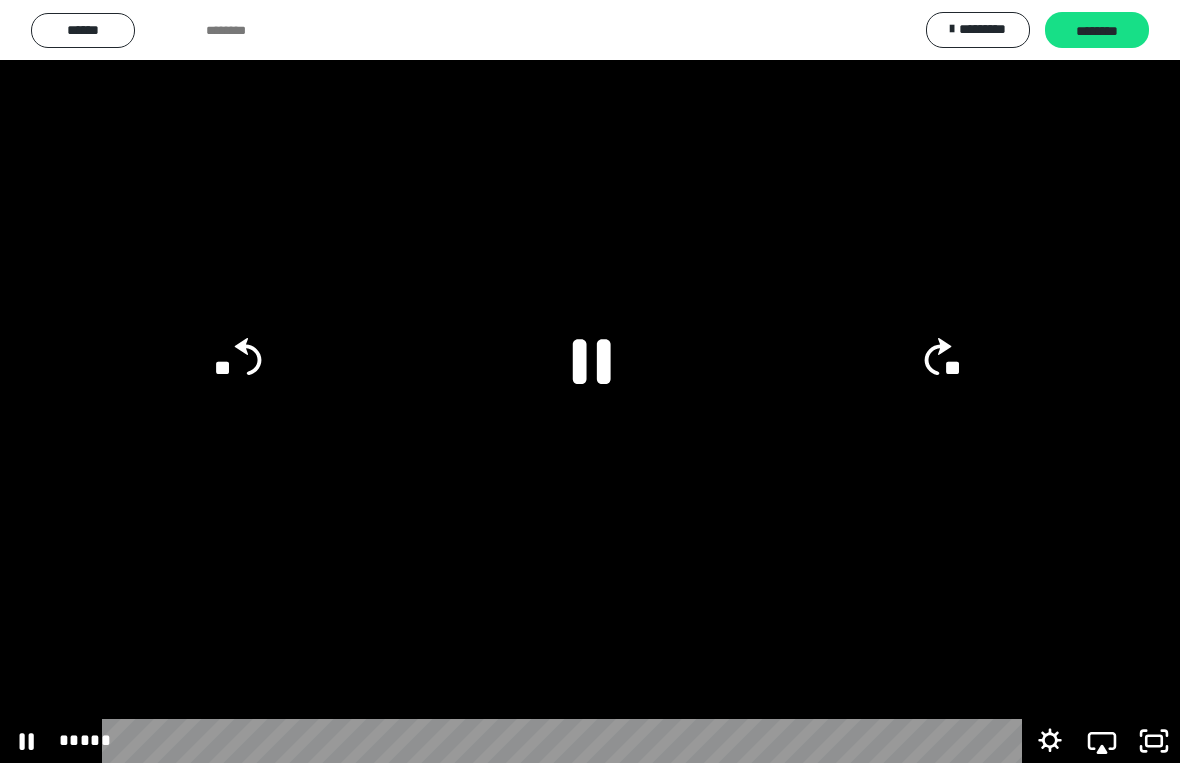 click on "**" 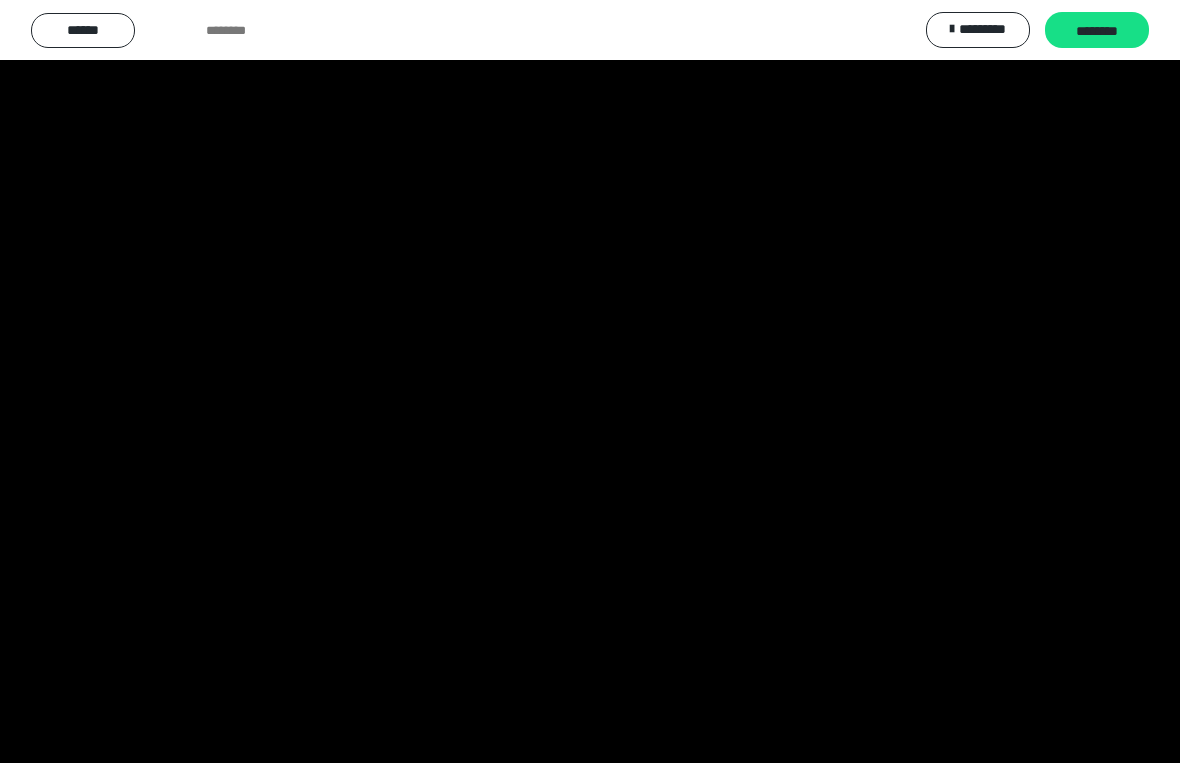 click at bounding box center [590, 381] 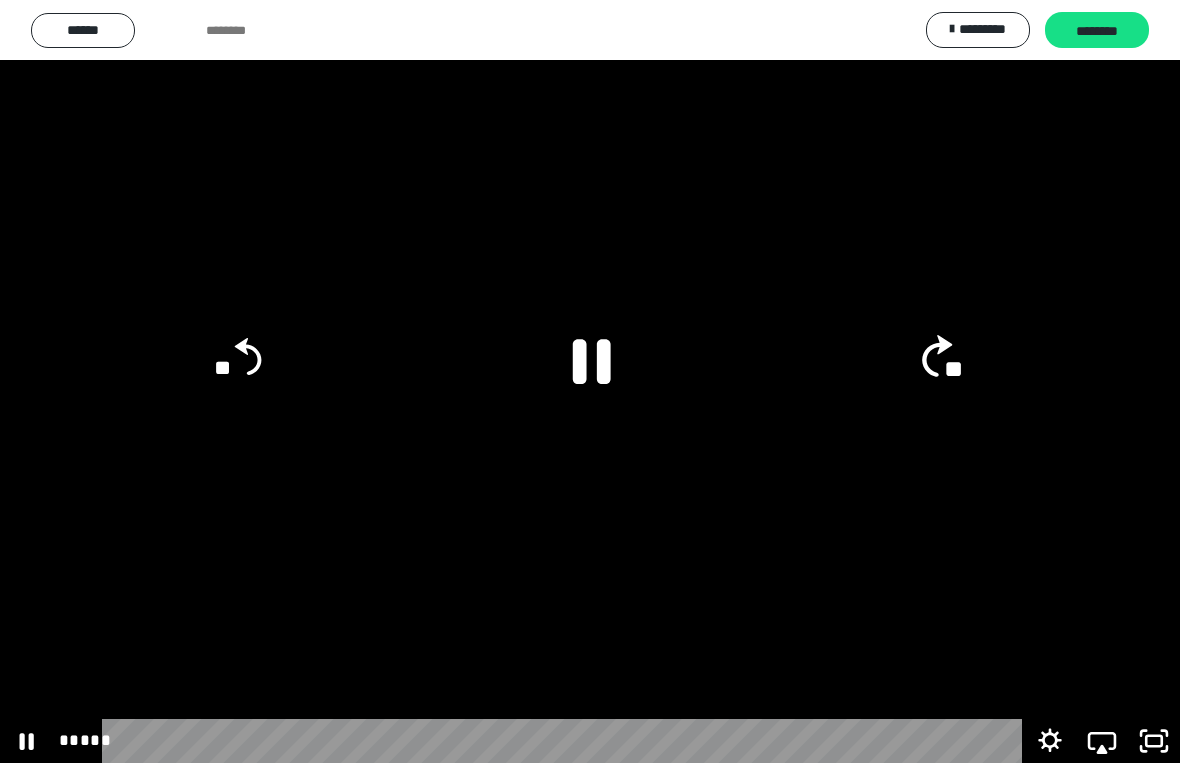 click on "**" 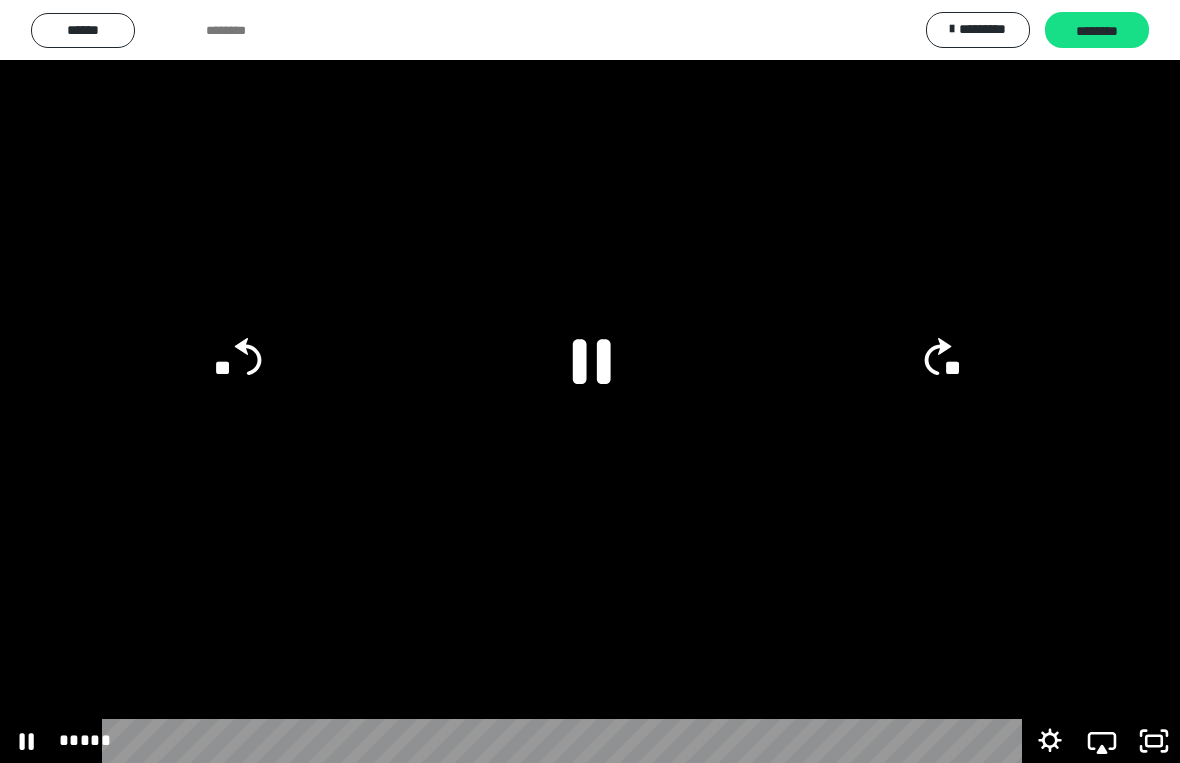 click at bounding box center [590, 381] 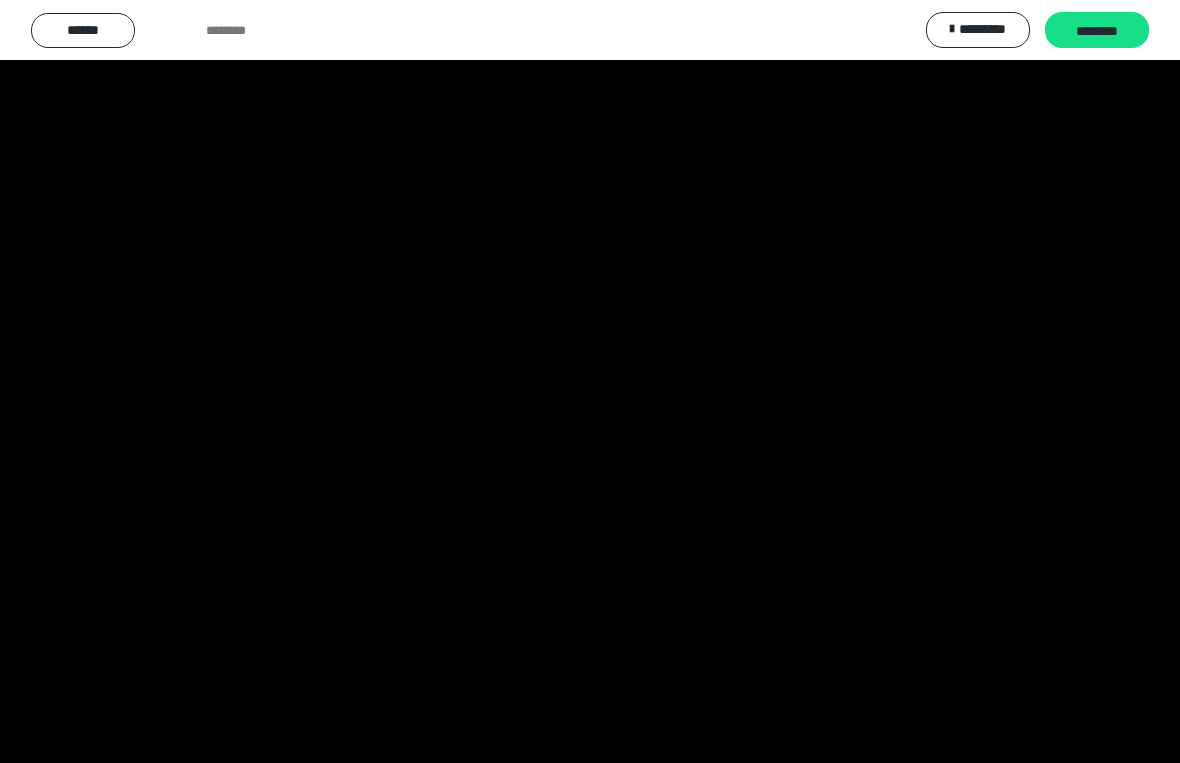 click at bounding box center (590, 381) 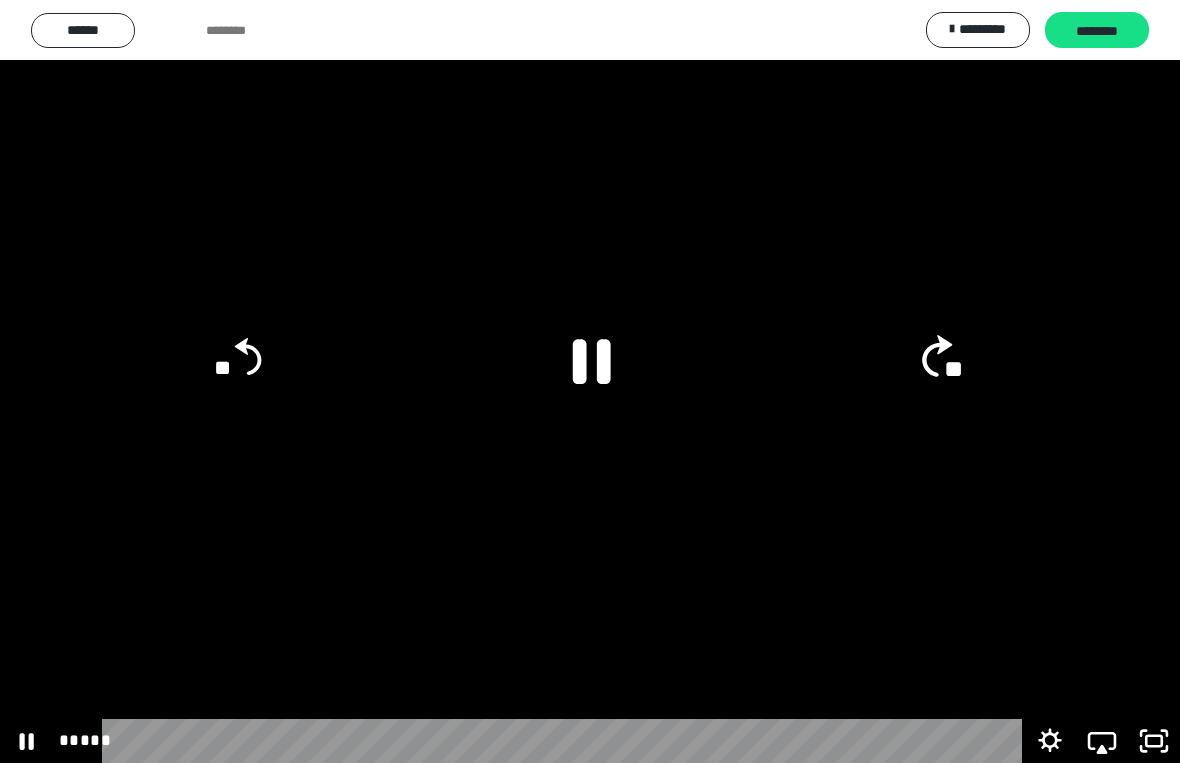 click on "**" 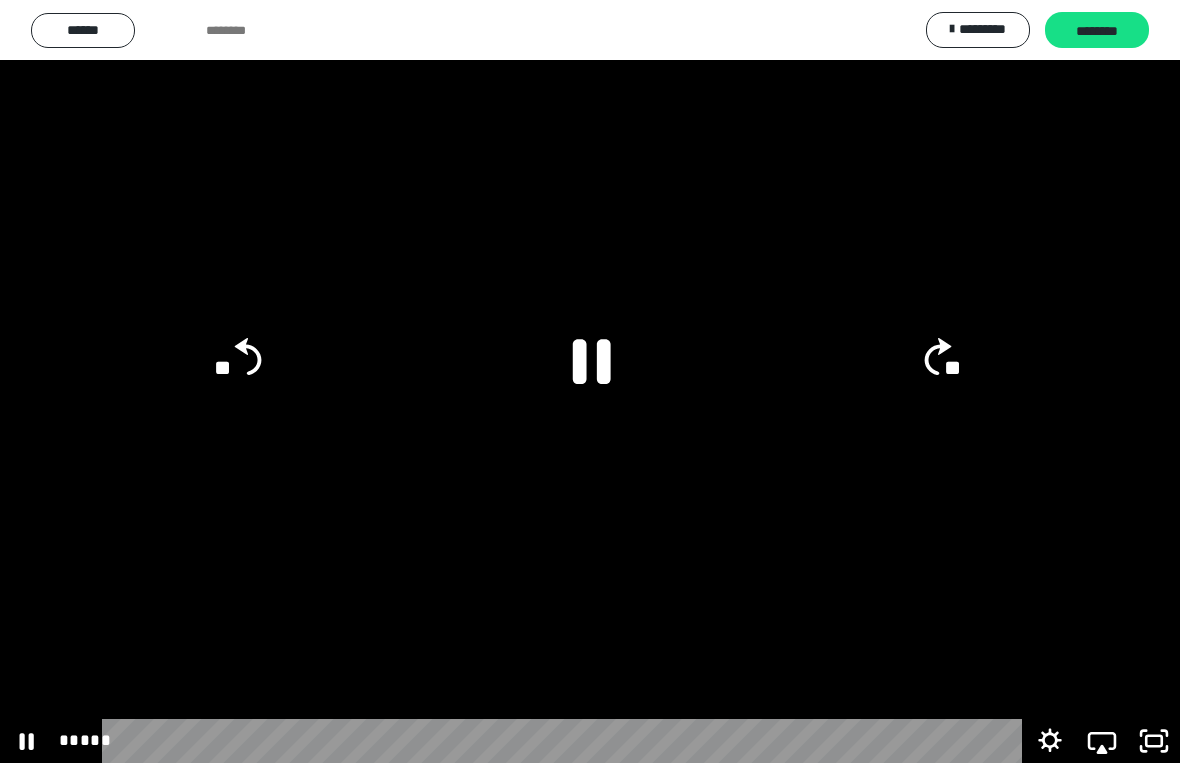 click at bounding box center (590, 381) 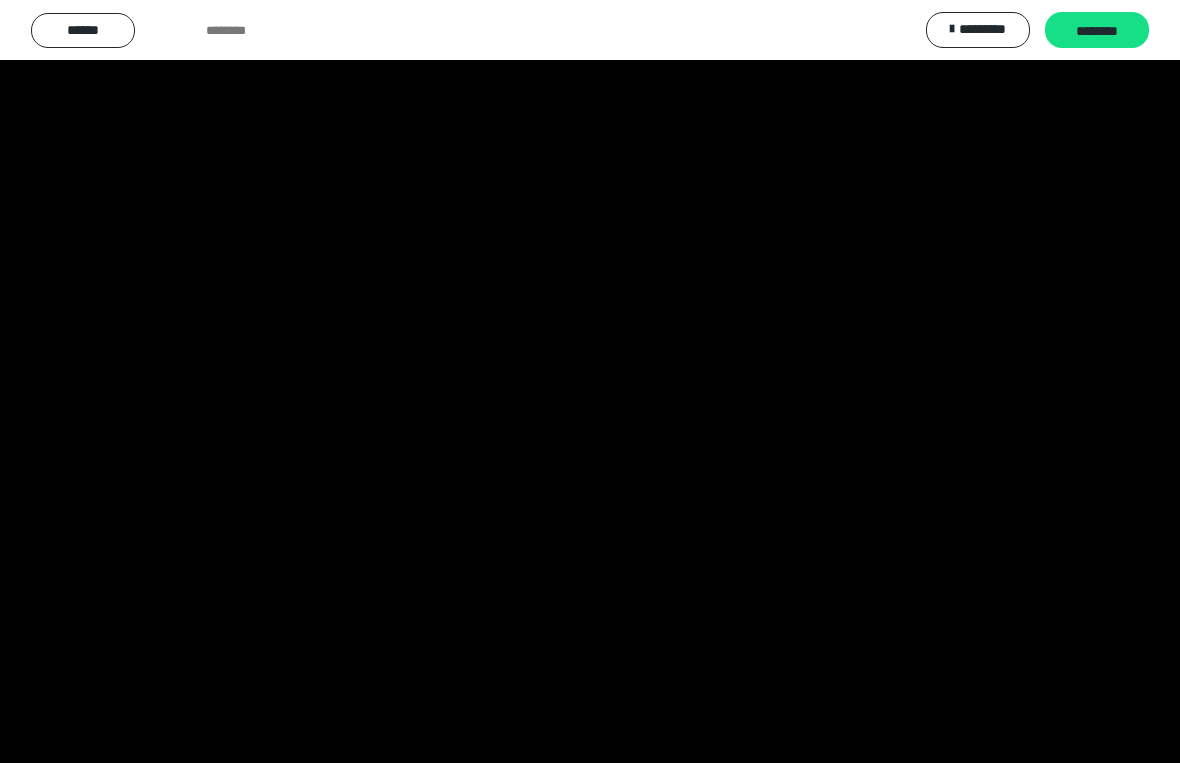 click at bounding box center (590, 381) 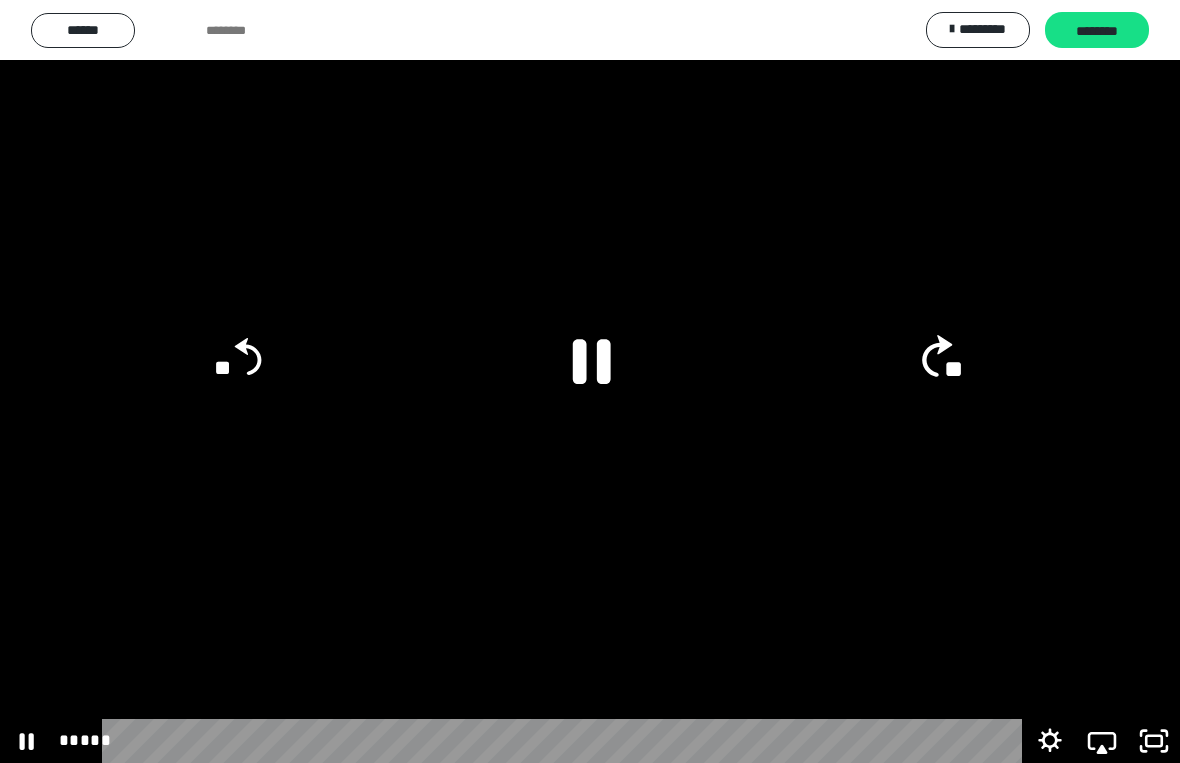 click on "**" 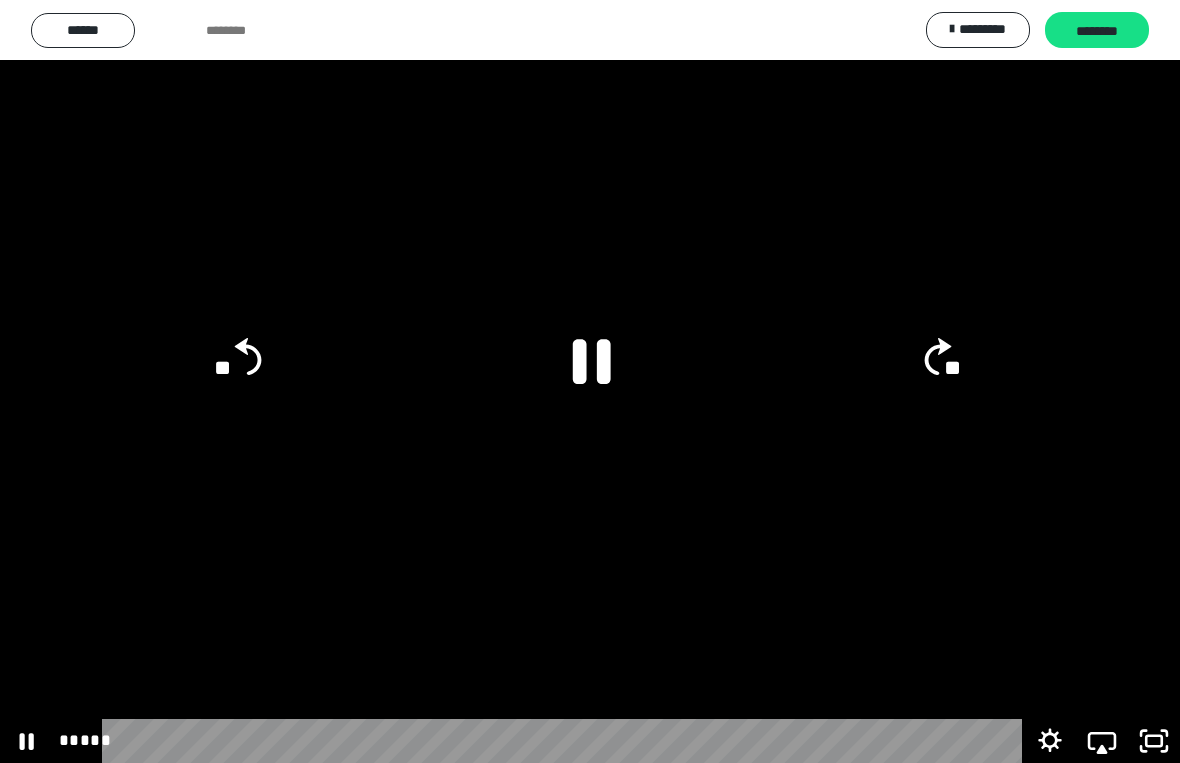 click on "**" 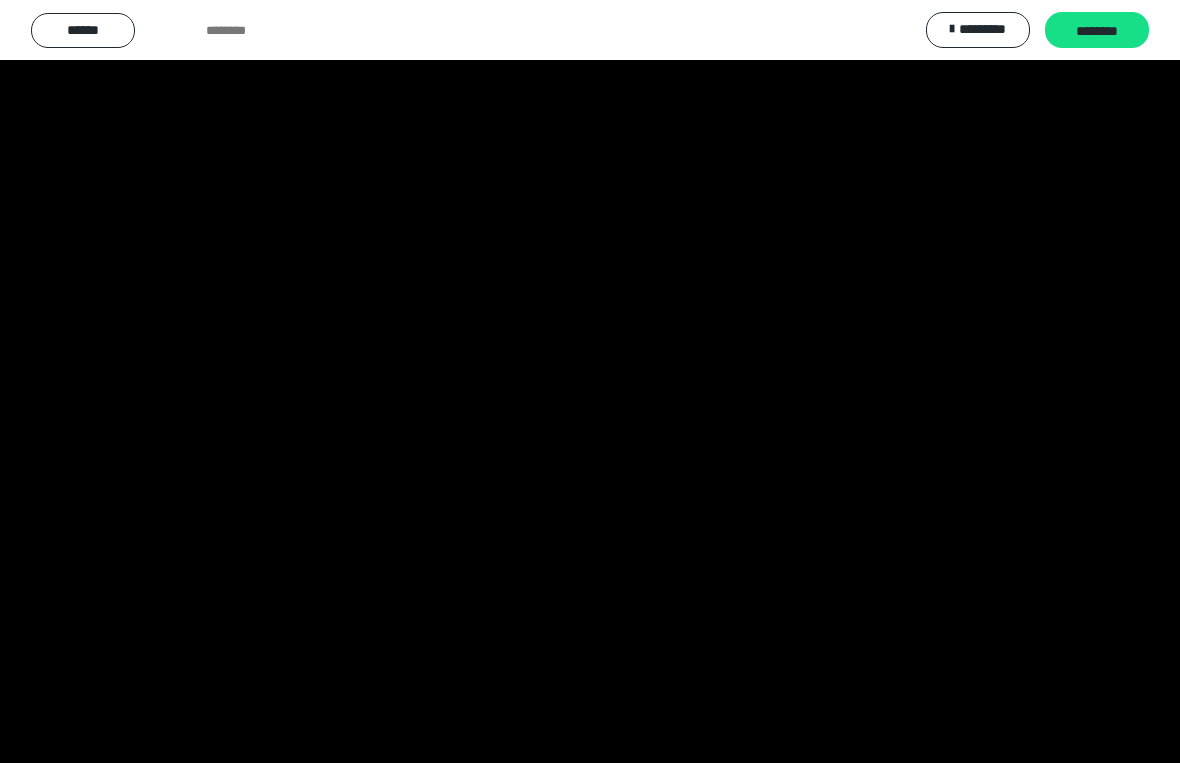 click at bounding box center [590, 381] 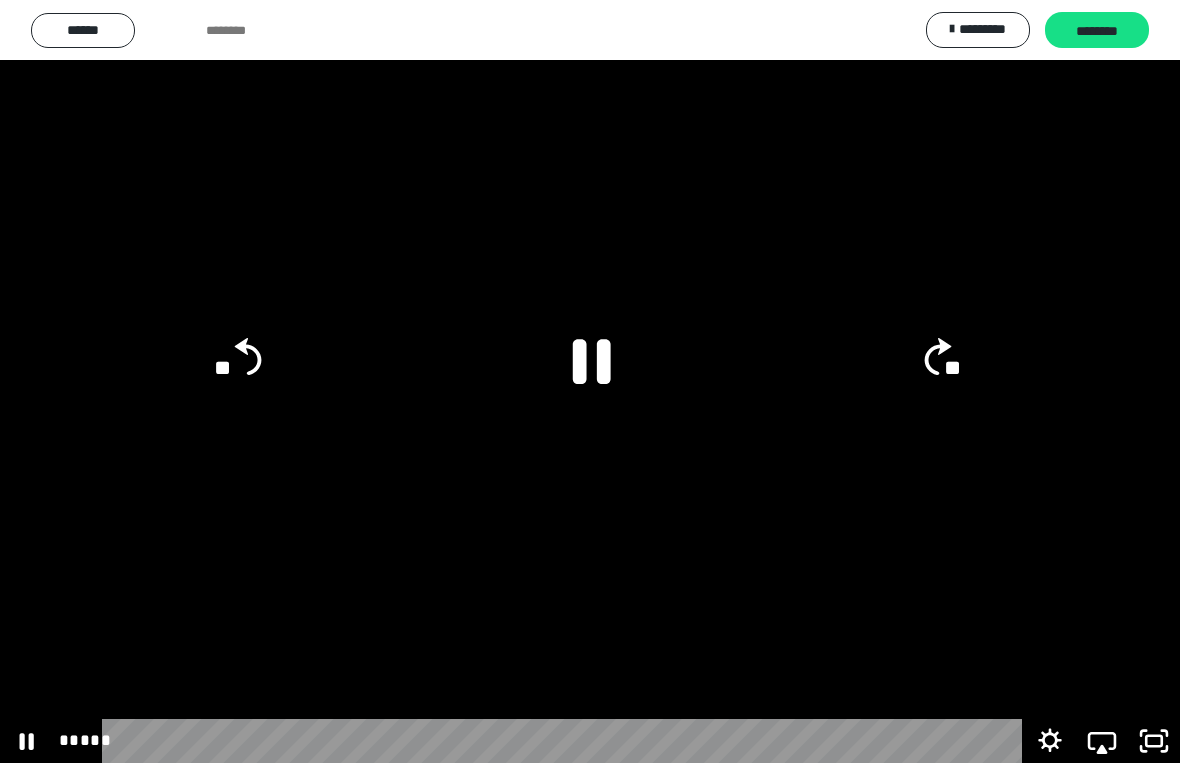 click at bounding box center [590, 381] 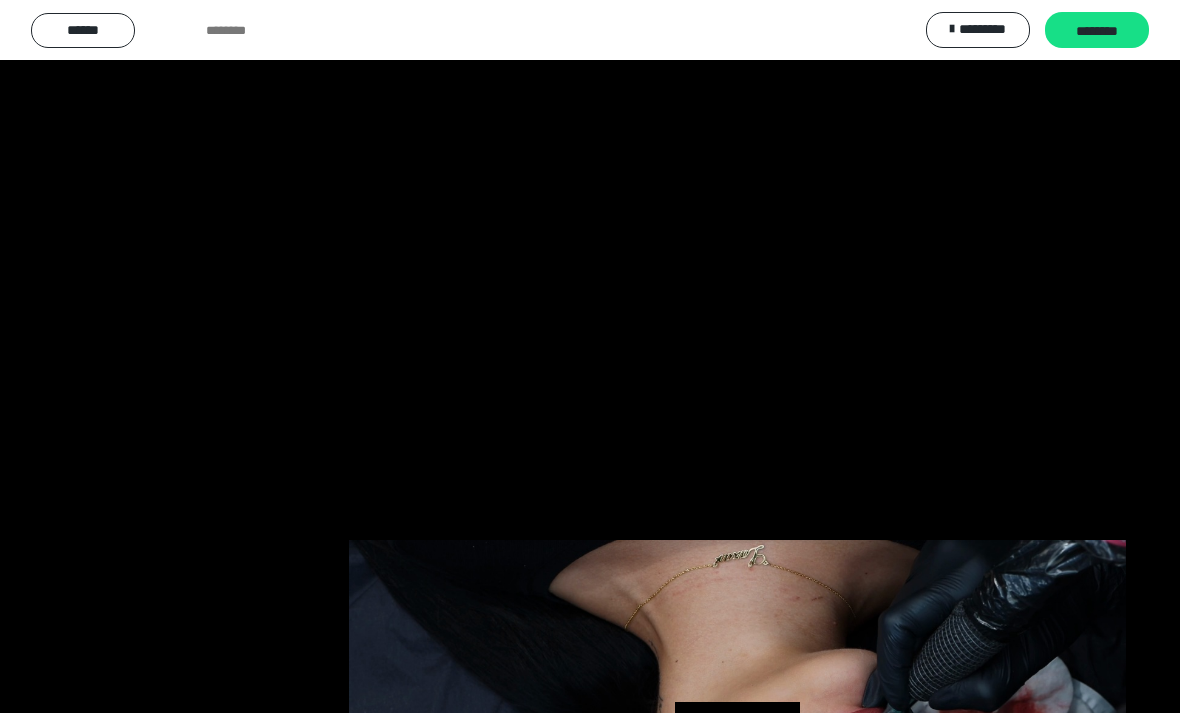 scroll, scrollTop: 2076, scrollLeft: 0, axis: vertical 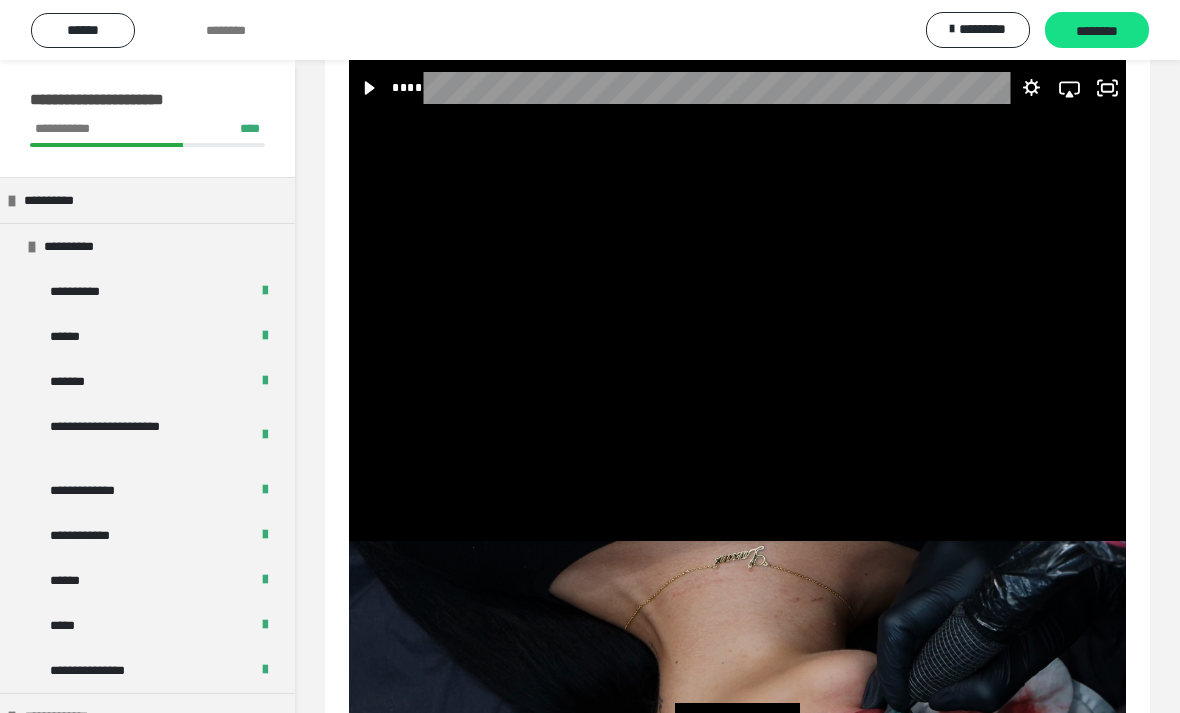 click at bounding box center [737, 322] 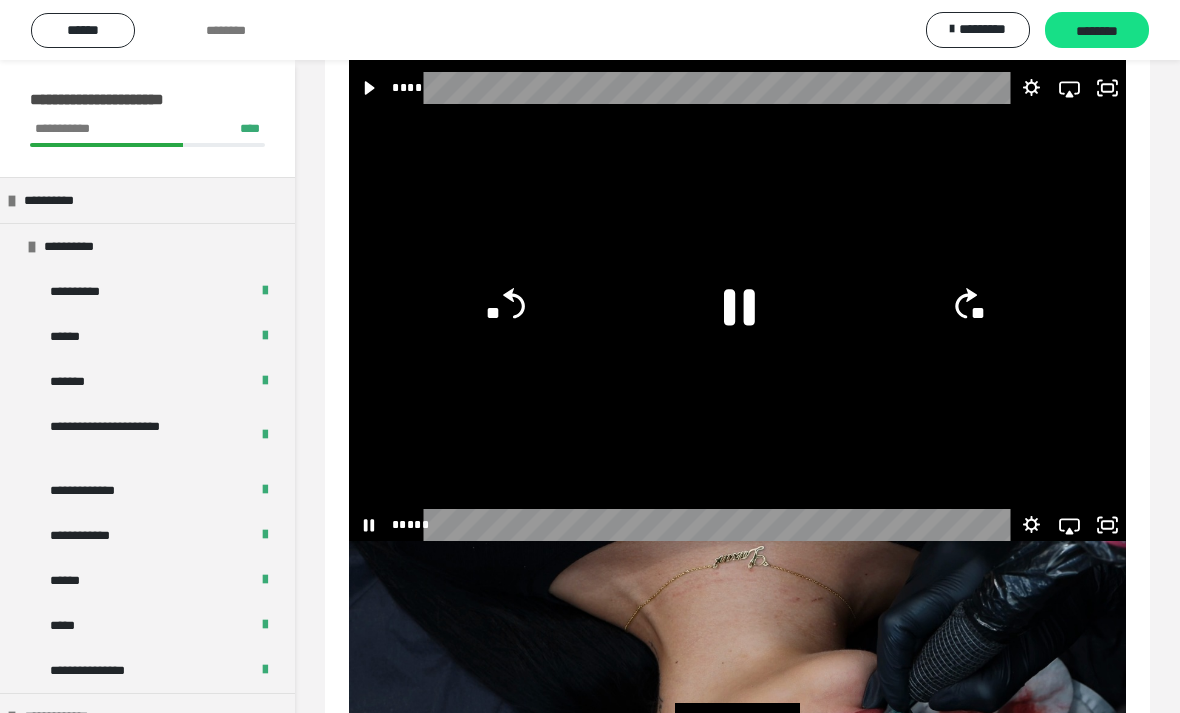 click at bounding box center (737, 322) 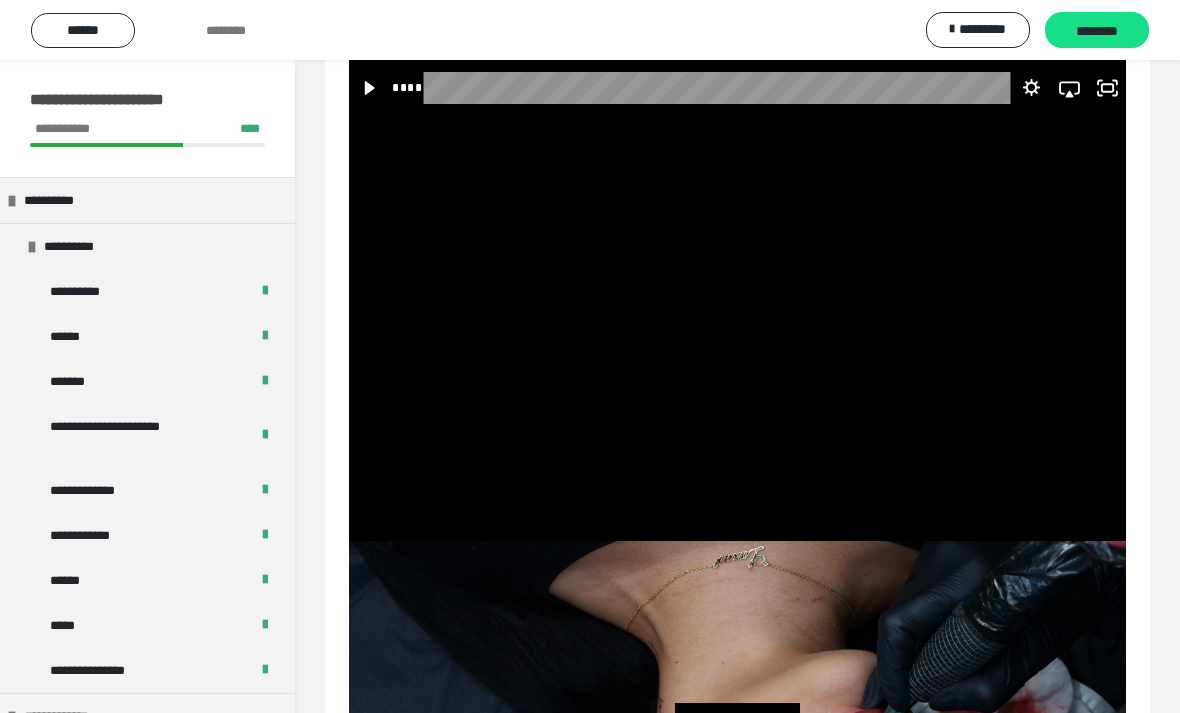 click at bounding box center [737, 322] 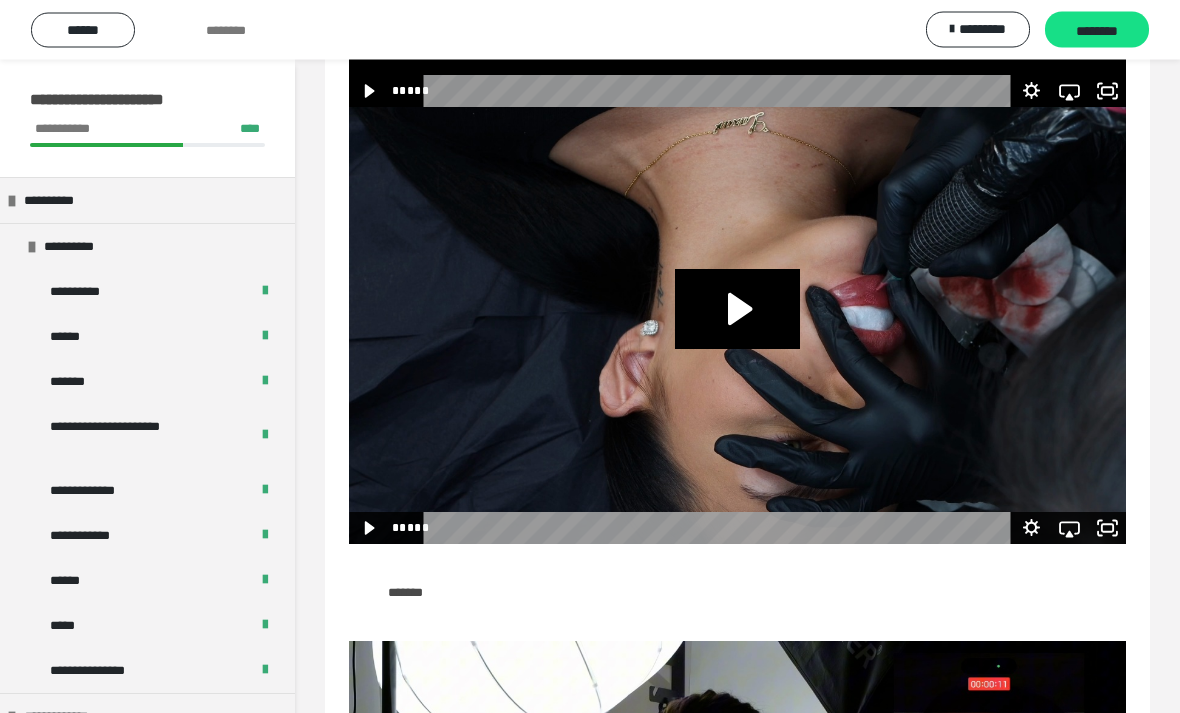 scroll, scrollTop: 2510, scrollLeft: 0, axis: vertical 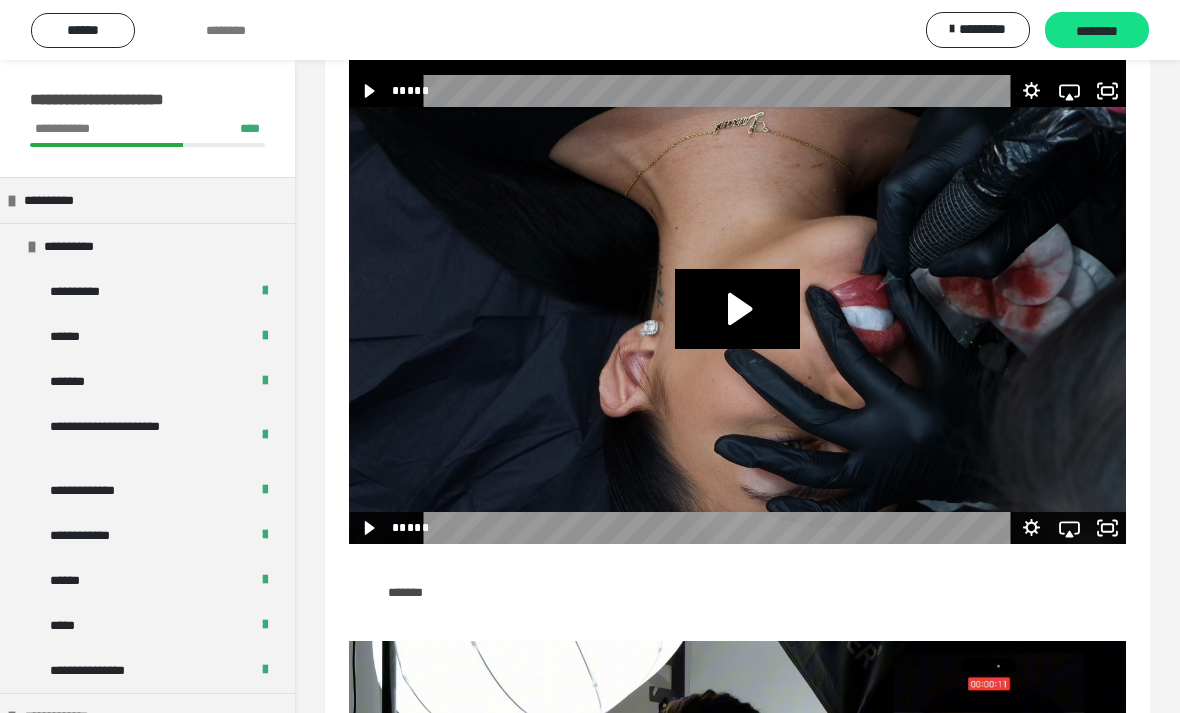 click 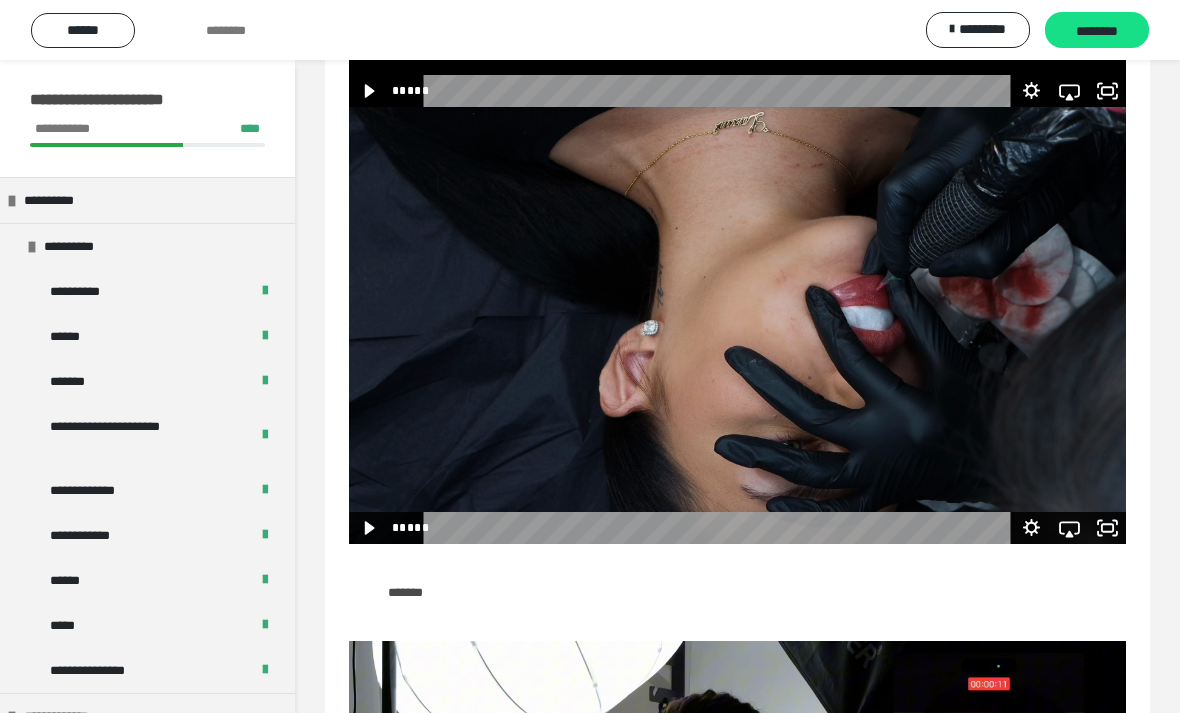 click at bounding box center [737, 325] 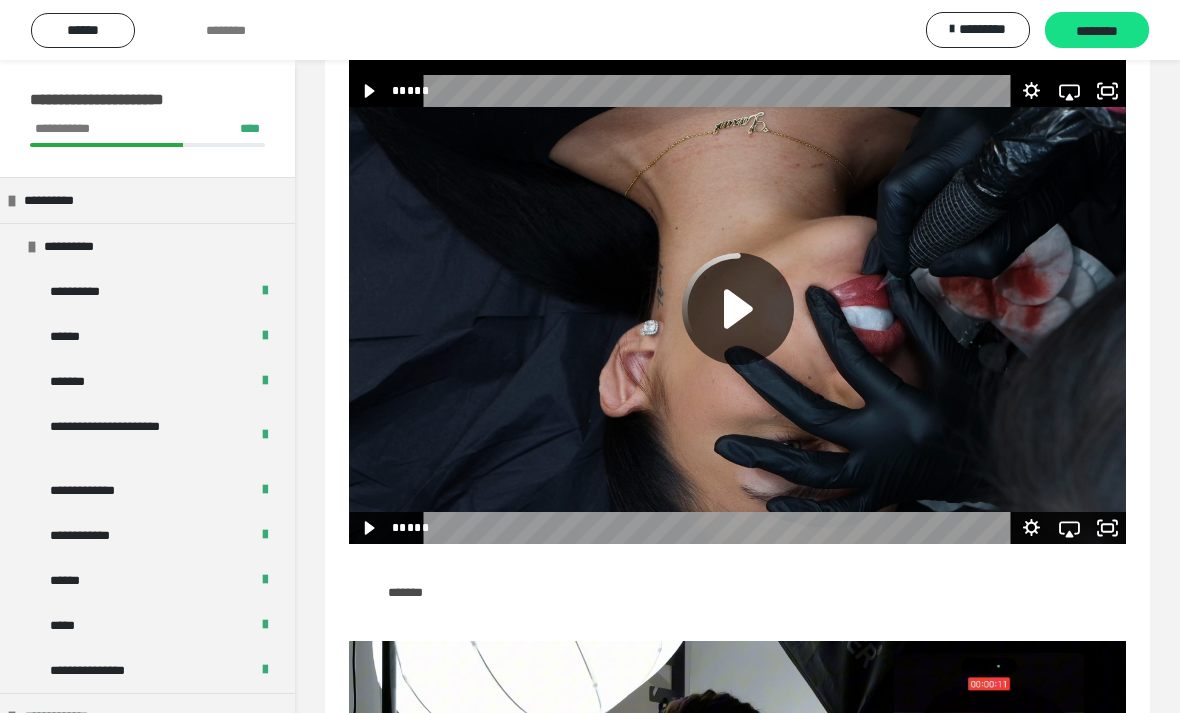 click 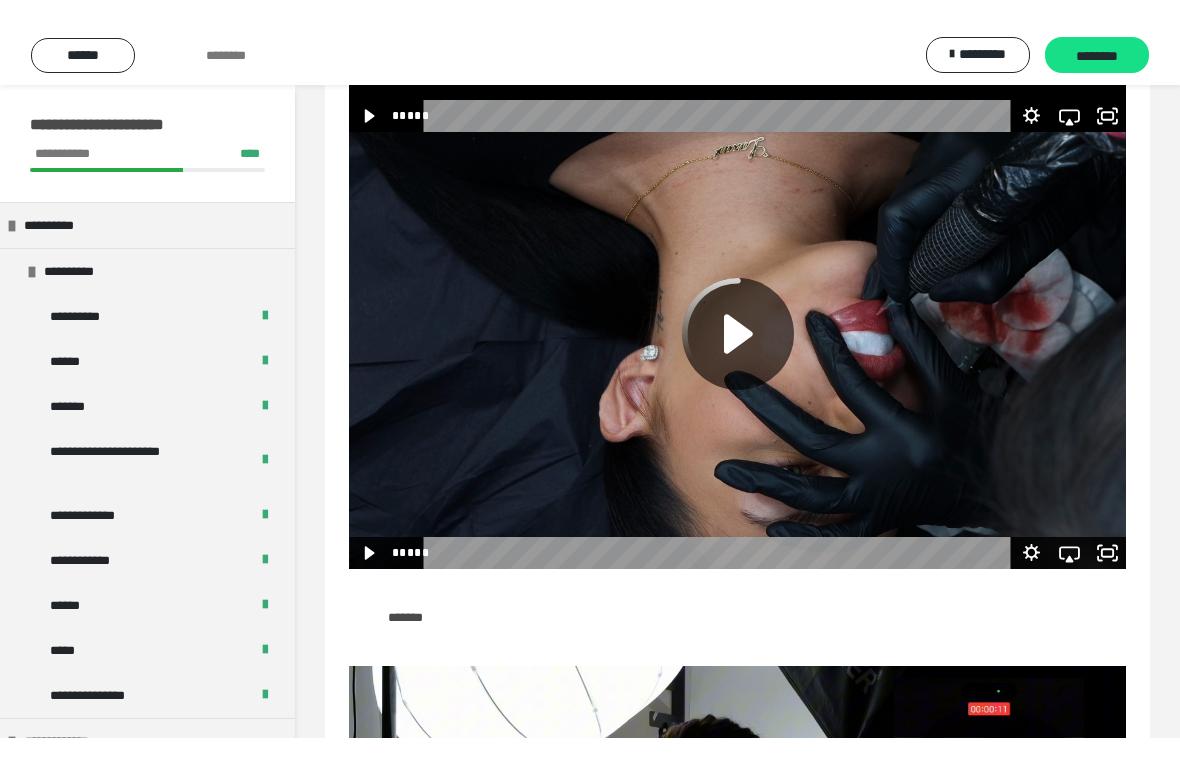 scroll, scrollTop: 24, scrollLeft: 0, axis: vertical 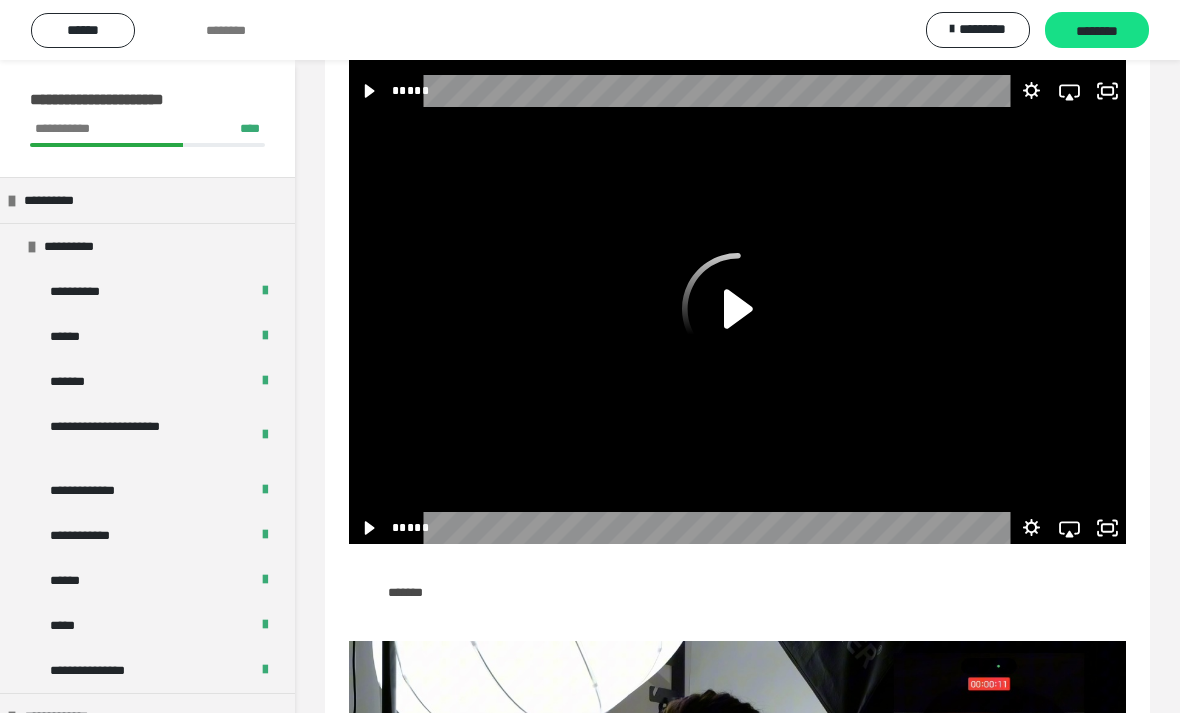 click 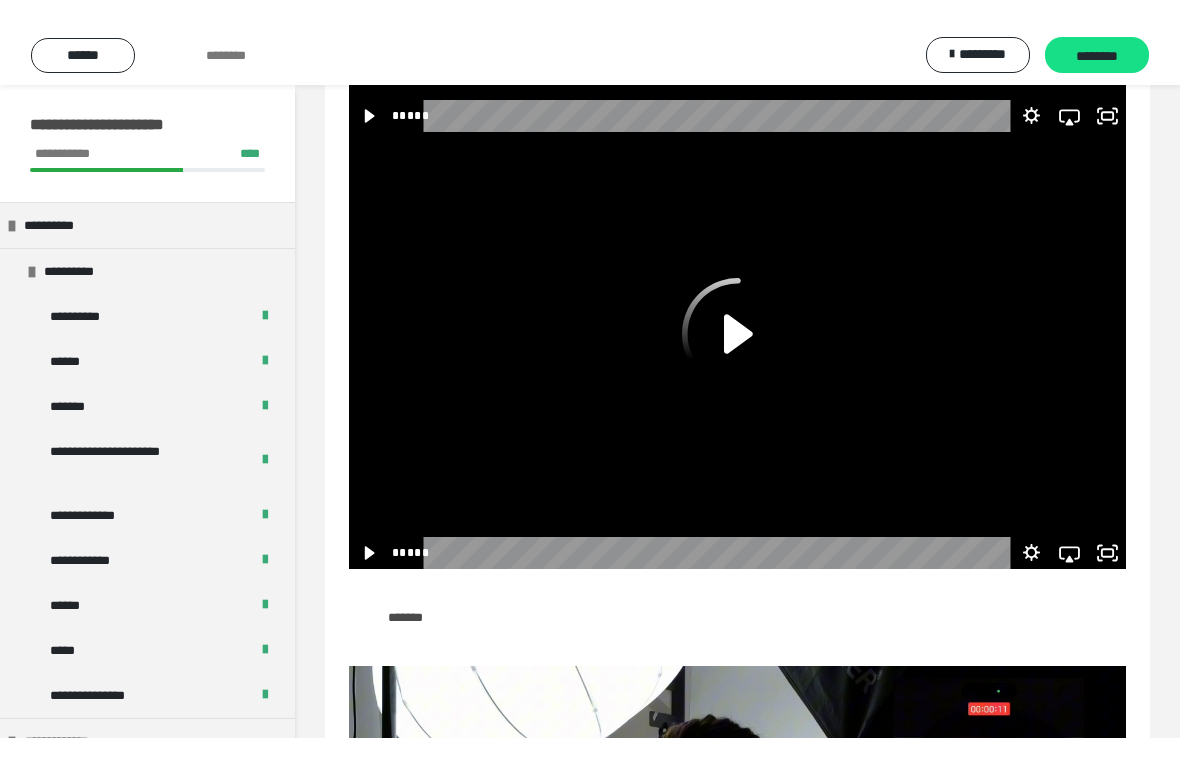 scroll, scrollTop: 24, scrollLeft: 0, axis: vertical 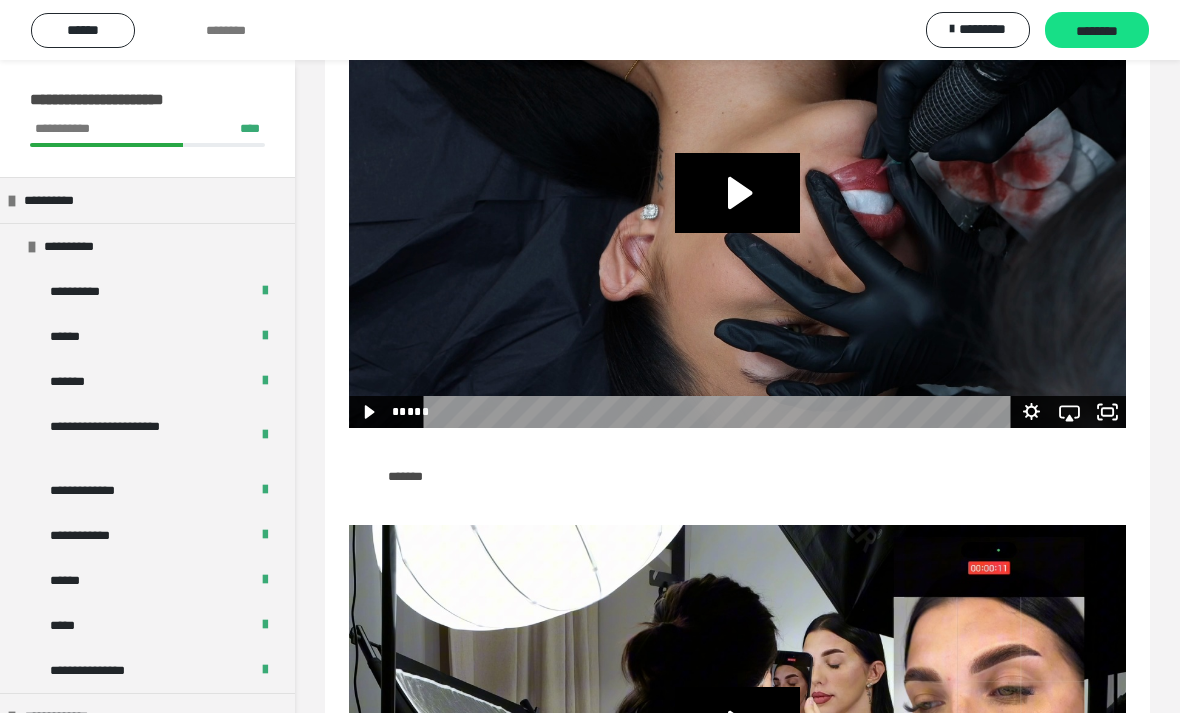 click 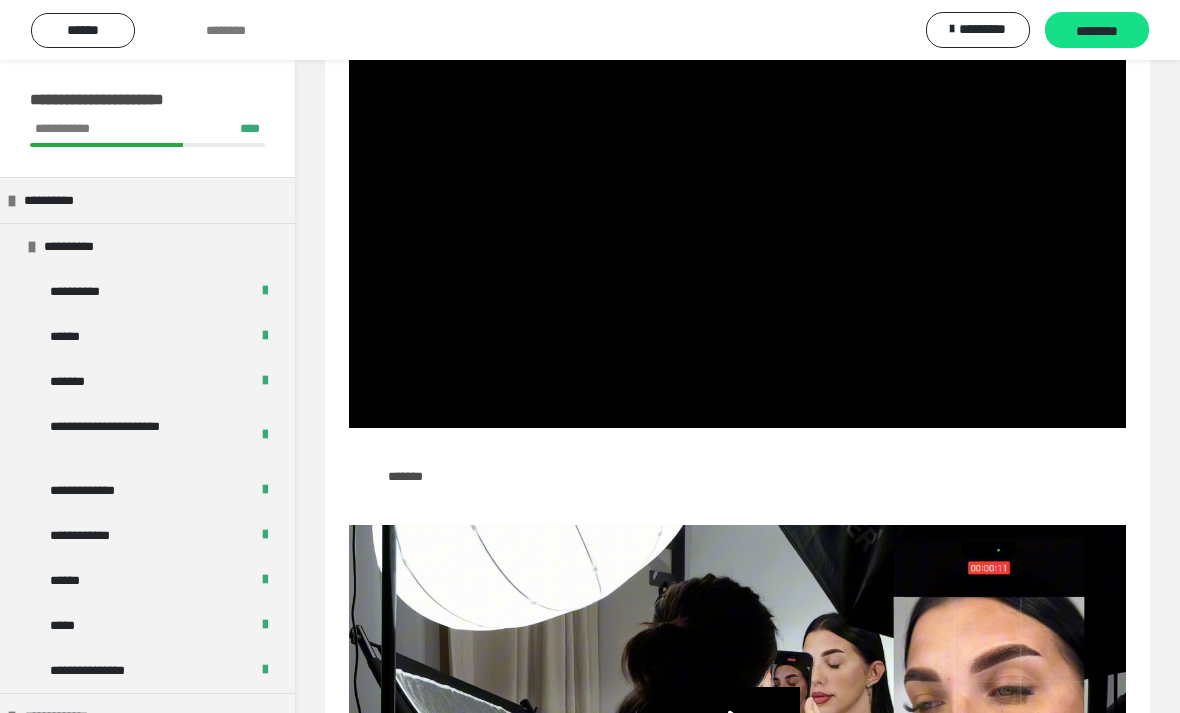click 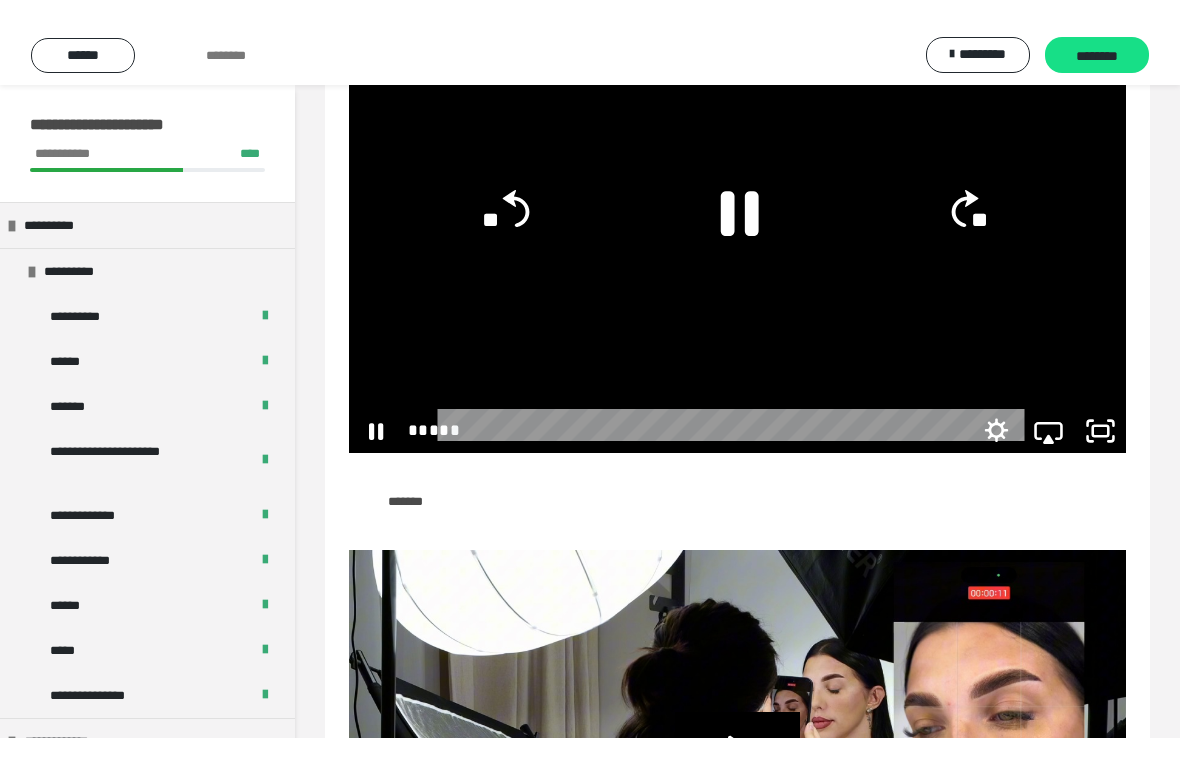 scroll, scrollTop: 24, scrollLeft: 0, axis: vertical 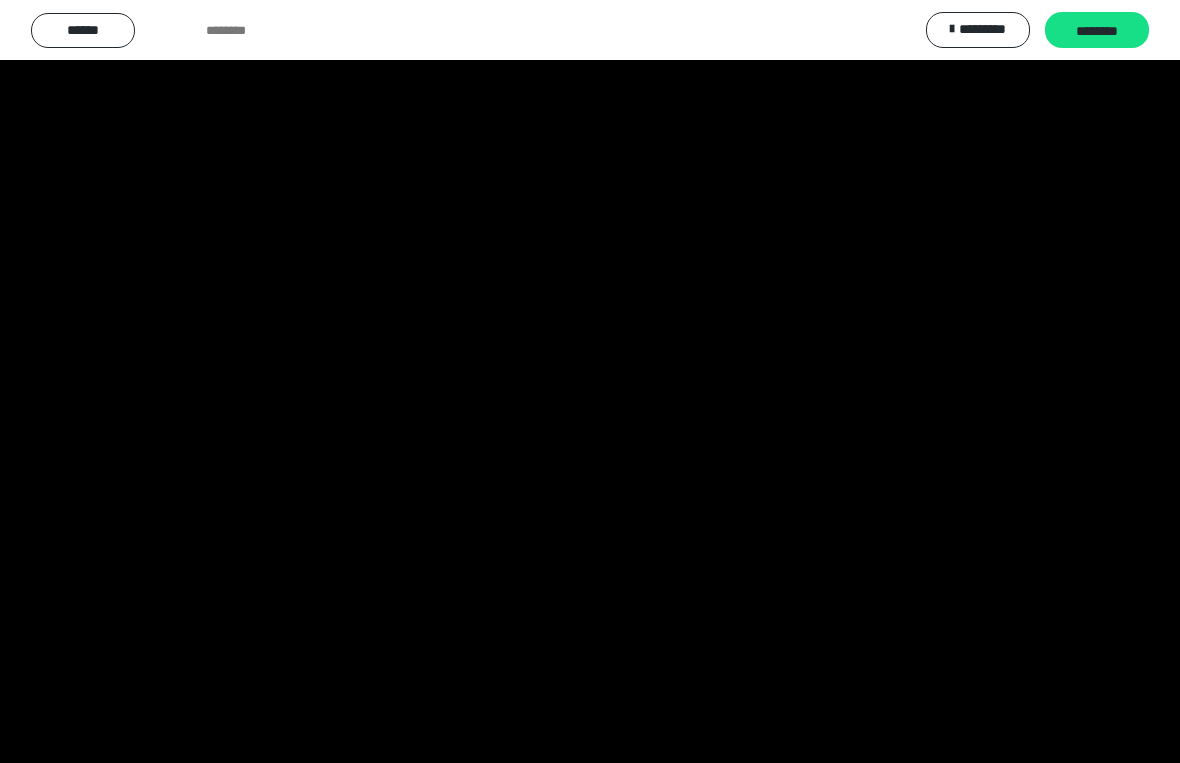 click at bounding box center (590, 381) 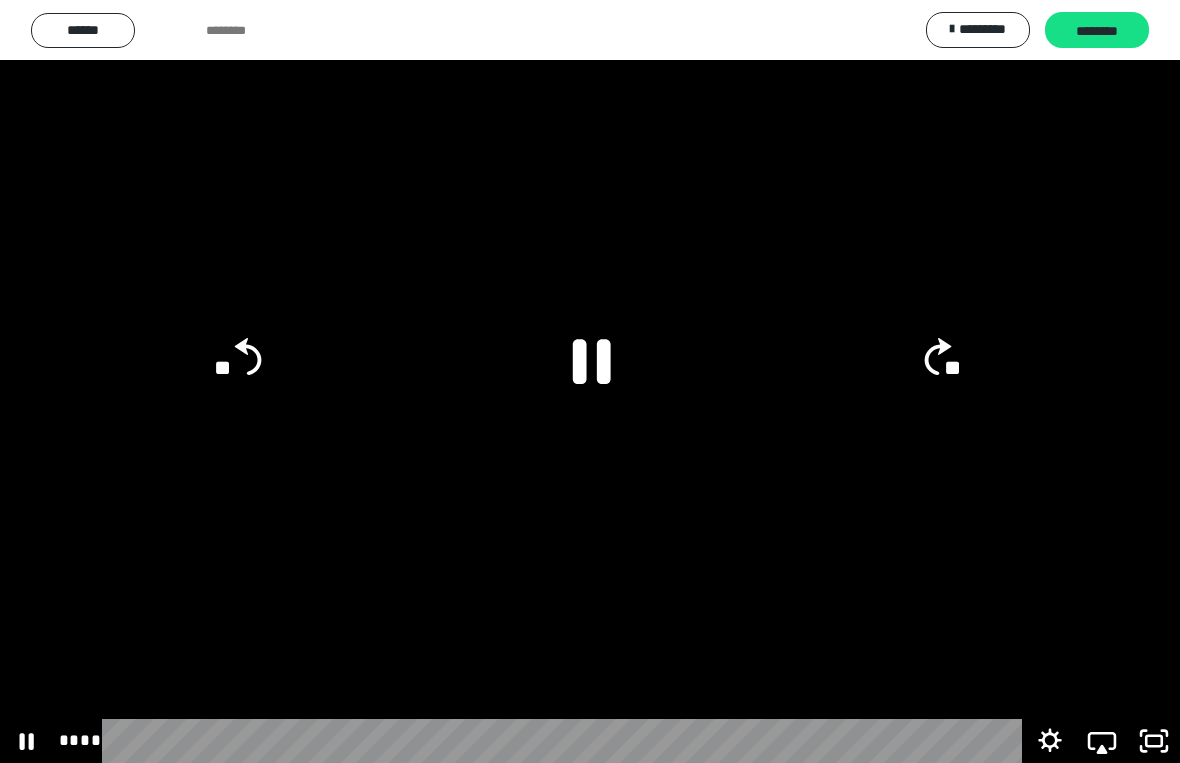 click 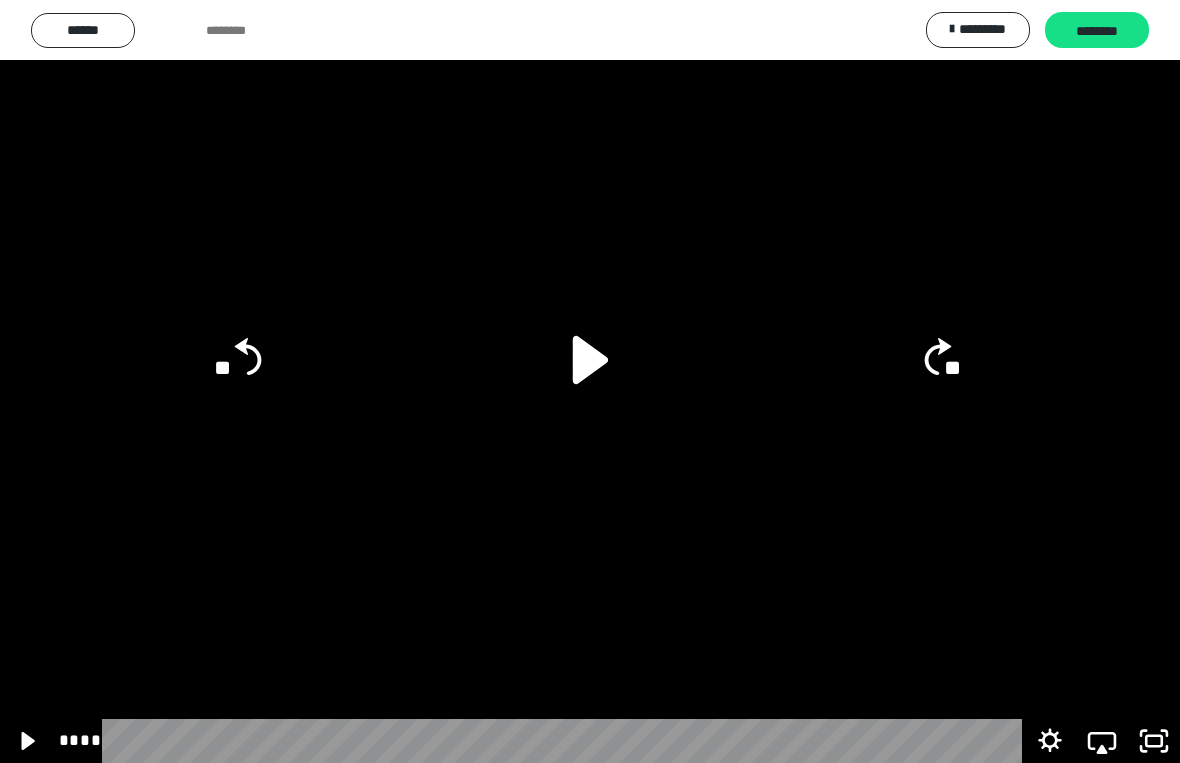 click 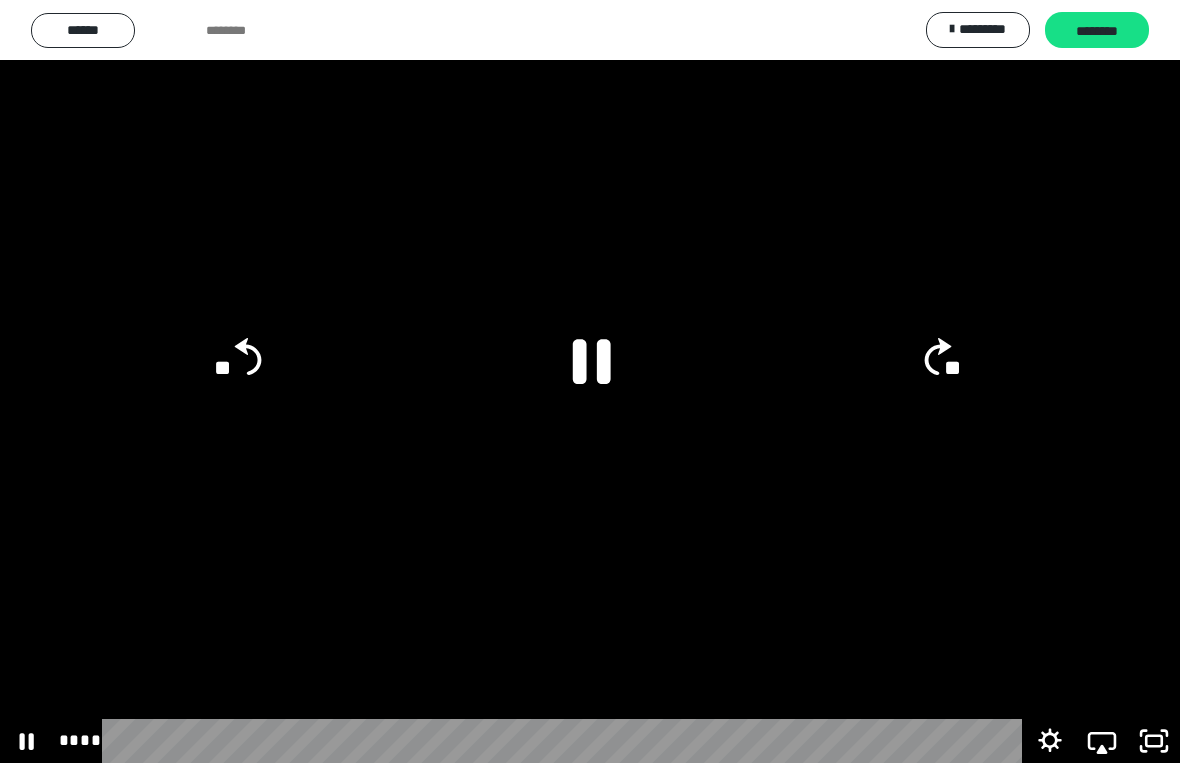 click at bounding box center [590, 381] 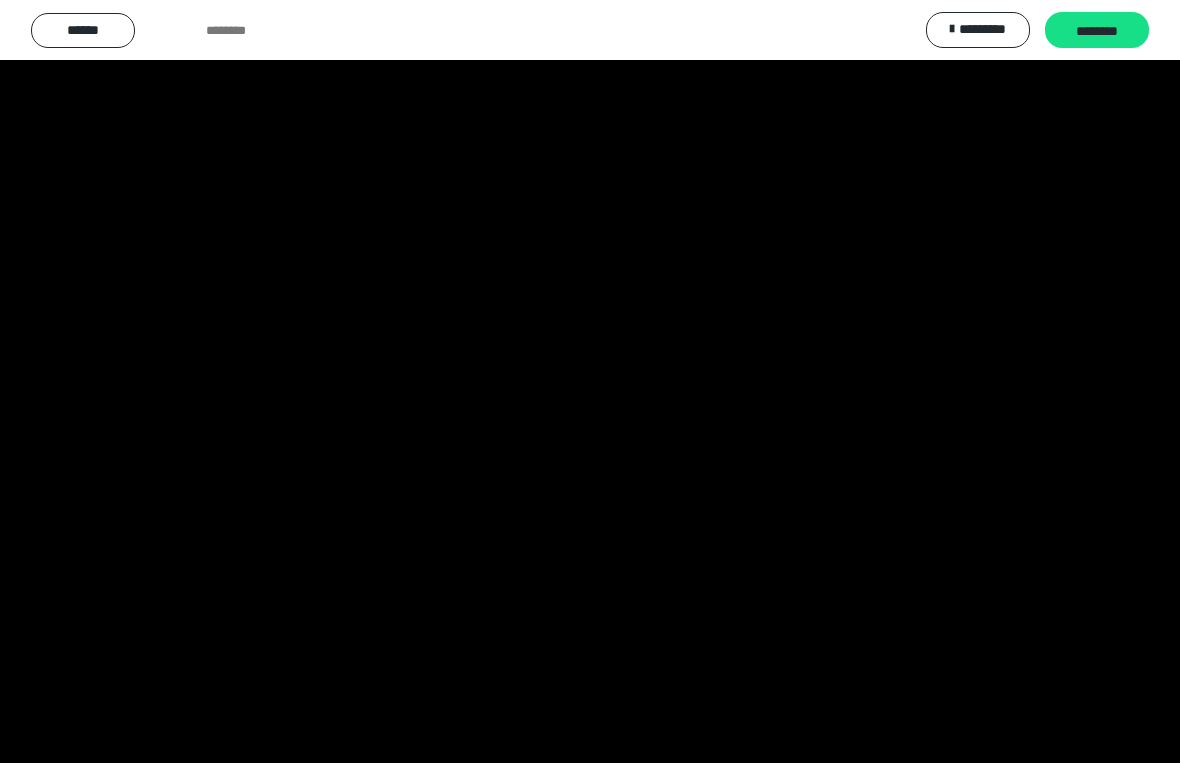 click at bounding box center [590, 381] 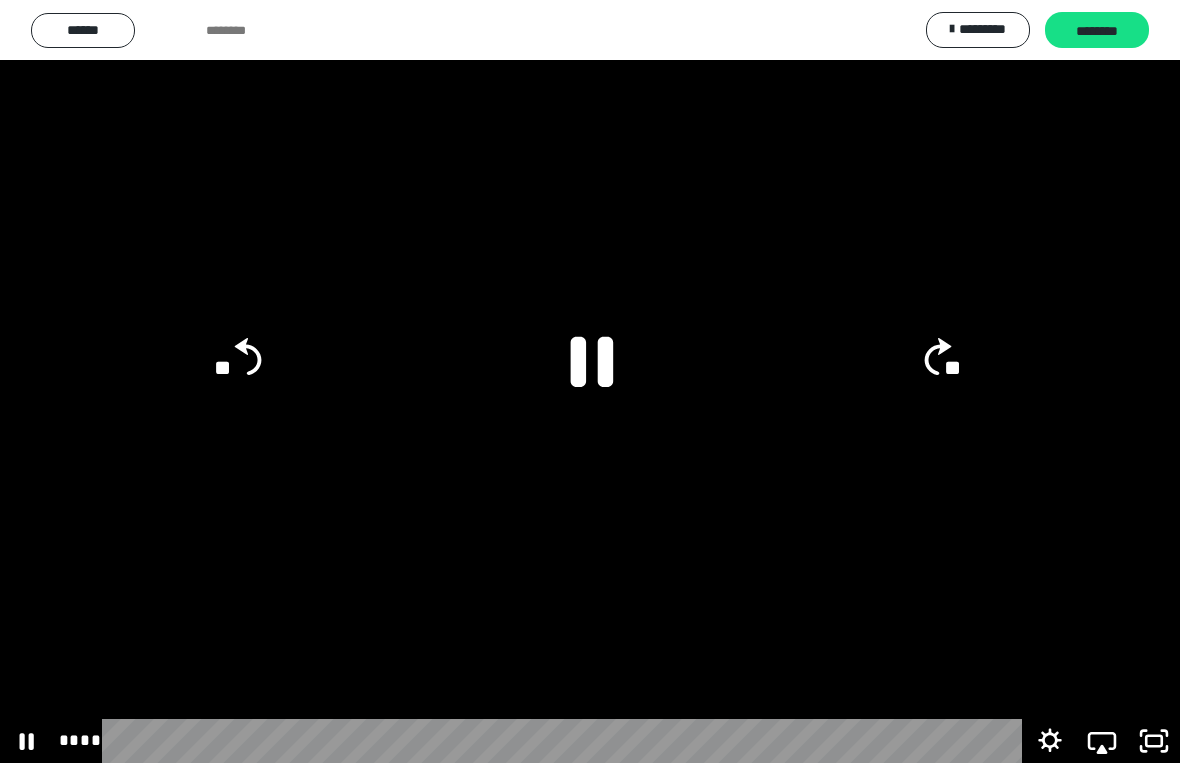 click 